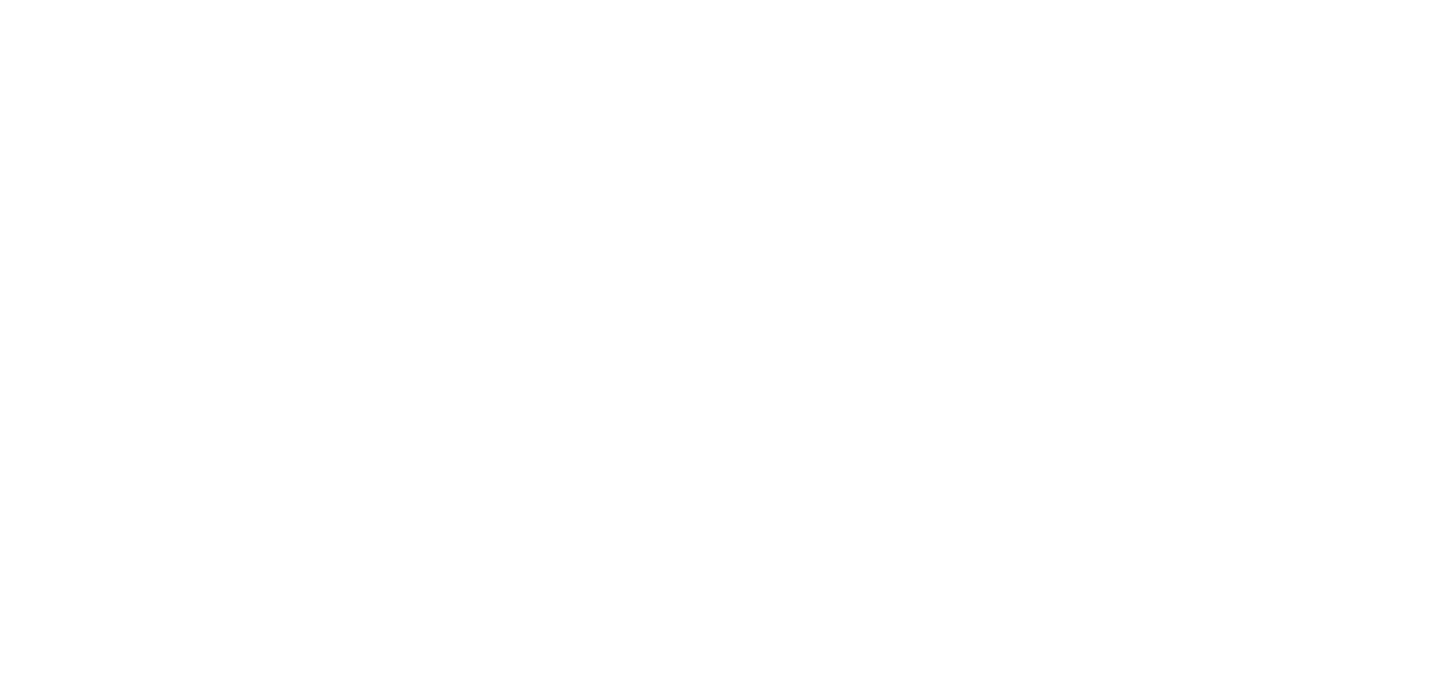 scroll, scrollTop: 0, scrollLeft: 0, axis: both 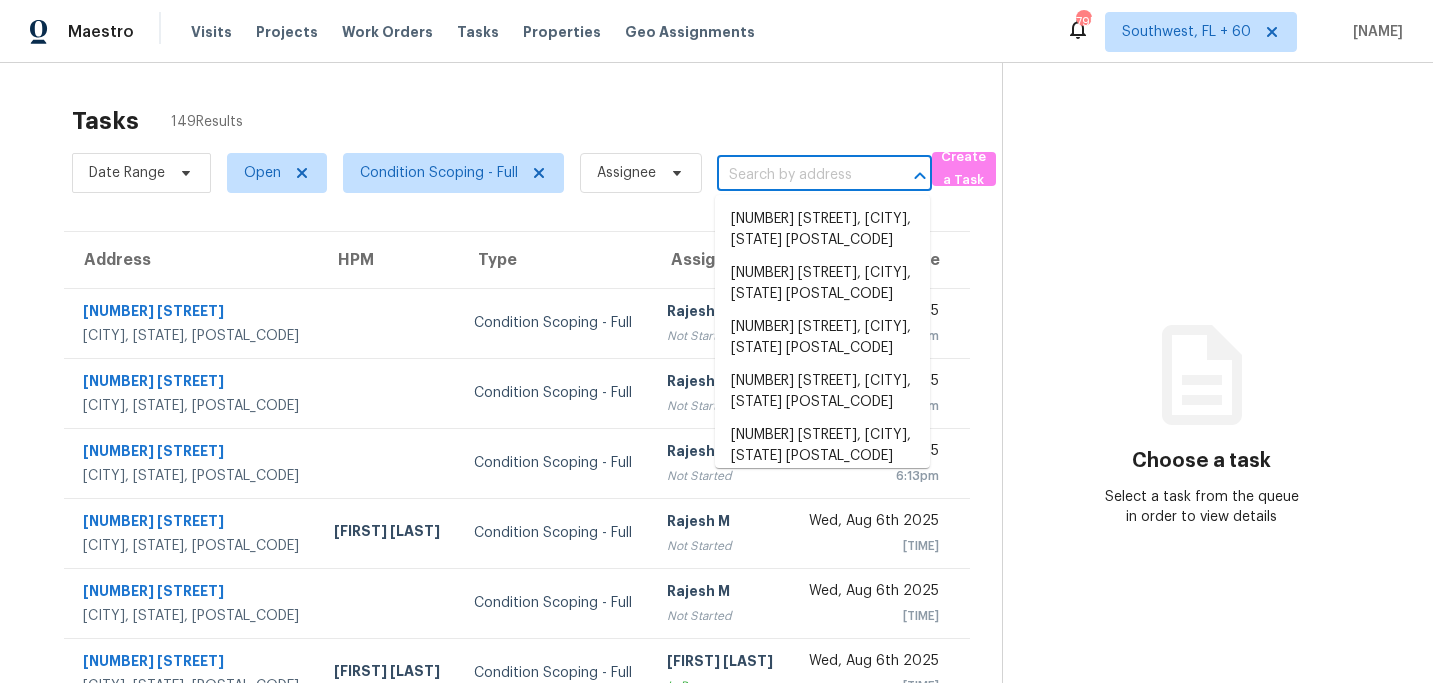 click at bounding box center [796, 175] 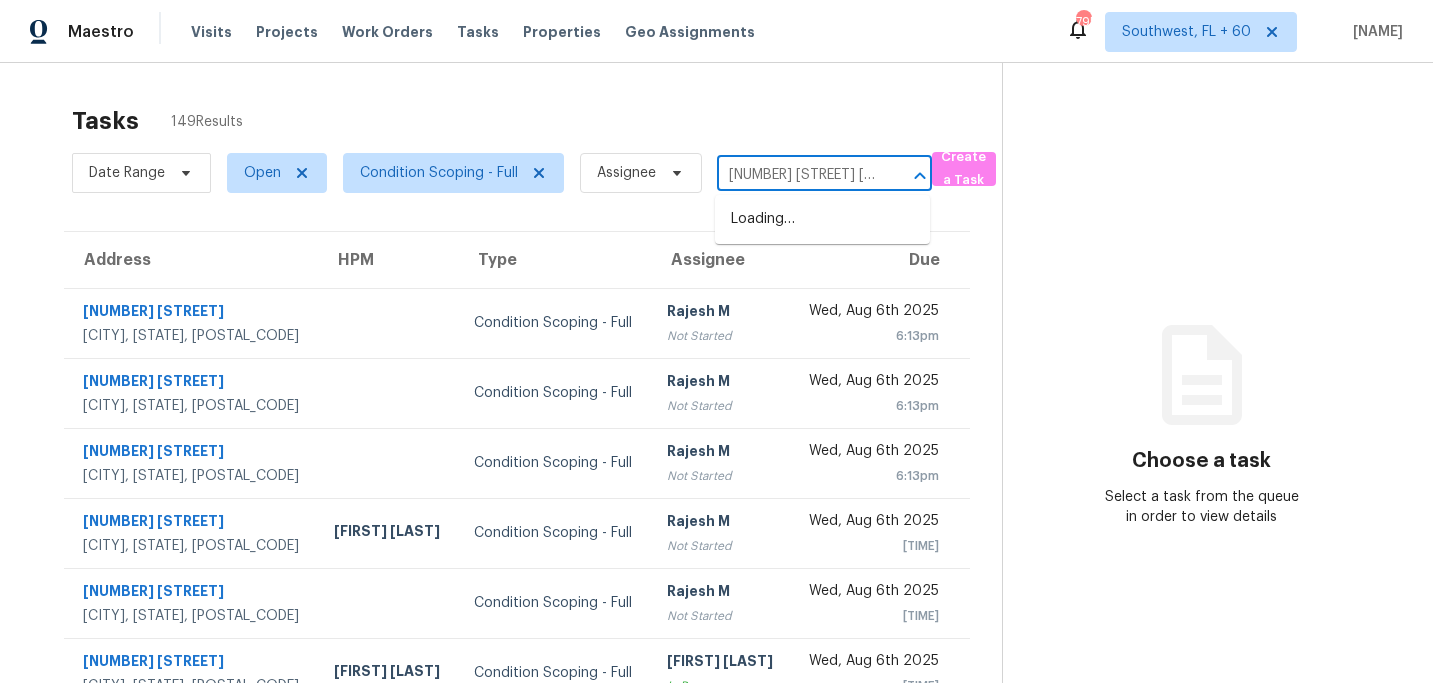 scroll, scrollTop: 0, scrollLeft: 74, axis: horizontal 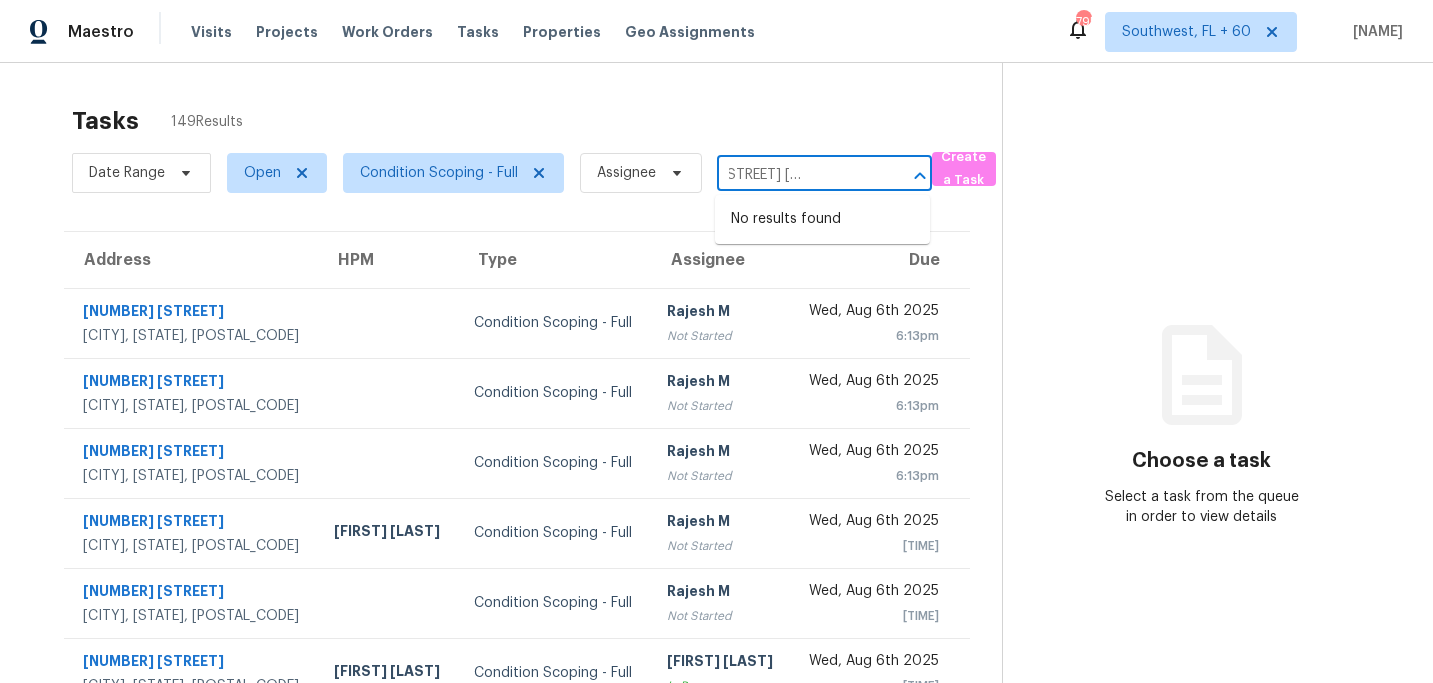 type on "[NUMBER] [STREET] [CITY], [STATE], [POSTAL_CODE]" 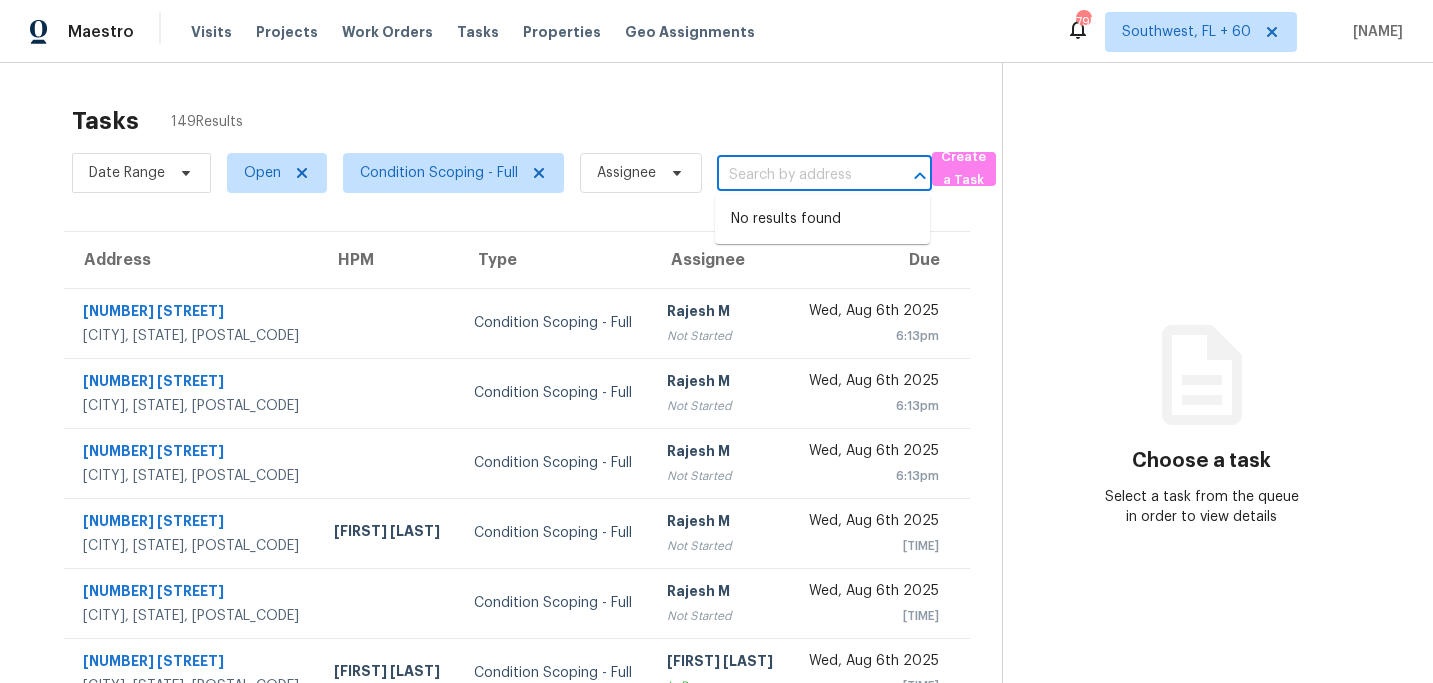 scroll, scrollTop: 0, scrollLeft: 0, axis: both 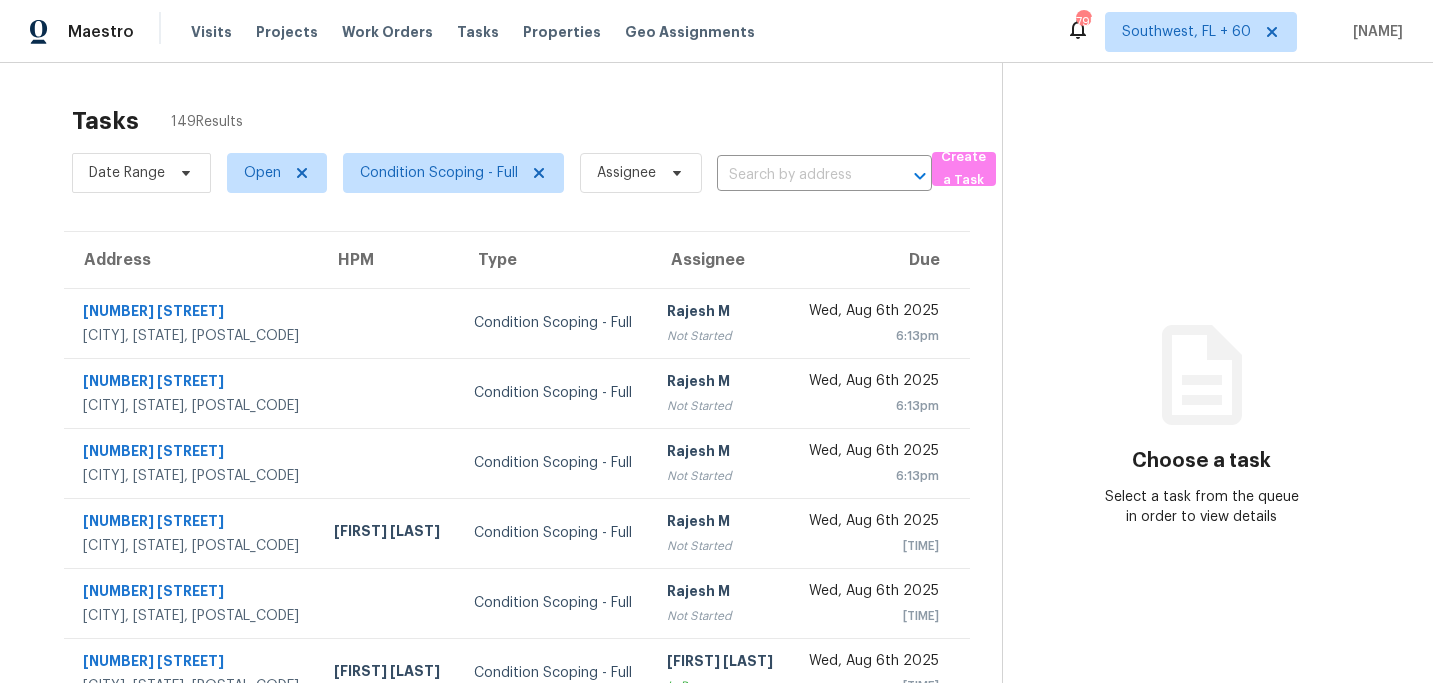 click on "Tasks 149  Results" at bounding box center (537, 121) 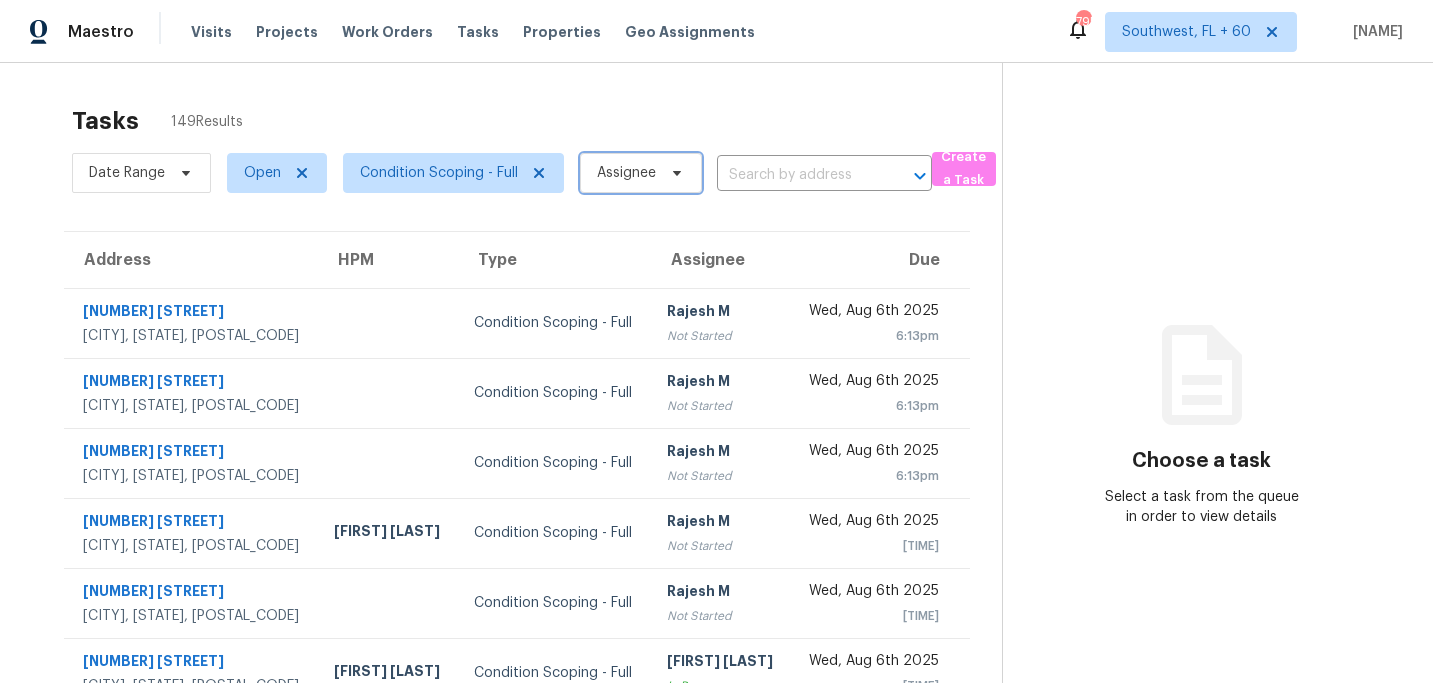 click on "Assignee" at bounding box center [641, 173] 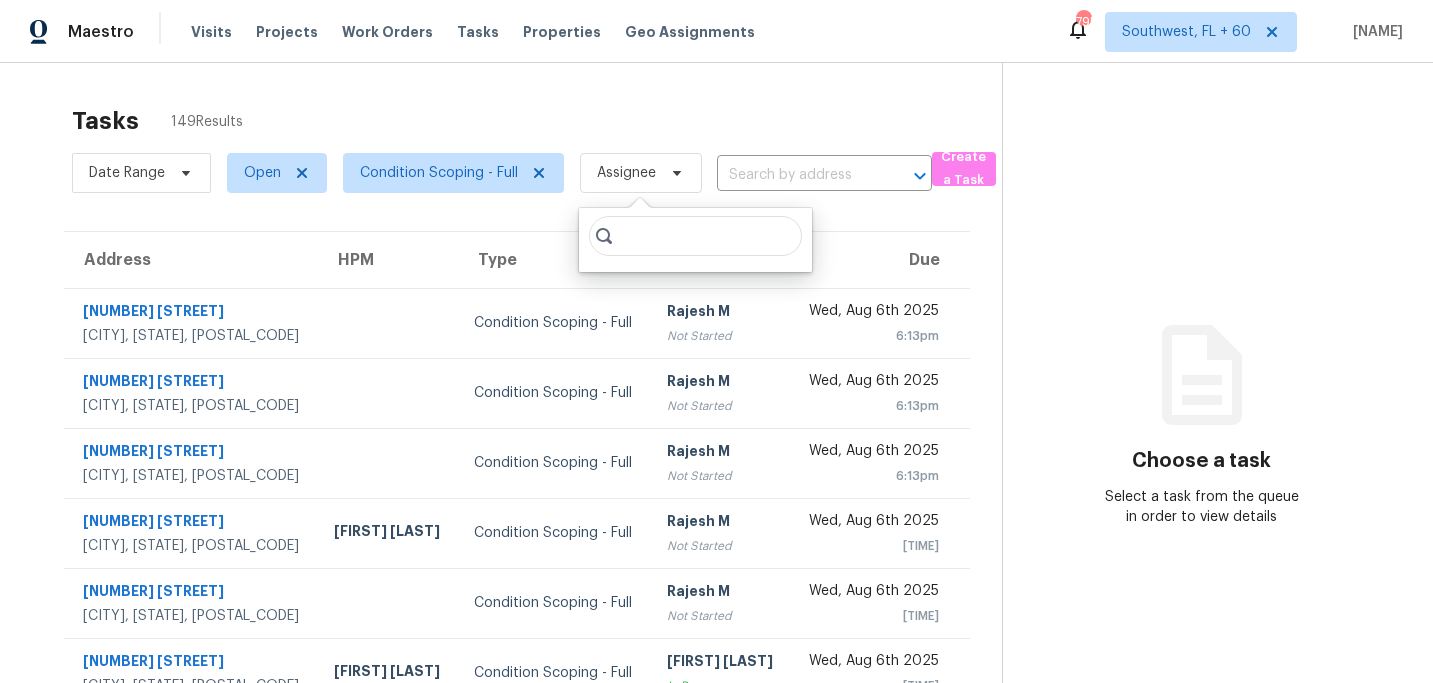 click on "Choose a task Select a task from the queue in order to view details" at bounding box center (1201, 552) 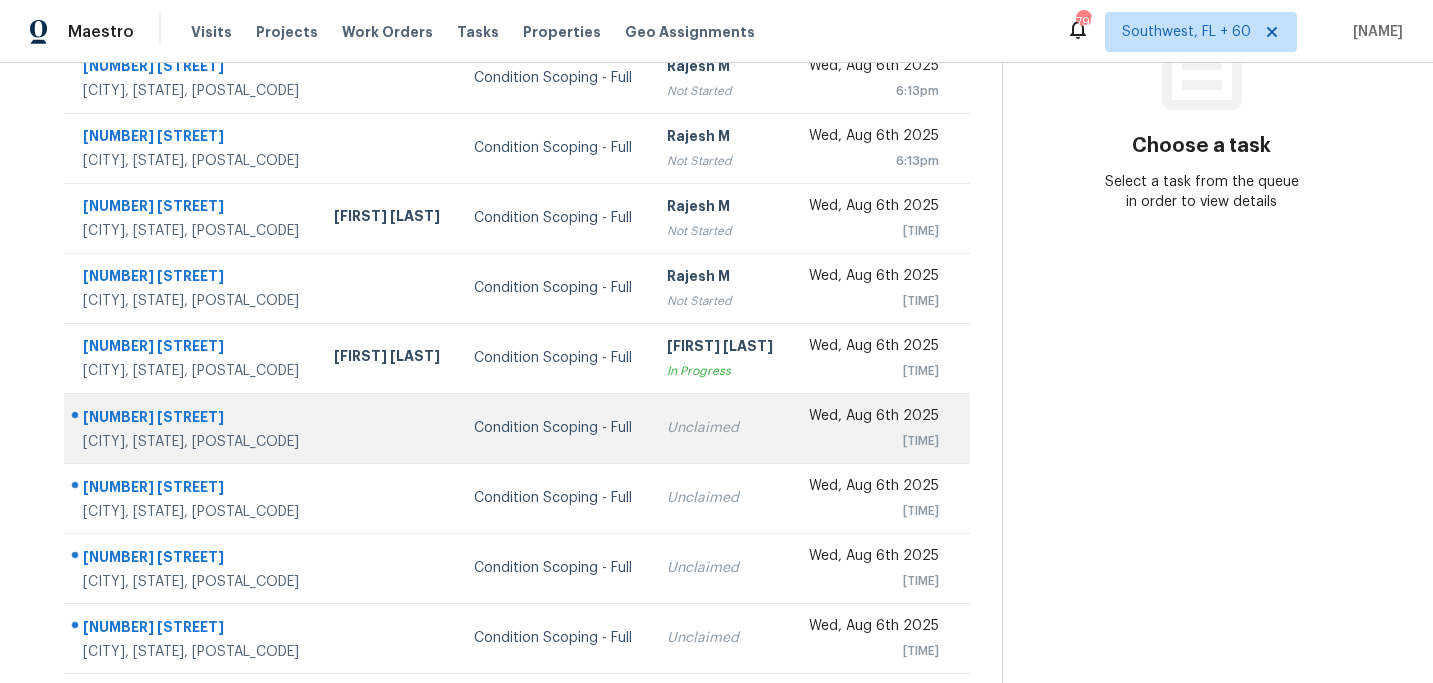 scroll, scrollTop: 358, scrollLeft: 0, axis: vertical 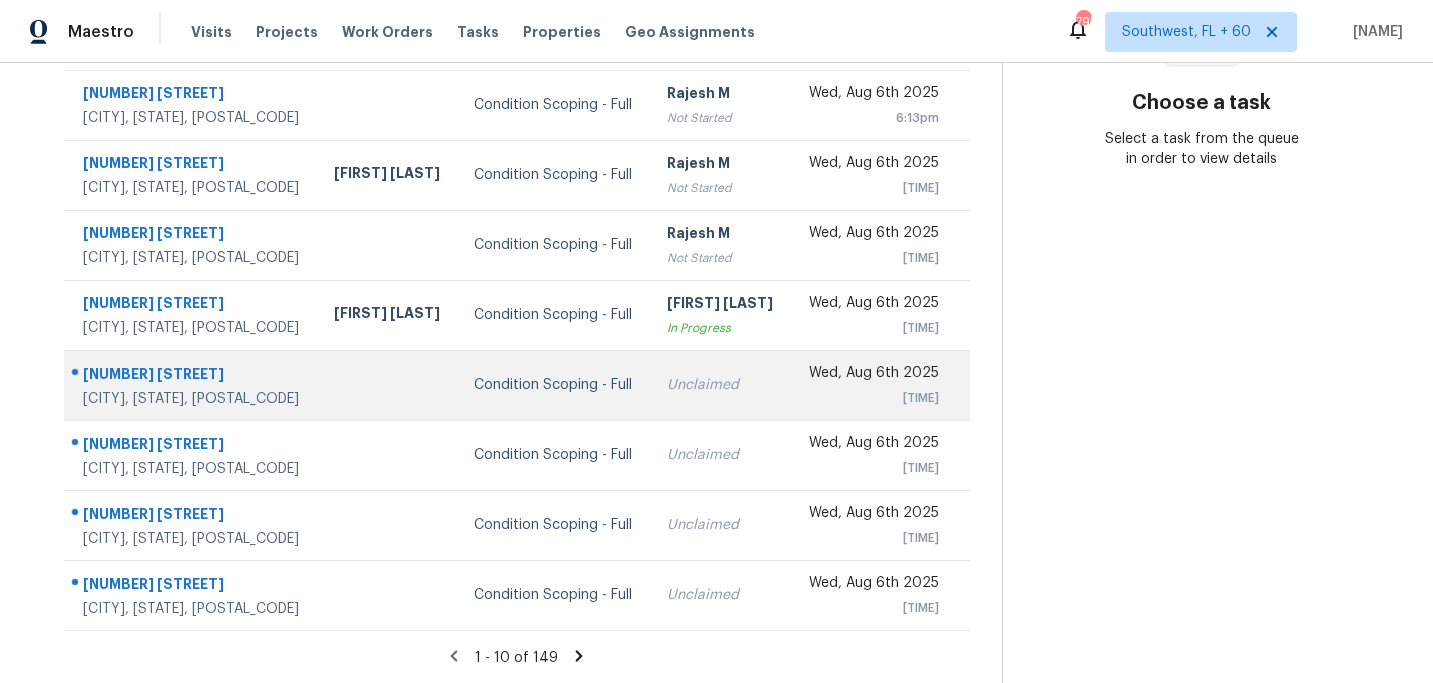 click on "Condition Scoping - Full" at bounding box center [554, 385] 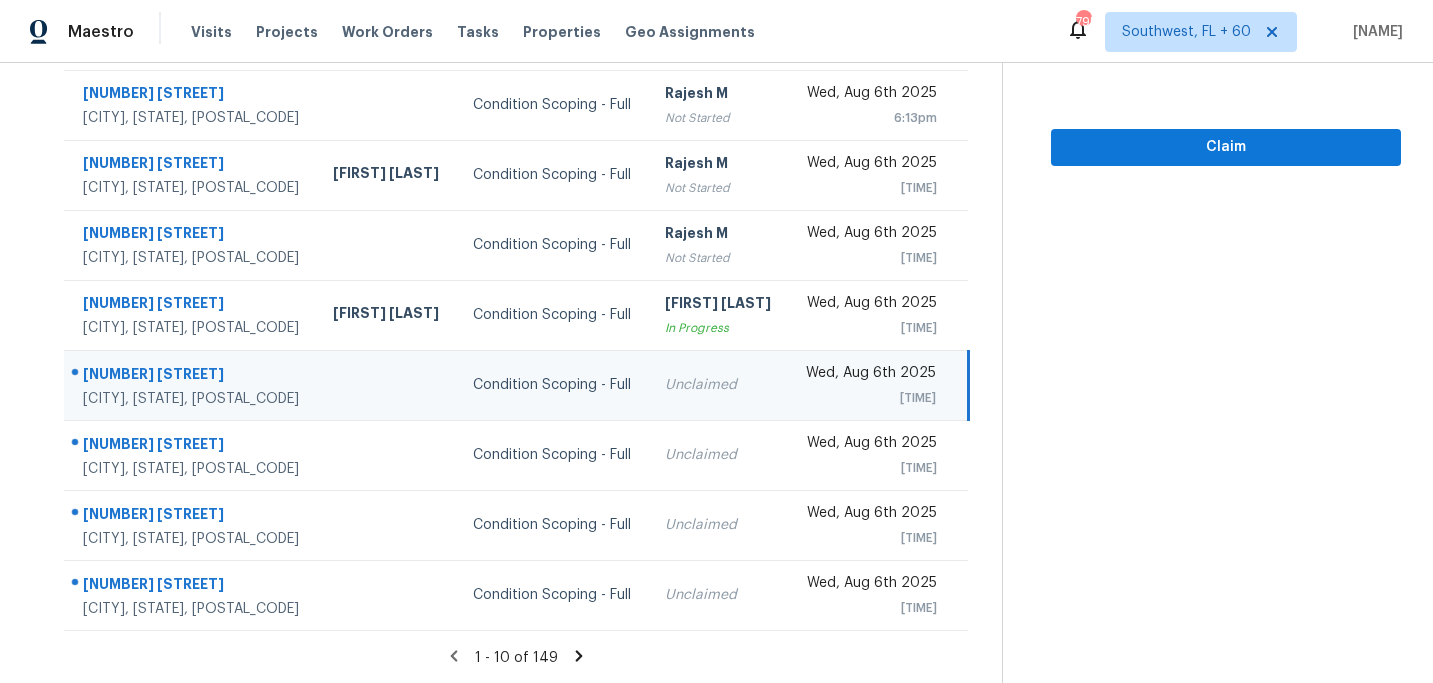 click on "Condition Scoping - Full" at bounding box center (553, 385) 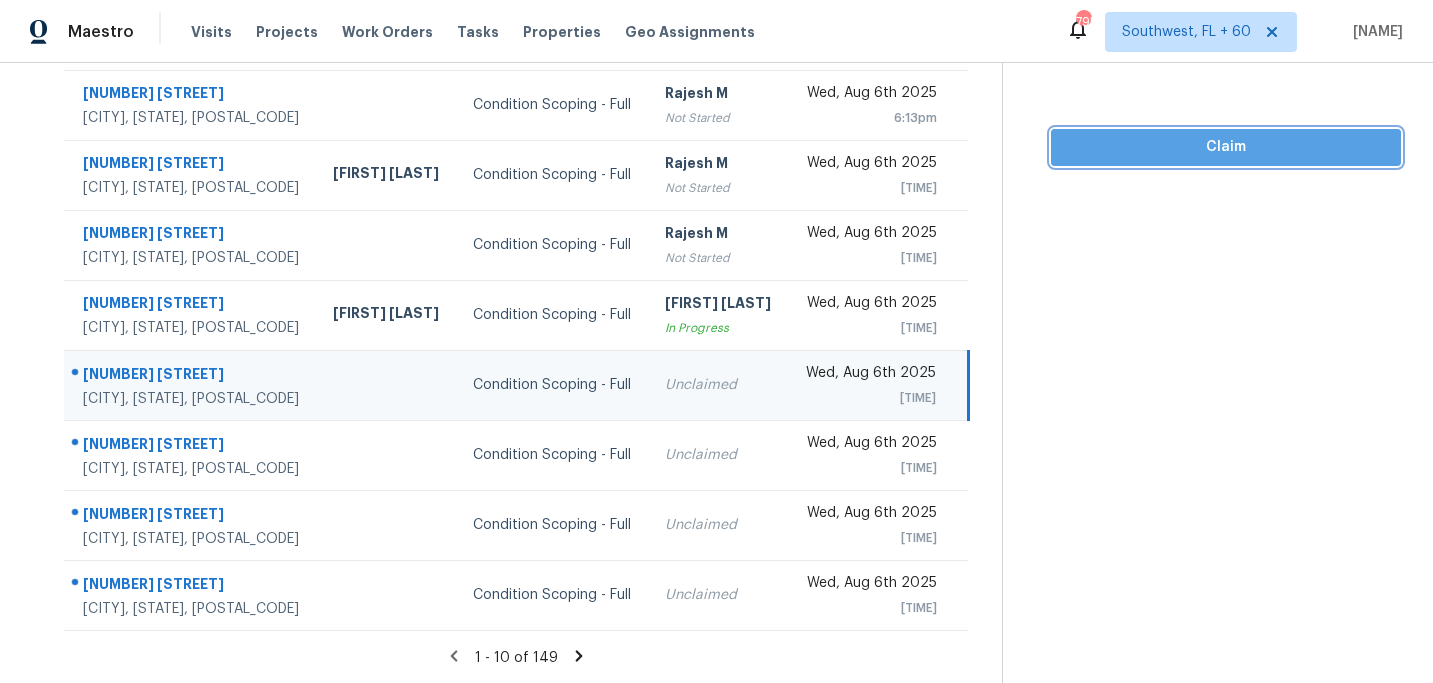 click on "Claim" at bounding box center (1226, 147) 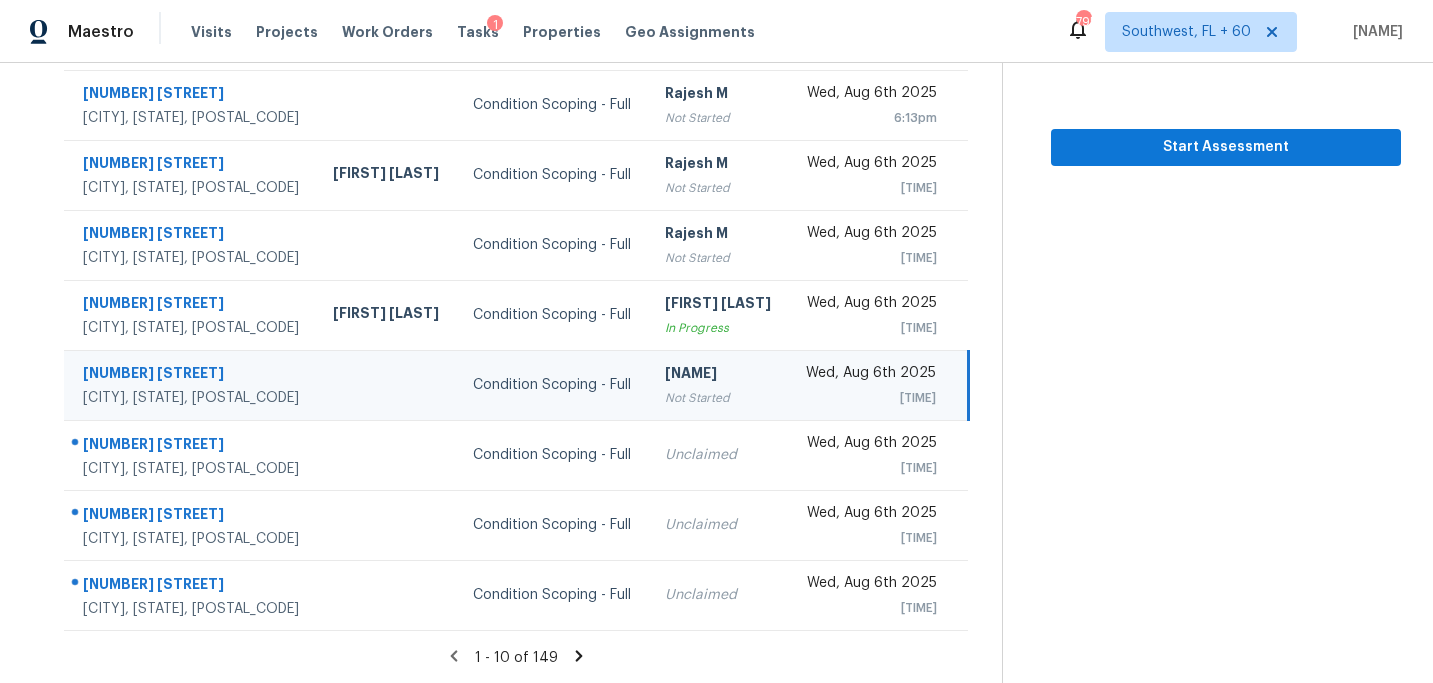 click 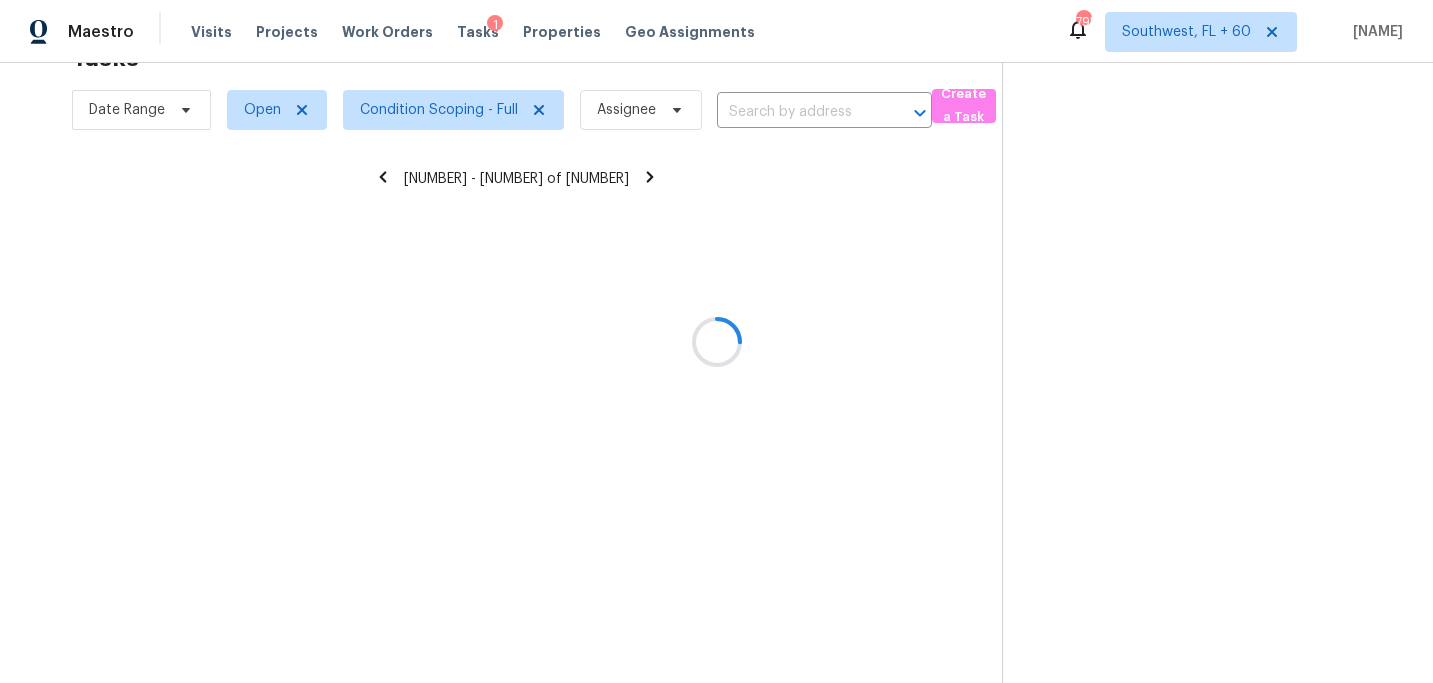 scroll, scrollTop: 63, scrollLeft: 0, axis: vertical 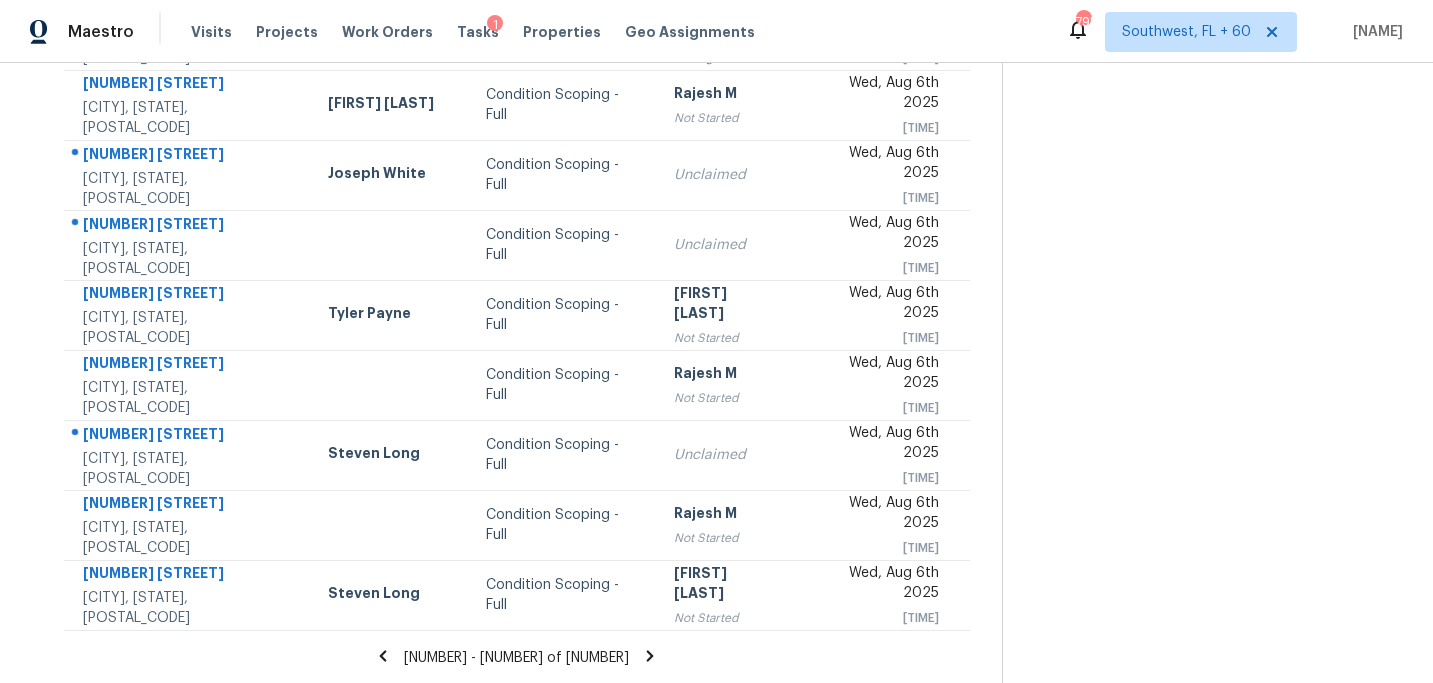 click 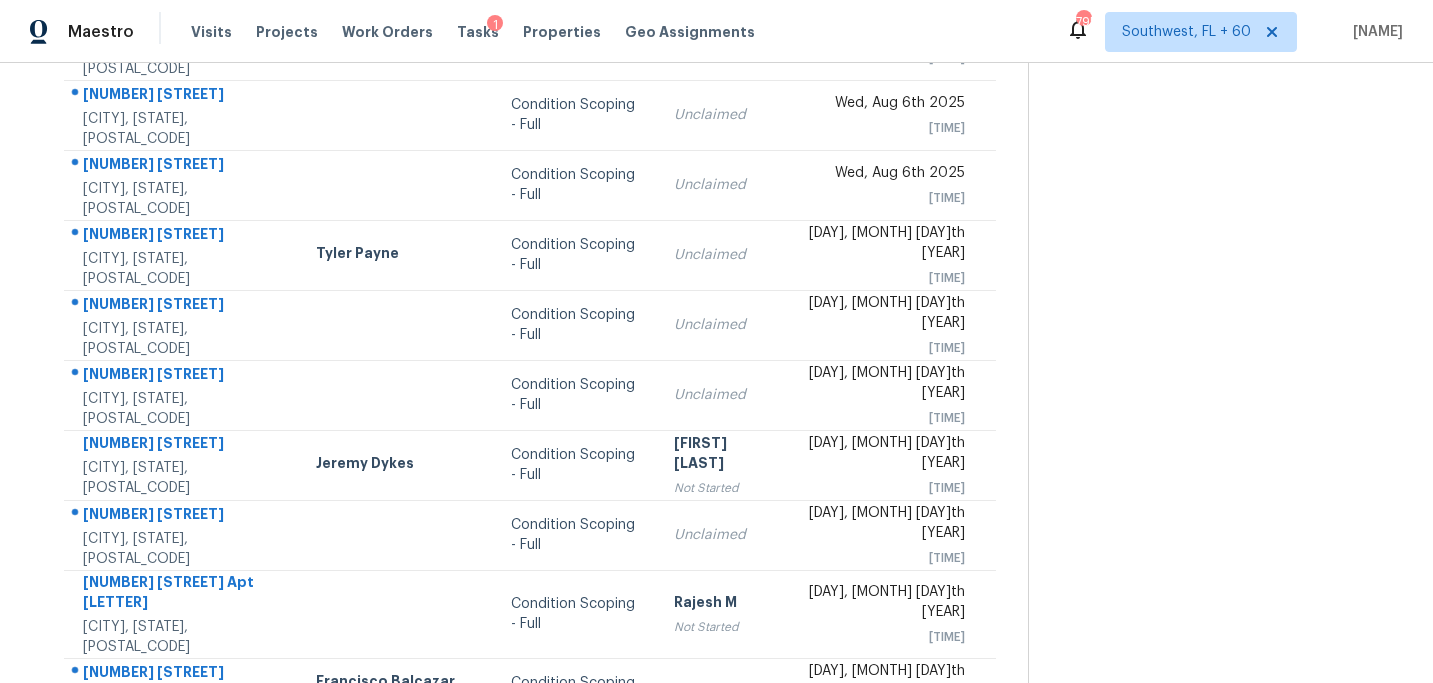 scroll, scrollTop: 288, scrollLeft: 0, axis: vertical 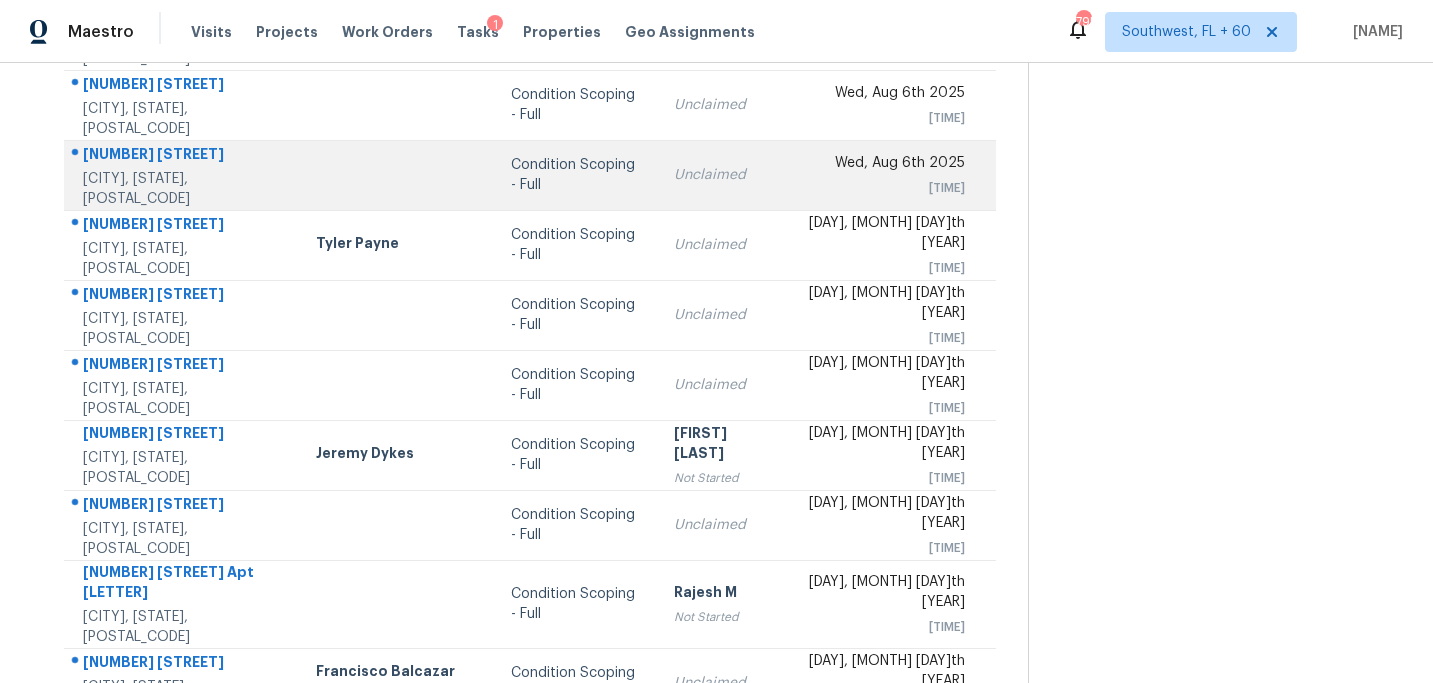 click on "Condition Scoping - Full" at bounding box center (576, 175) 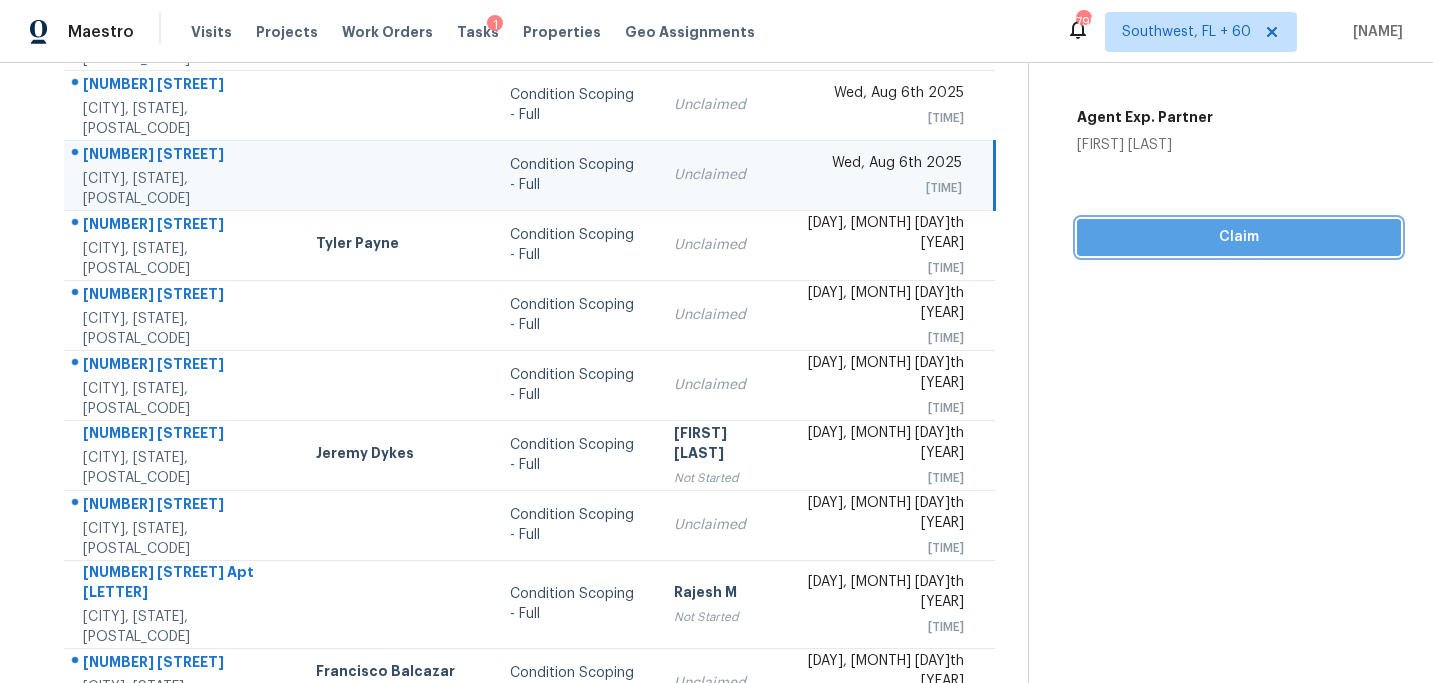 click on "Claim" at bounding box center (1239, 237) 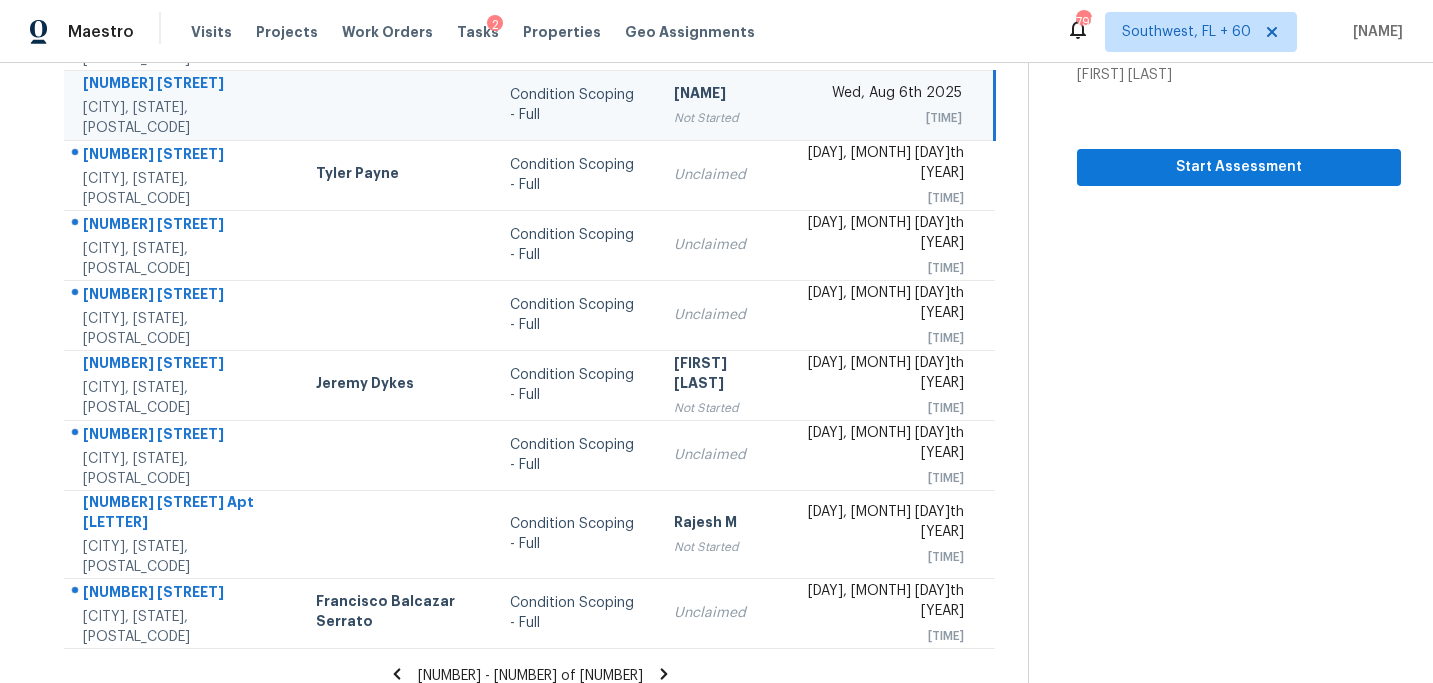 click 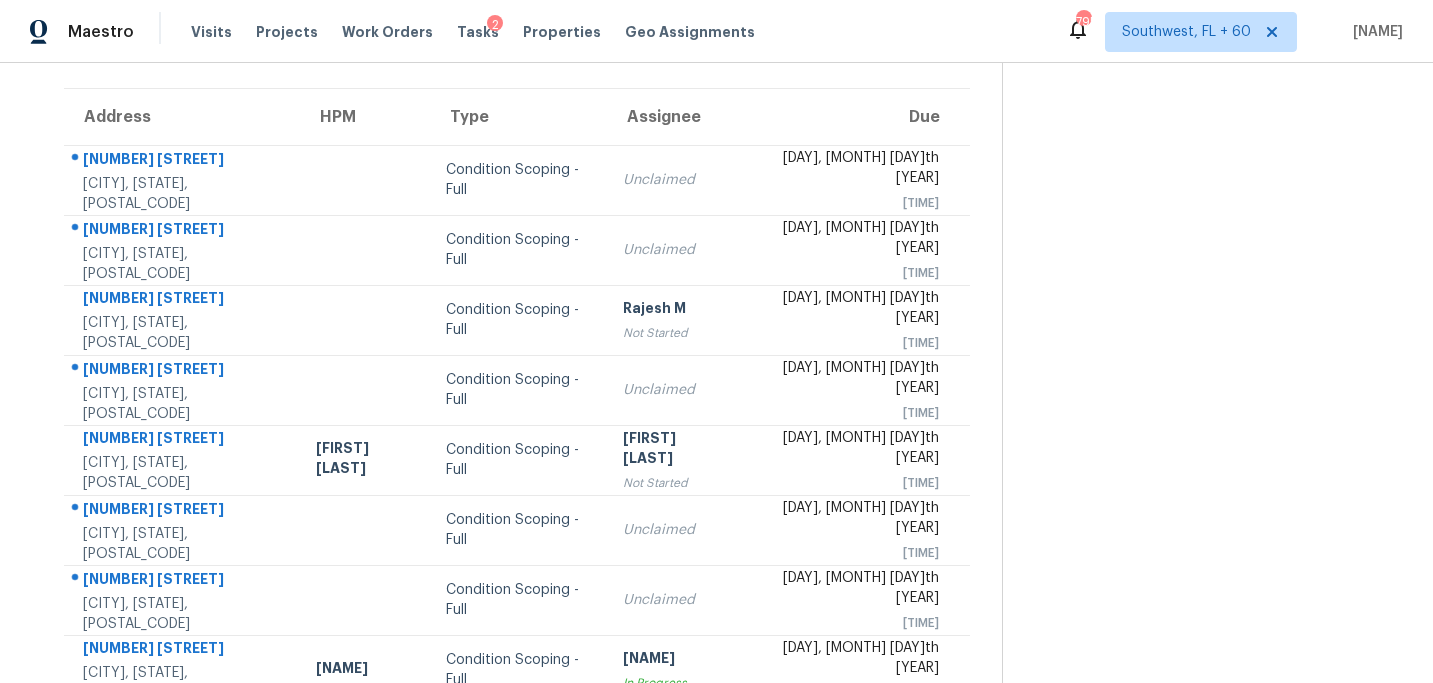 scroll, scrollTop: 358, scrollLeft: 0, axis: vertical 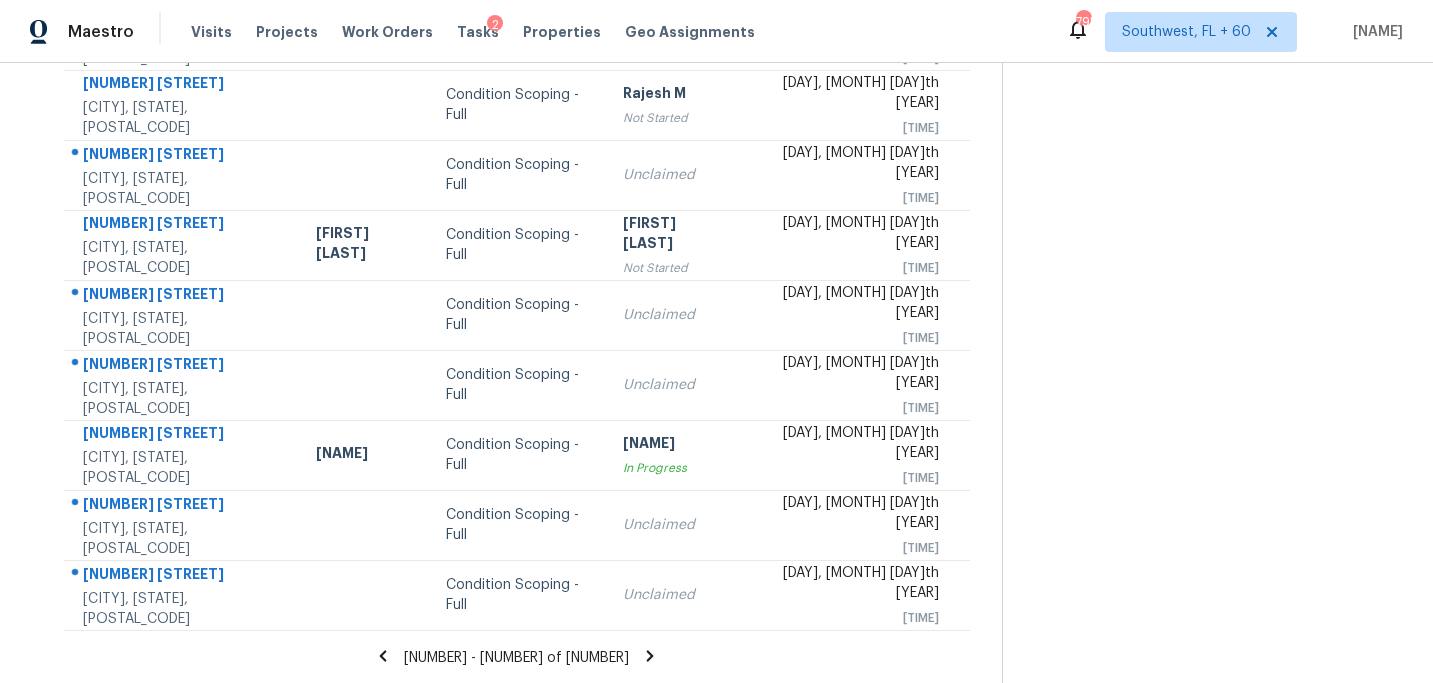 click 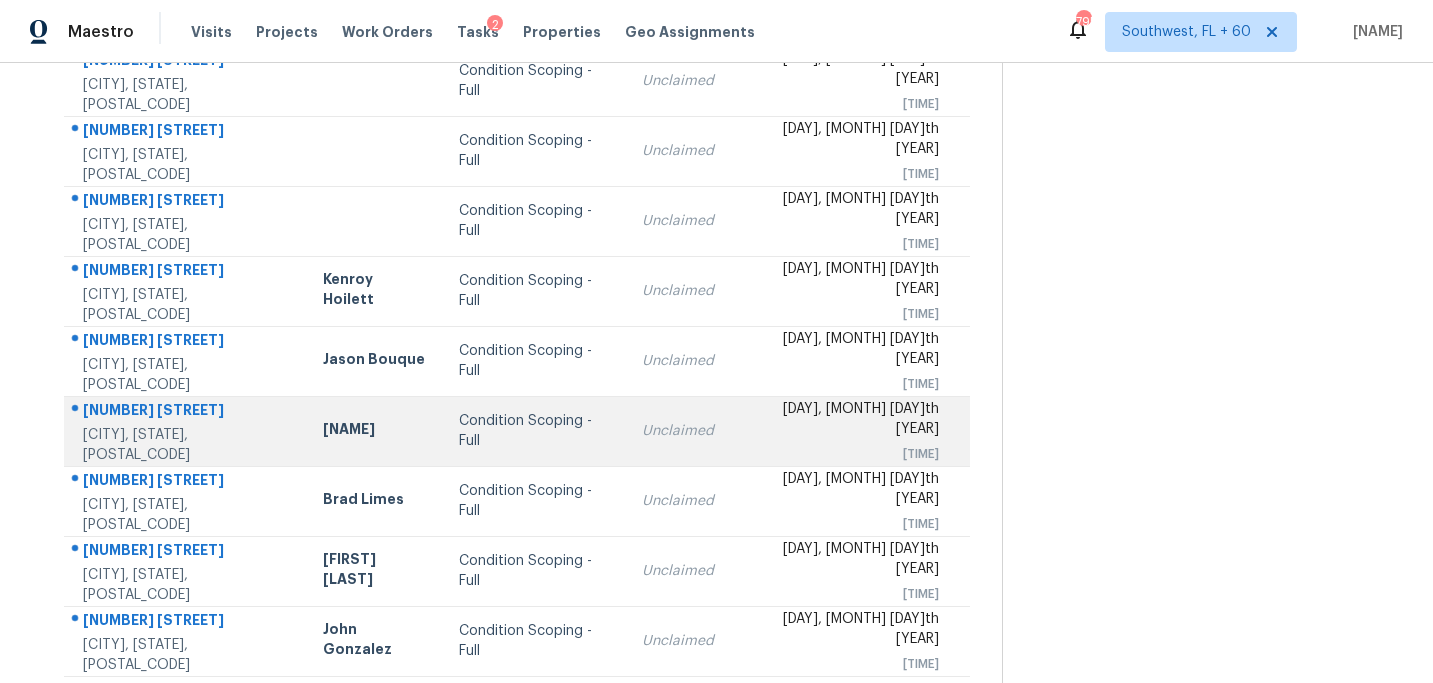 scroll, scrollTop: 358, scrollLeft: 0, axis: vertical 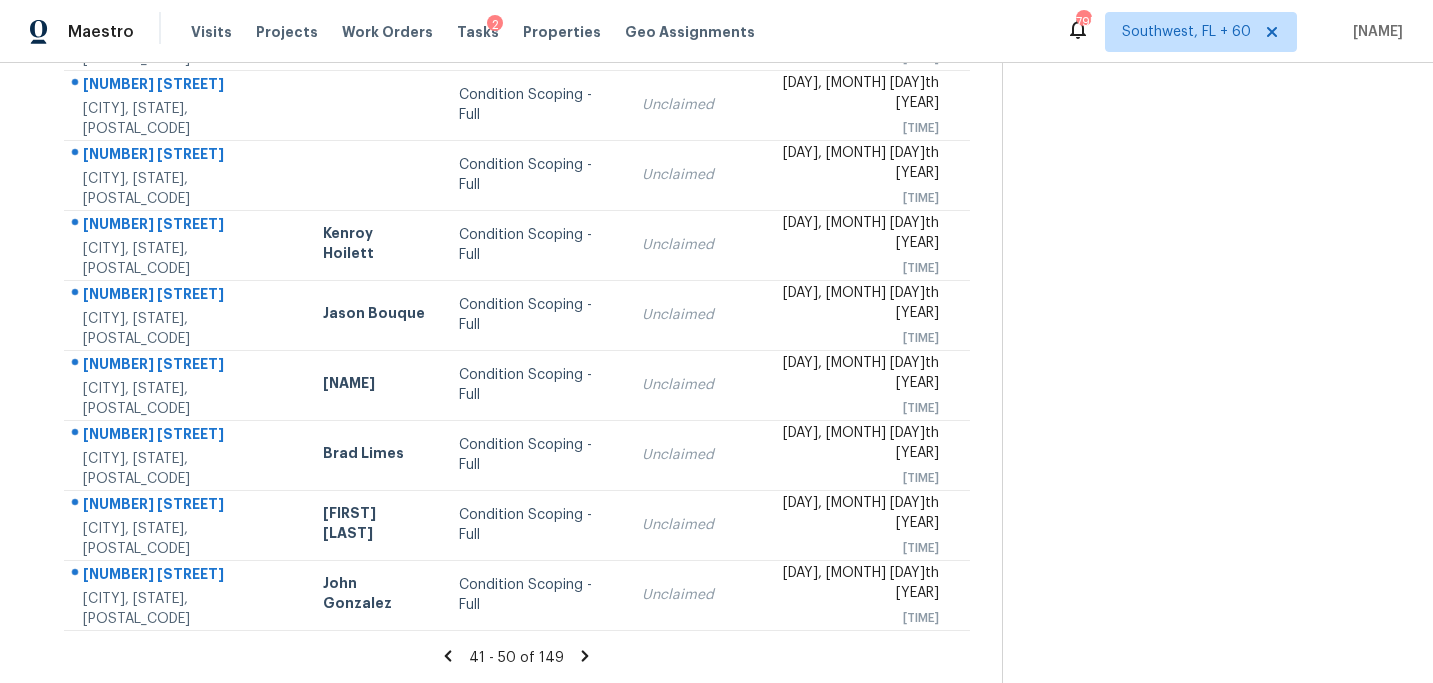 click 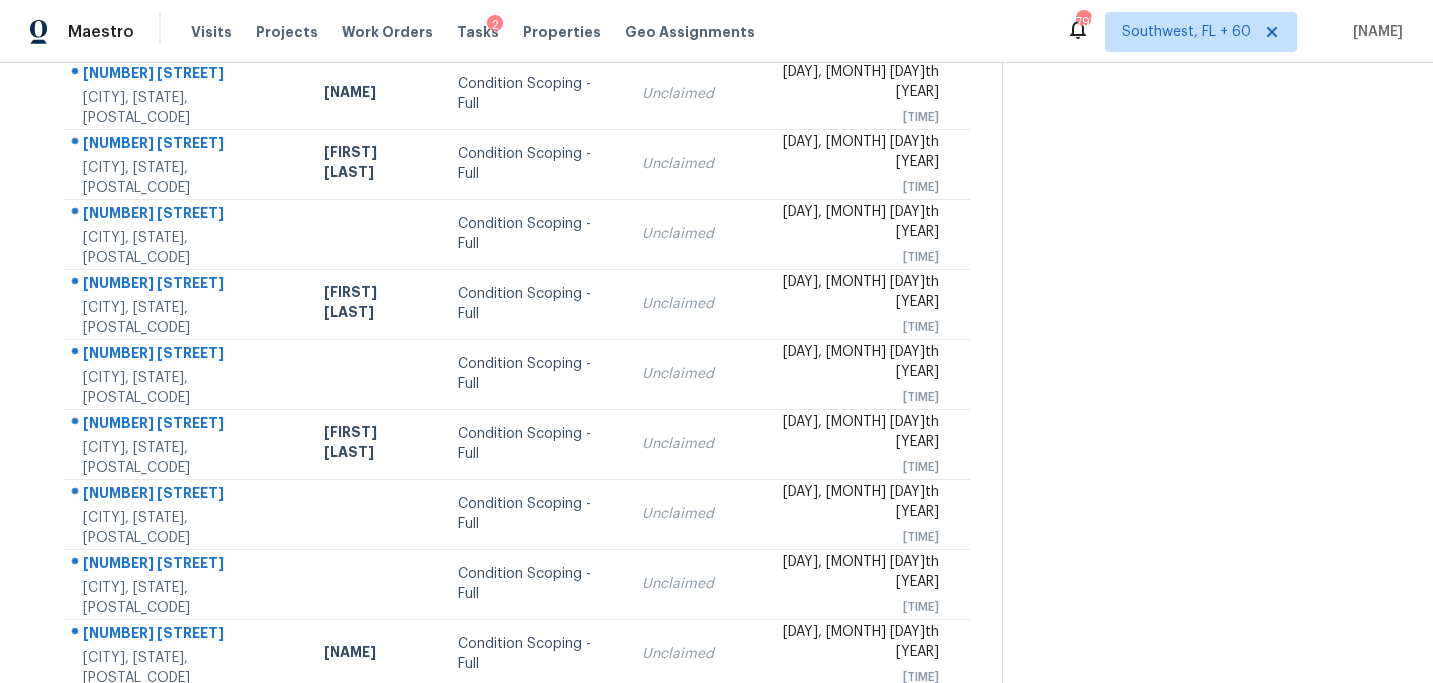 scroll, scrollTop: 163, scrollLeft: 0, axis: vertical 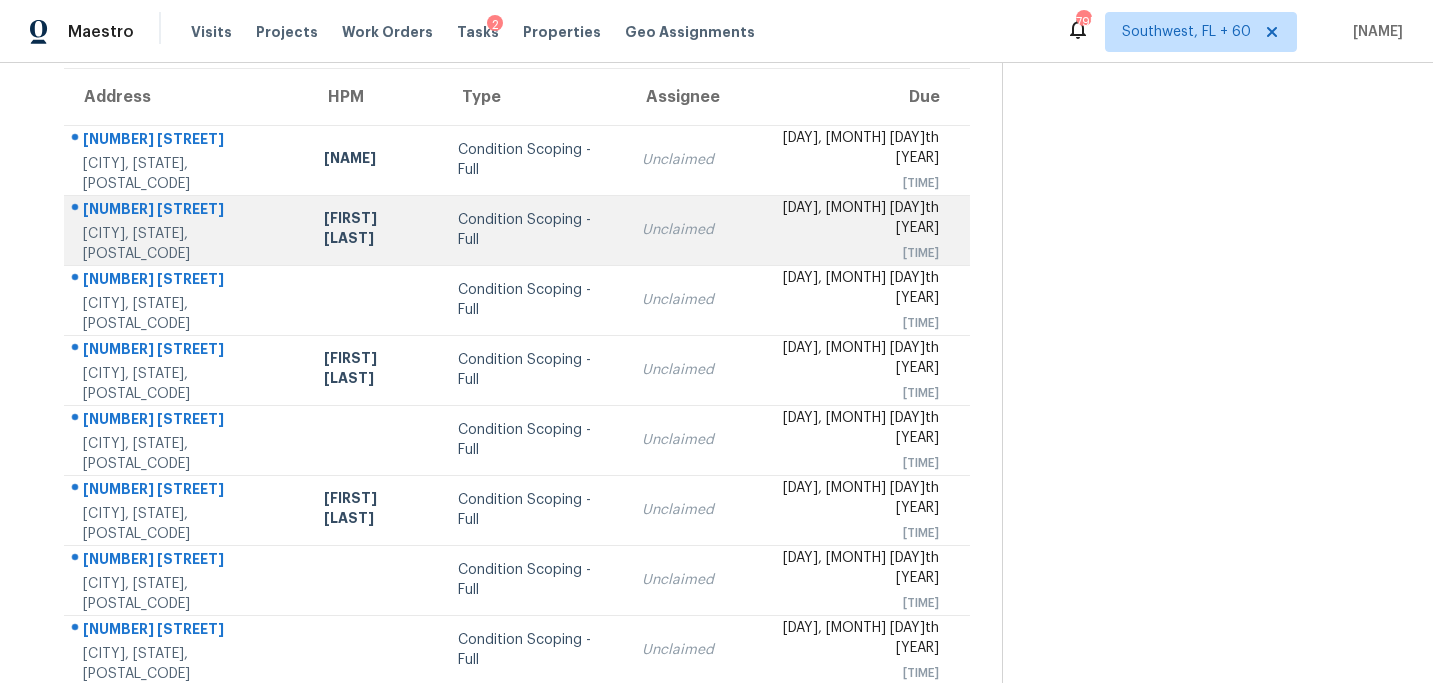 click on "Condition Scoping - Full" at bounding box center [534, 230] 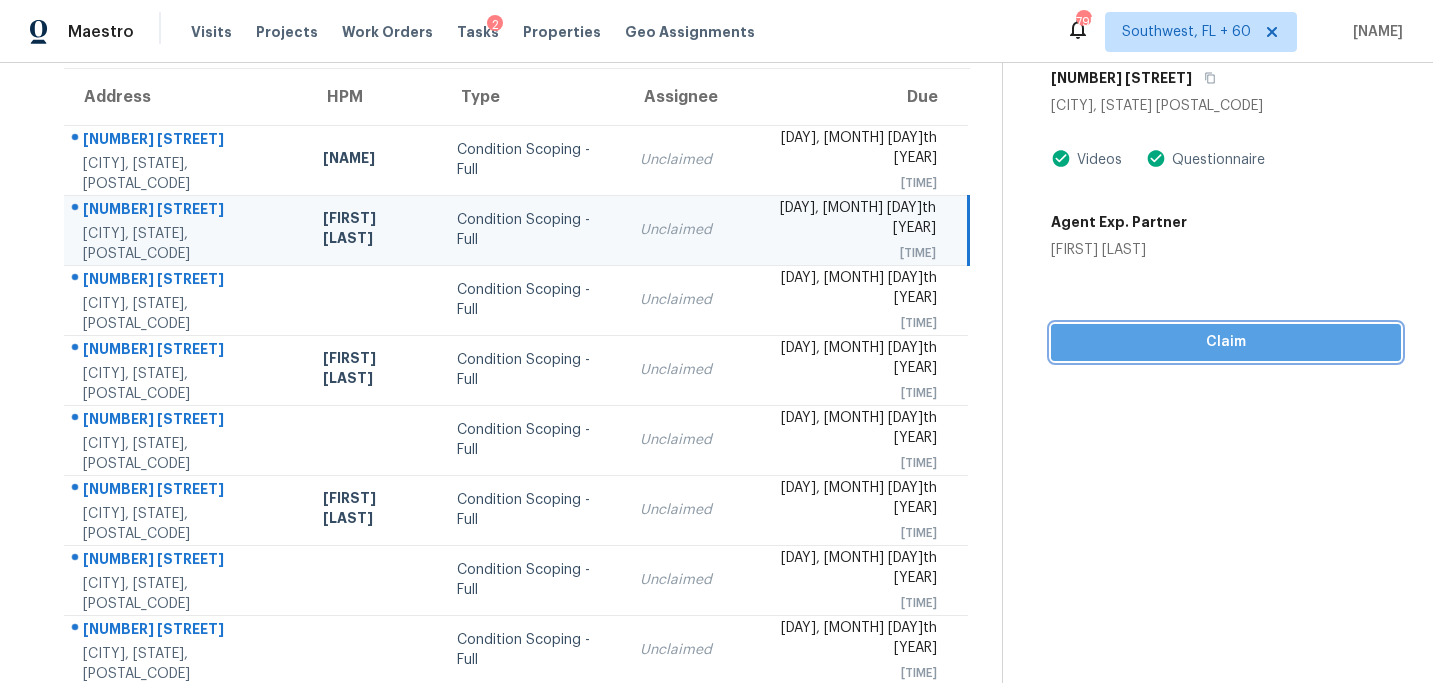 click on "Claim" at bounding box center [1226, 342] 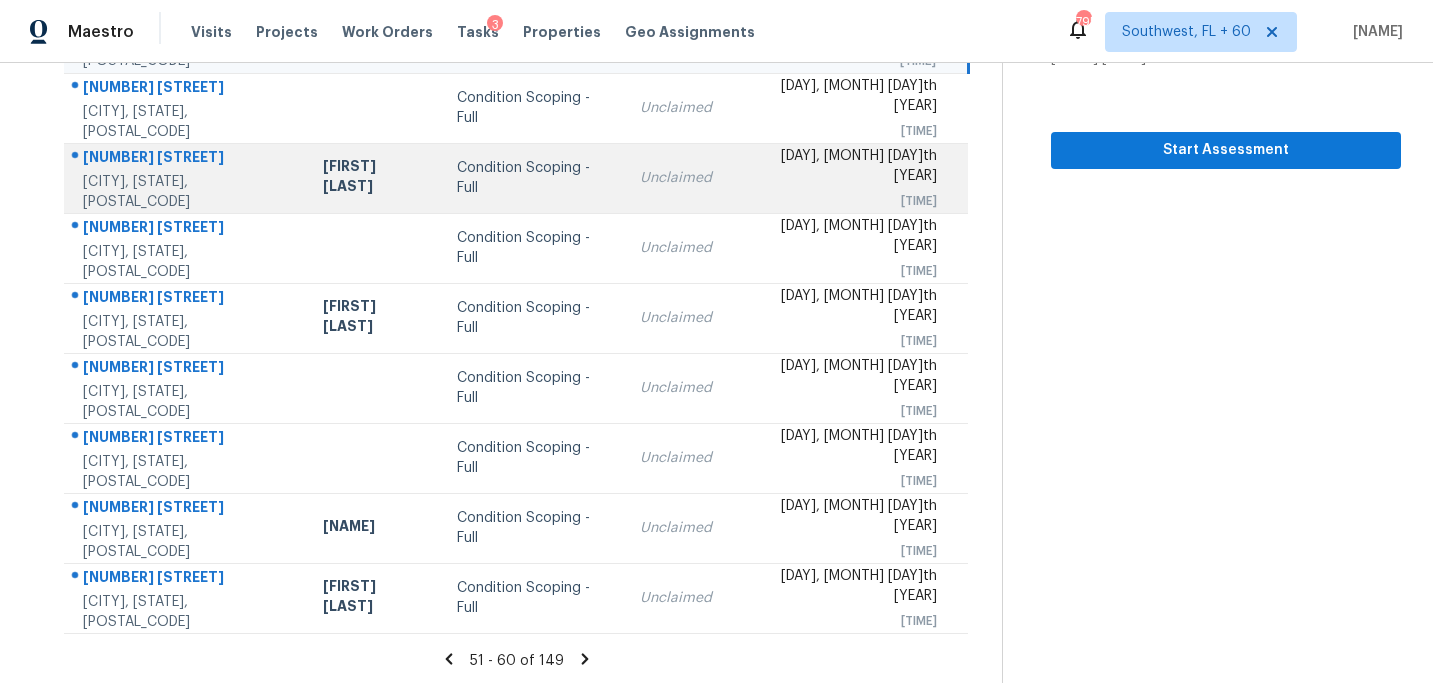 scroll, scrollTop: 358, scrollLeft: 0, axis: vertical 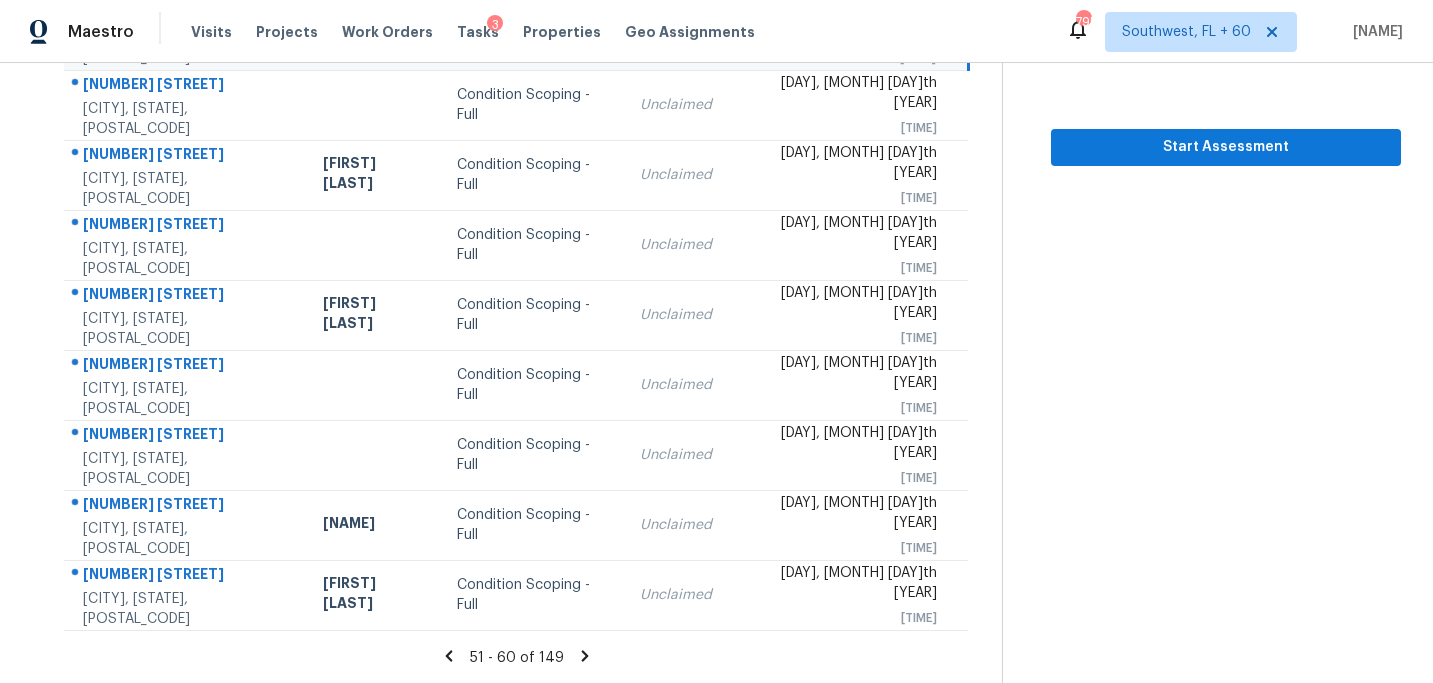 click 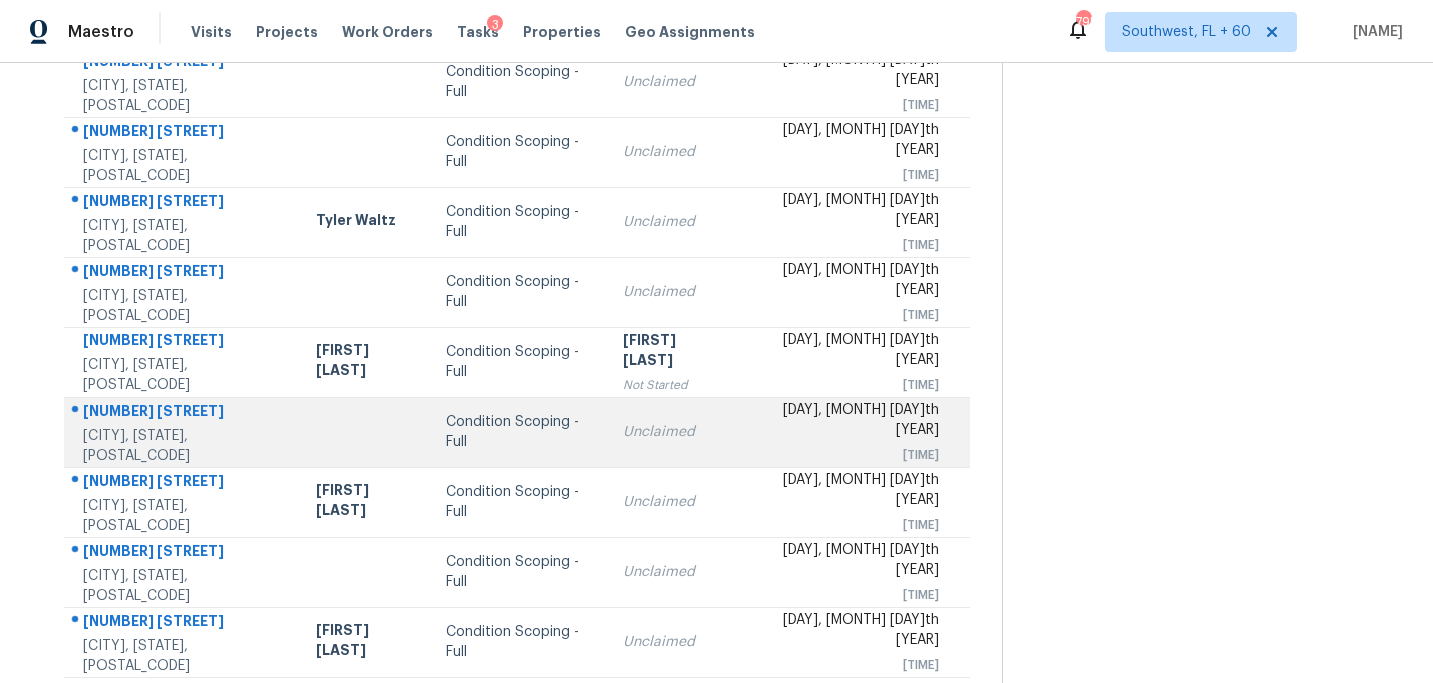 scroll, scrollTop: 358, scrollLeft: 0, axis: vertical 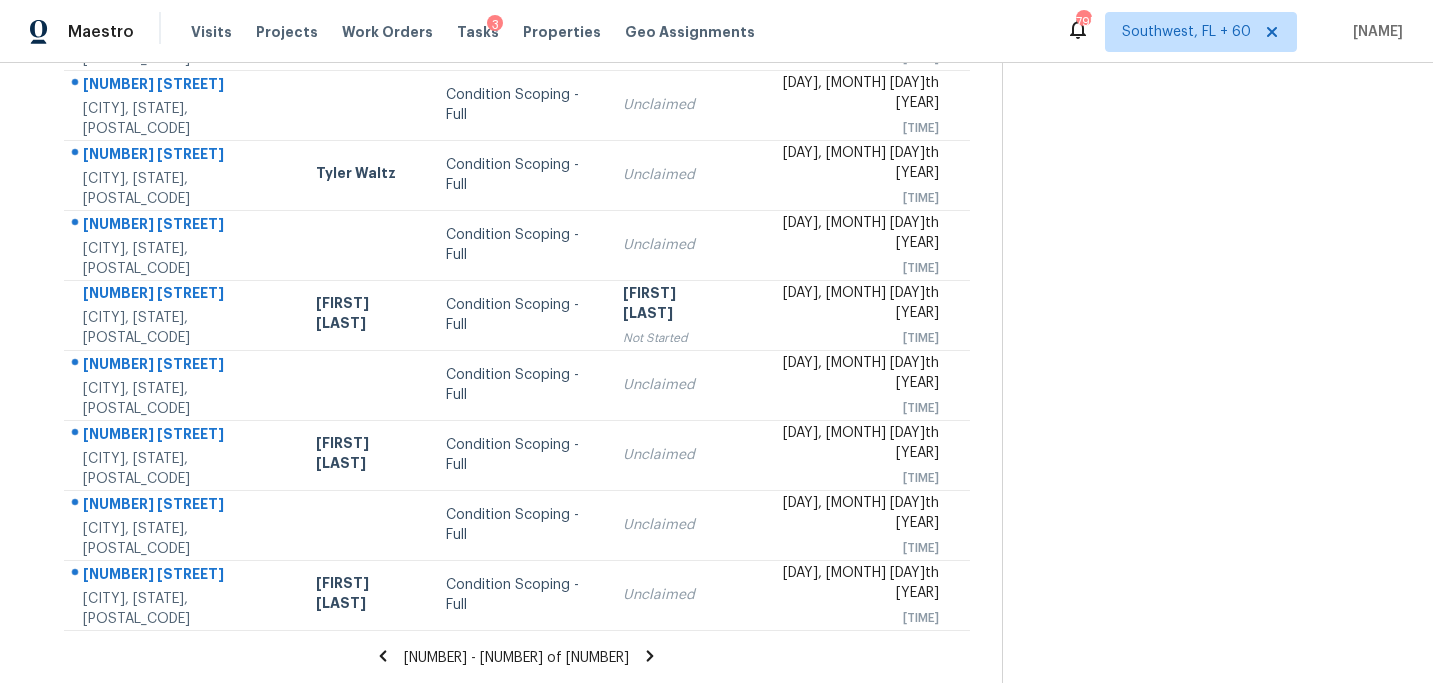 click 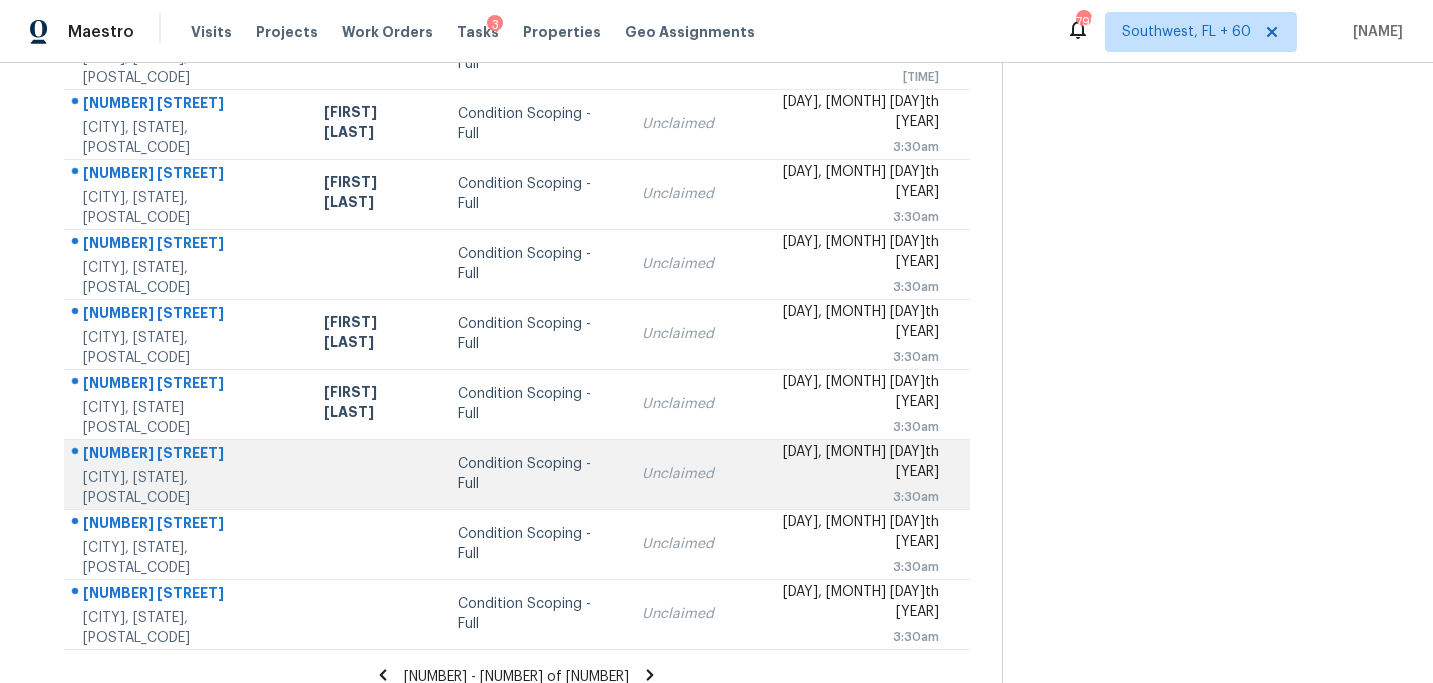scroll, scrollTop: 358, scrollLeft: 0, axis: vertical 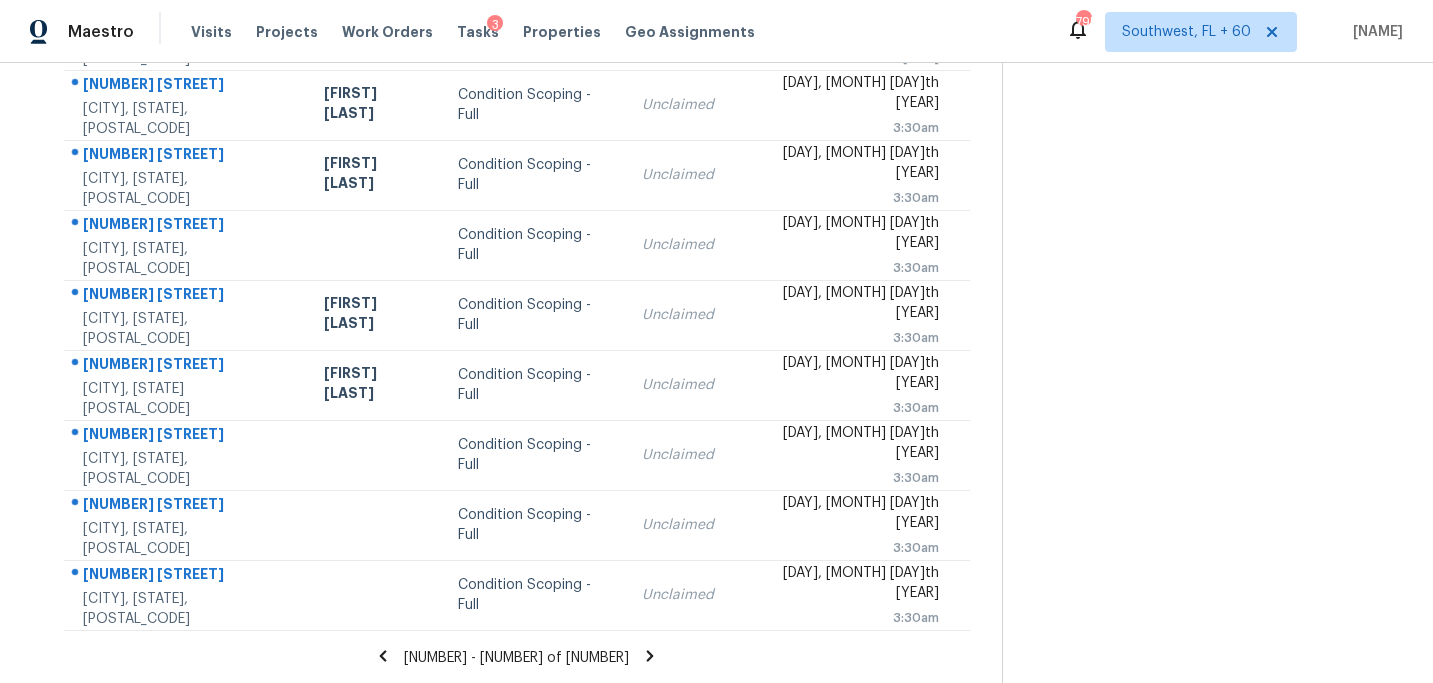 click 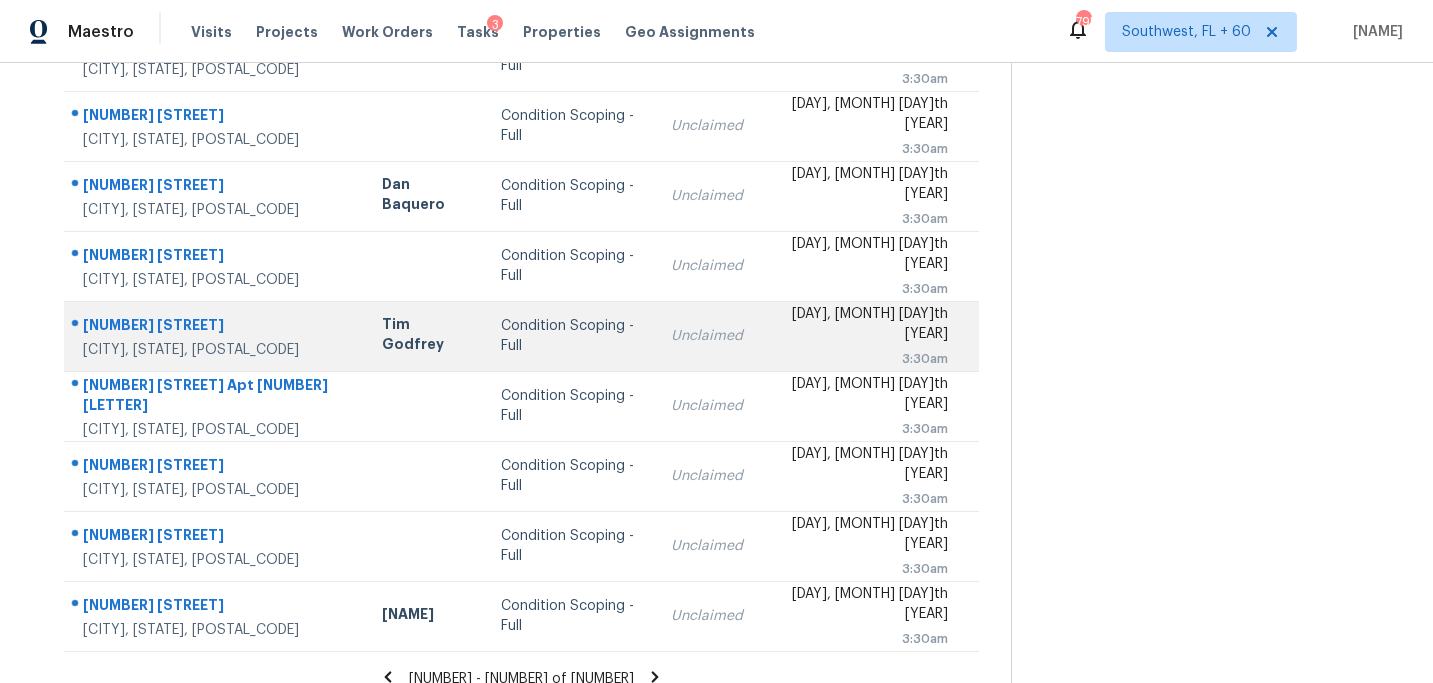 scroll, scrollTop: 358, scrollLeft: 0, axis: vertical 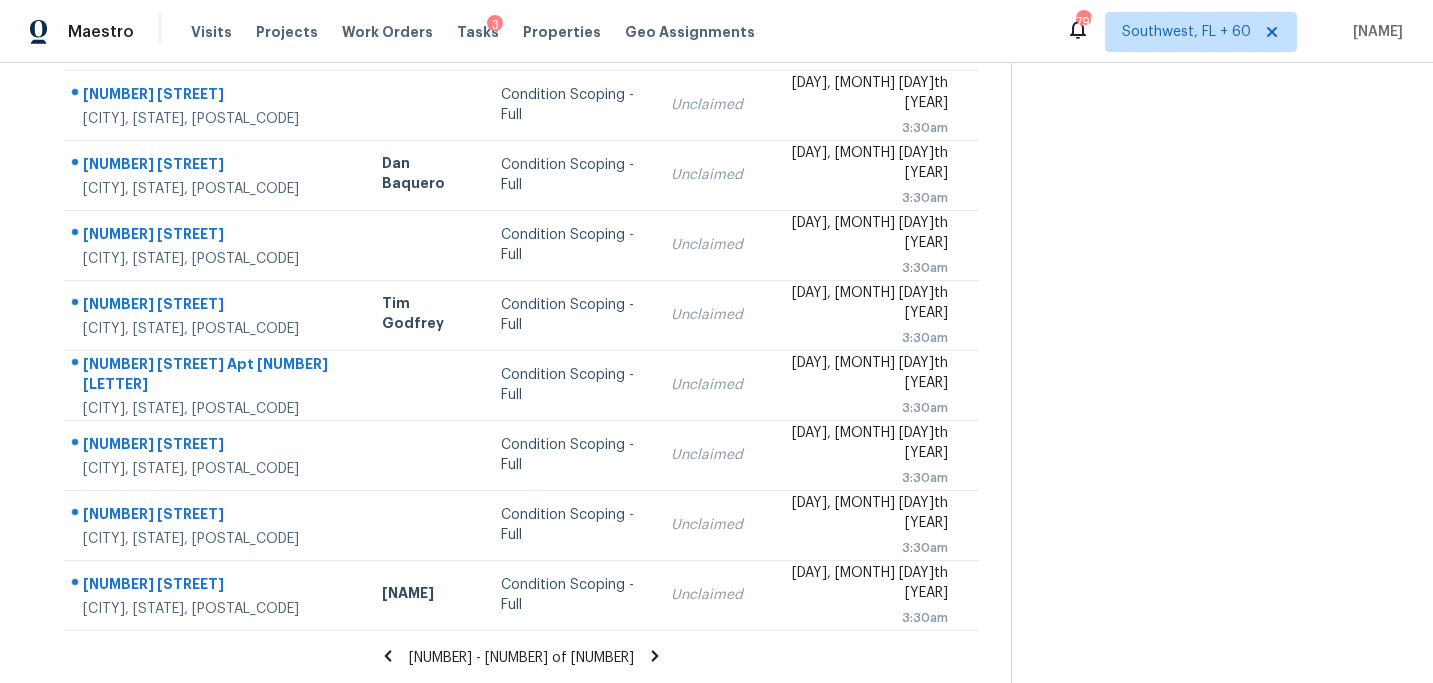 click 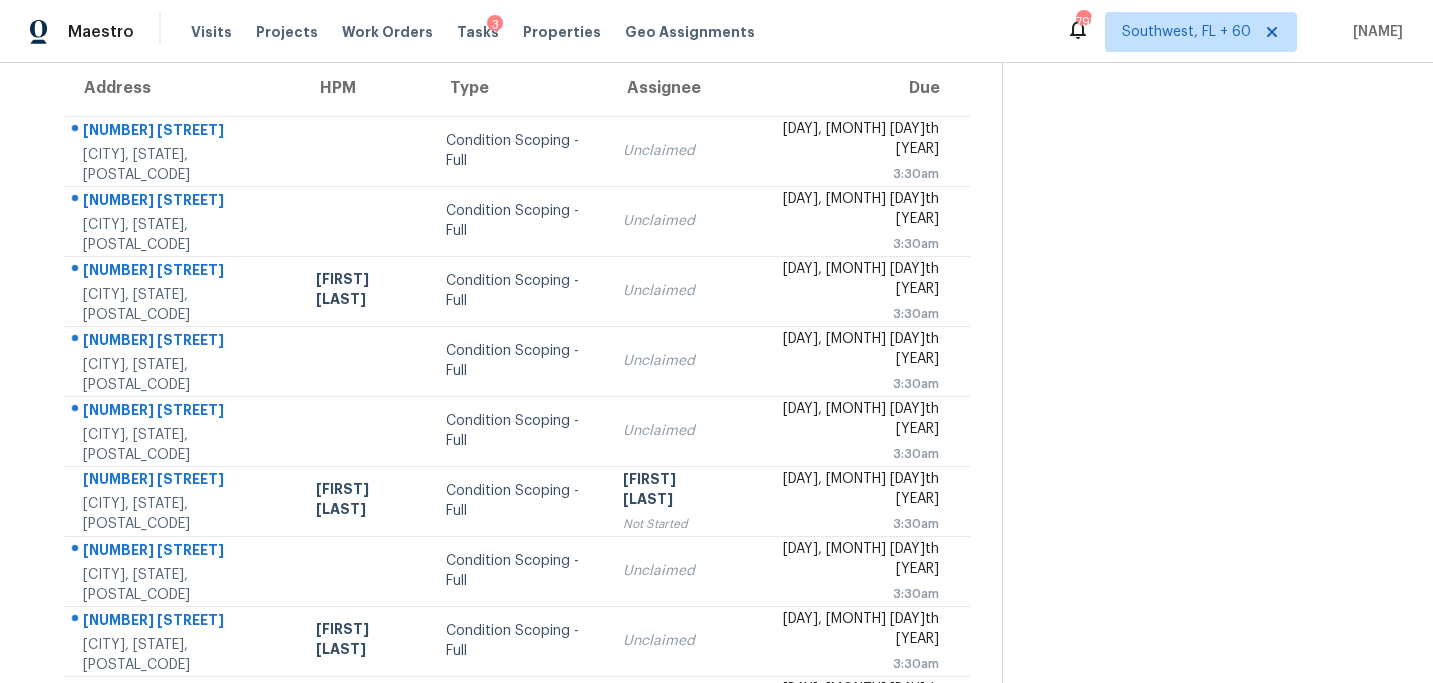 scroll, scrollTop: 145, scrollLeft: 0, axis: vertical 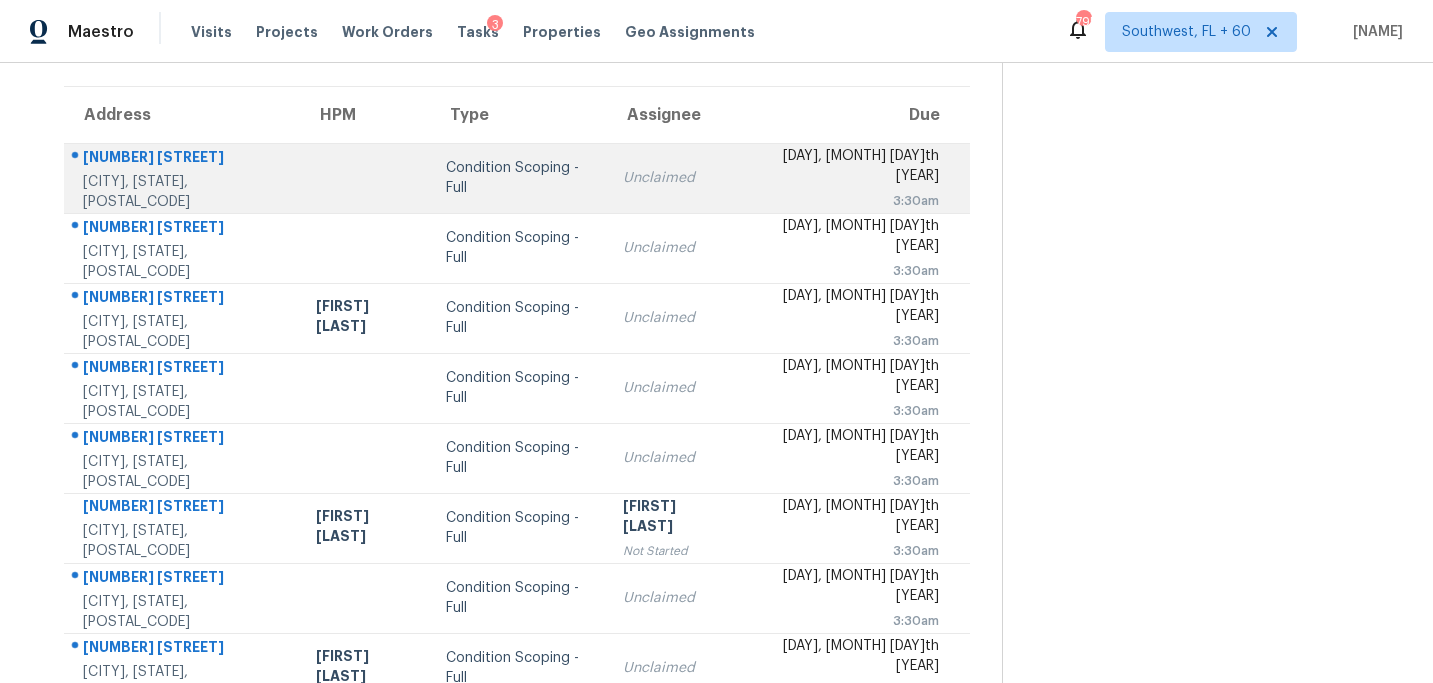 click on "Condition Scoping - Full" at bounding box center [518, 178] 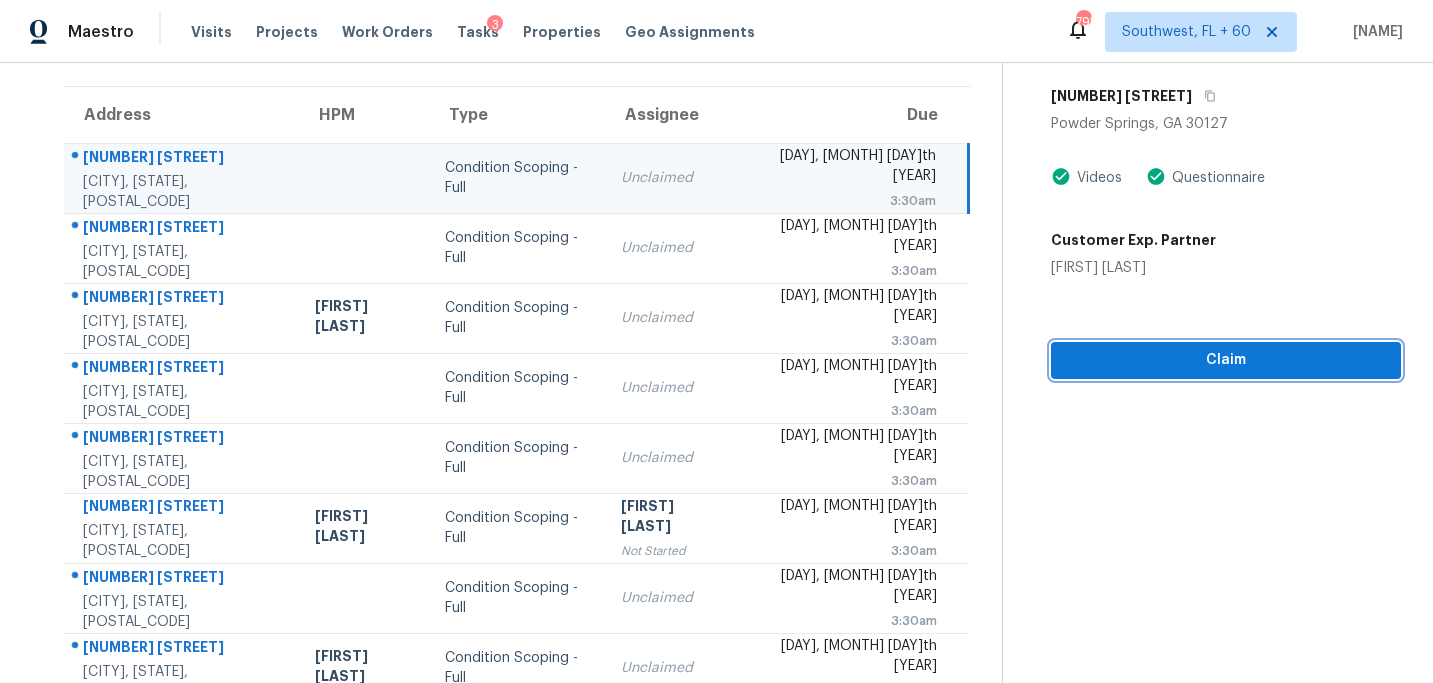 click on "Claim" at bounding box center (1226, 360) 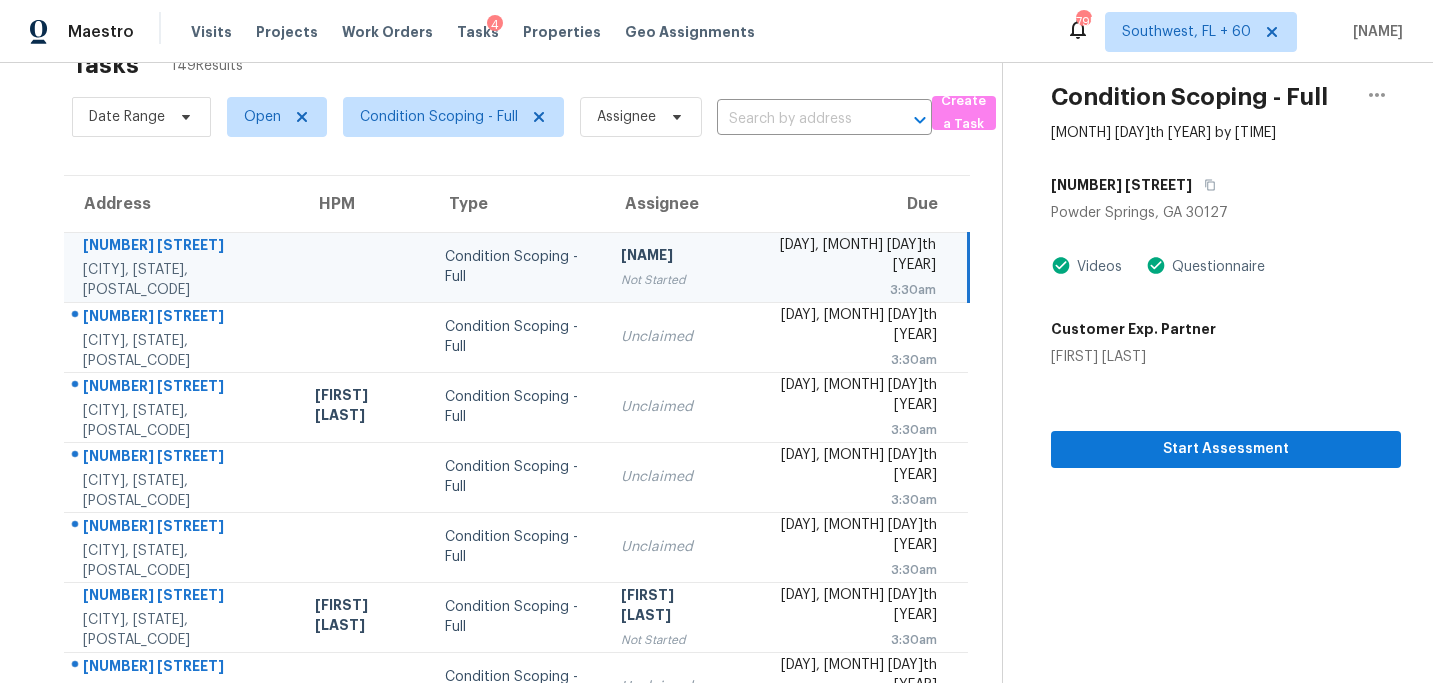 scroll, scrollTop: 0, scrollLeft: 0, axis: both 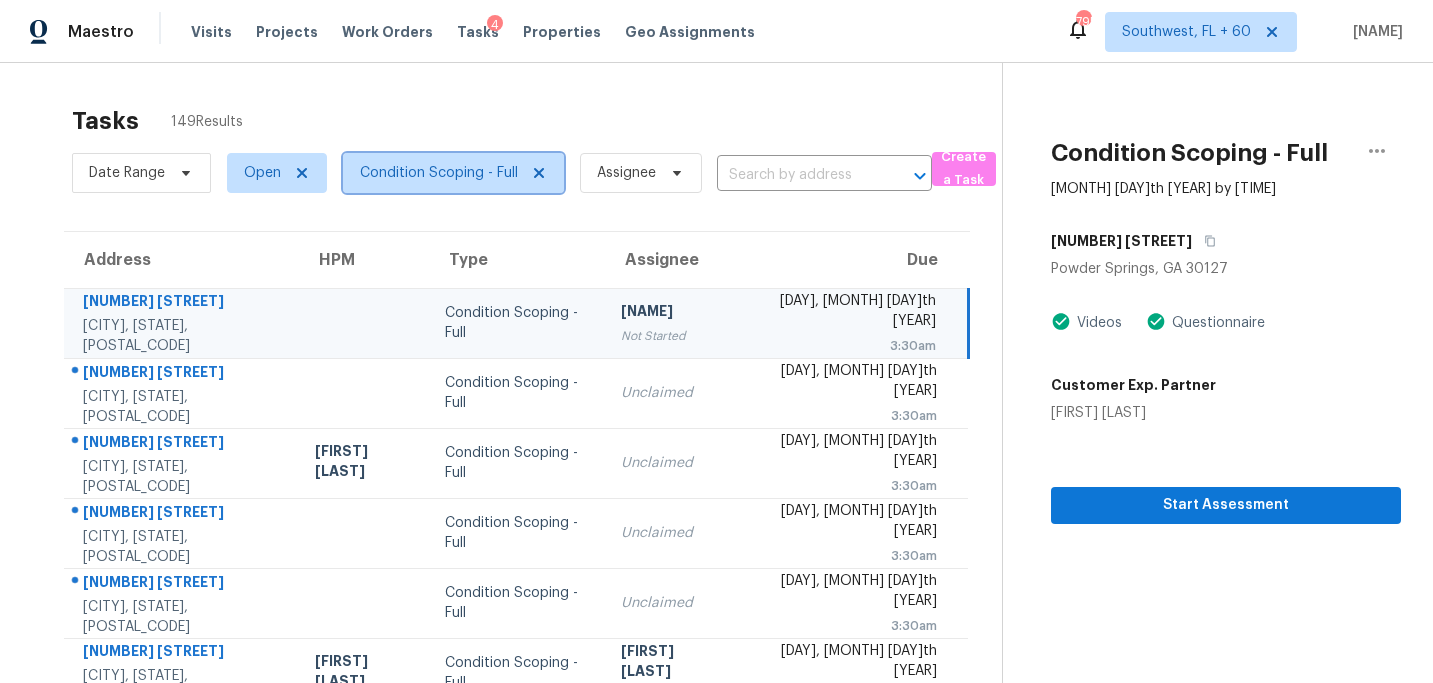 click on "Condition Scoping - Full" at bounding box center [439, 173] 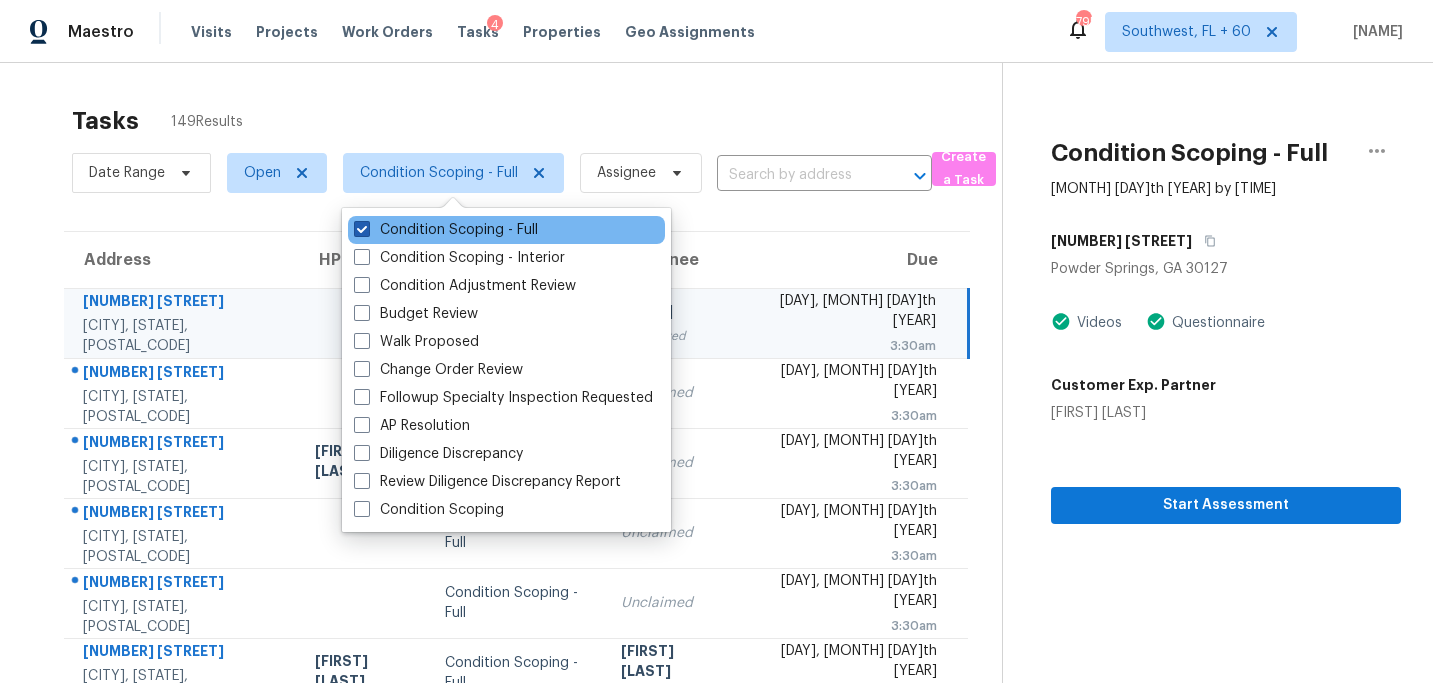 click on "Condition Scoping - Full" at bounding box center (446, 230) 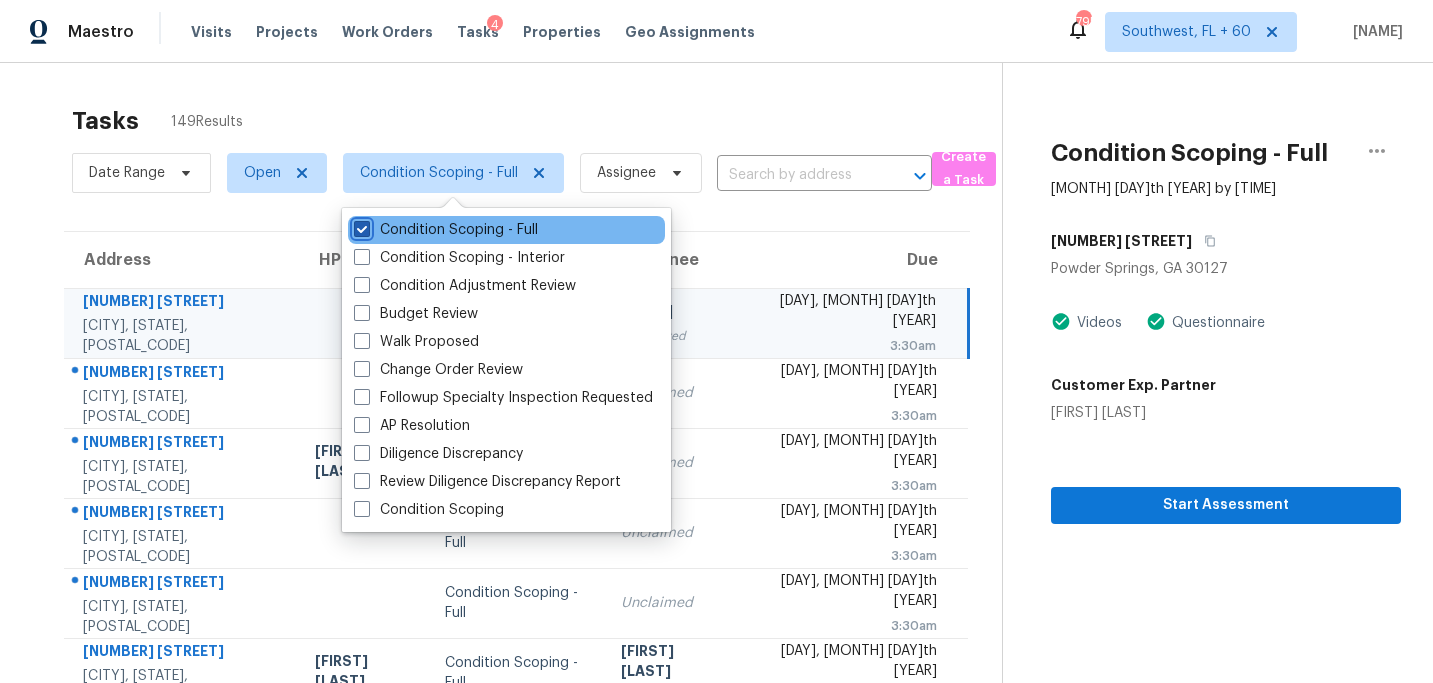 click on "Condition Scoping - Full" at bounding box center [360, 226] 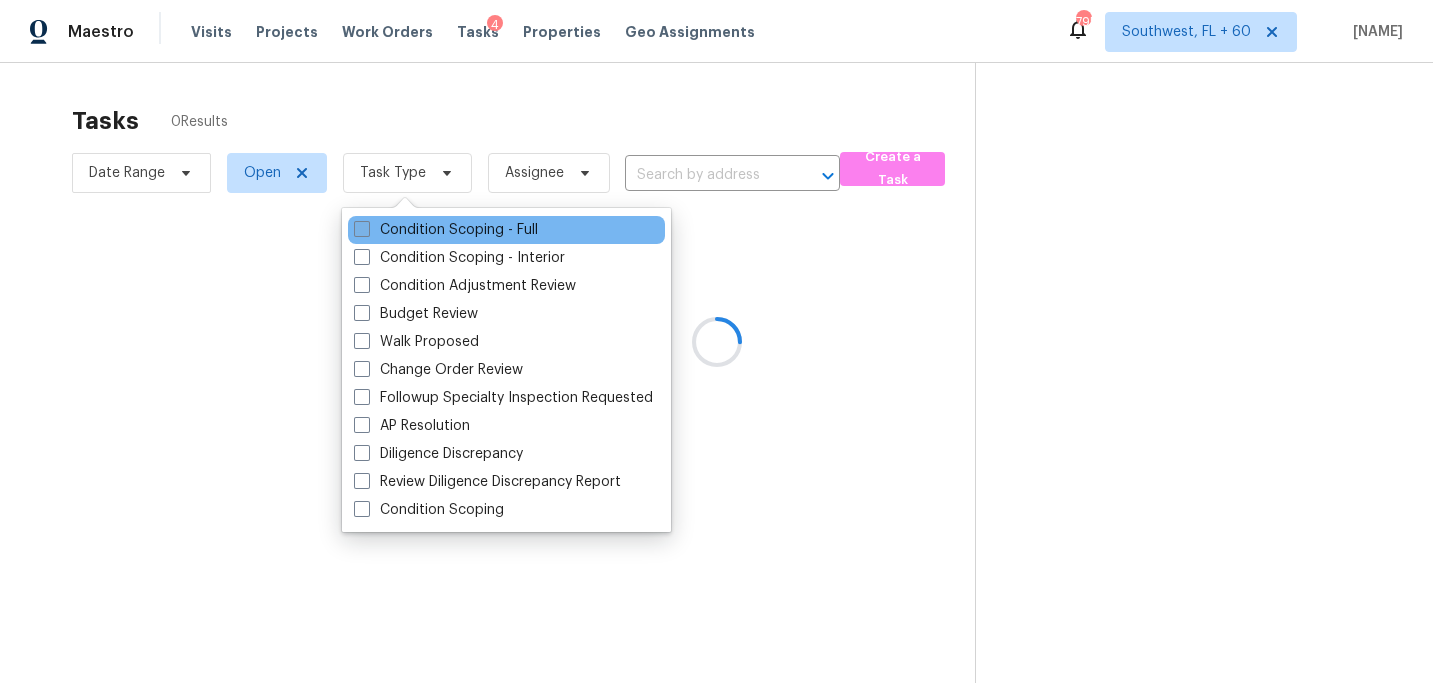 click on "Condition Scoping - Full" at bounding box center [446, 230] 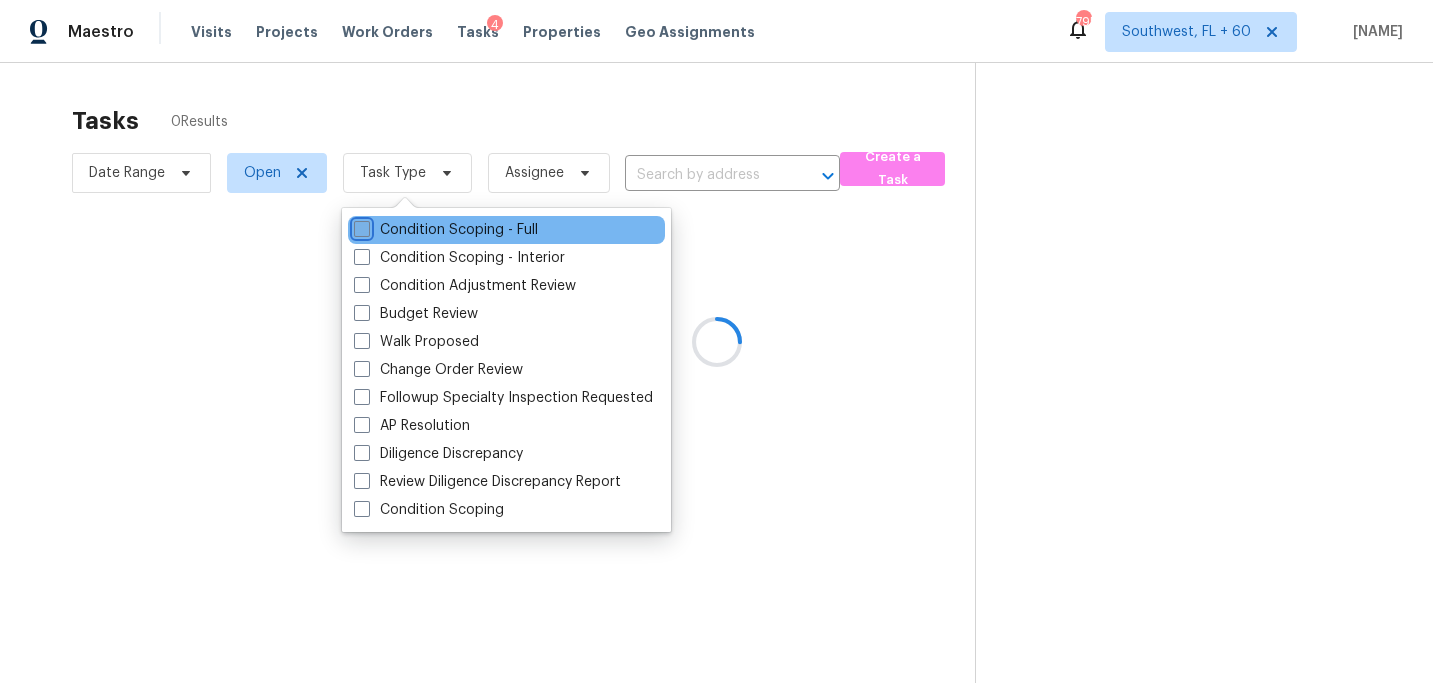 click on "Condition Scoping - Full" at bounding box center (360, 226) 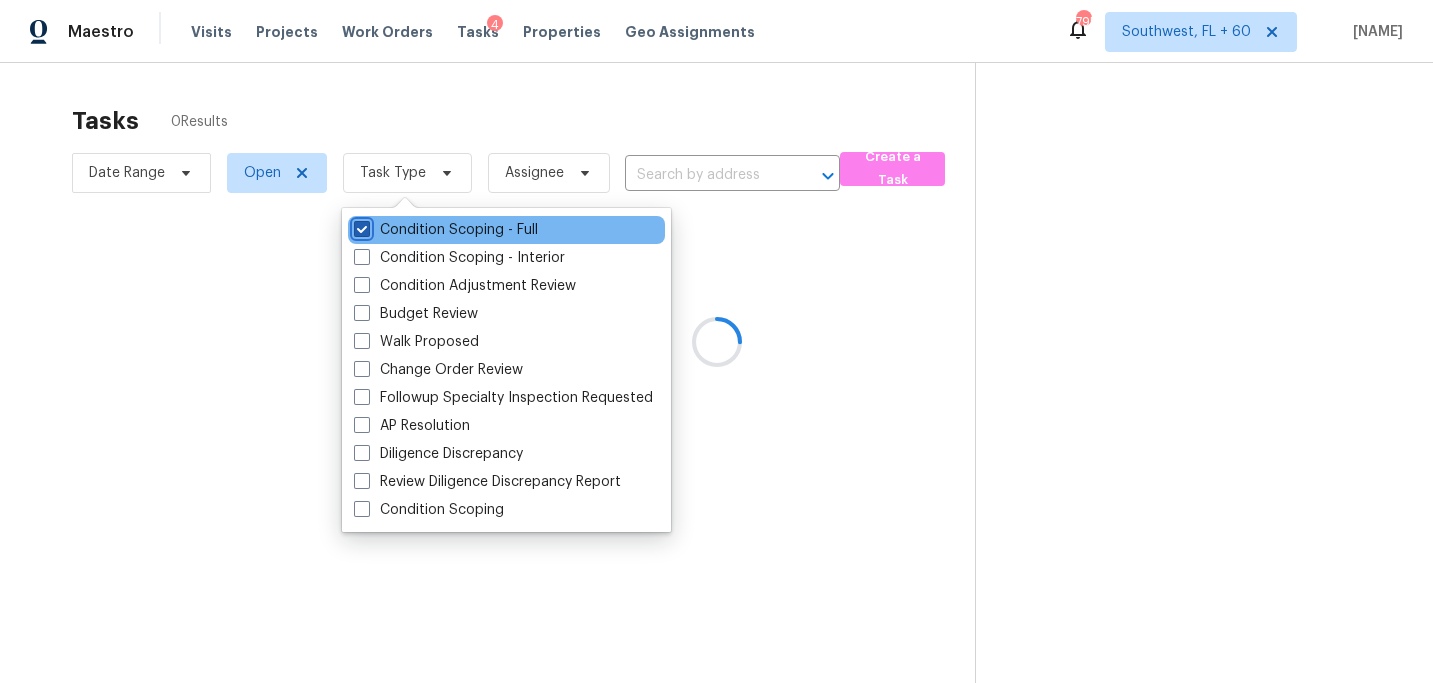 checkbox on "true" 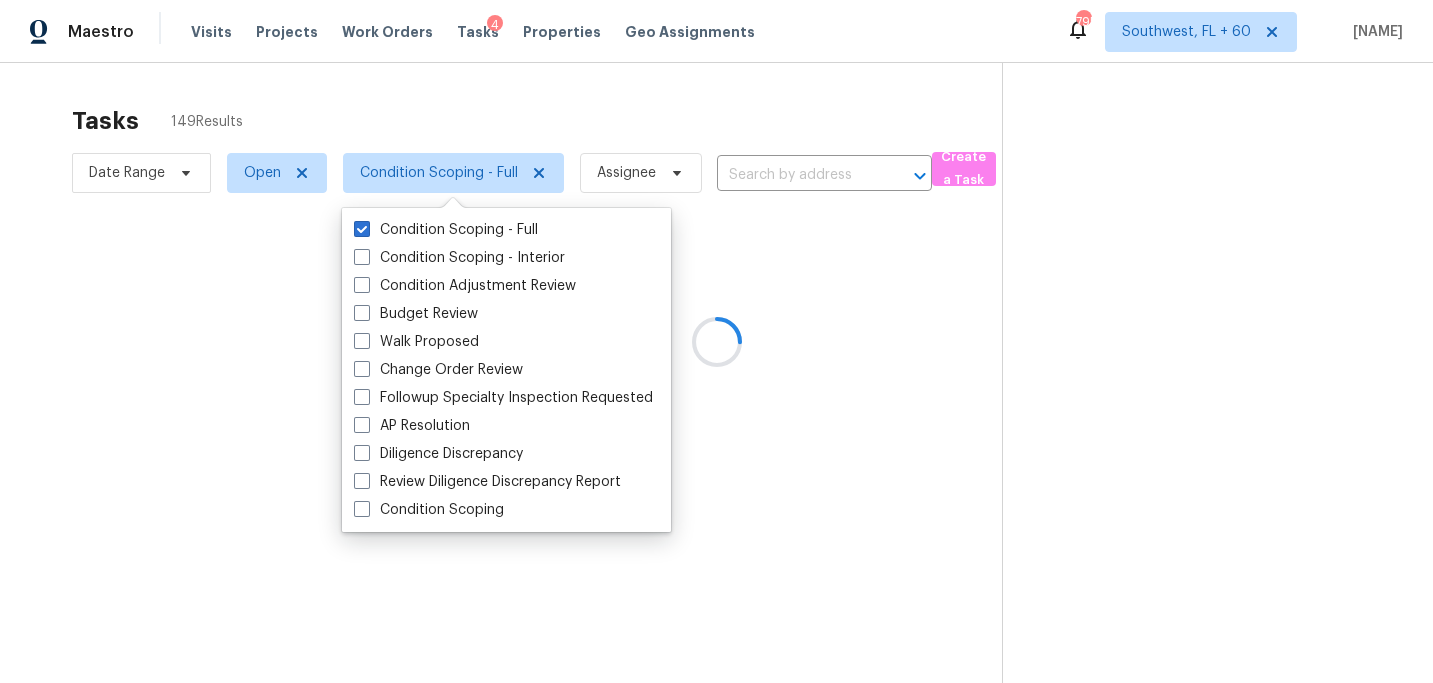 click at bounding box center [716, 341] 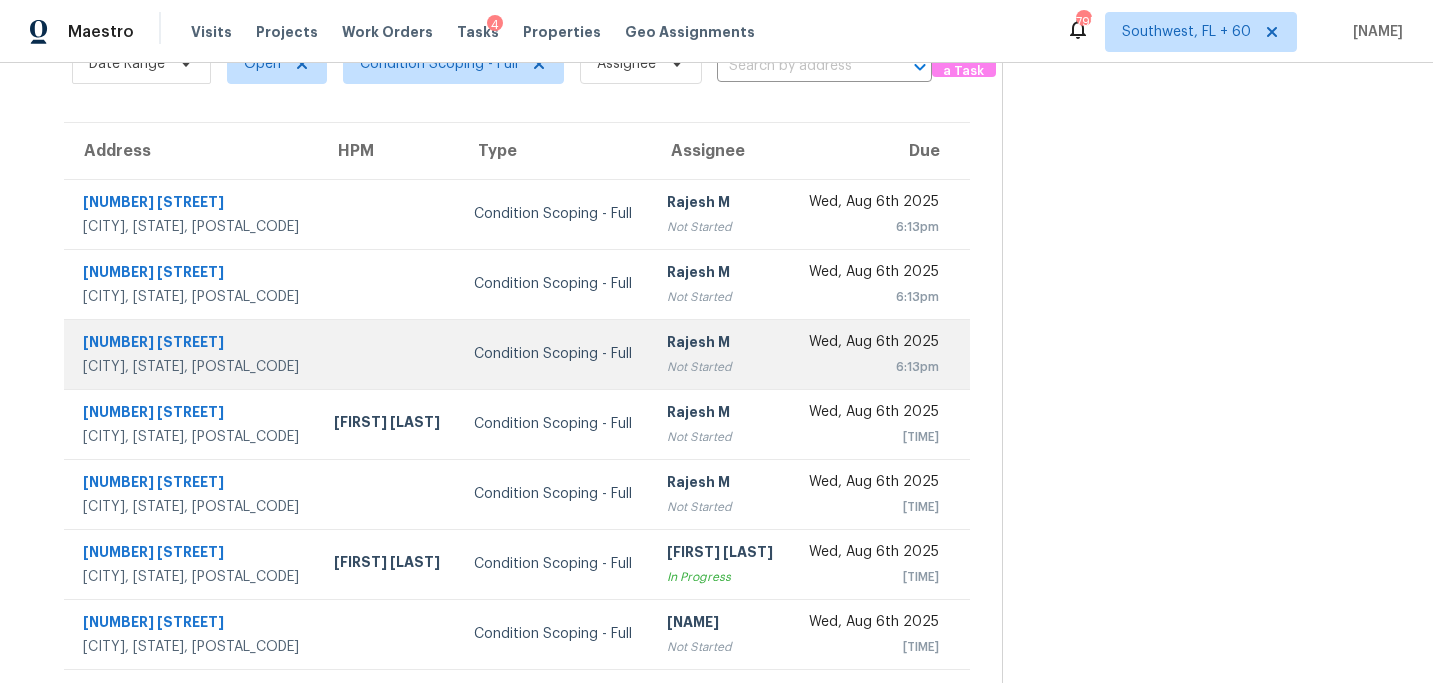 scroll, scrollTop: 358, scrollLeft: 0, axis: vertical 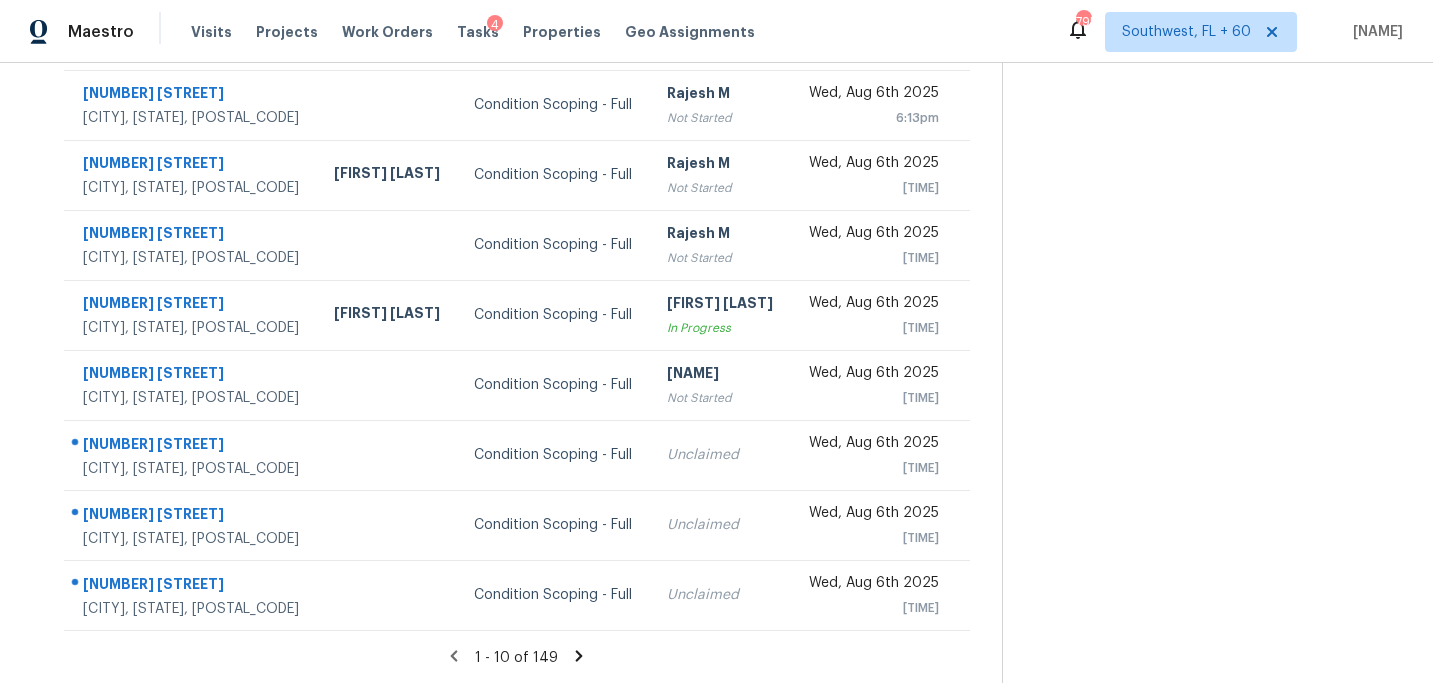 click 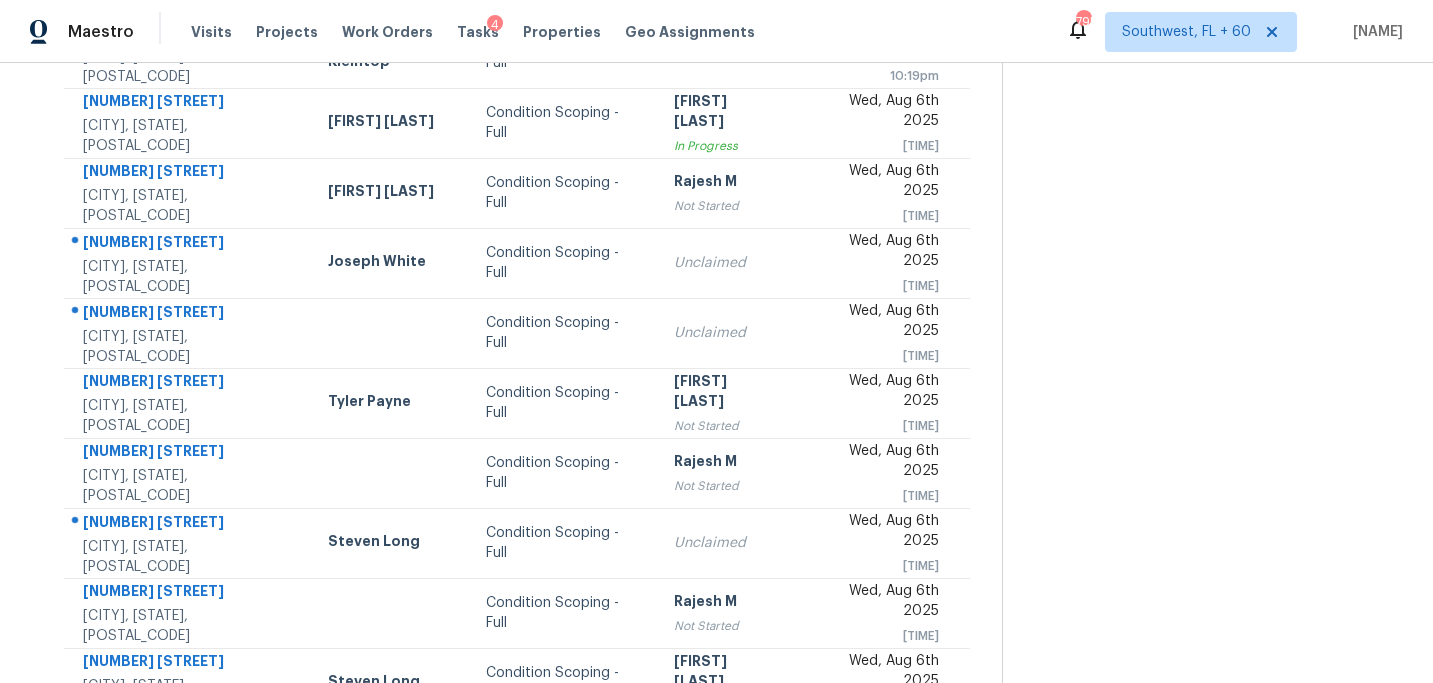 scroll, scrollTop: 358, scrollLeft: 0, axis: vertical 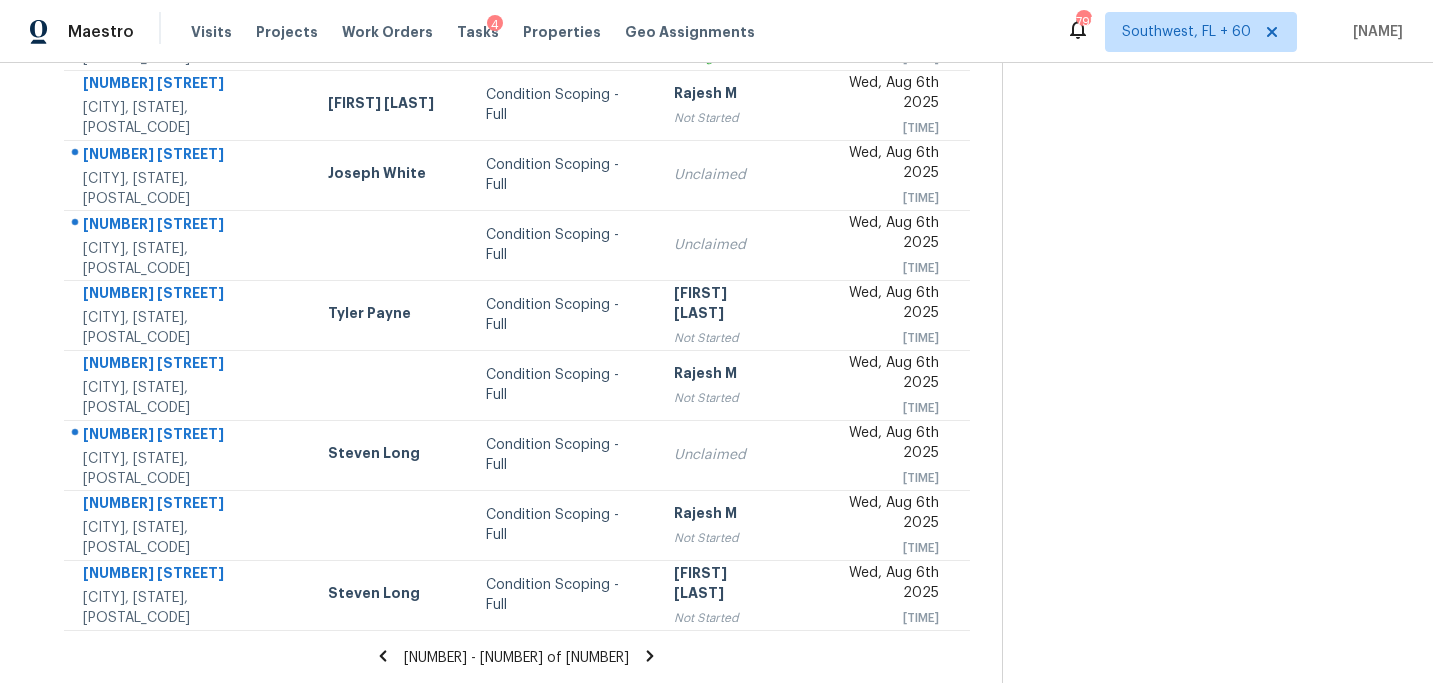 click 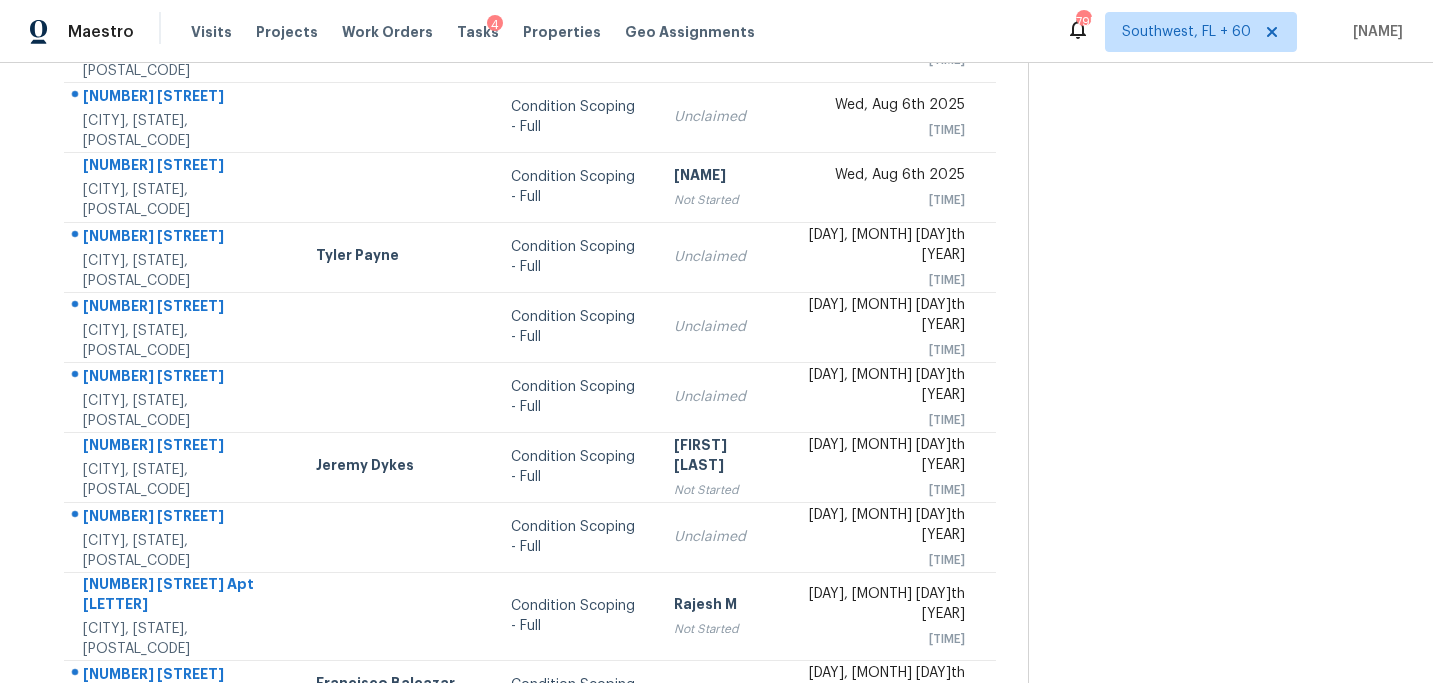 scroll, scrollTop: 358, scrollLeft: 0, axis: vertical 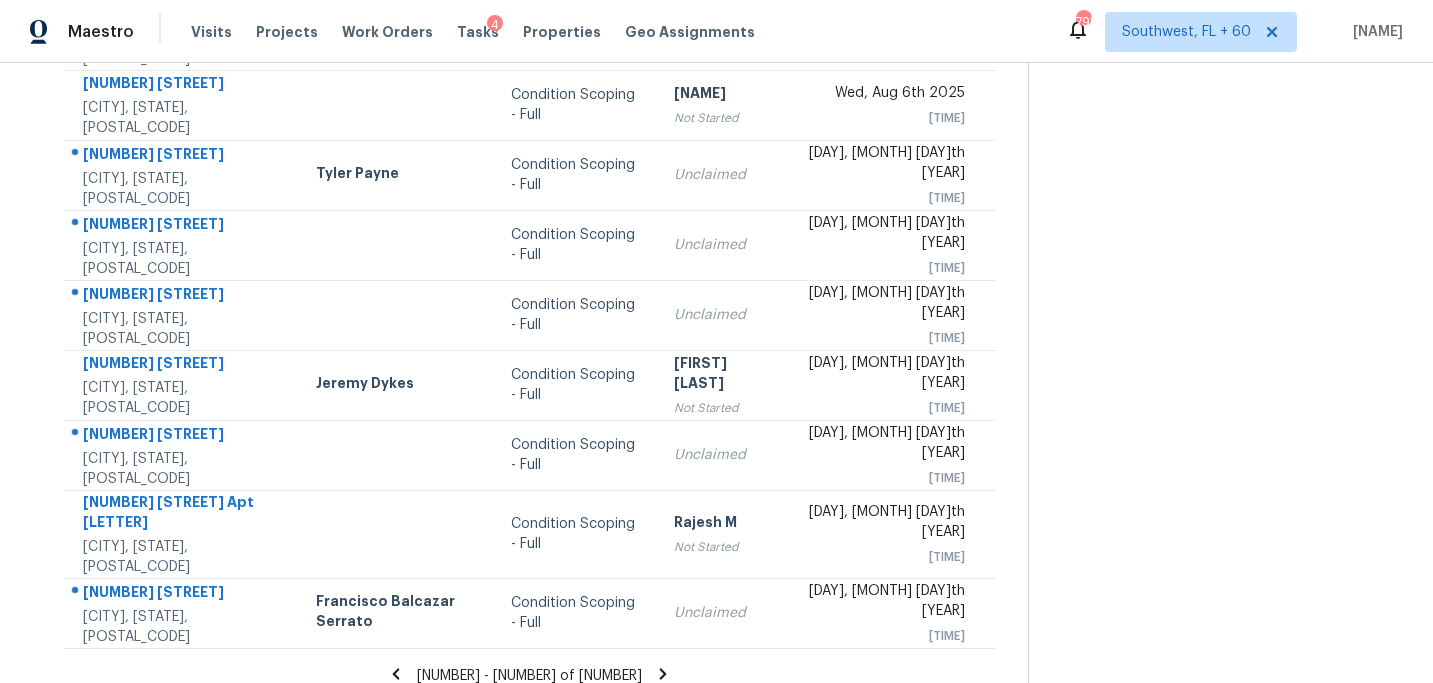 click 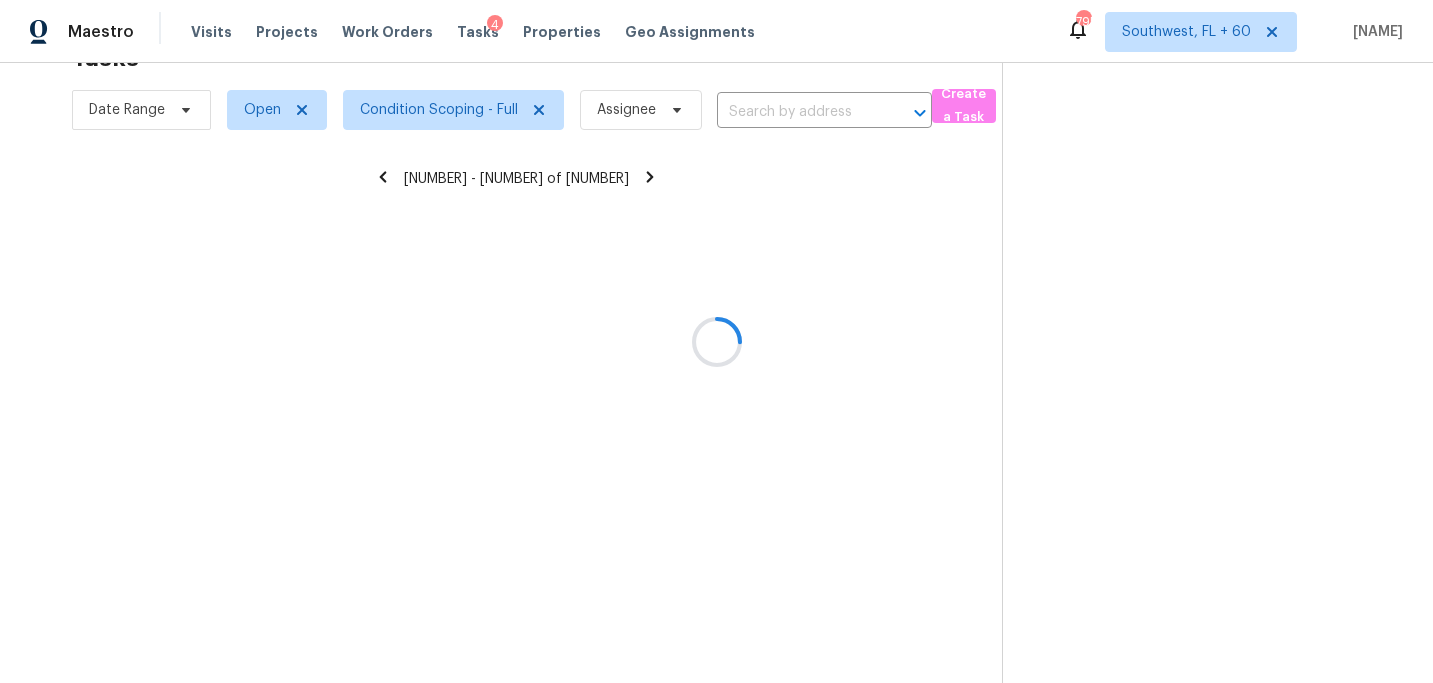 scroll, scrollTop: 358, scrollLeft: 0, axis: vertical 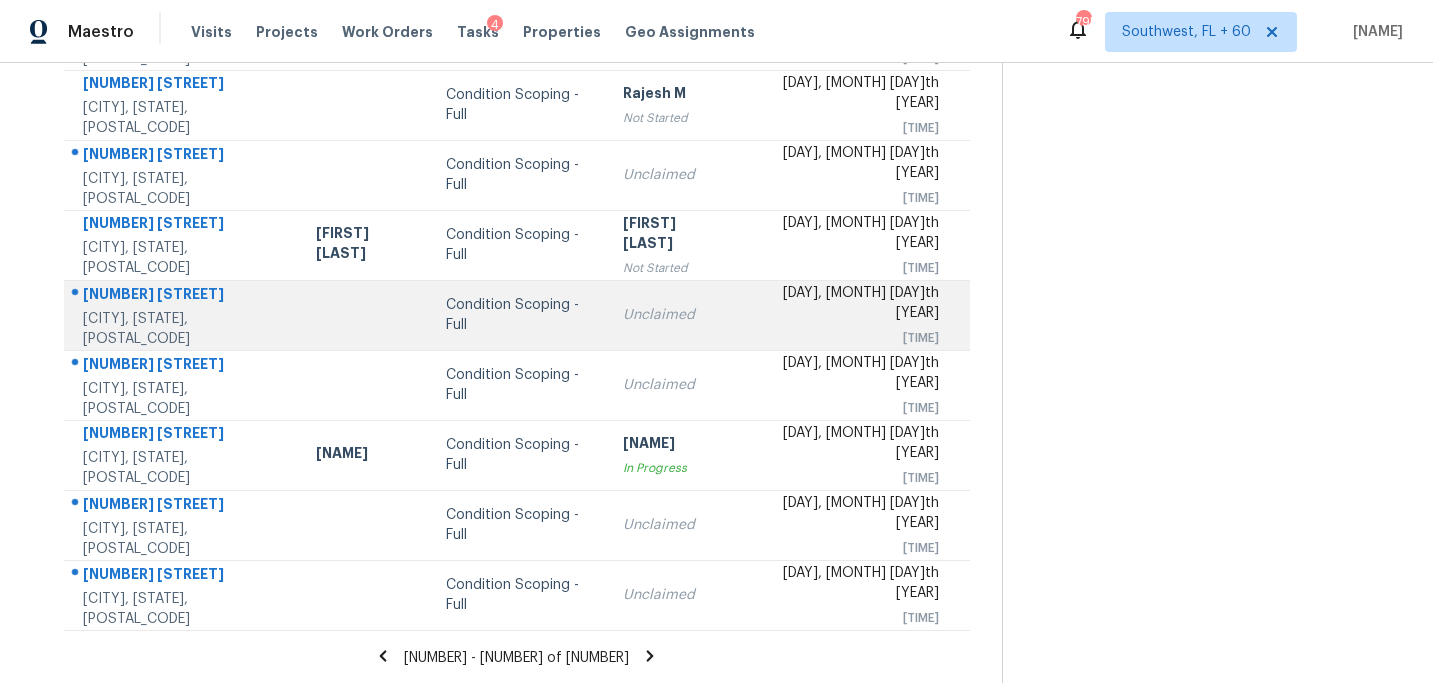 click on "Condition Scoping - Full" at bounding box center (518, 315) 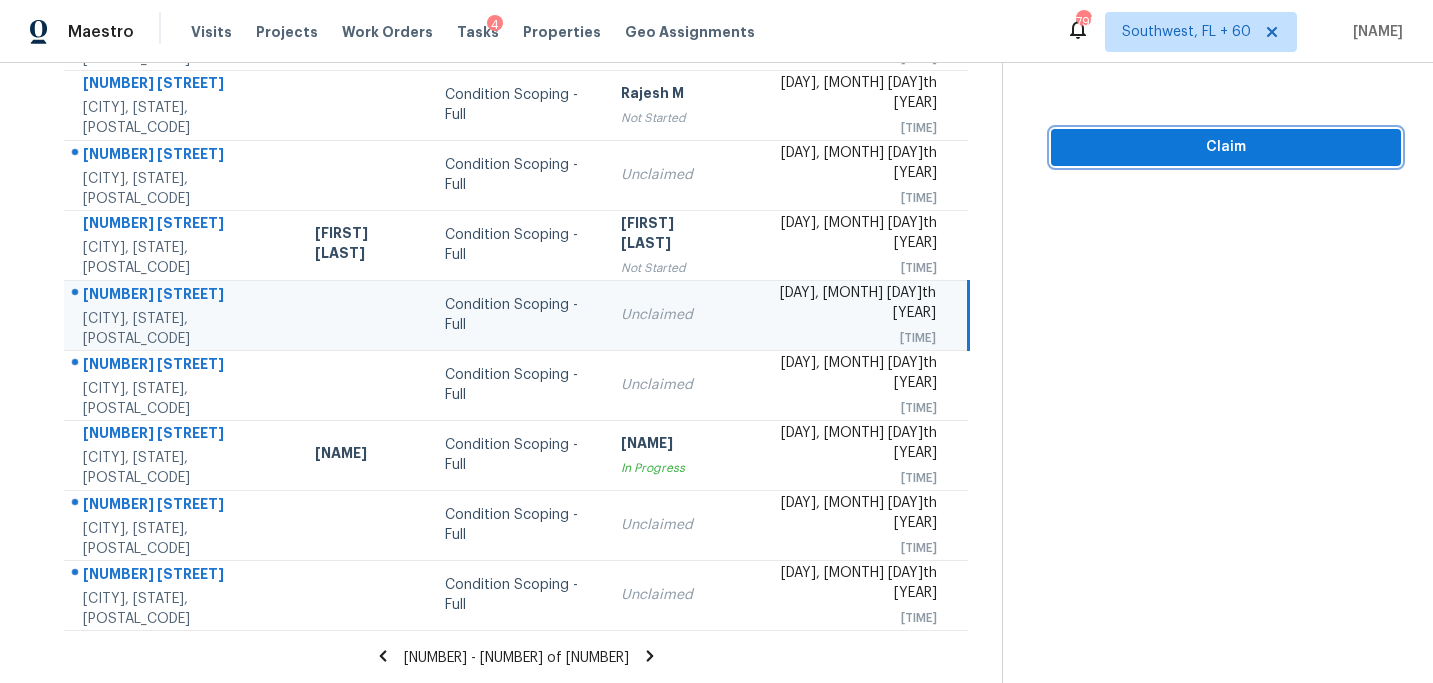 click on "Claim" at bounding box center [1226, 147] 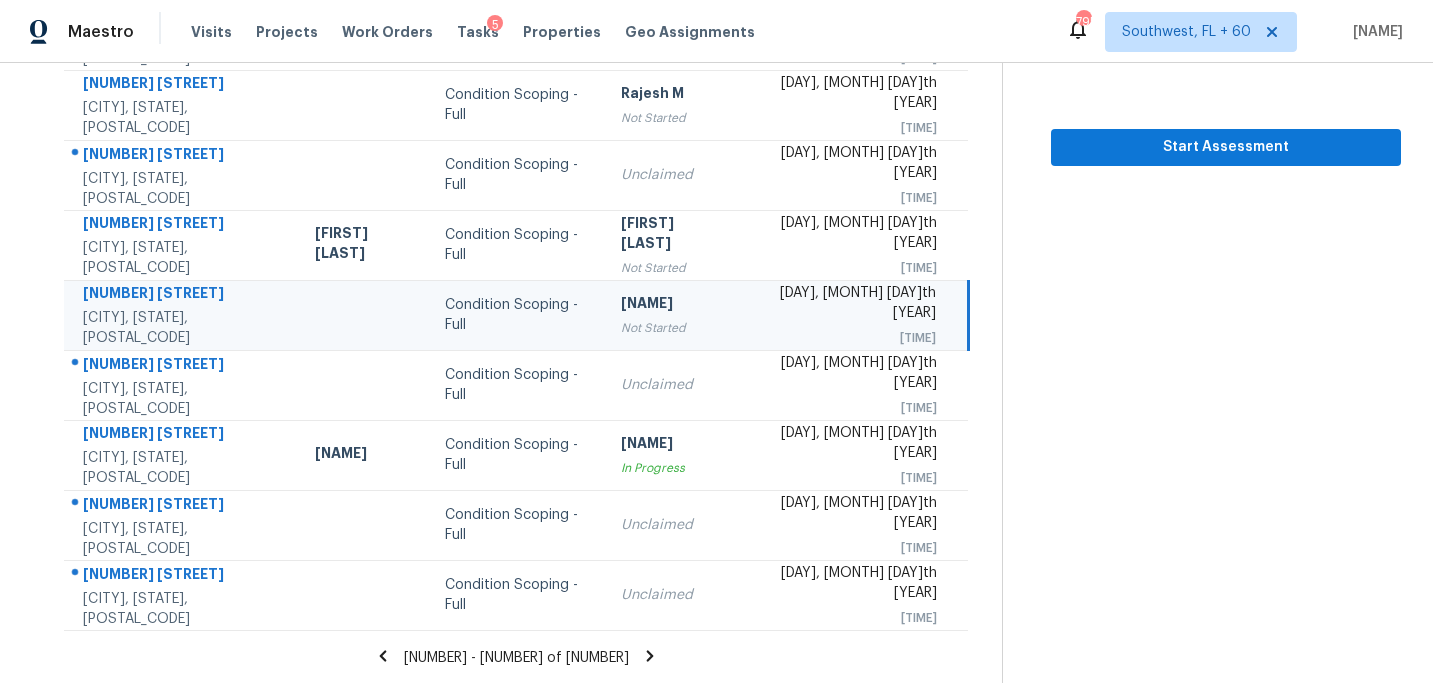 click 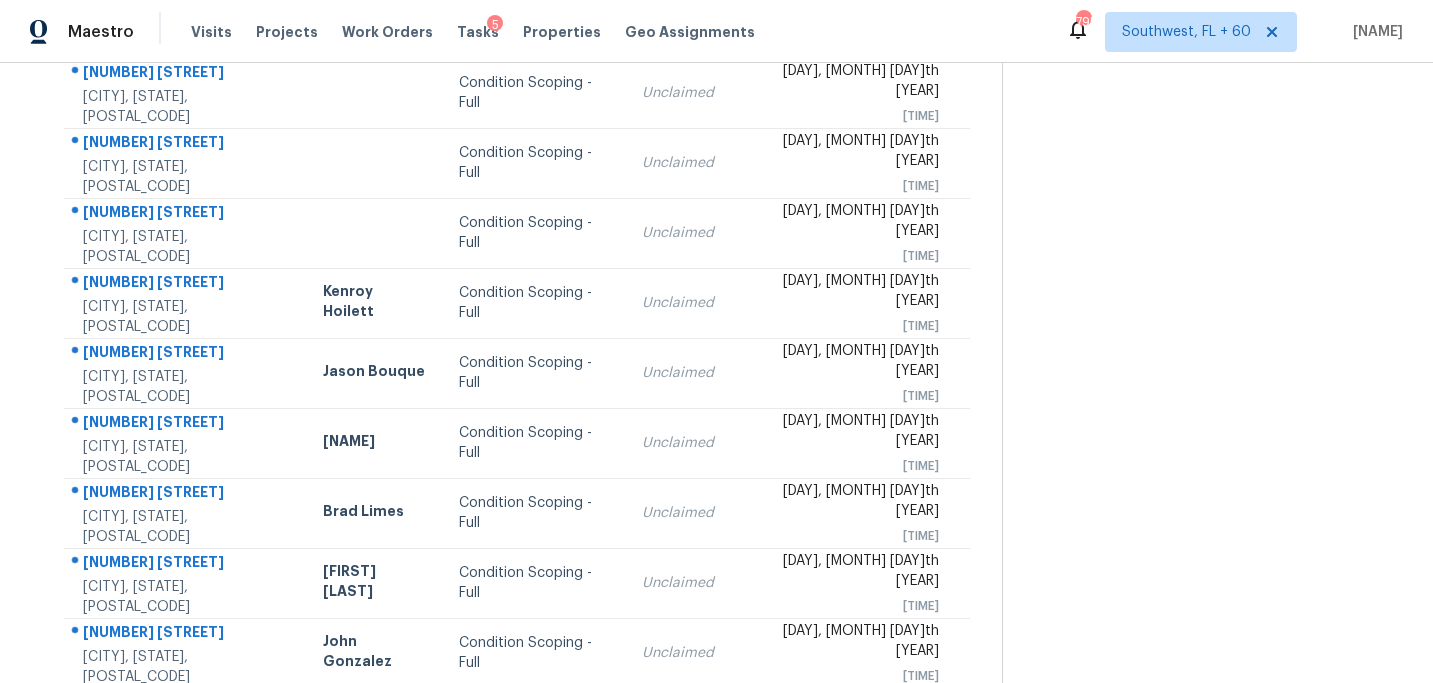 scroll, scrollTop: 358, scrollLeft: 0, axis: vertical 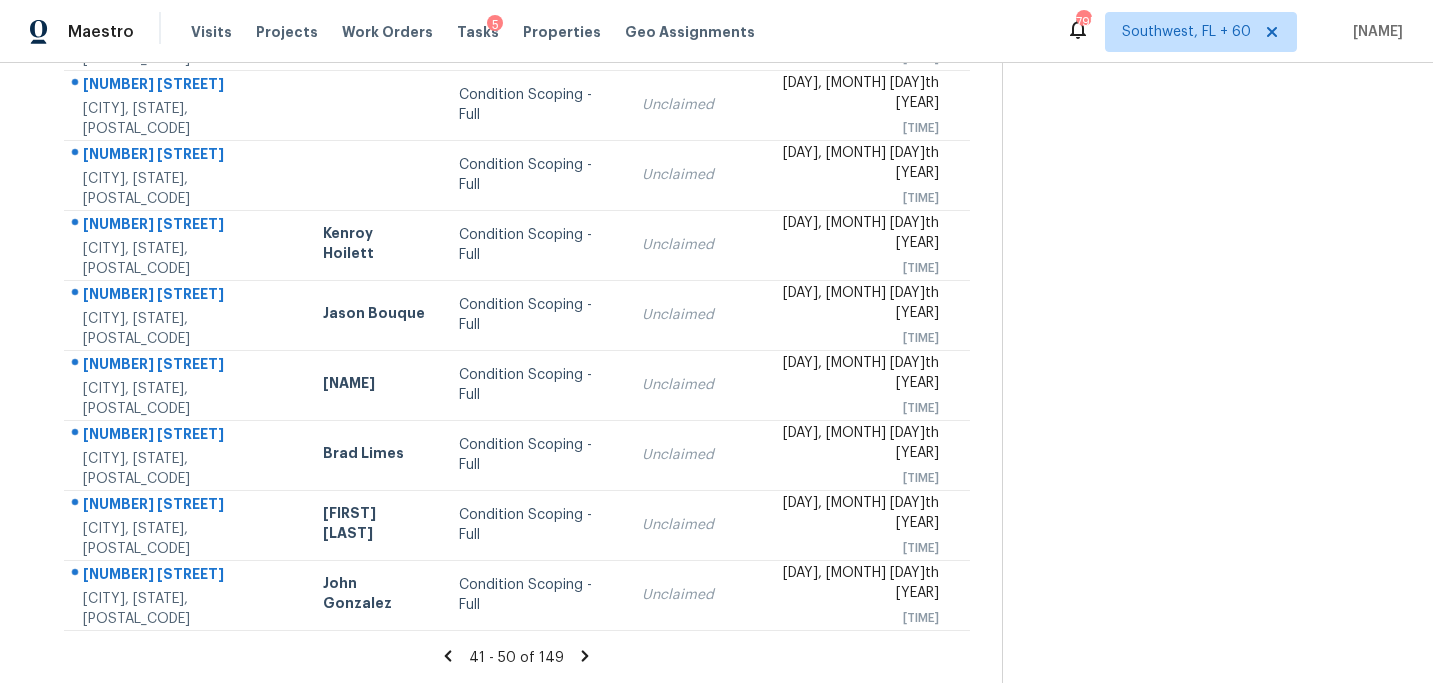 click 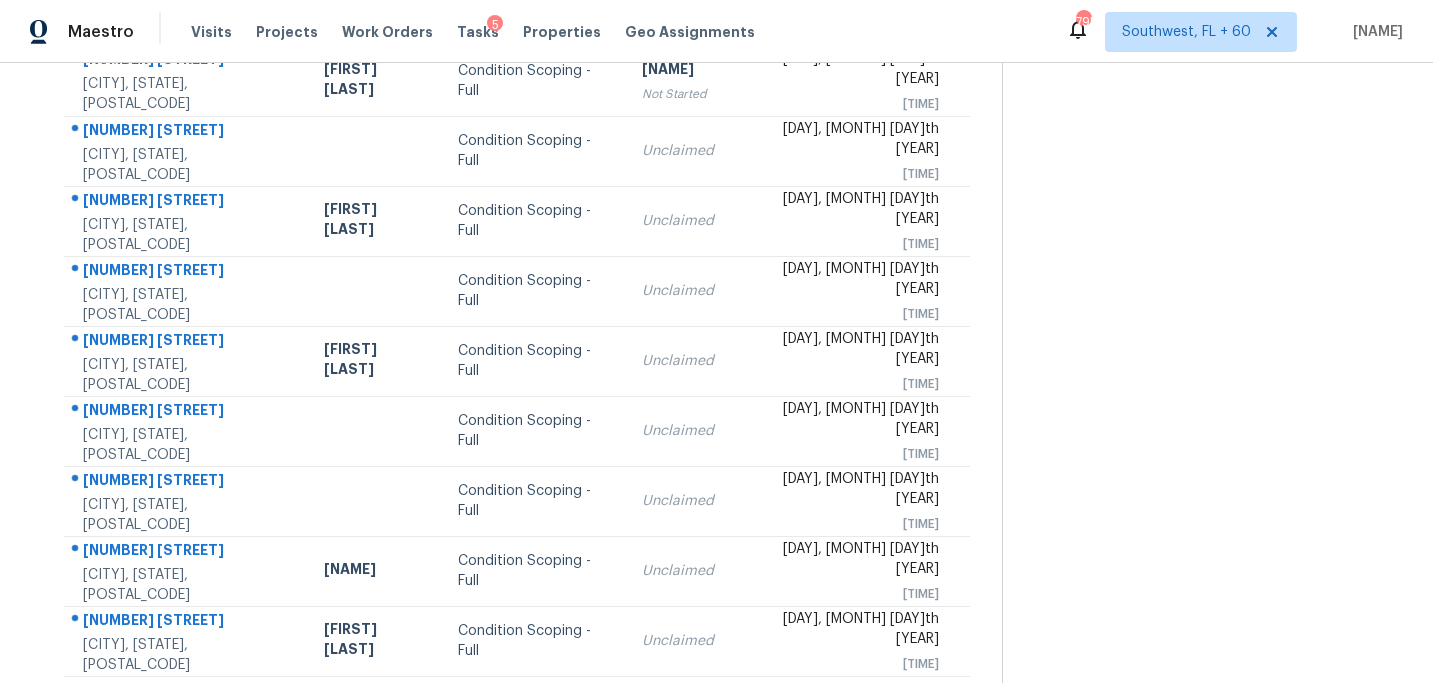 scroll, scrollTop: 358, scrollLeft: 0, axis: vertical 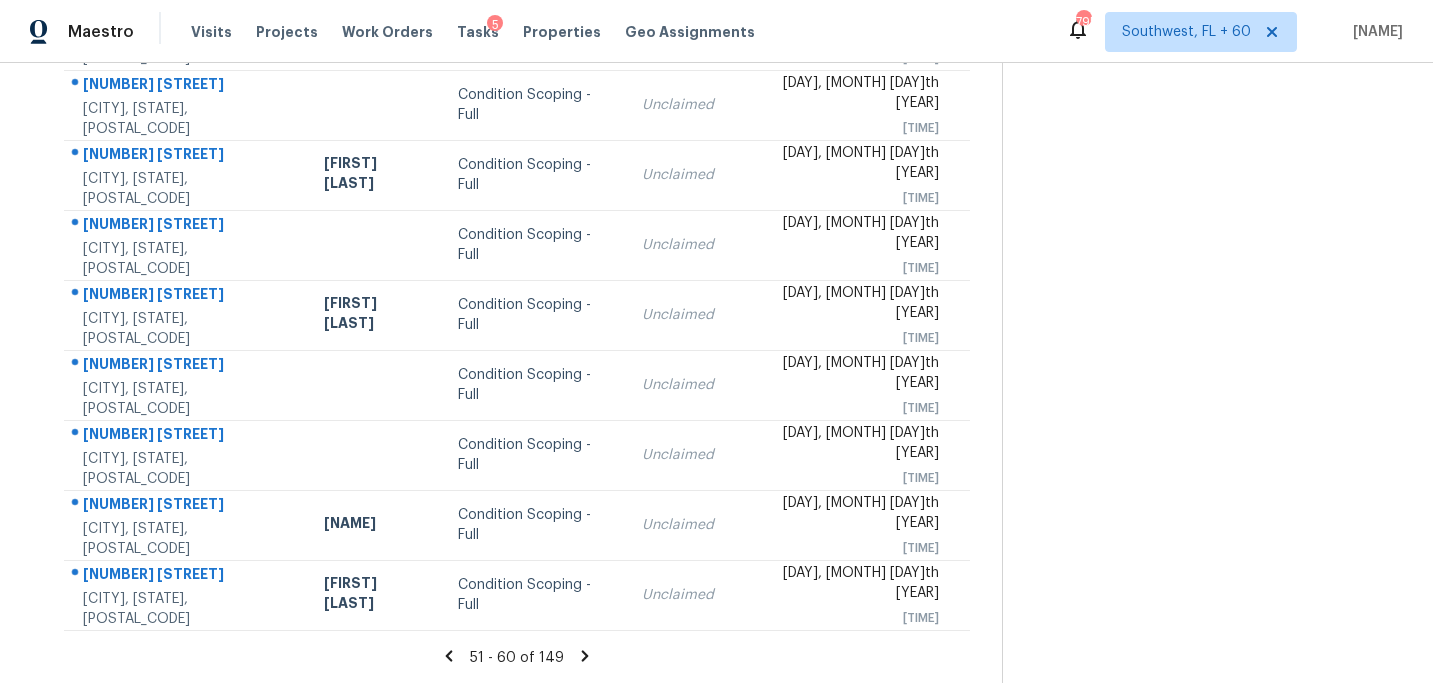 click 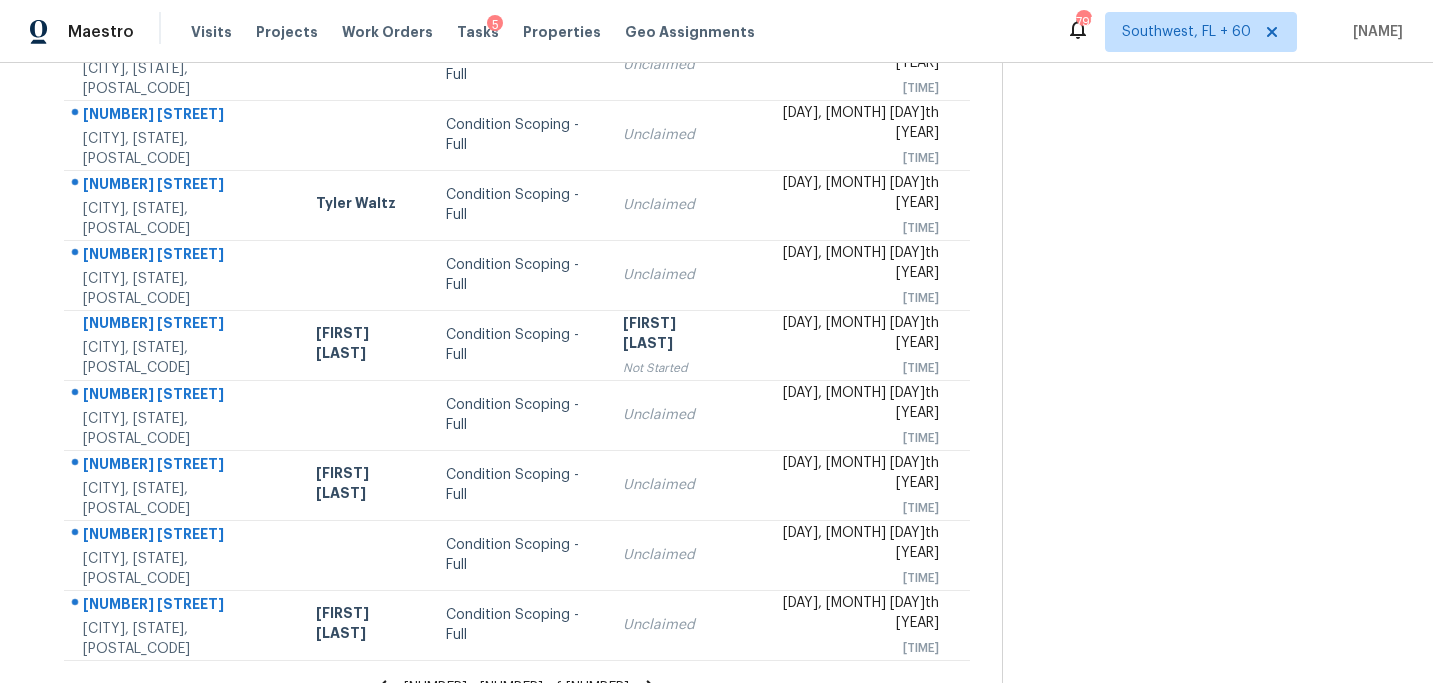 scroll, scrollTop: 358, scrollLeft: 0, axis: vertical 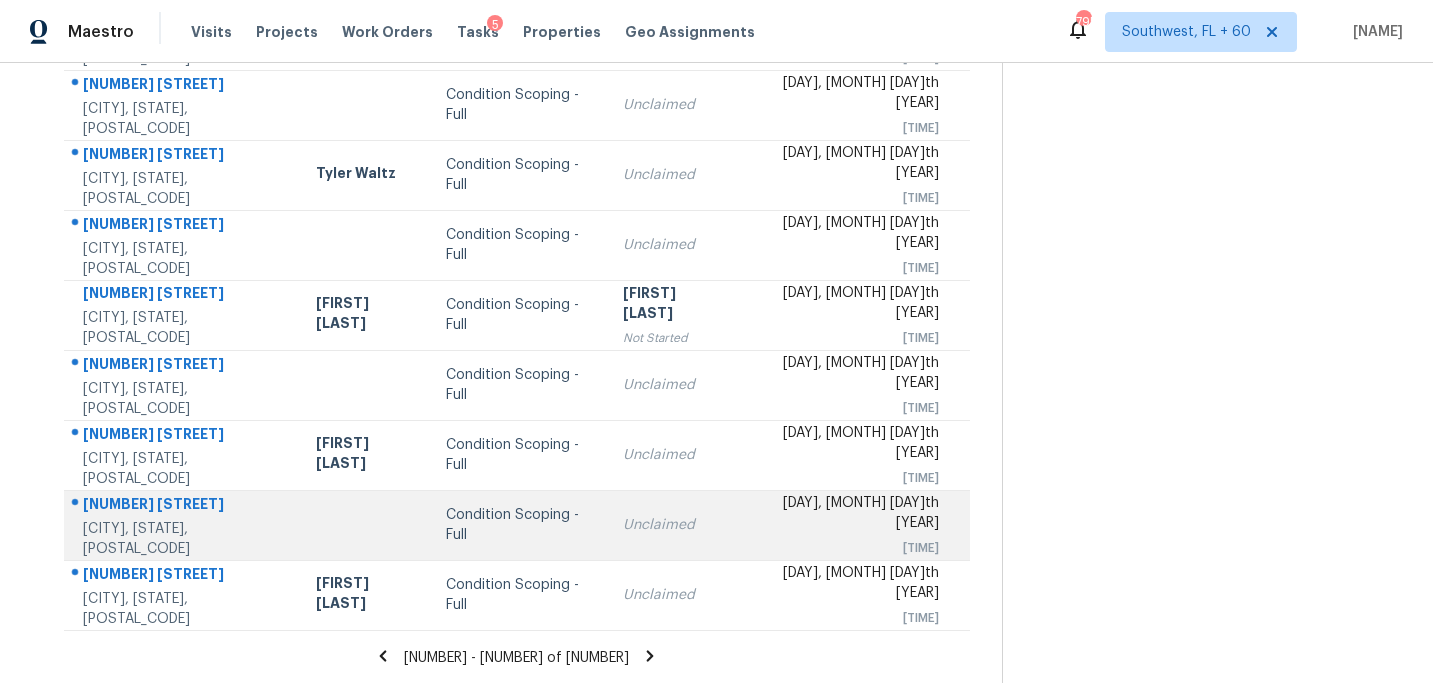 click on "Condition Scoping - Full" at bounding box center (518, 525) 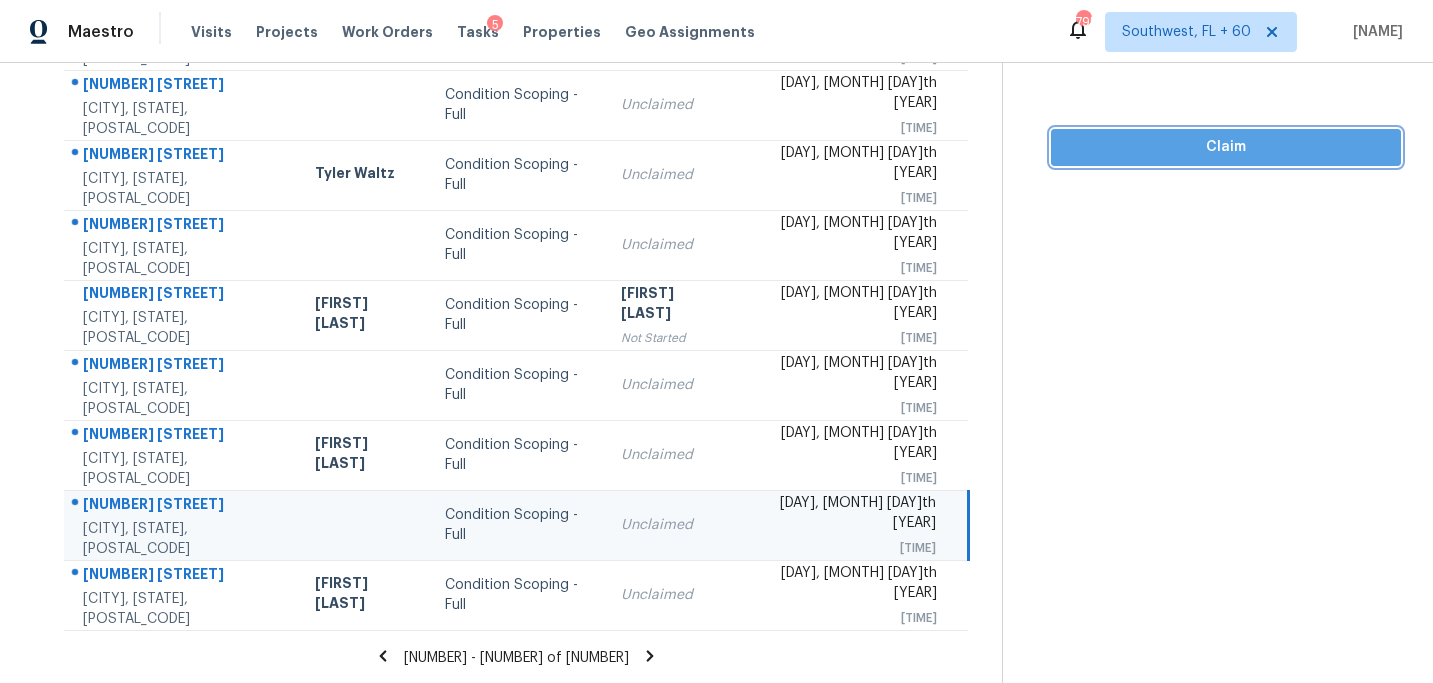 click on "Claim" at bounding box center [1226, 147] 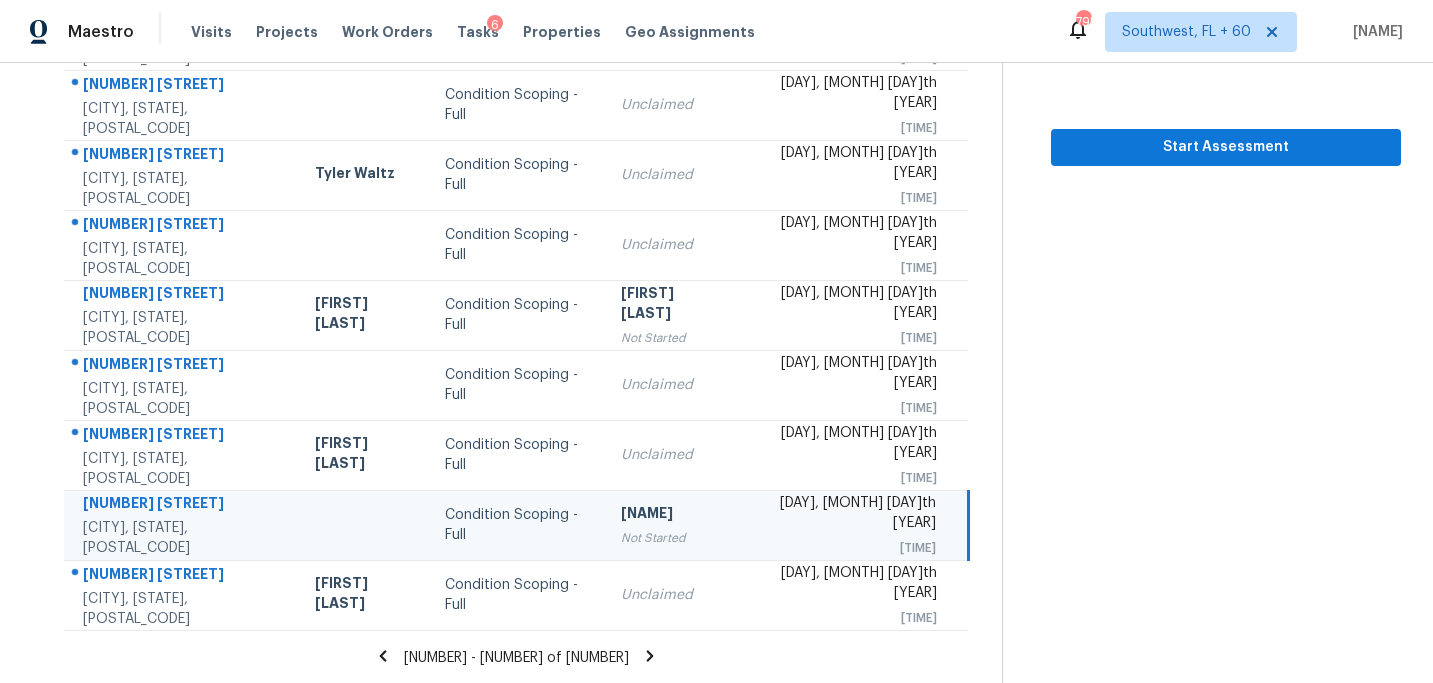 click on "Tasks 149  Results Date Range Open Condition Scoping - Full Assignee ​ Create a Task Address HPM Type Assignee Due [NUMBER] [STREET]   [CITY], [STATE], [POSTAL_CODE] Condition Scoping - Full Unclaimed [DATE] [TIME] [NUMBER] [STREET]   [CITY], [STATE], [POSTAL_CODE] Condition Scoping - Full Unclaimed [DATE] [TIME] [NUMBER] [STREET]   [CITY], [STATE], [POSTAL_CODE] [NAME] Condition Scoping - Full Unclaimed [DATE] [TIME] [NUMBER] [STREET]   [CITY], [STATE], [POSTAL_CODE] Condition Scoping - Full Unclaimed [DATE] [TIME] [NUMBER] [STREET]   [CITY], [STATE], [POSTAL_CODE] [NAME] Condition Scoping - Full Unclaimed [DATE] [TIME] [NUMBER] [STREET]   [CITY], [STATE], [POSTAL_CODE] Condition Scoping - Full Unclaimed [DATE] [TIME] [NUMBER] [STREET]   [CITY], [STATE], [POSTAL_CODE] [NAME] Condition Scoping - Full Unclaimed [DATE] [TIME] [NUMBER] [STREET]   [CITY], [STATE], [POSTAL_CODE] Condition Scoping - Full" at bounding box center [517, 210] 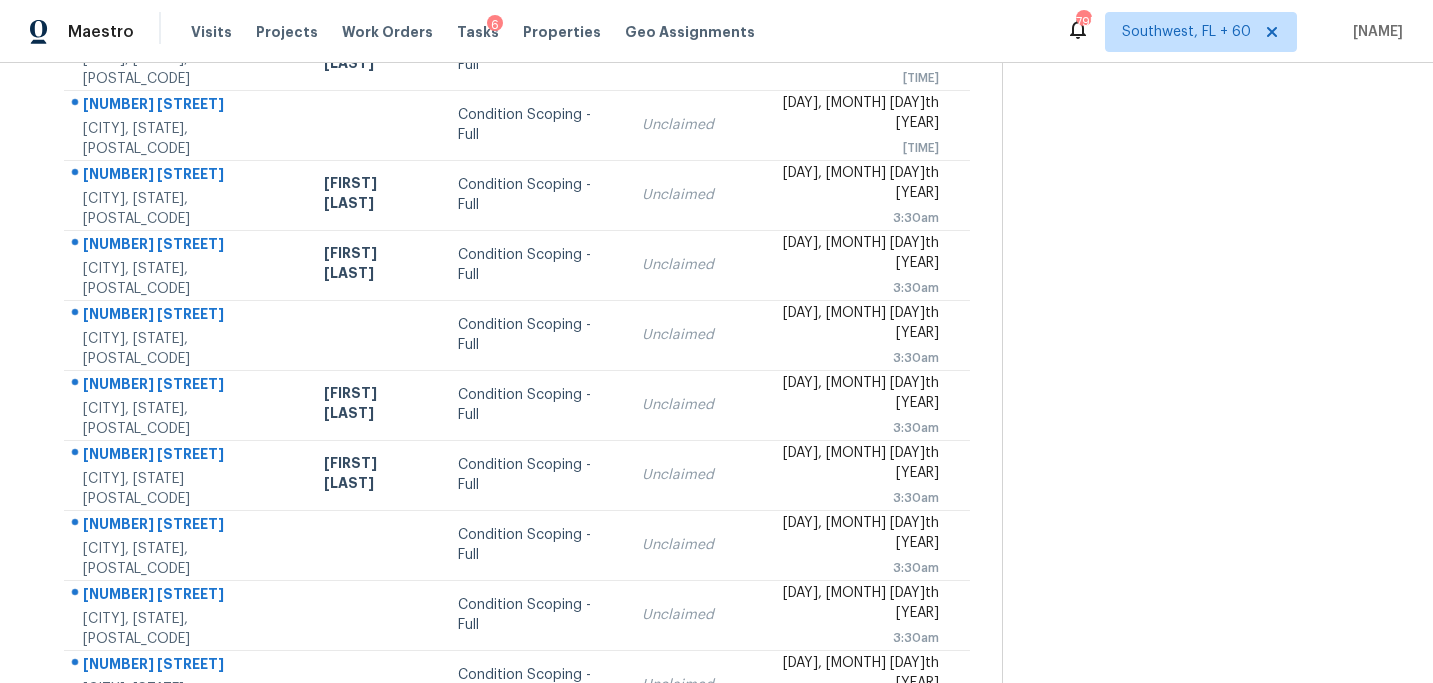 scroll, scrollTop: 302, scrollLeft: 0, axis: vertical 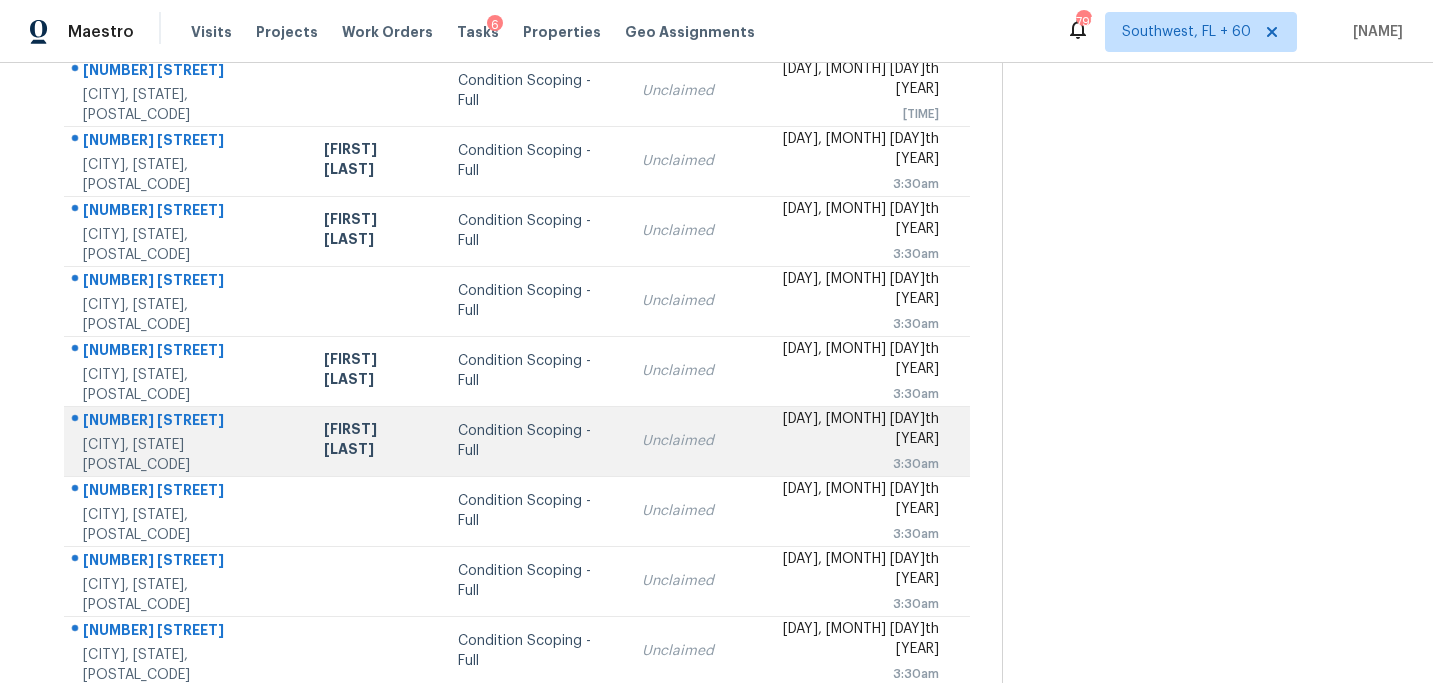 click on "Condition Scoping - Full" at bounding box center [534, 441] 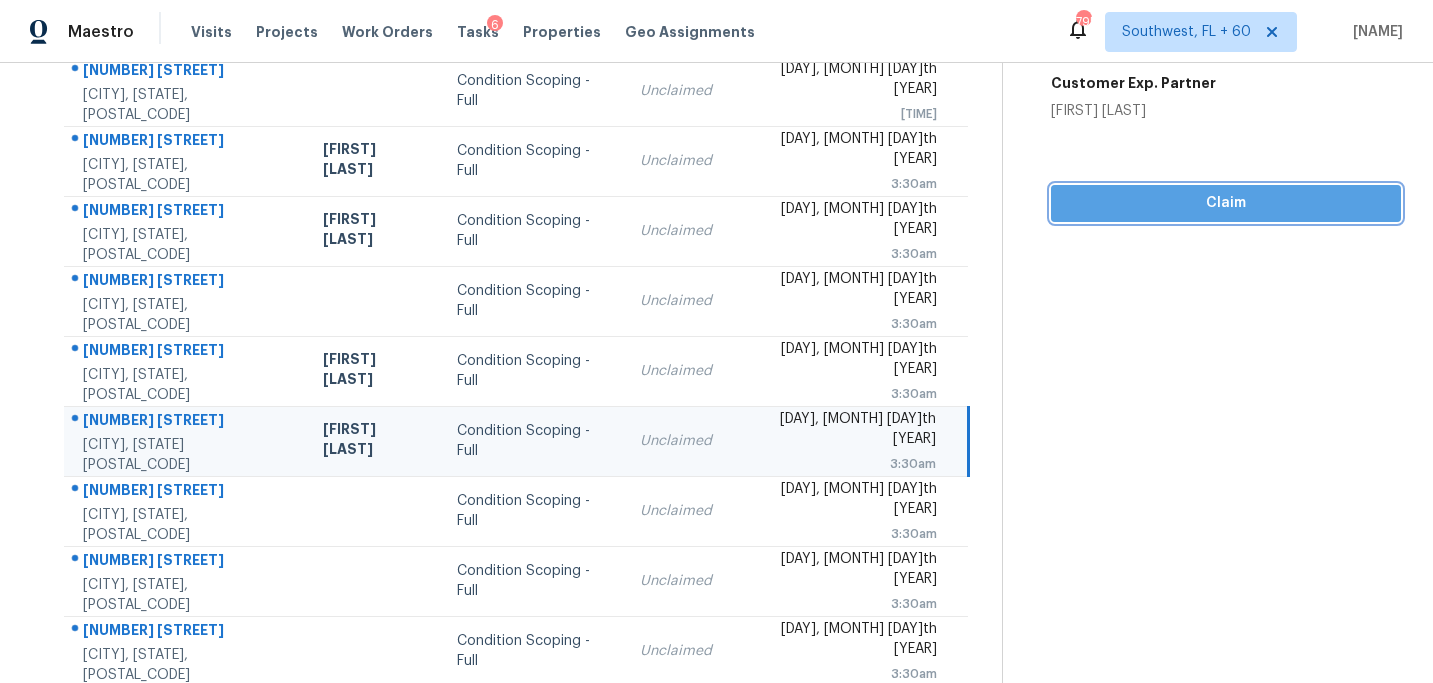 click on "Claim" at bounding box center (1226, 203) 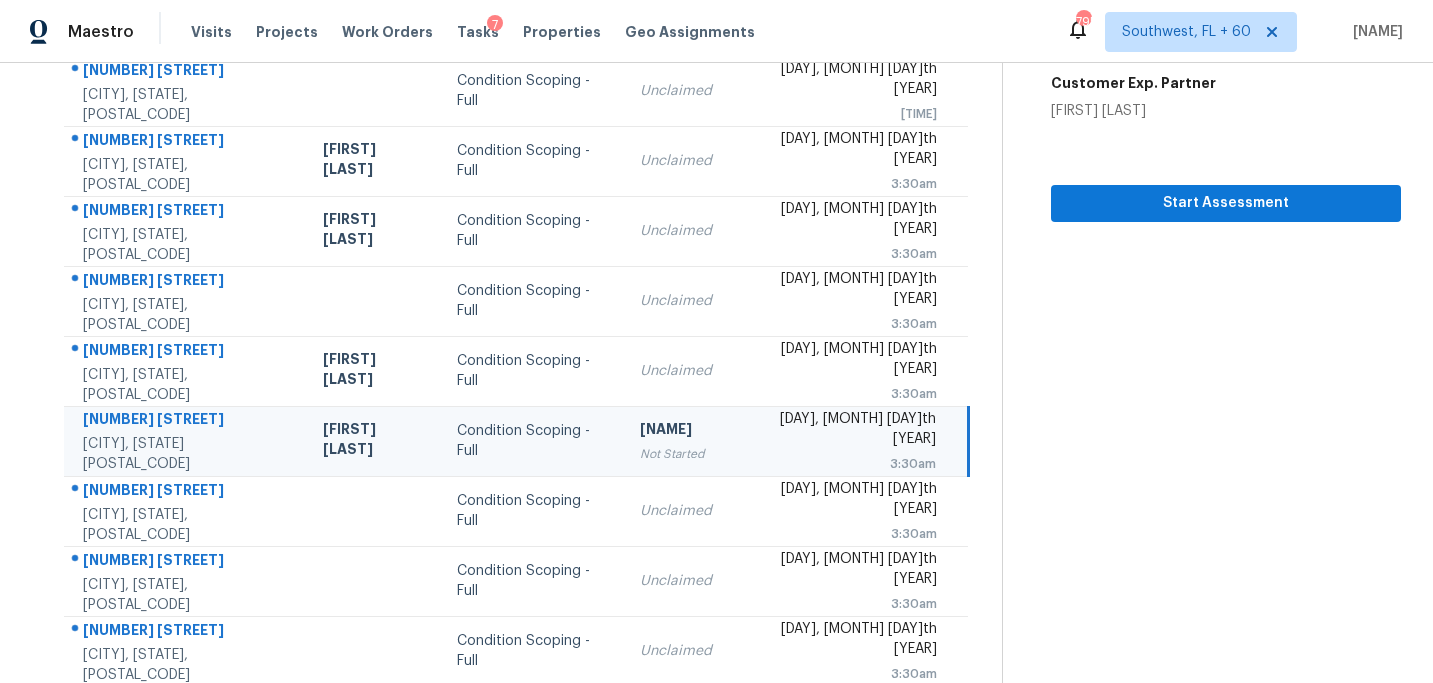 scroll, scrollTop: 358, scrollLeft: 0, axis: vertical 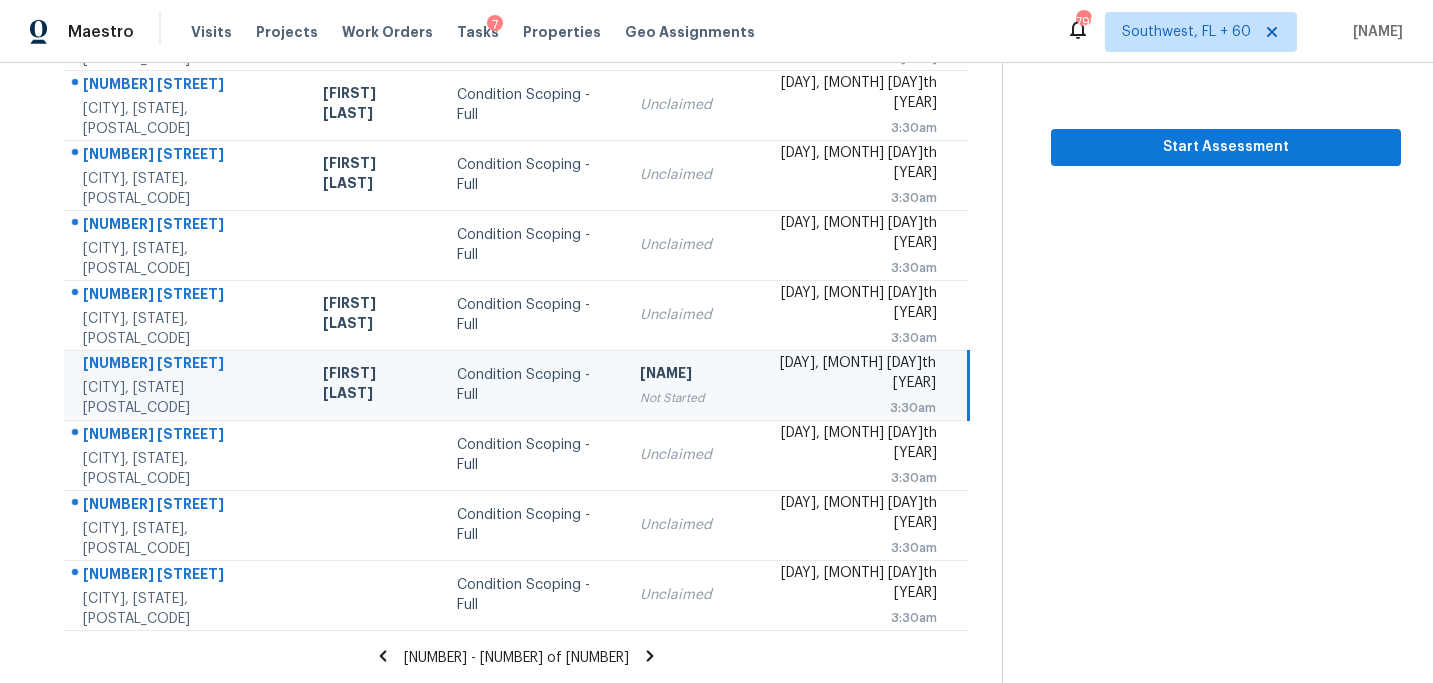 click 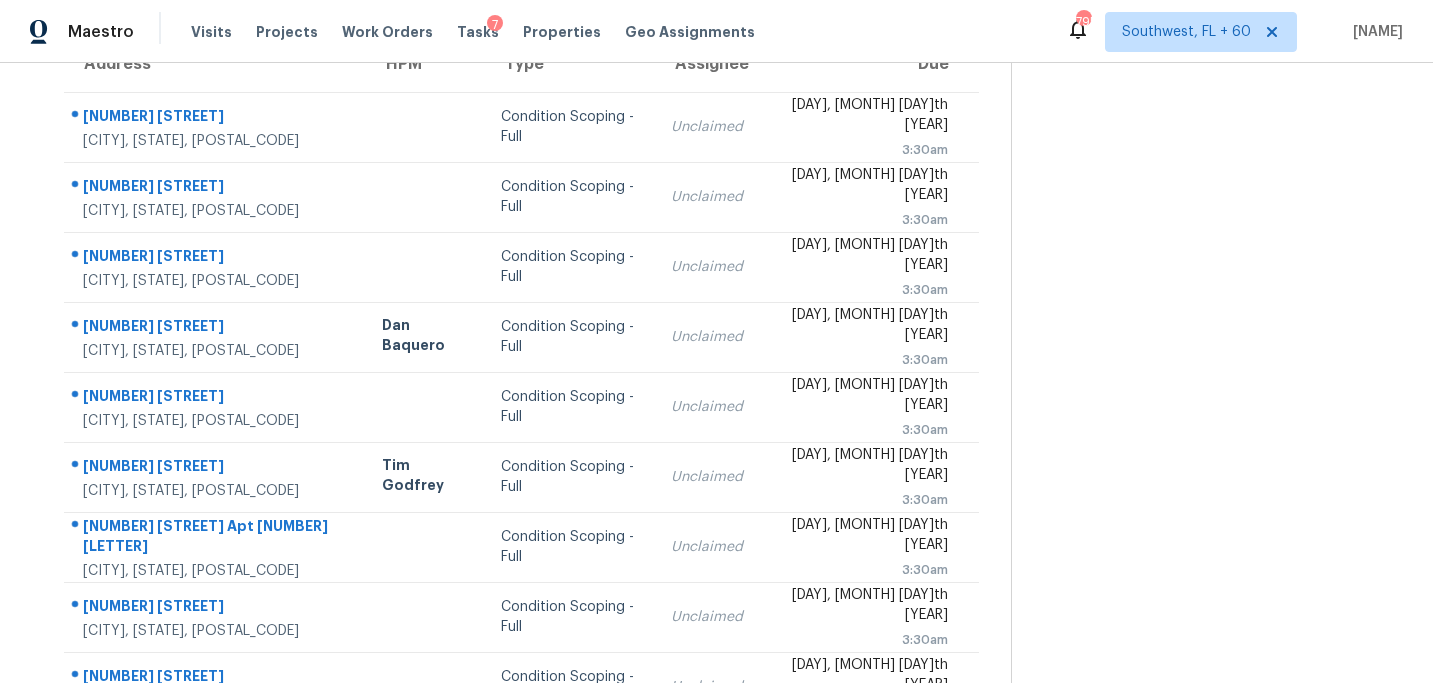 scroll, scrollTop: 358, scrollLeft: 0, axis: vertical 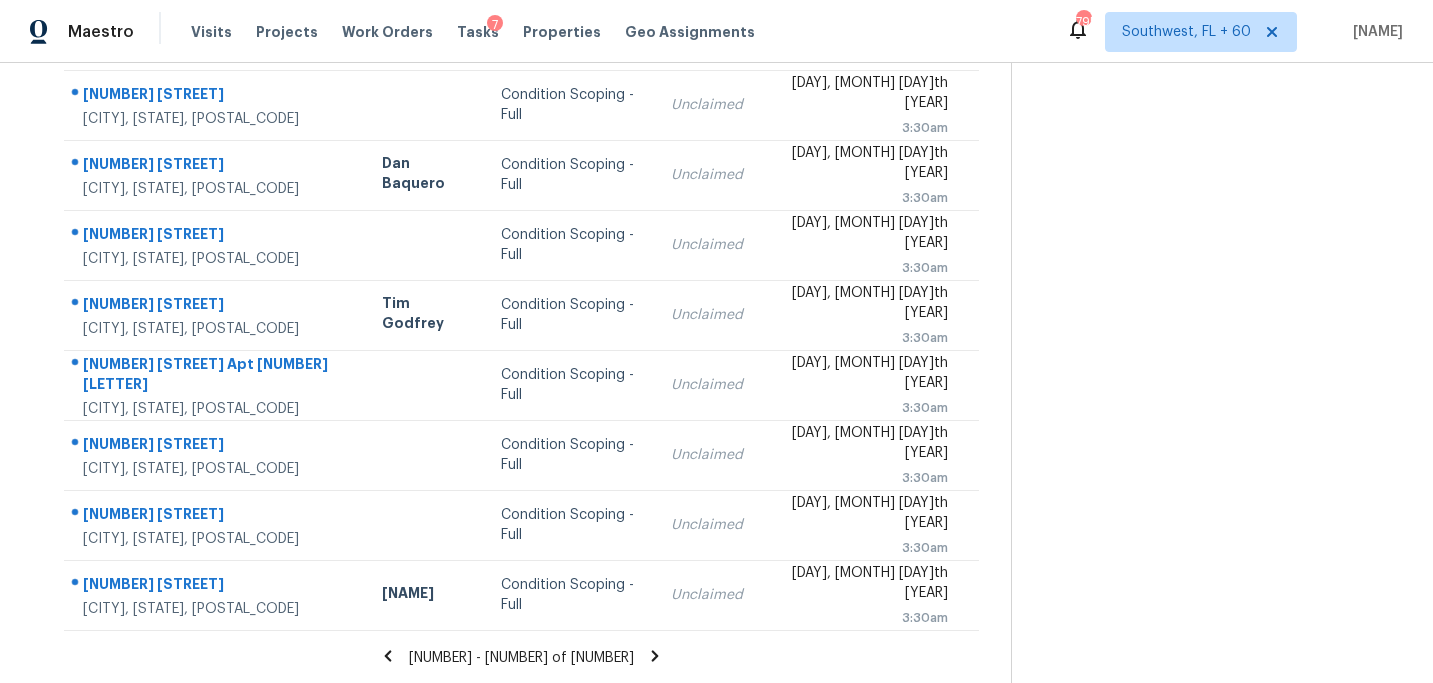 click 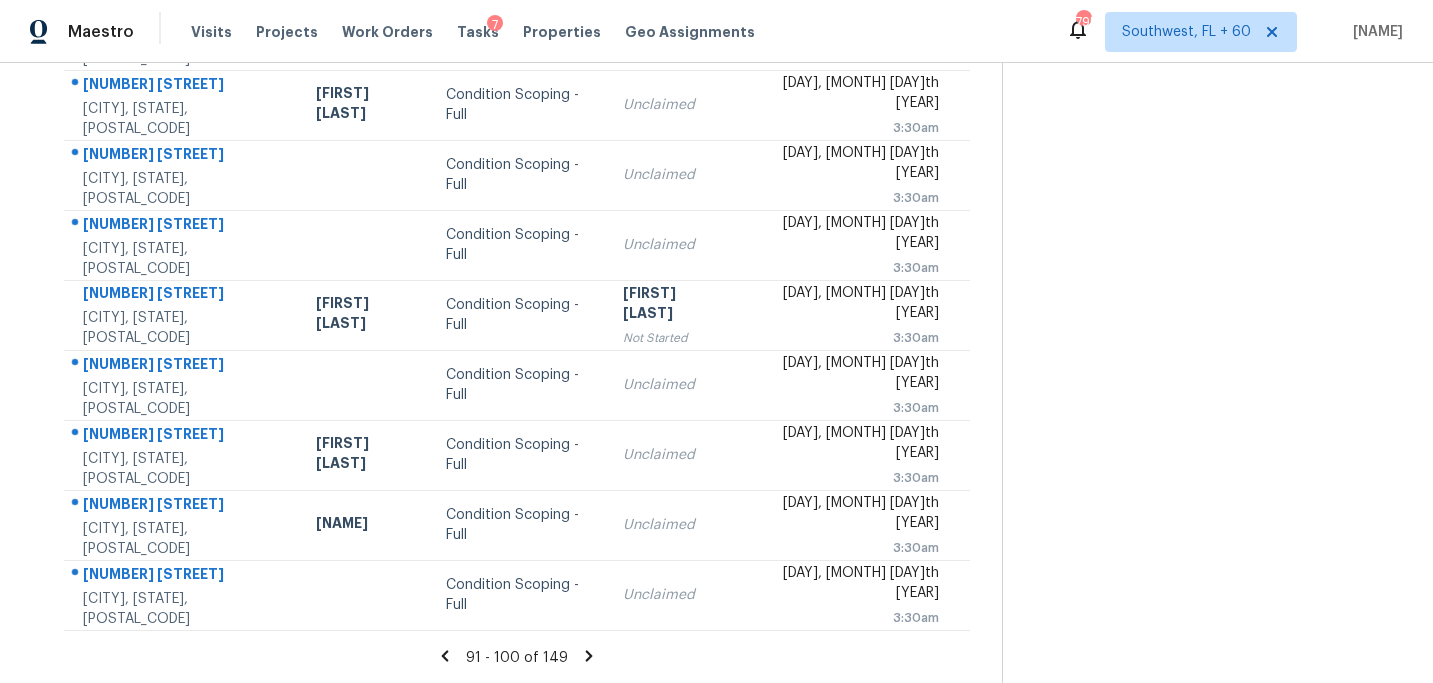 scroll, scrollTop: 345, scrollLeft: 0, axis: vertical 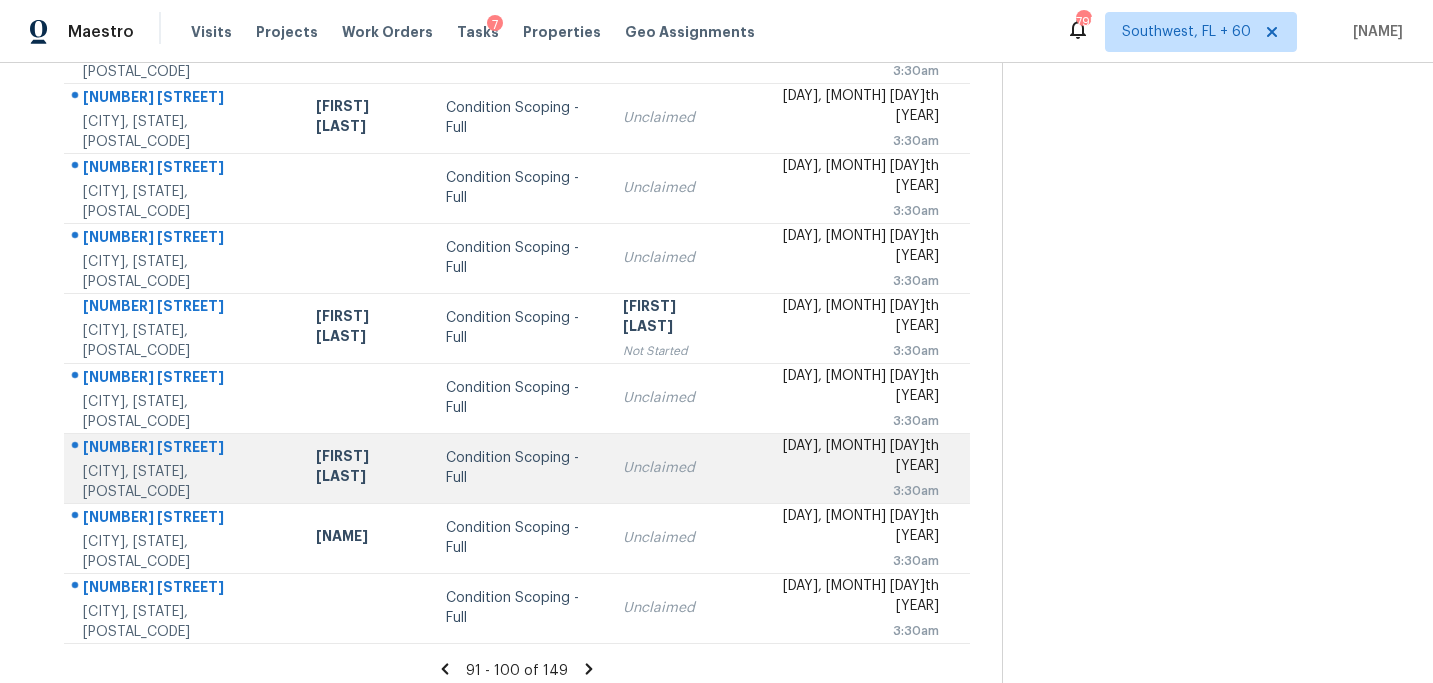 click on "Unclaimed" at bounding box center (673, 468) 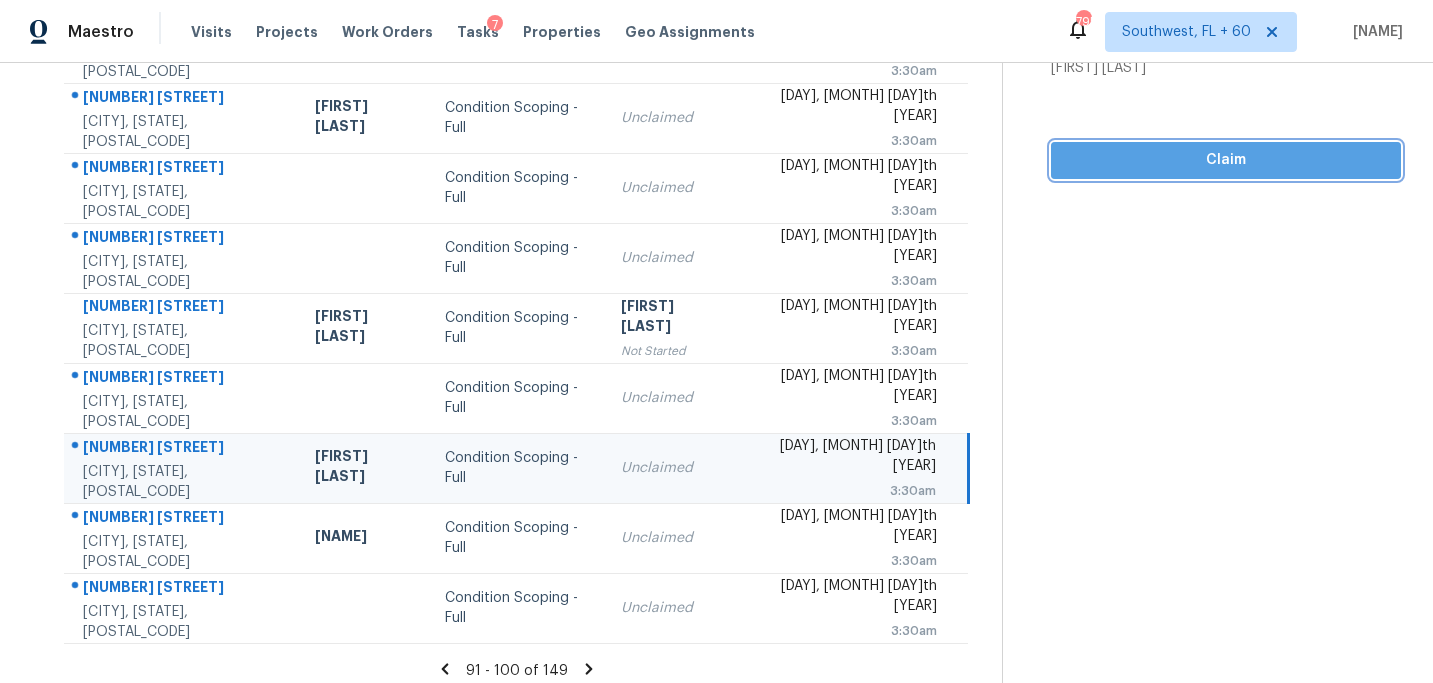 click on "Claim" at bounding box center [1226, 160] 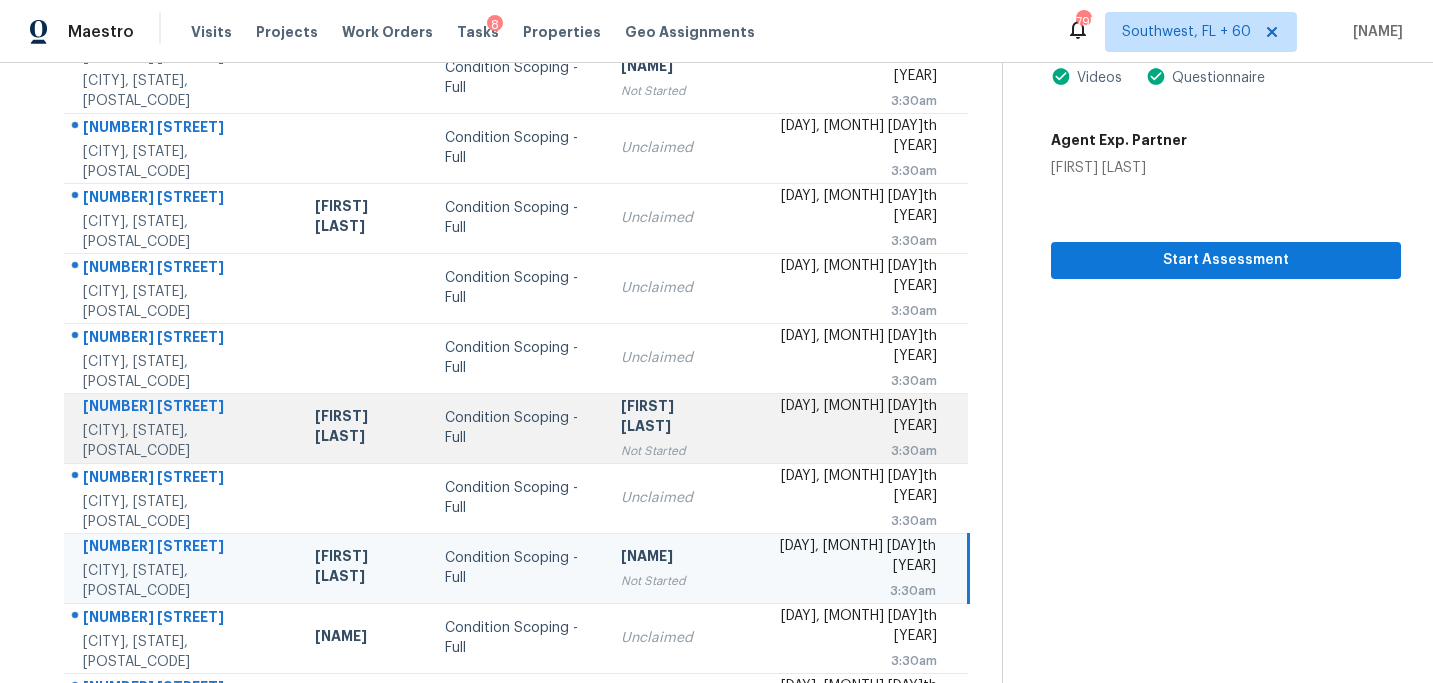 scroll, scrollTop: 79, scrollLeft: 0, axis: vertical 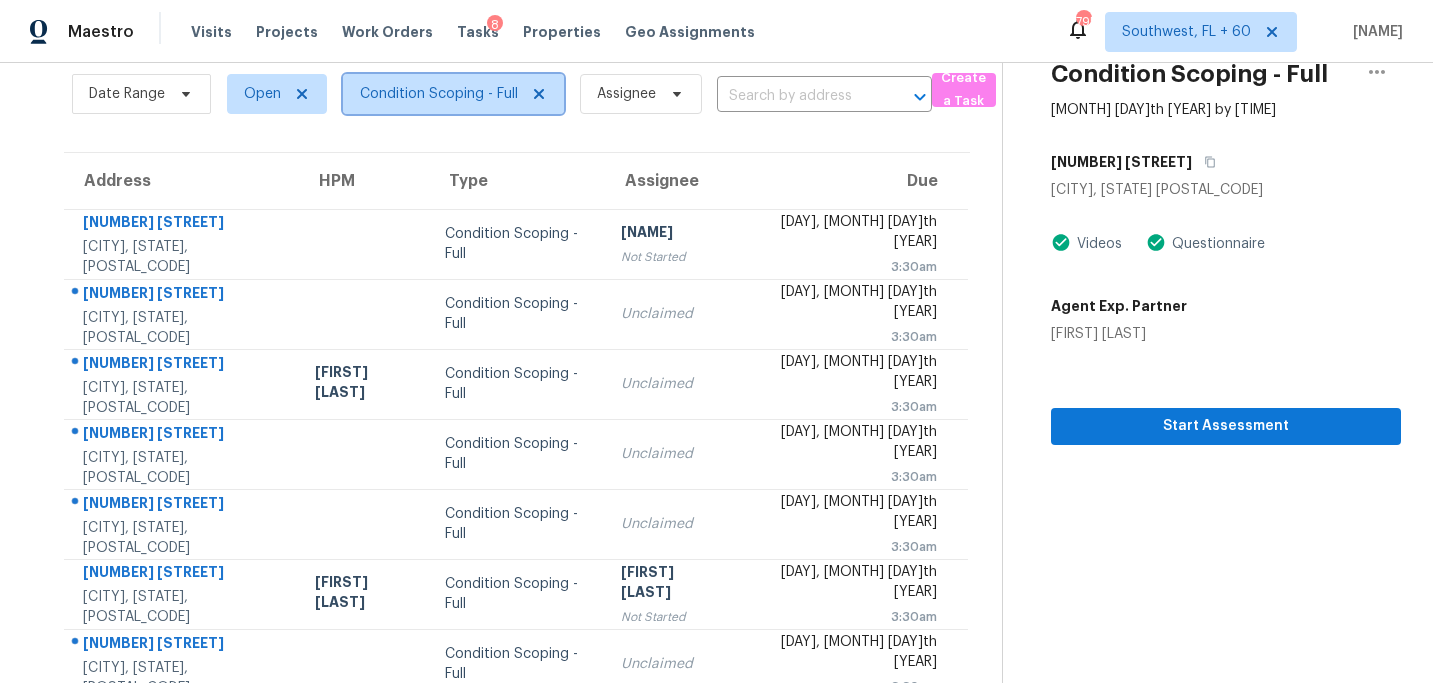click on "Condition Scoping - Full" at bounding box center (439, 94) 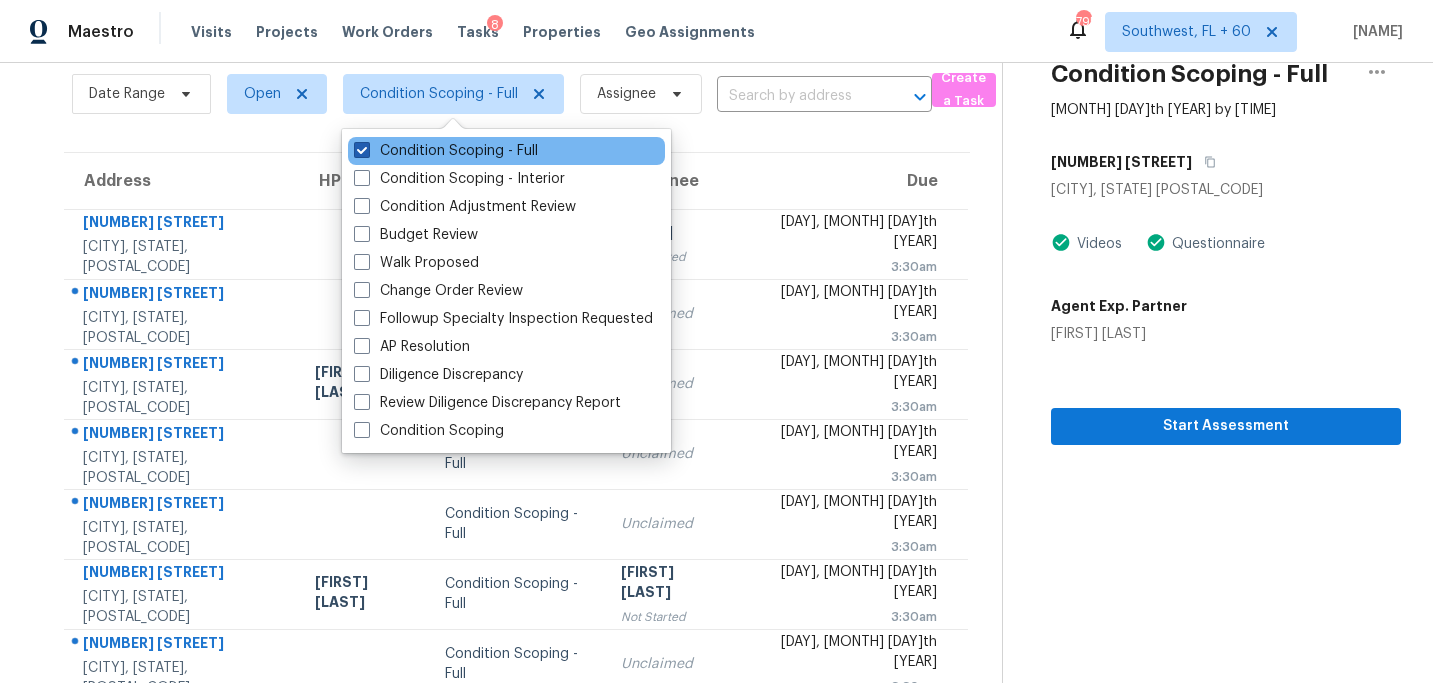 click on "Condition Scoping - Full" at bounding box center (446, 151) 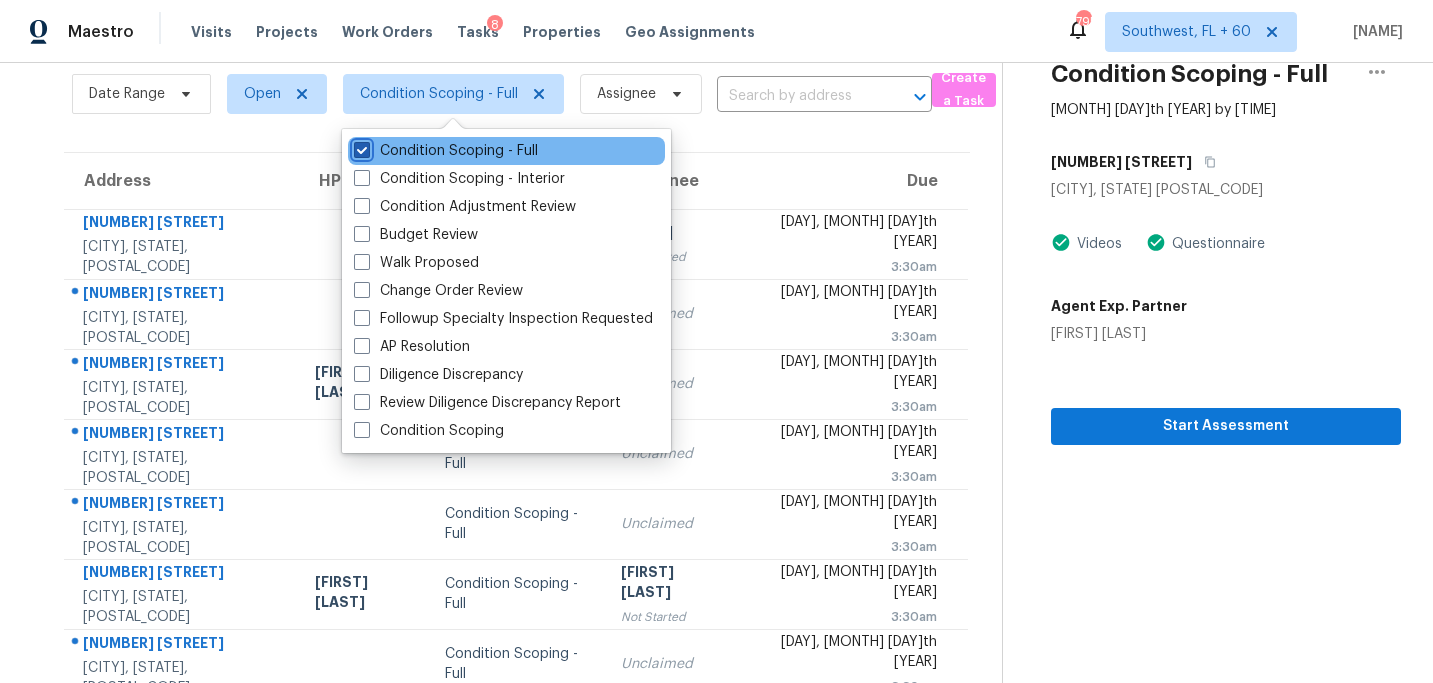 click on "Condition Scoping - Full" at bounding box center (360, 147) 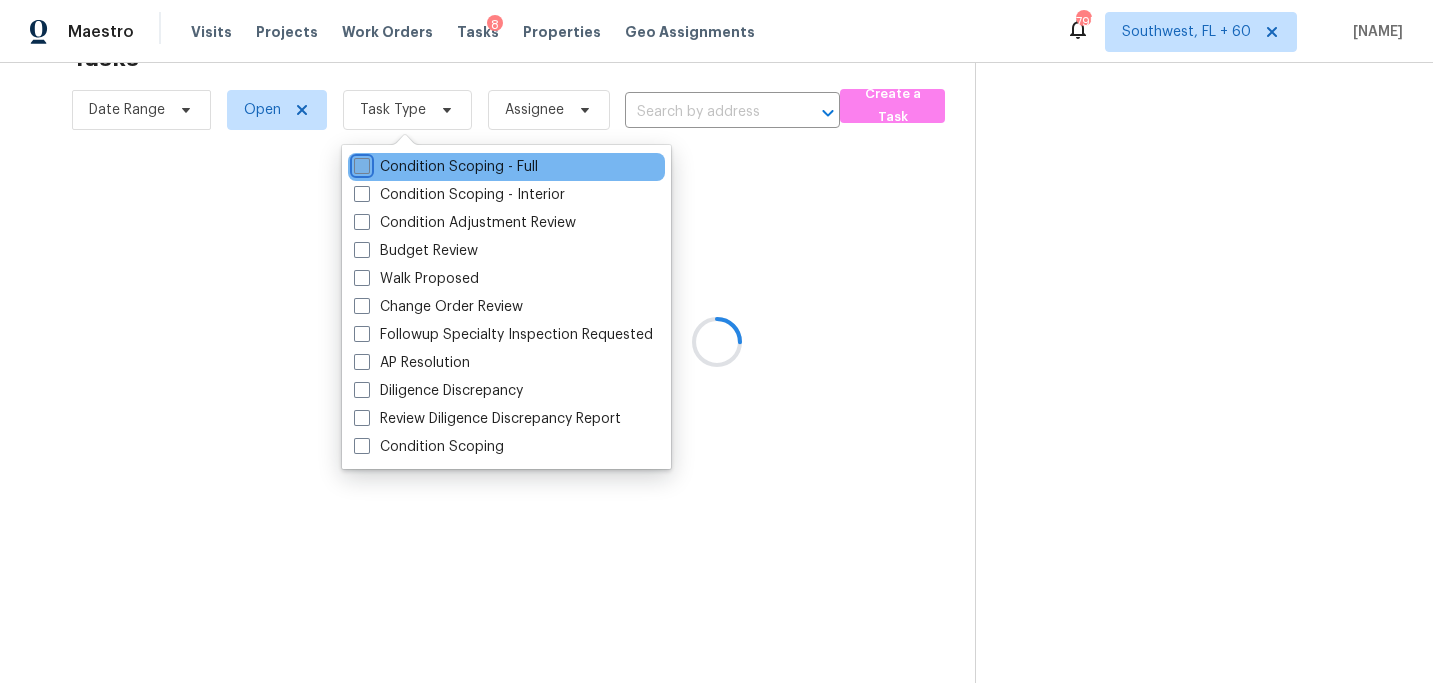 scroll, scrollTop: 63, scrollLeft: 0, axis: vertical 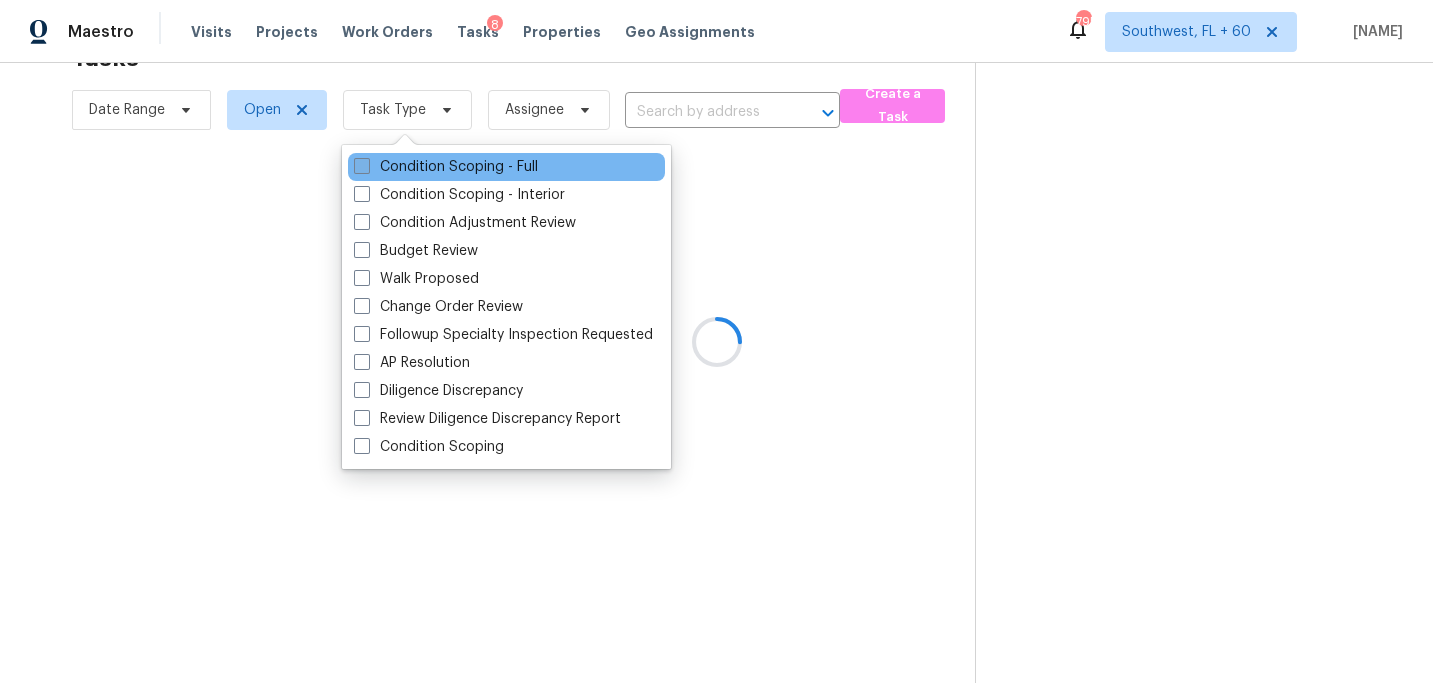 click on "Condition Scoping - Full" at bounding box center (446, 167) 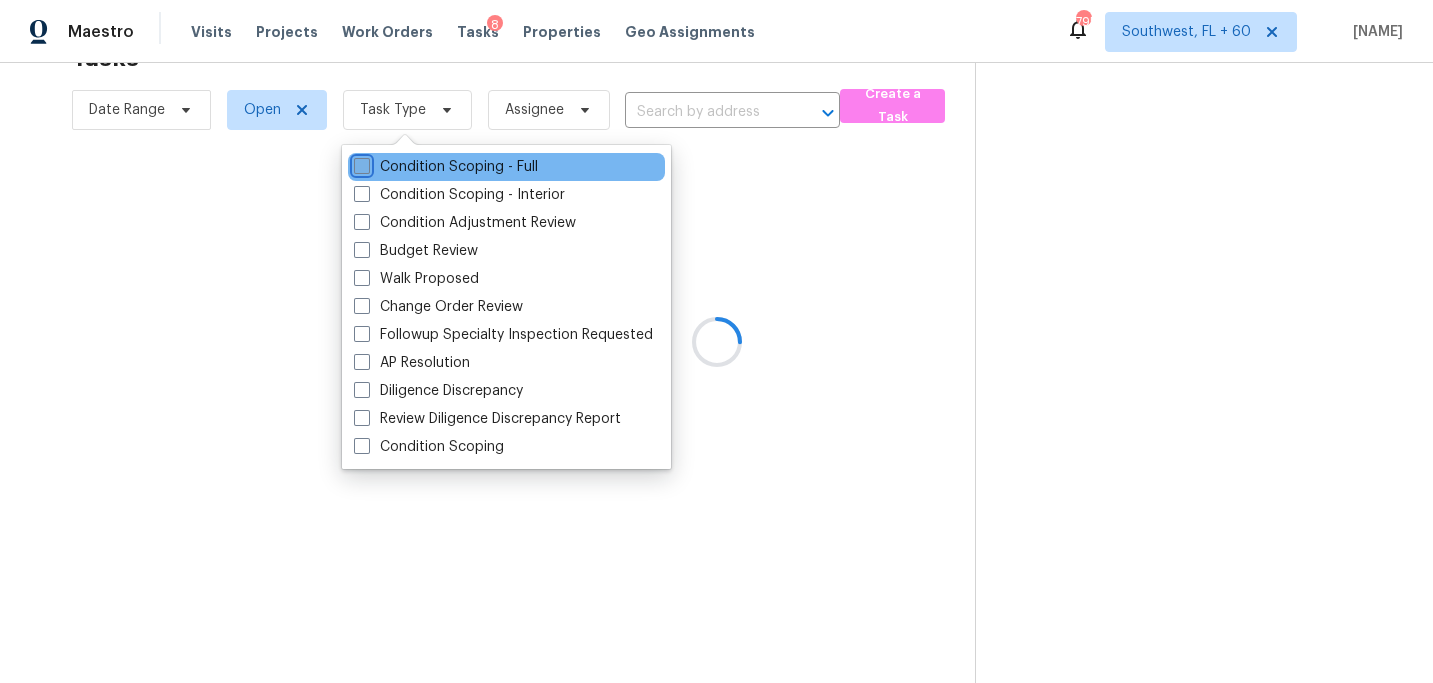 click on "Condition Scoping - Full" at bounding box center (360, 163) 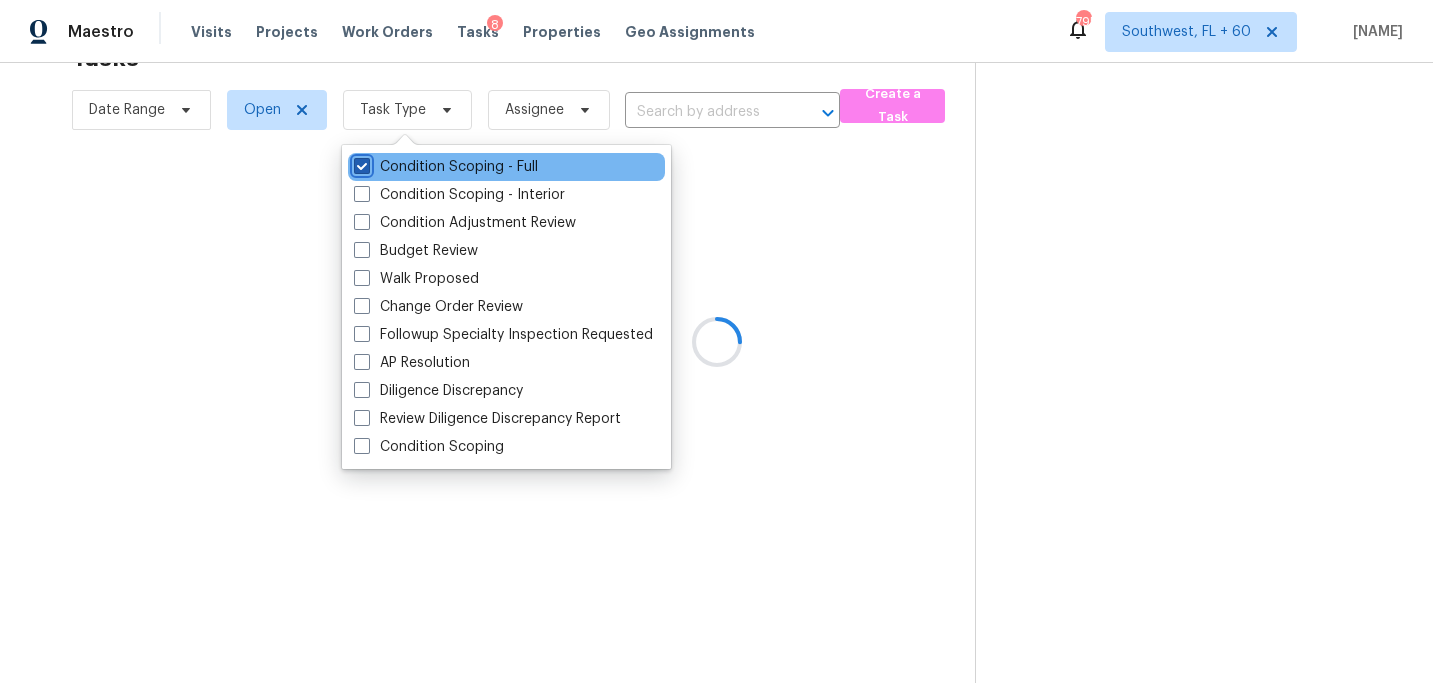 checkbox on "true" 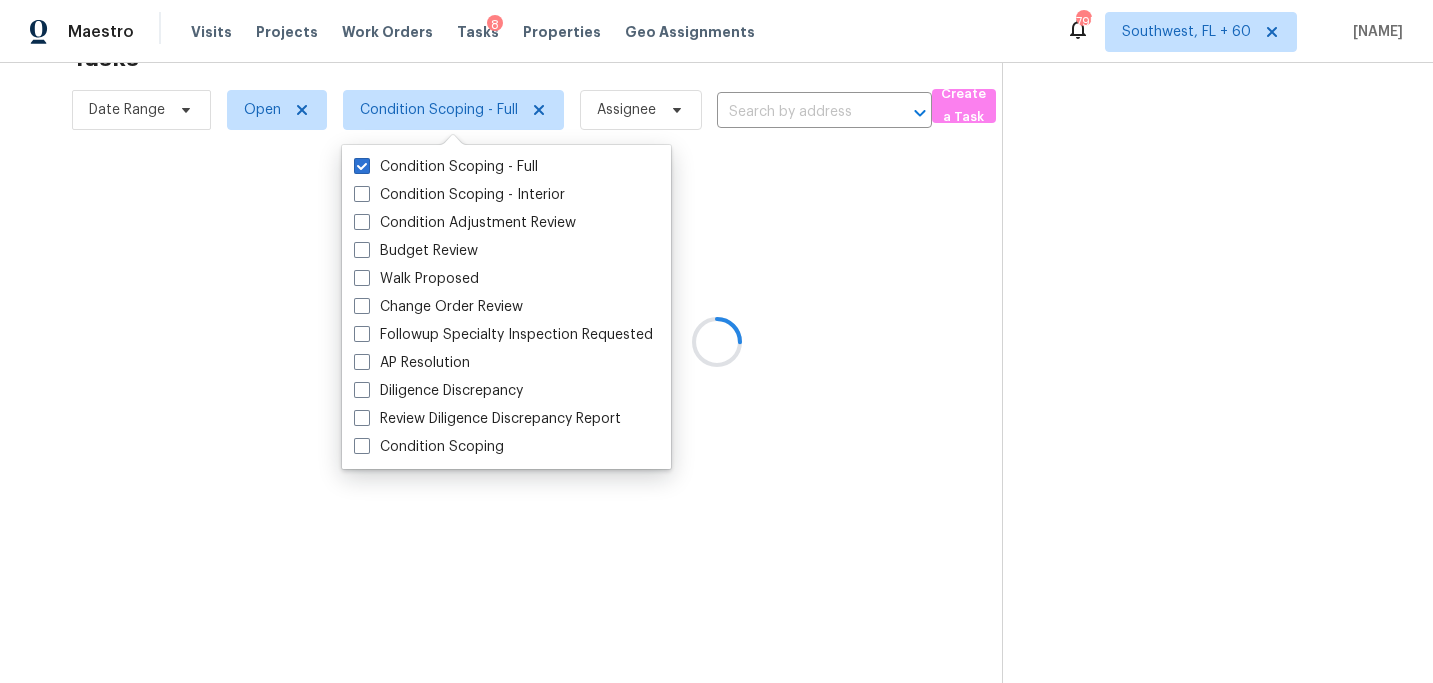 click at bounding box center (716, 341) 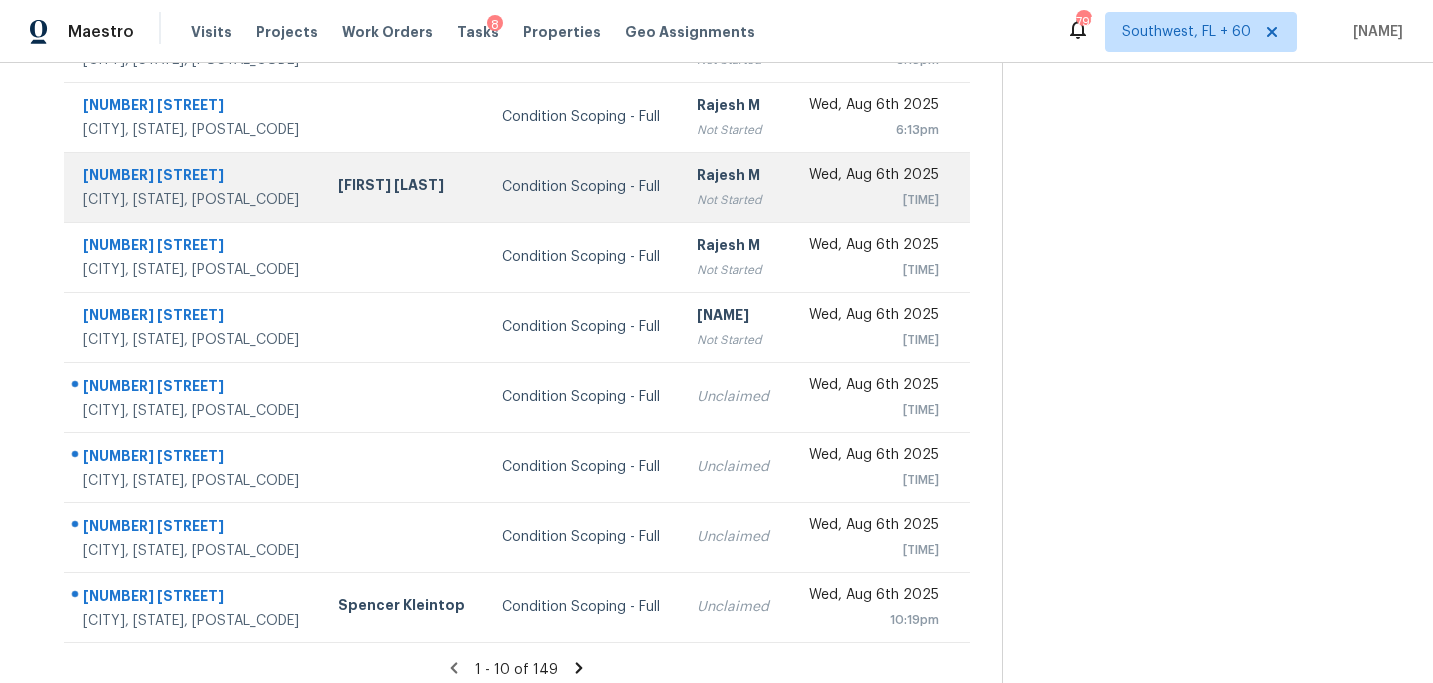 scroll, scrollTop: 358, scrollLeft: 0, axis: vertical 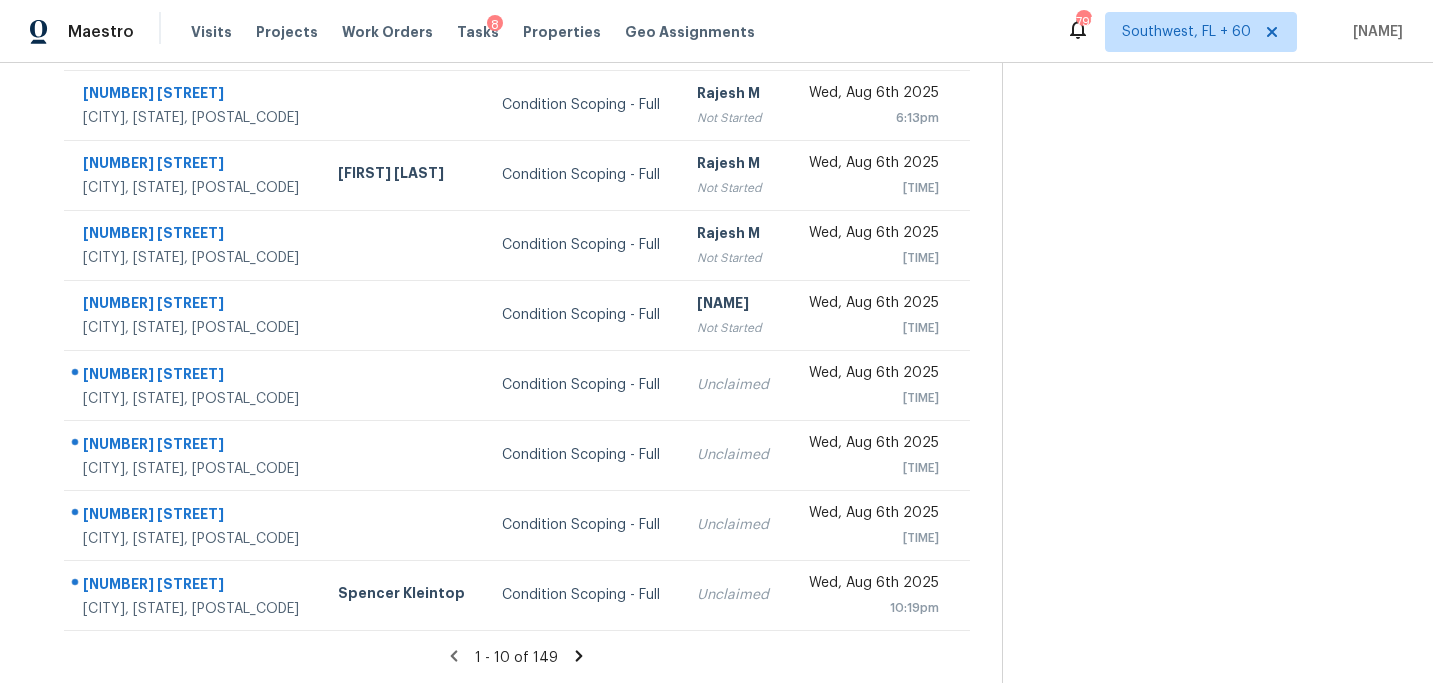 click 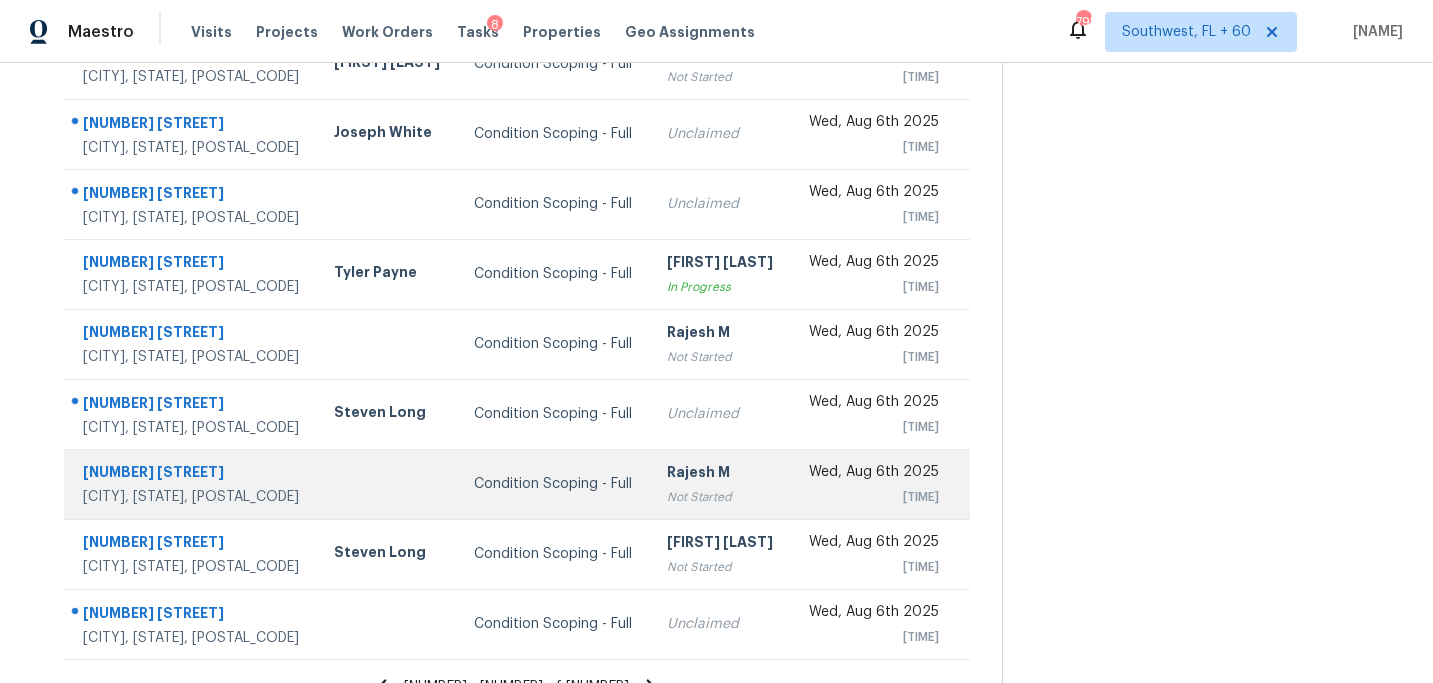 scroll, scrollTop: 358, scrollLeft: 0, axis: vertical 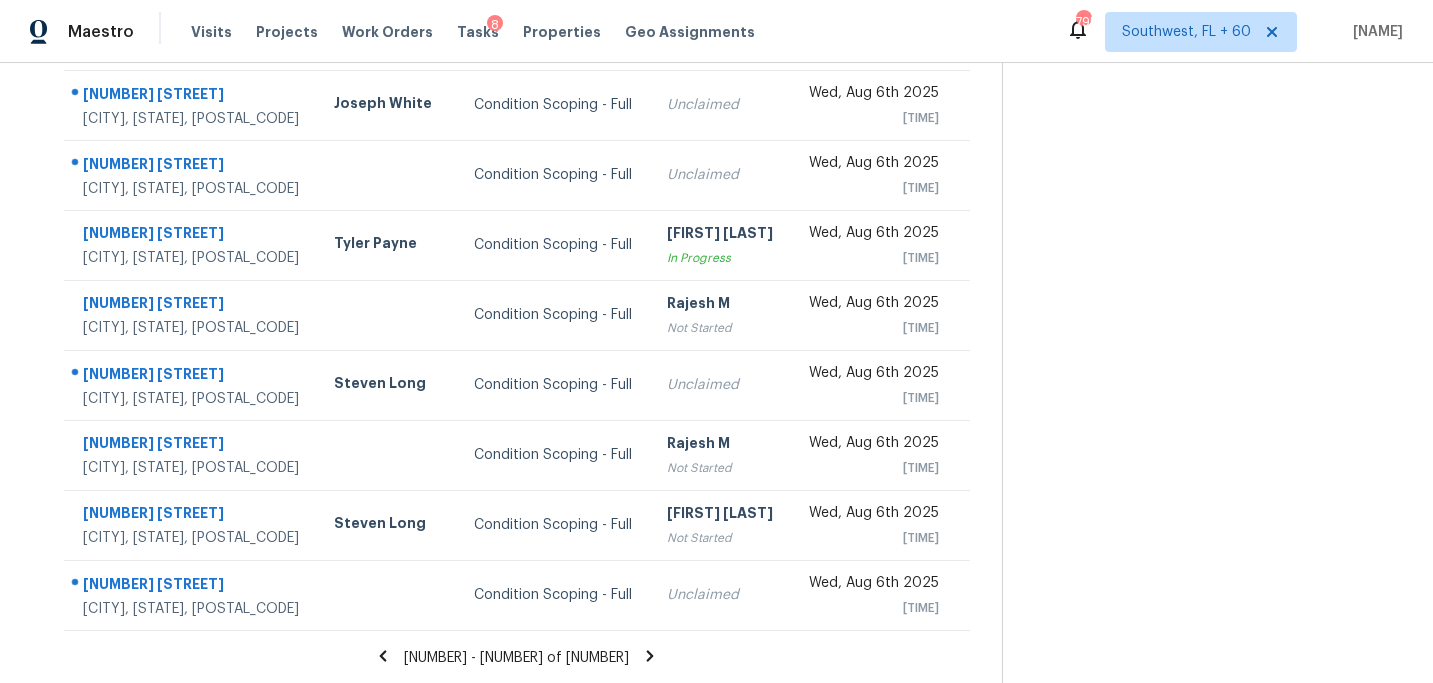 click 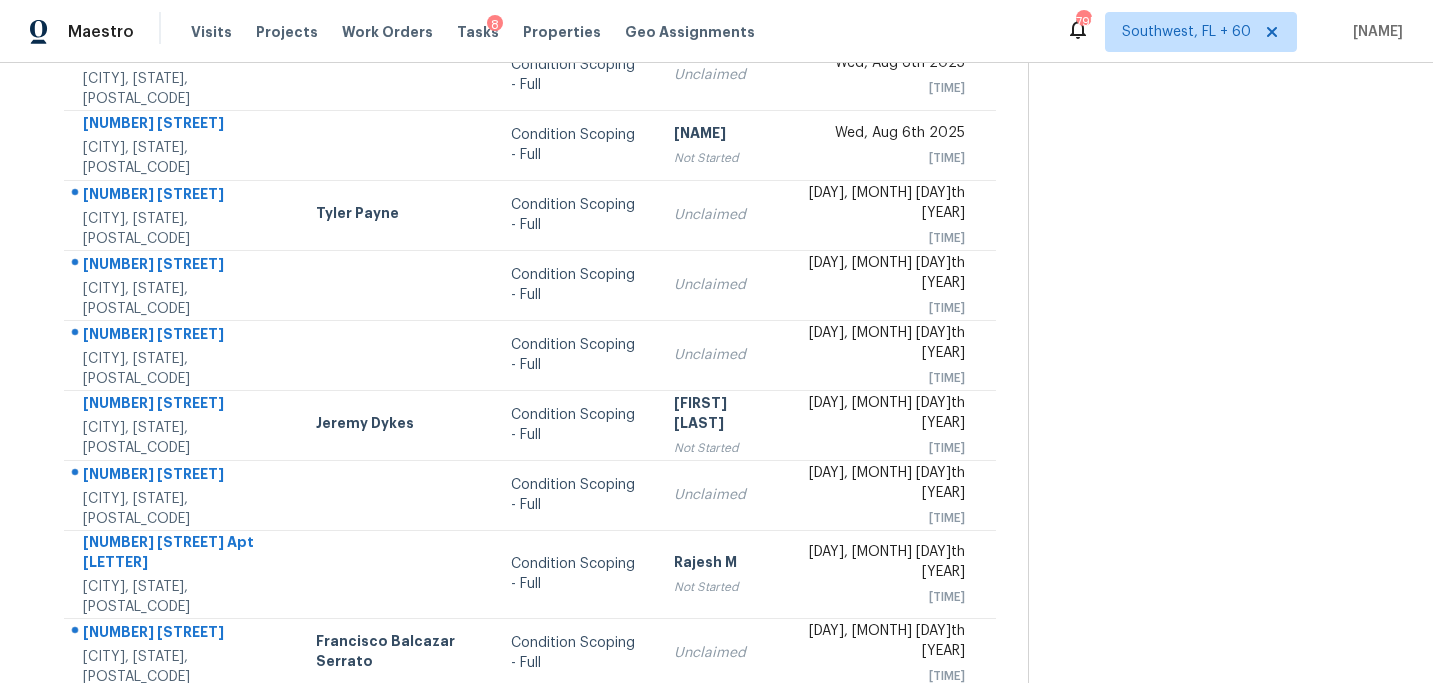 scroll, scrollTop: 358, scrollLeft: 0, axis: vertical 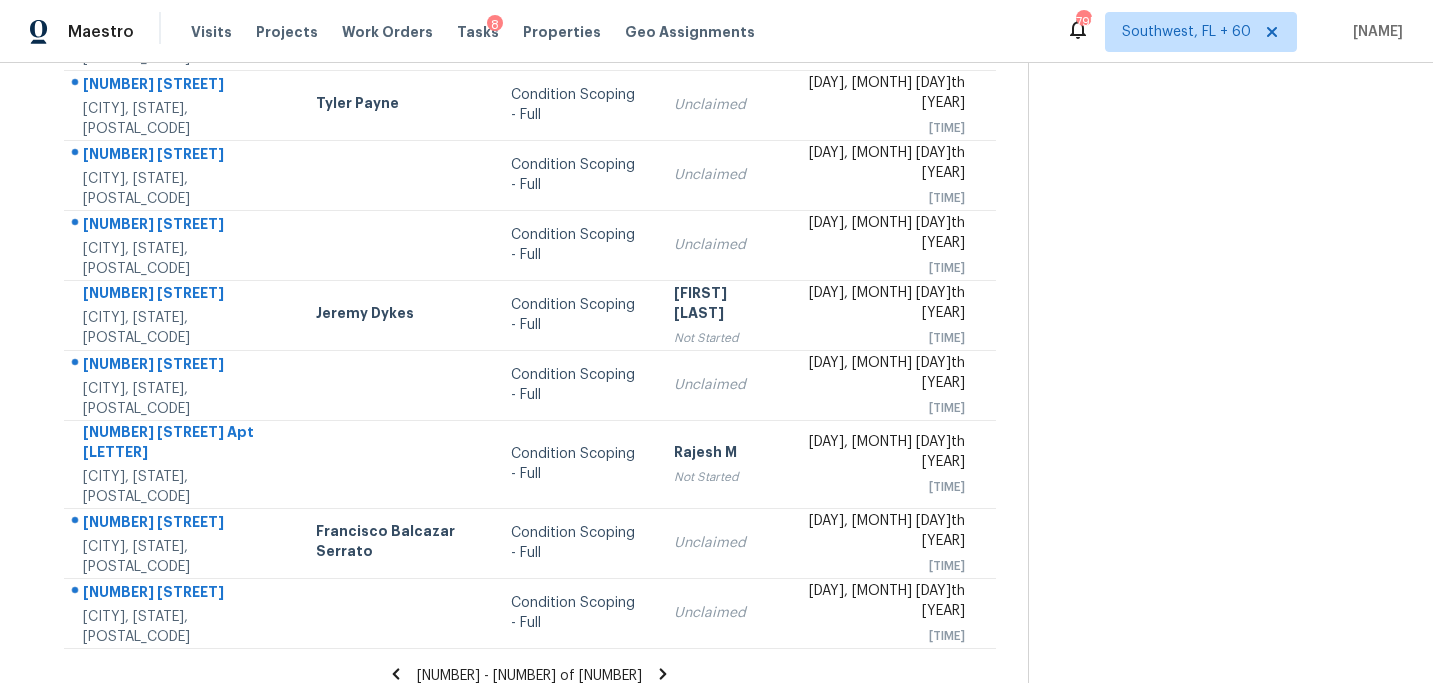 click 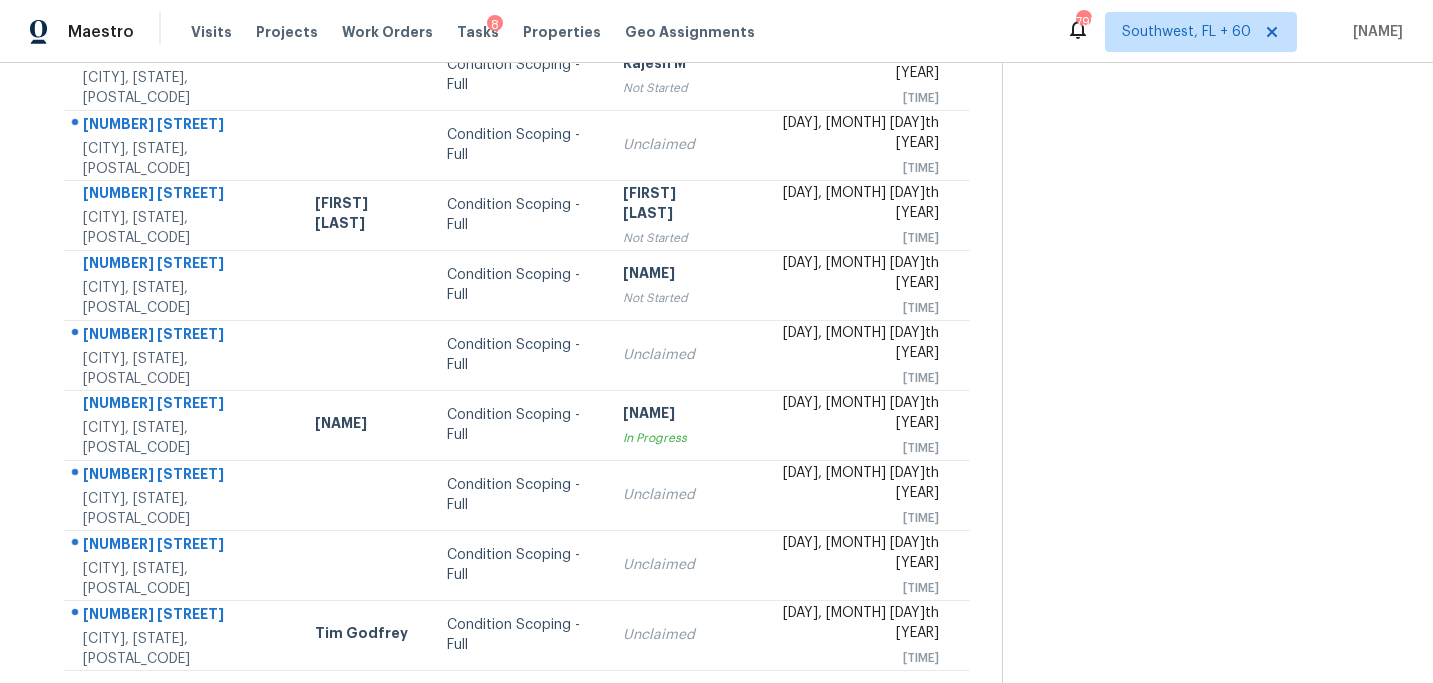 scroll, scrollTop: 358, scrollLeft: 0, axis: vertical 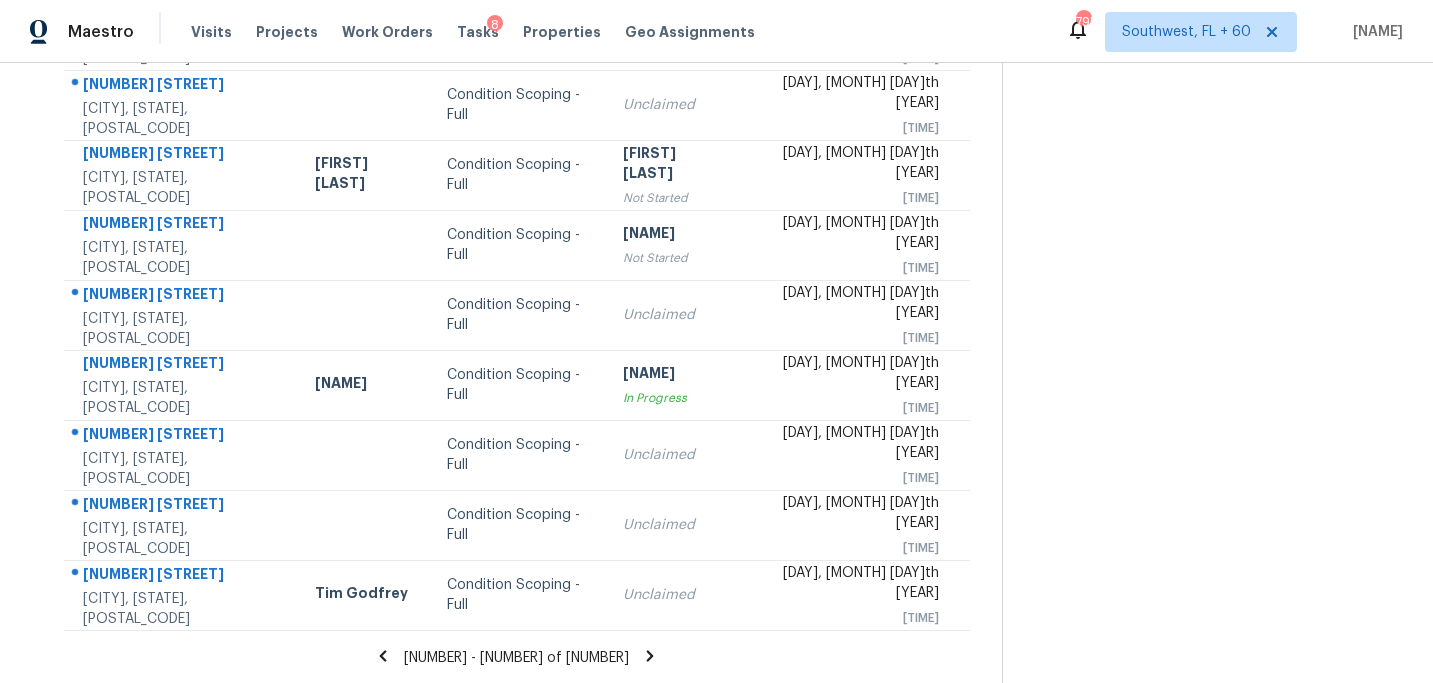 click 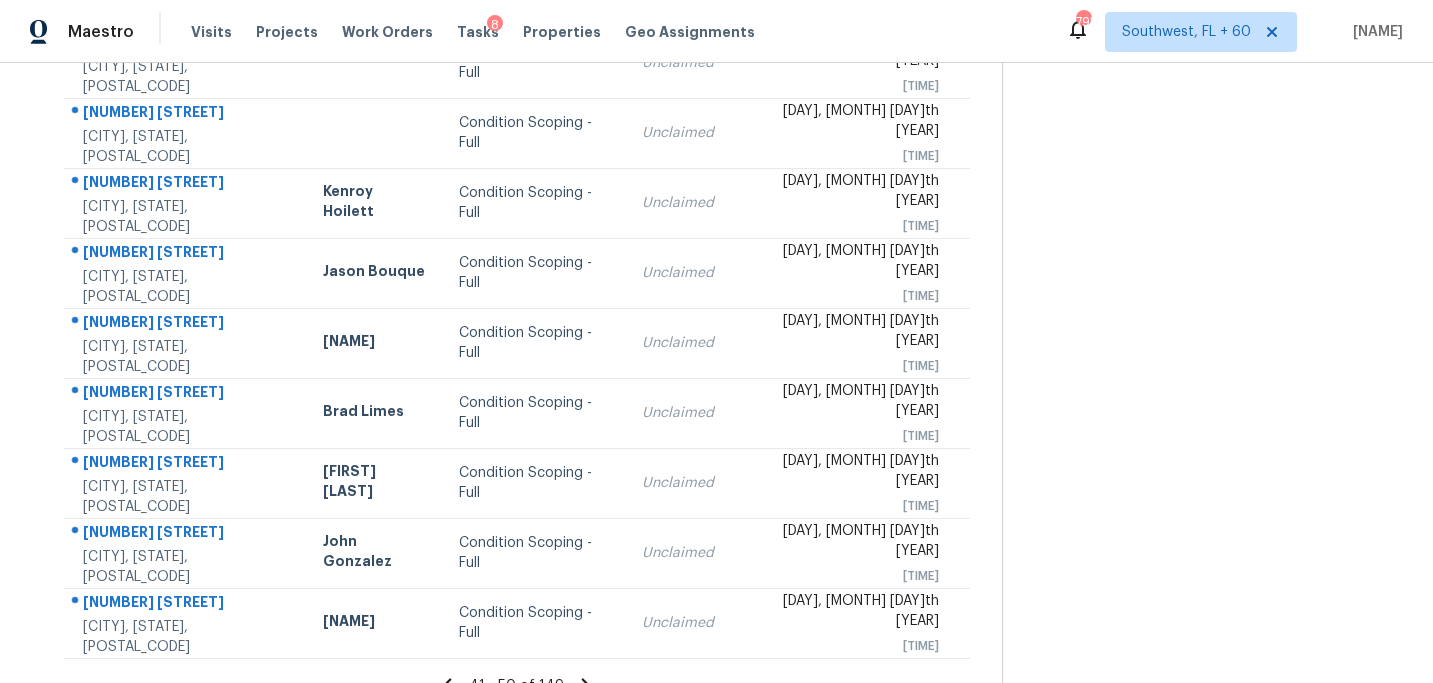 scroll, scrollTop: 358, scrollLeft: 0, axis: vertical 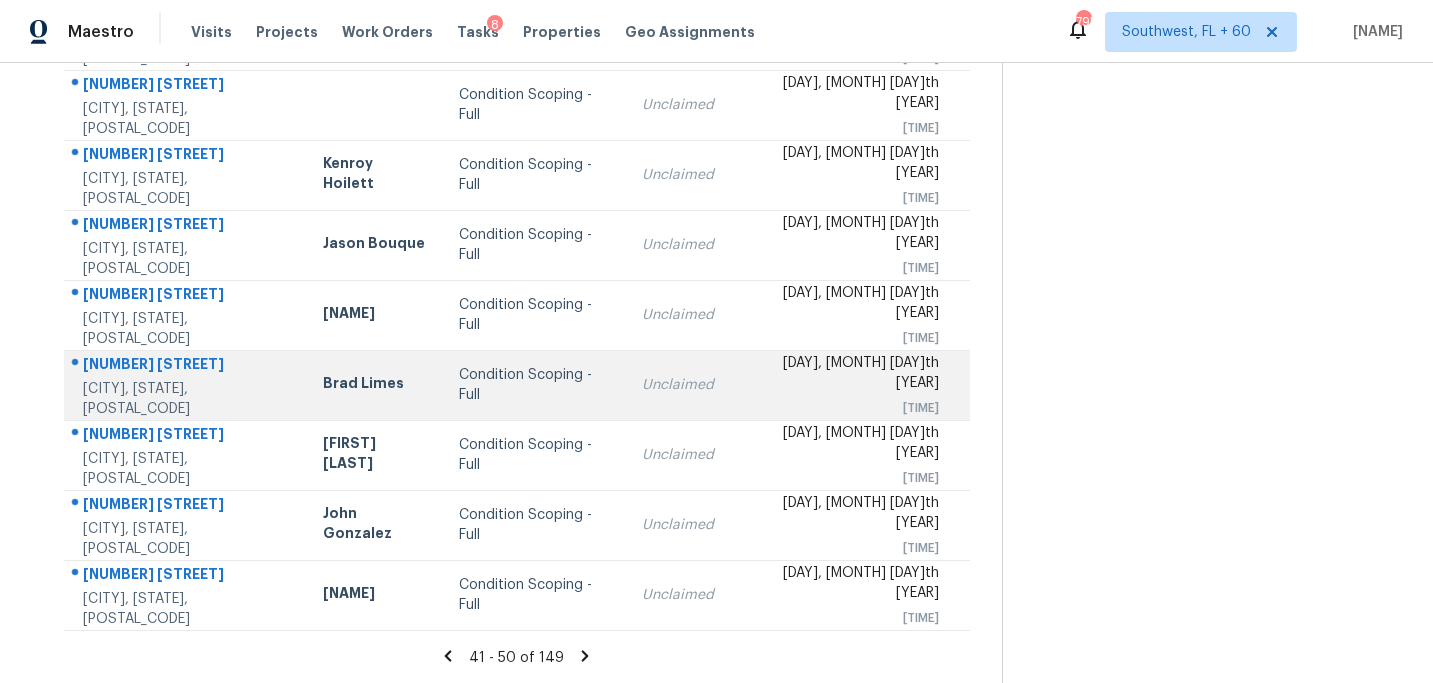 click on "Condition Scoping - Full" at bounding box center [534, 385] 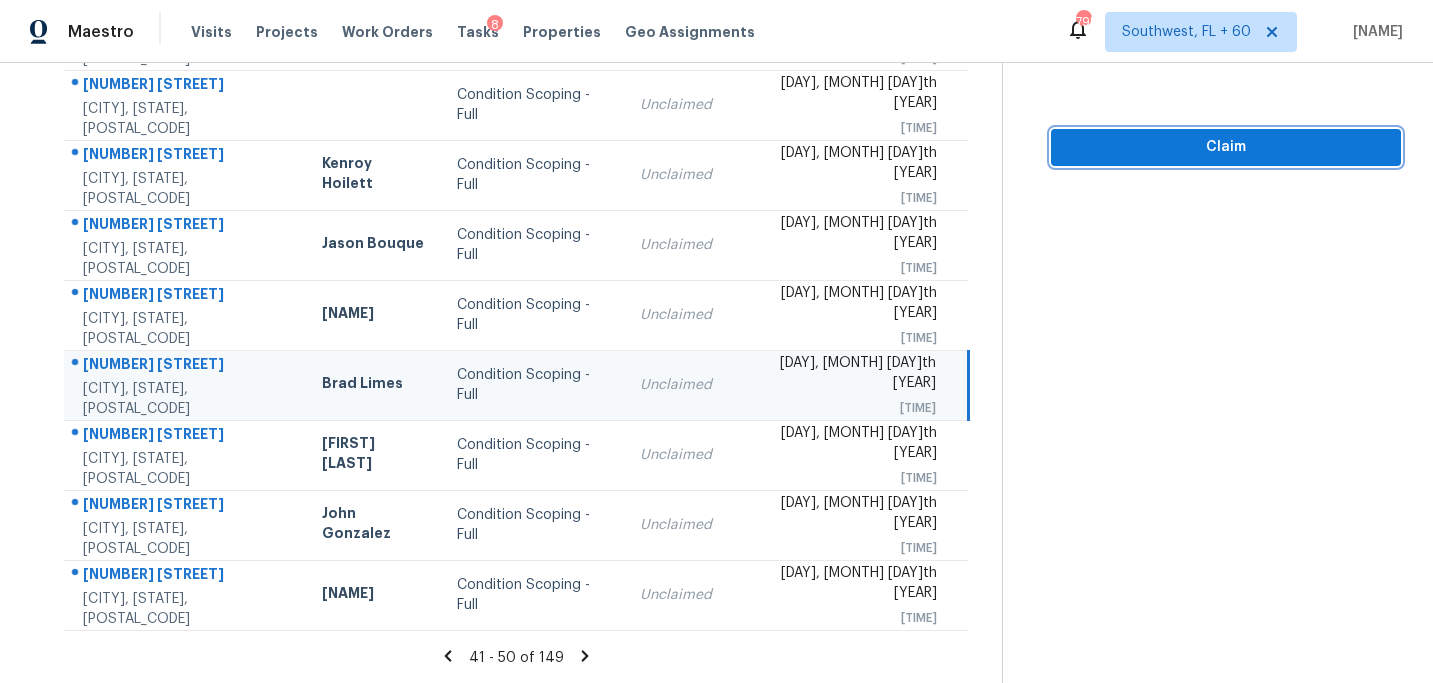 click on "Claim" at bounding box center [1226, 147] 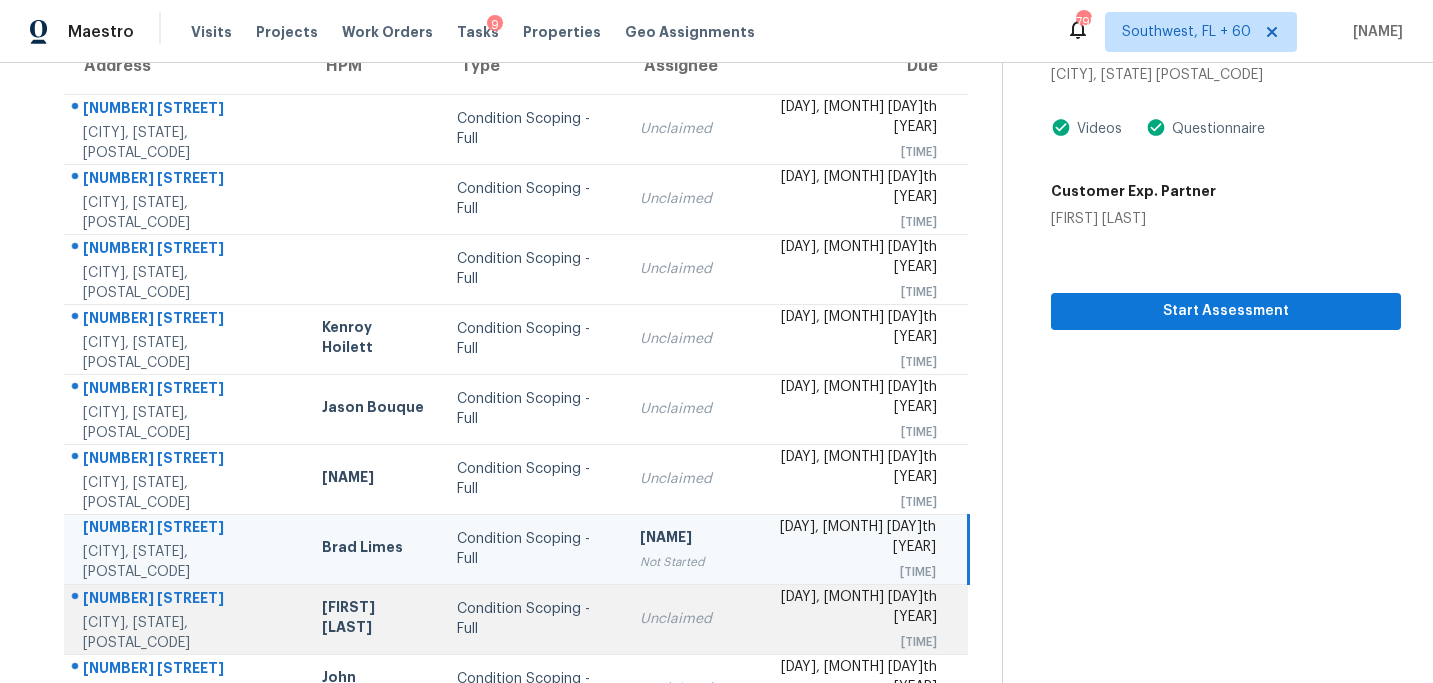 scroll, scrollTop: 358, scrollLeft: 0, axis: vertical 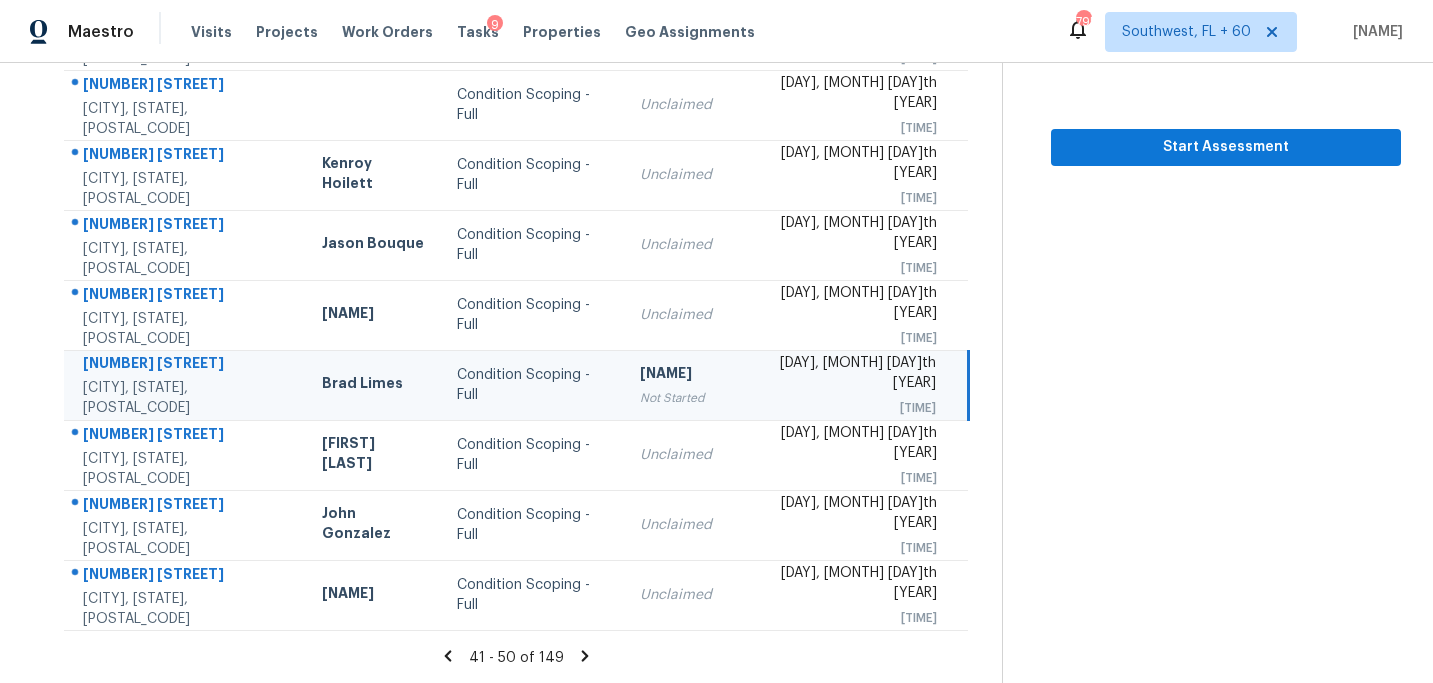click 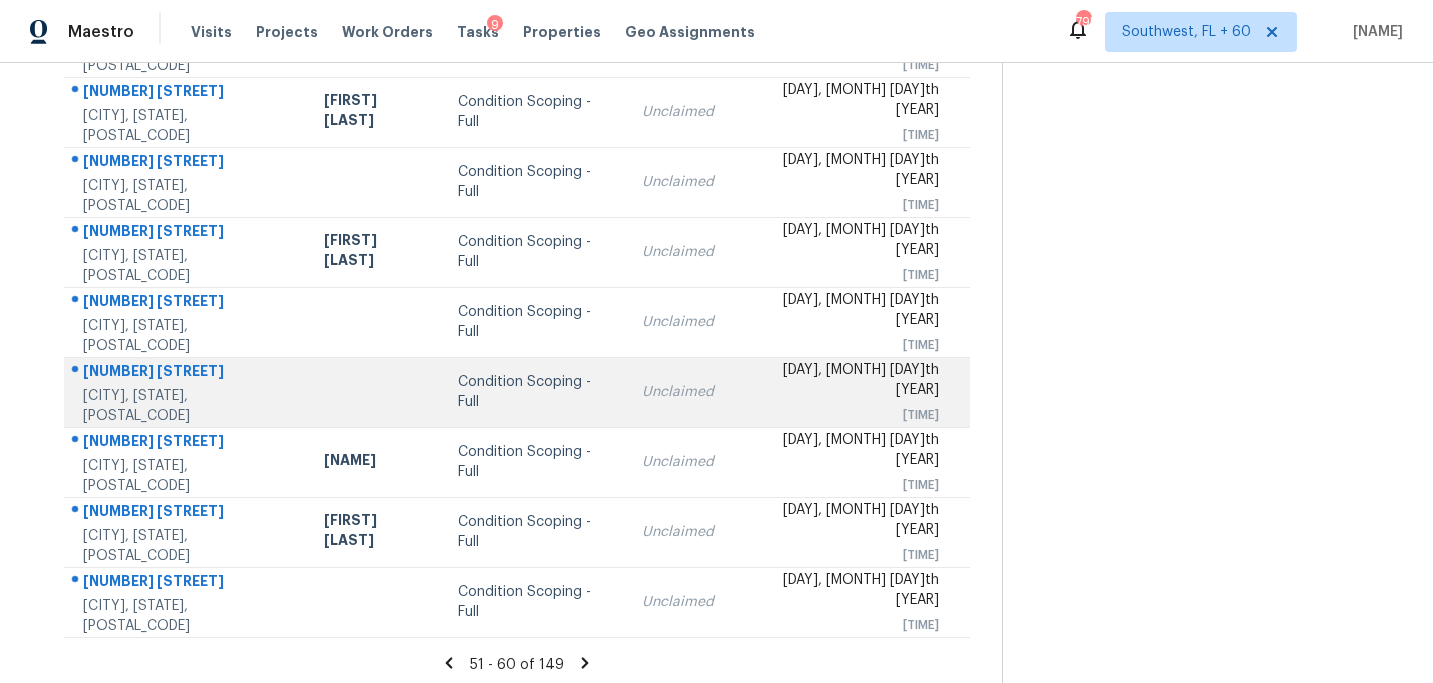 scroll, scrollTop: 358, scrollLeft: 0, axis: vertical 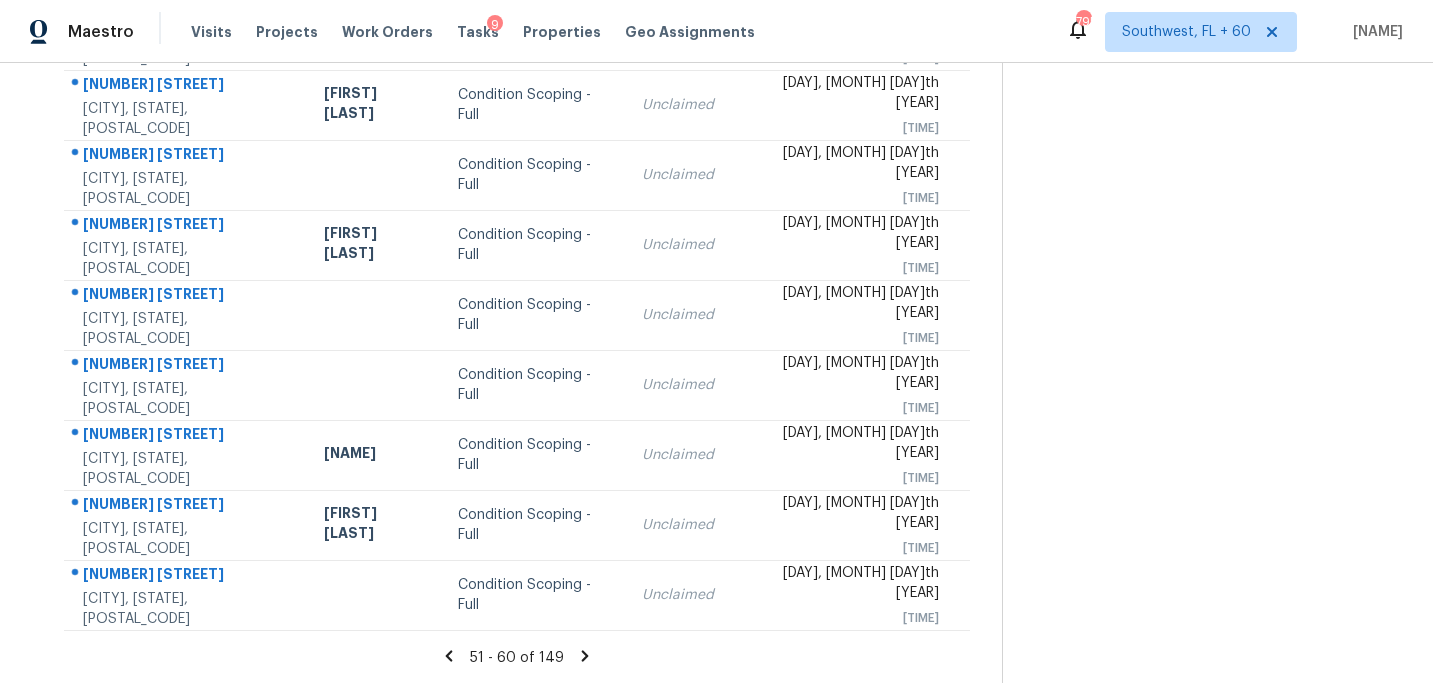 click 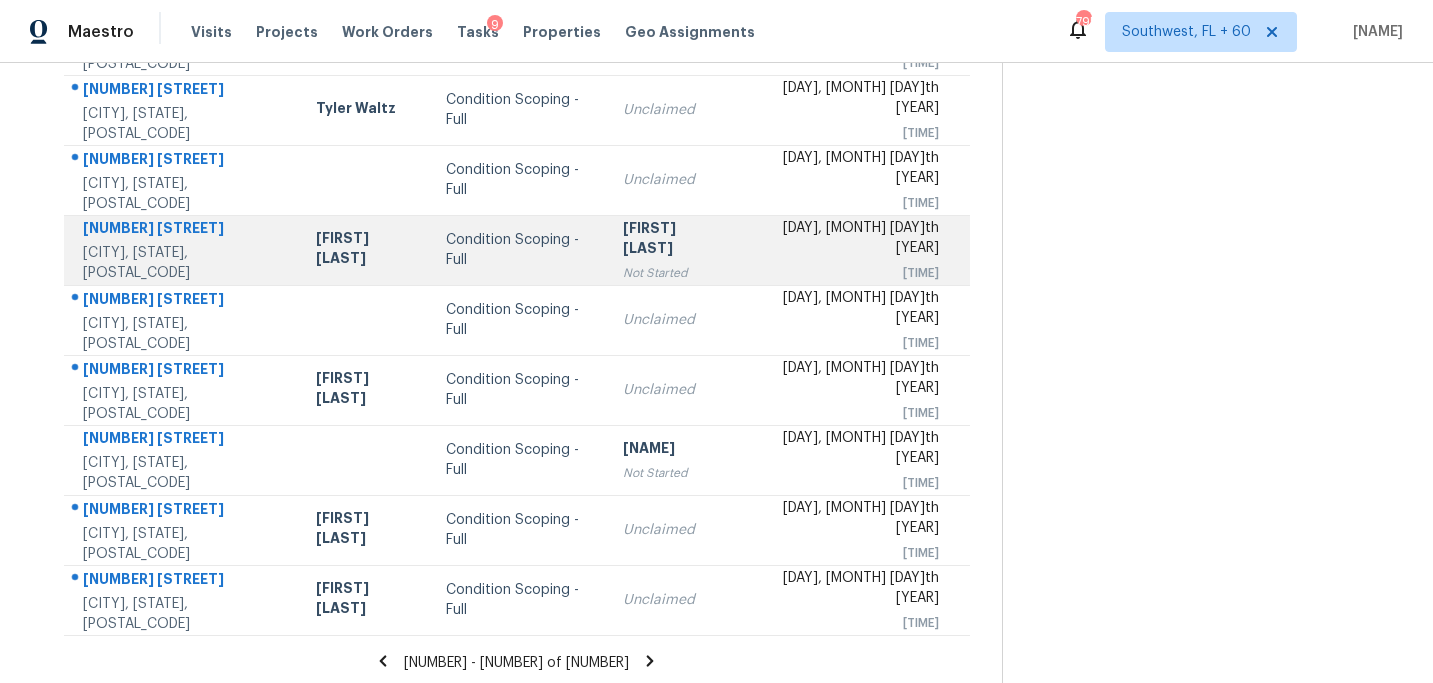 scroll, scrollTop: 358, scrollLeft: 0, axis: vertical 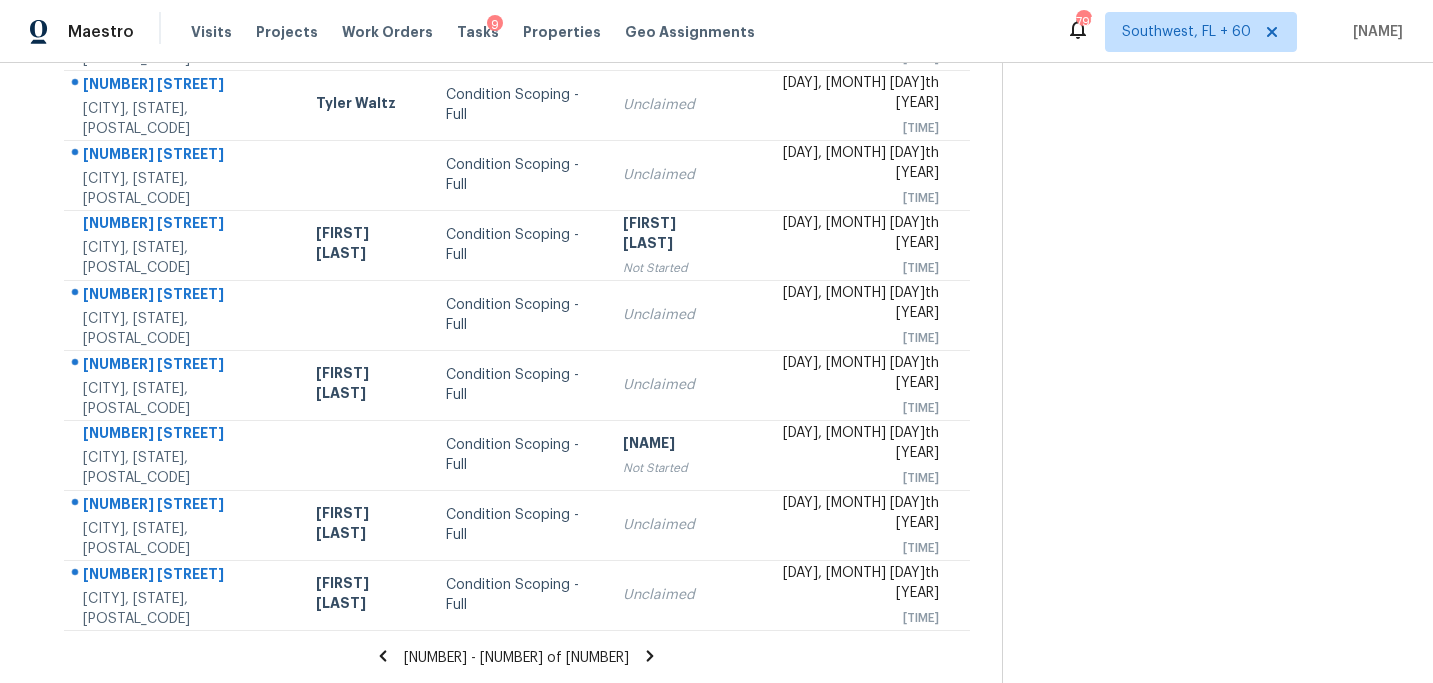 click 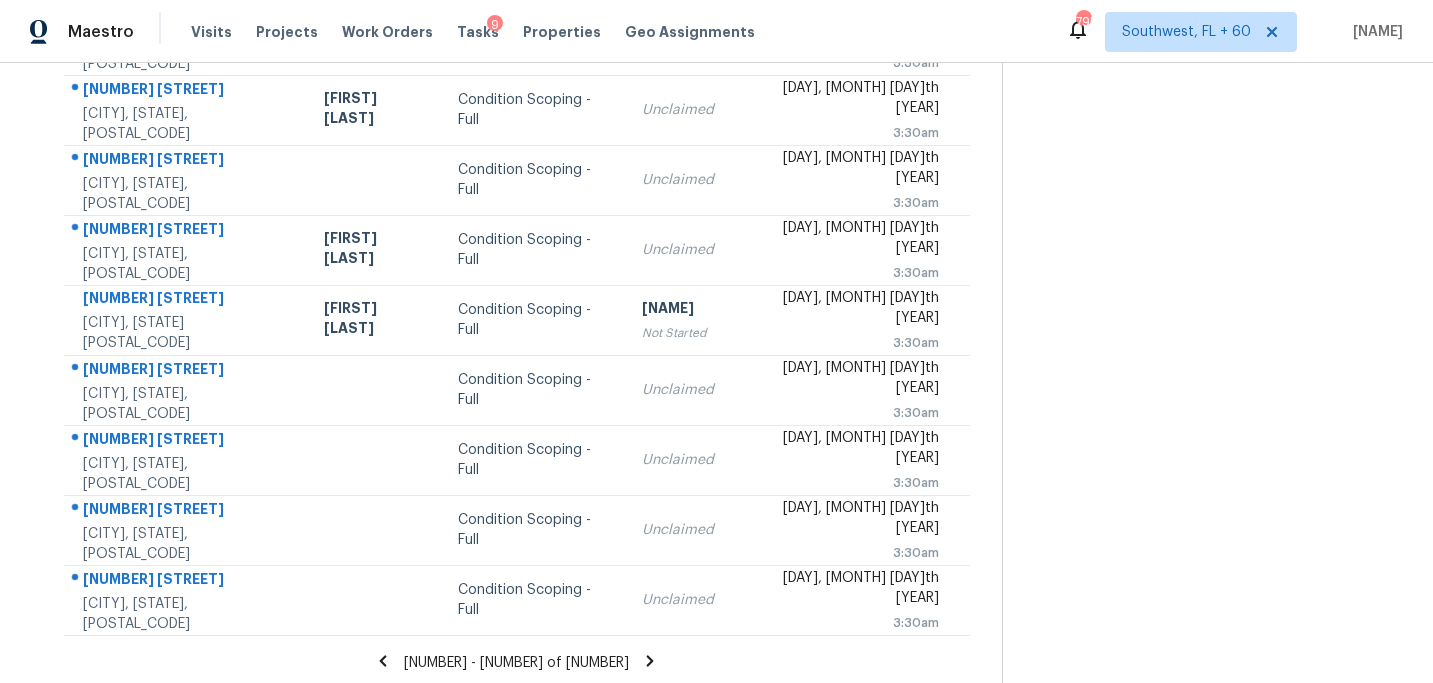 scroll, scrollTop: 358, scrollLeft: 0, axis: vertical 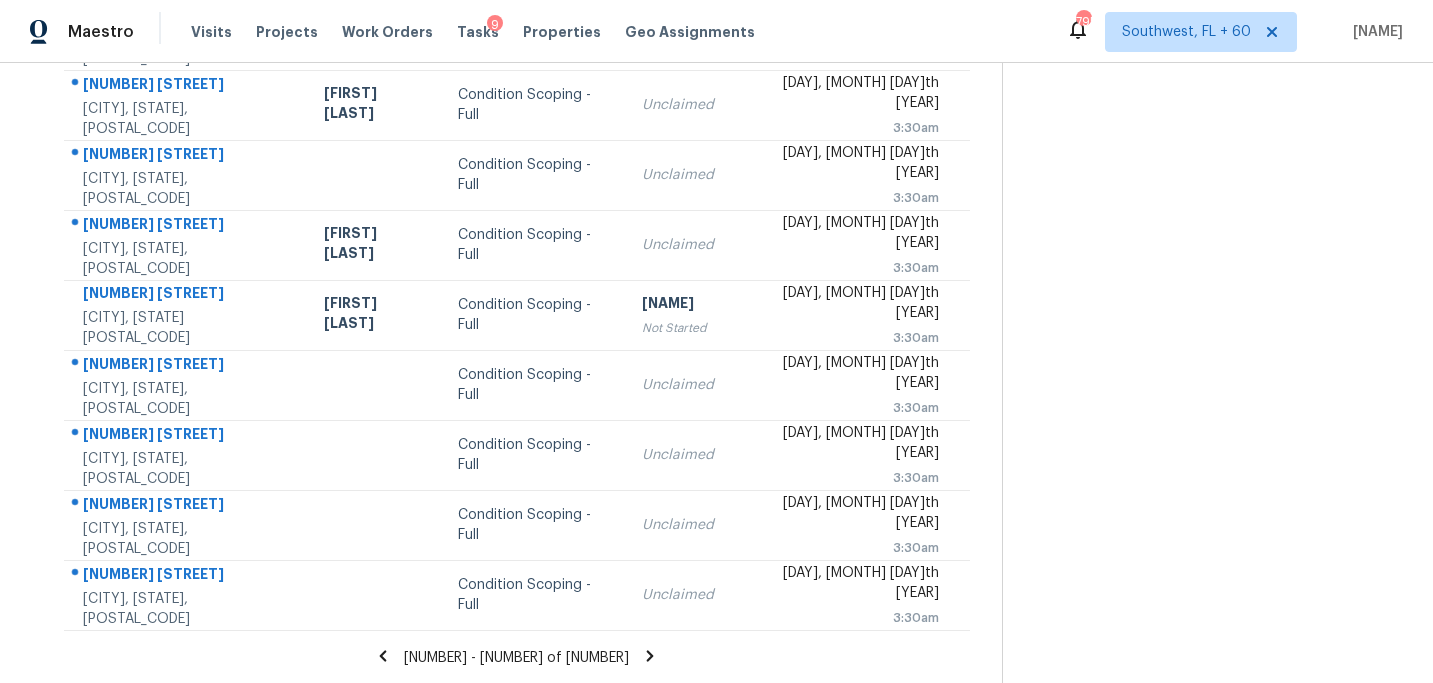 click on "[NUMBER] - [NUMBER] of [NUMBER]" at bounding box center [517, 657] 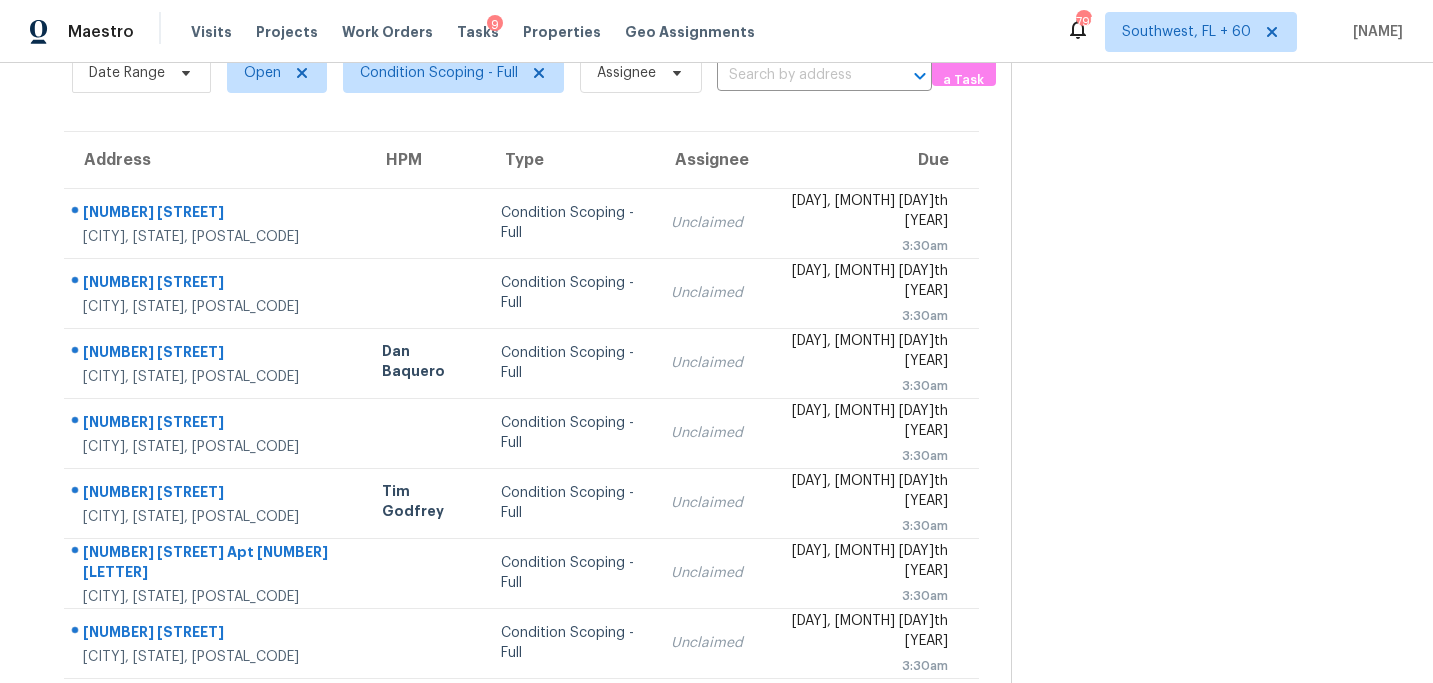 scroll, scrollTop: 88, scrollLeft: 0, axis: vertical 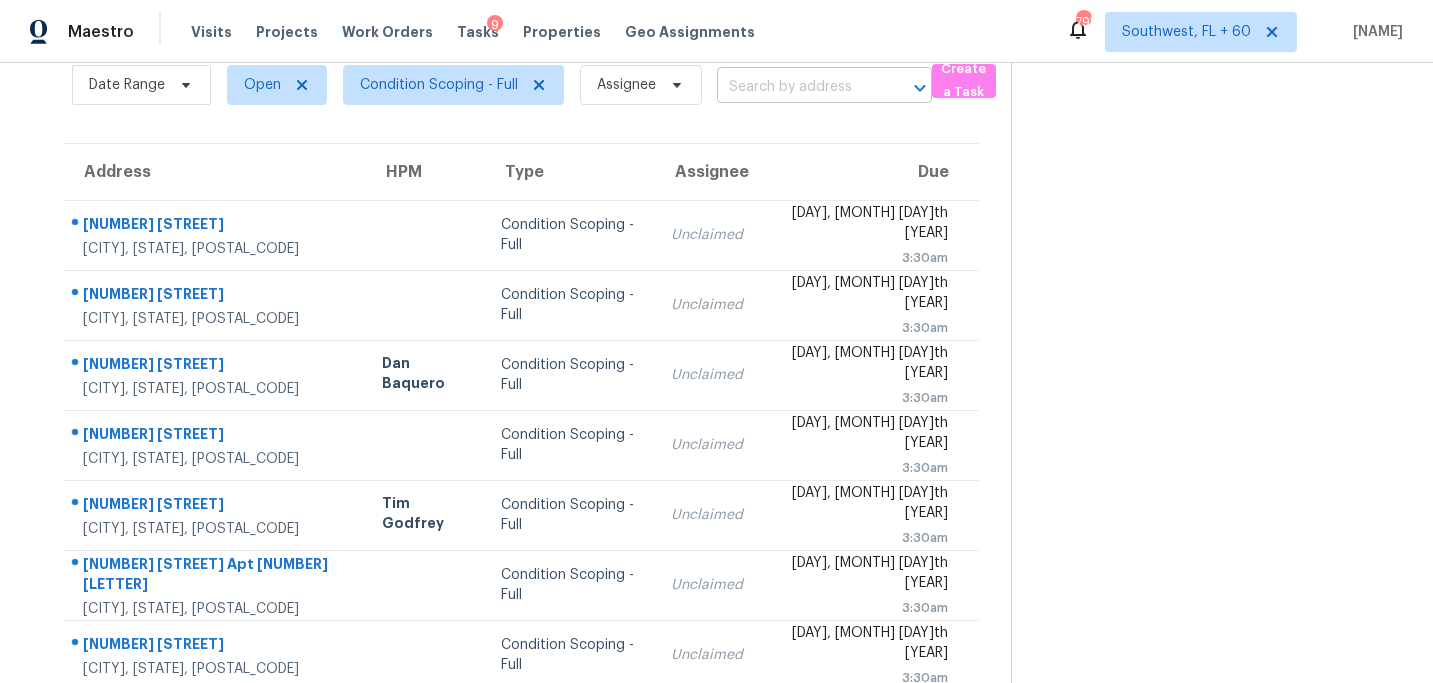 click at bounding box center (796, 87) 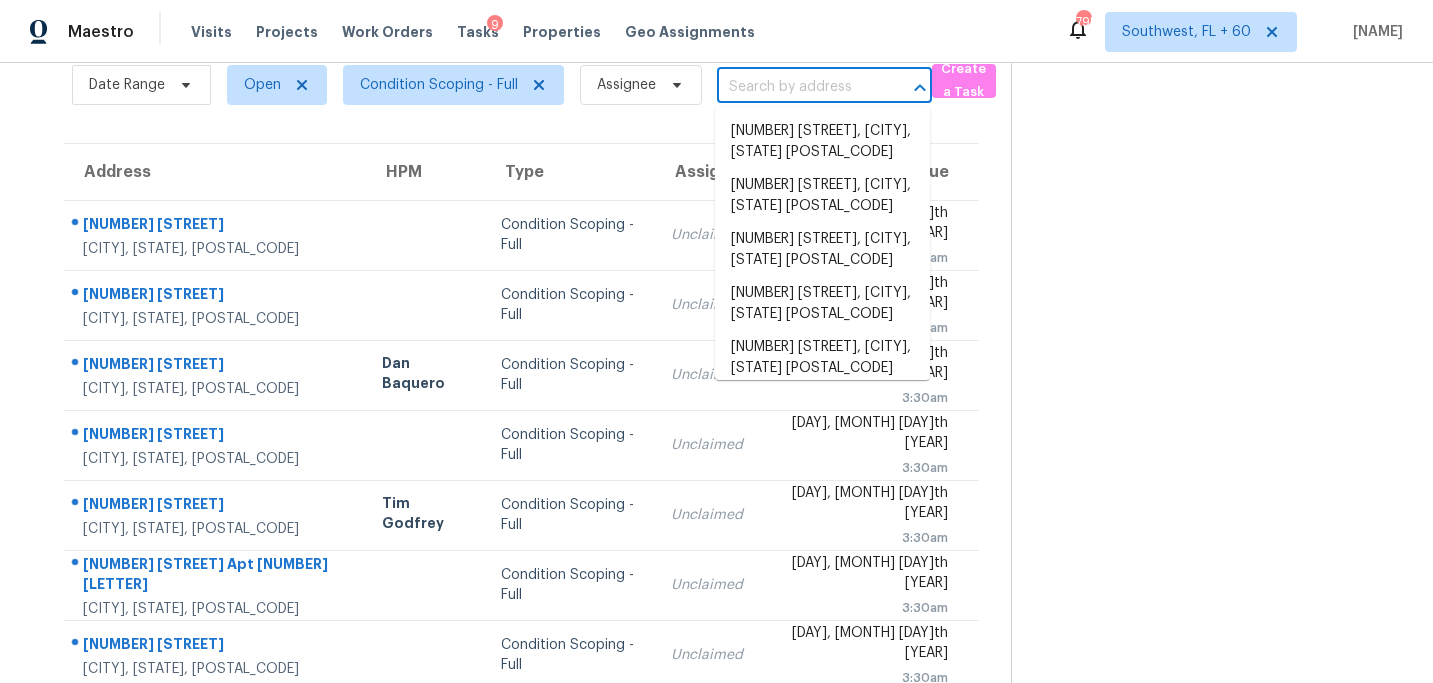 paste on "[NUMBER] [STREET] [CITY], [STATE], [POSTAL_CODE]" 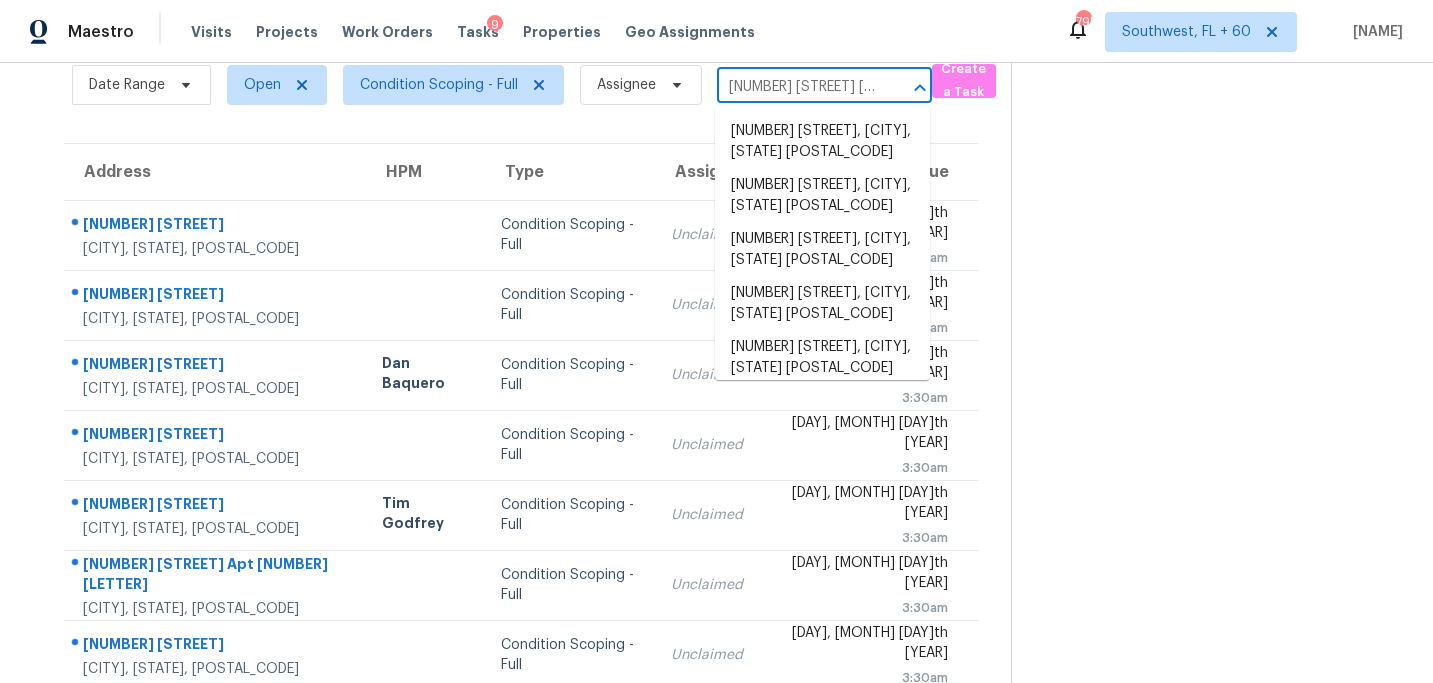 scroll, scrollTop: 0, scrollLeft: 129, axis: horizontal 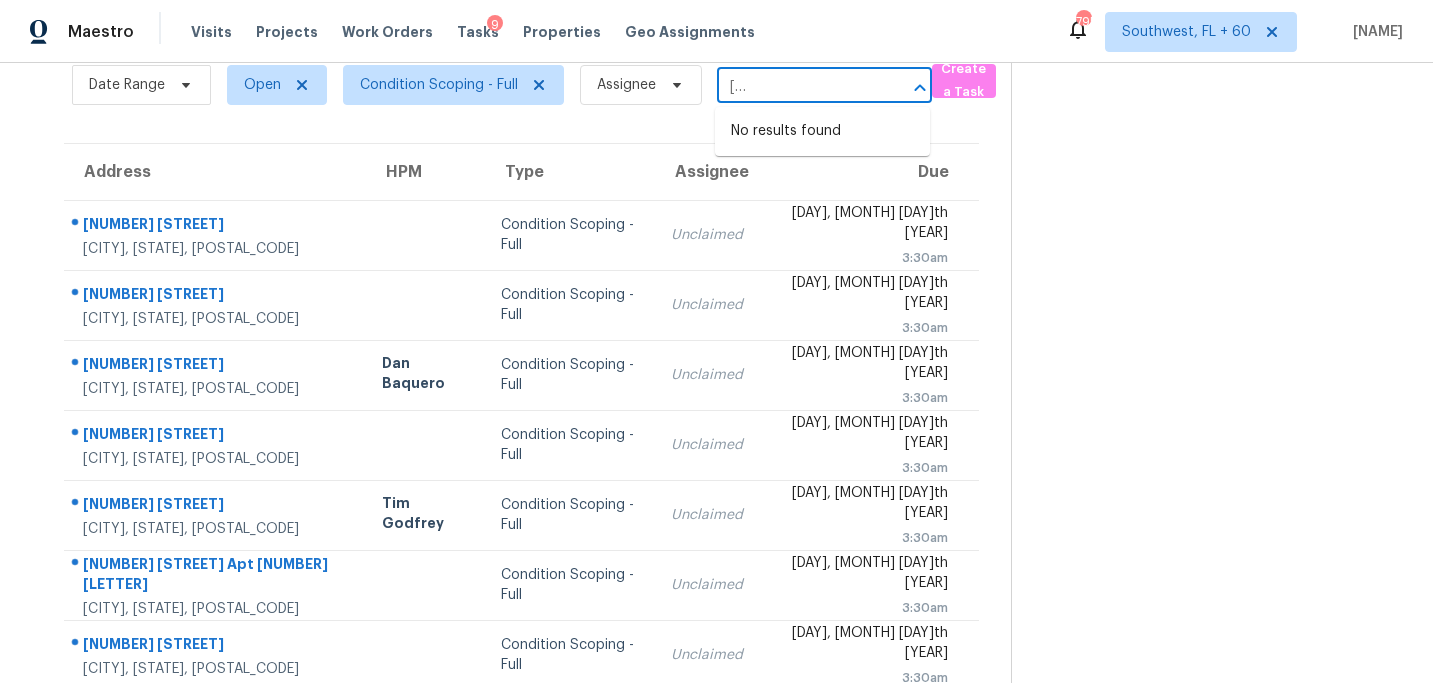 type on "[NUMBER] [STREET] [CITY], [STATE], [POSTAL_CODE]" 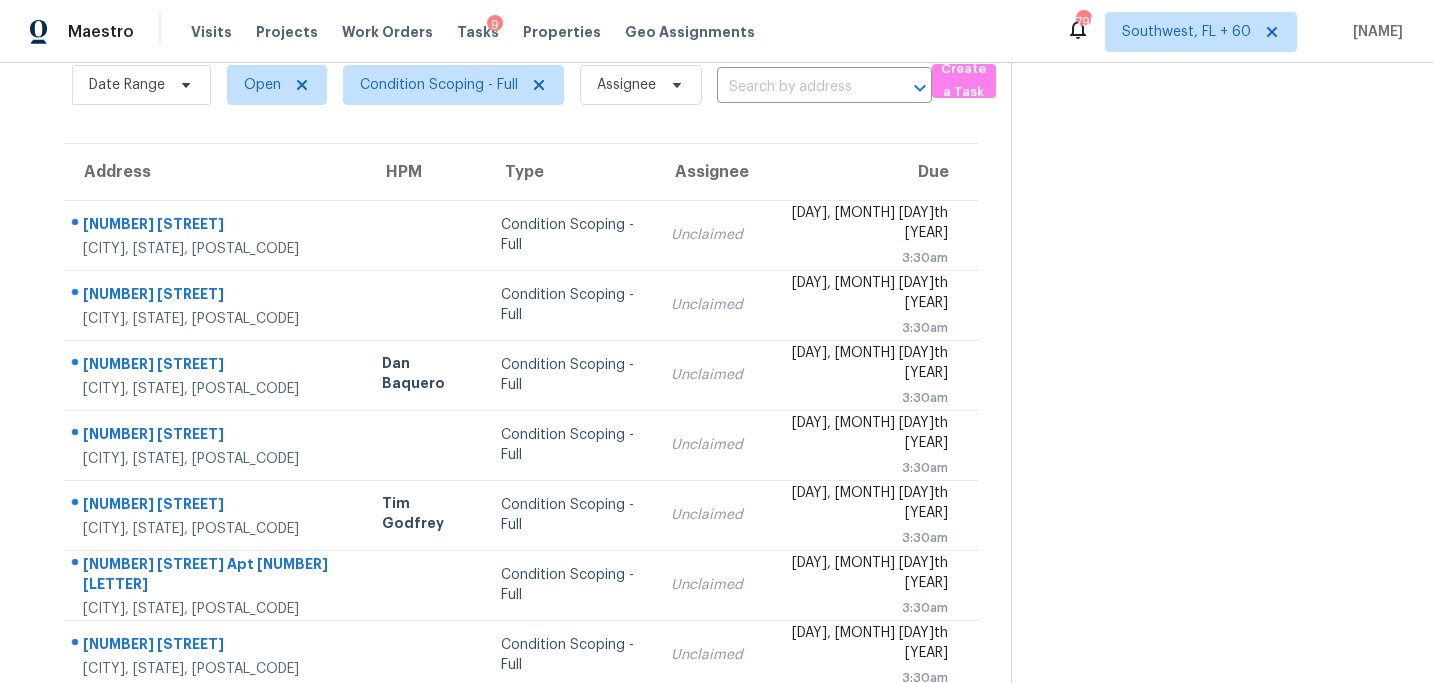 scroll, scrollTop: 0, scrollLeft: 0, axis: both 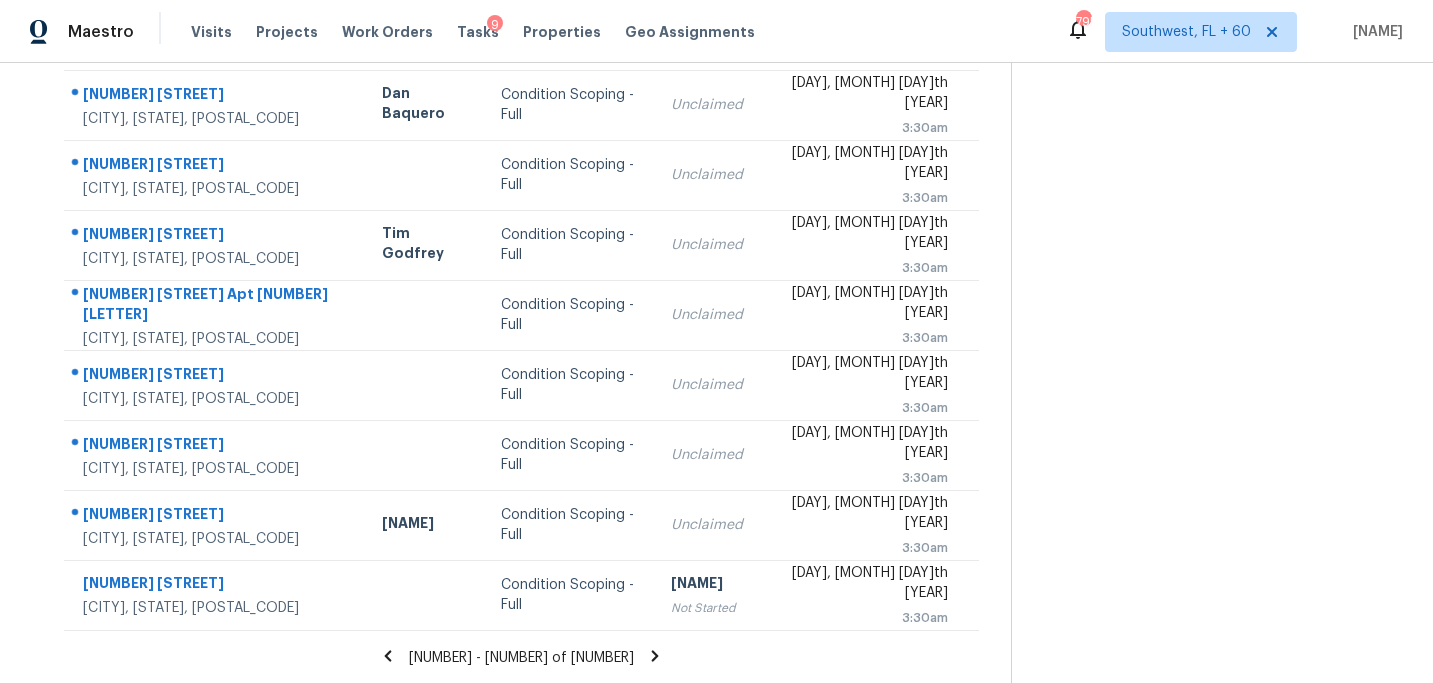 click 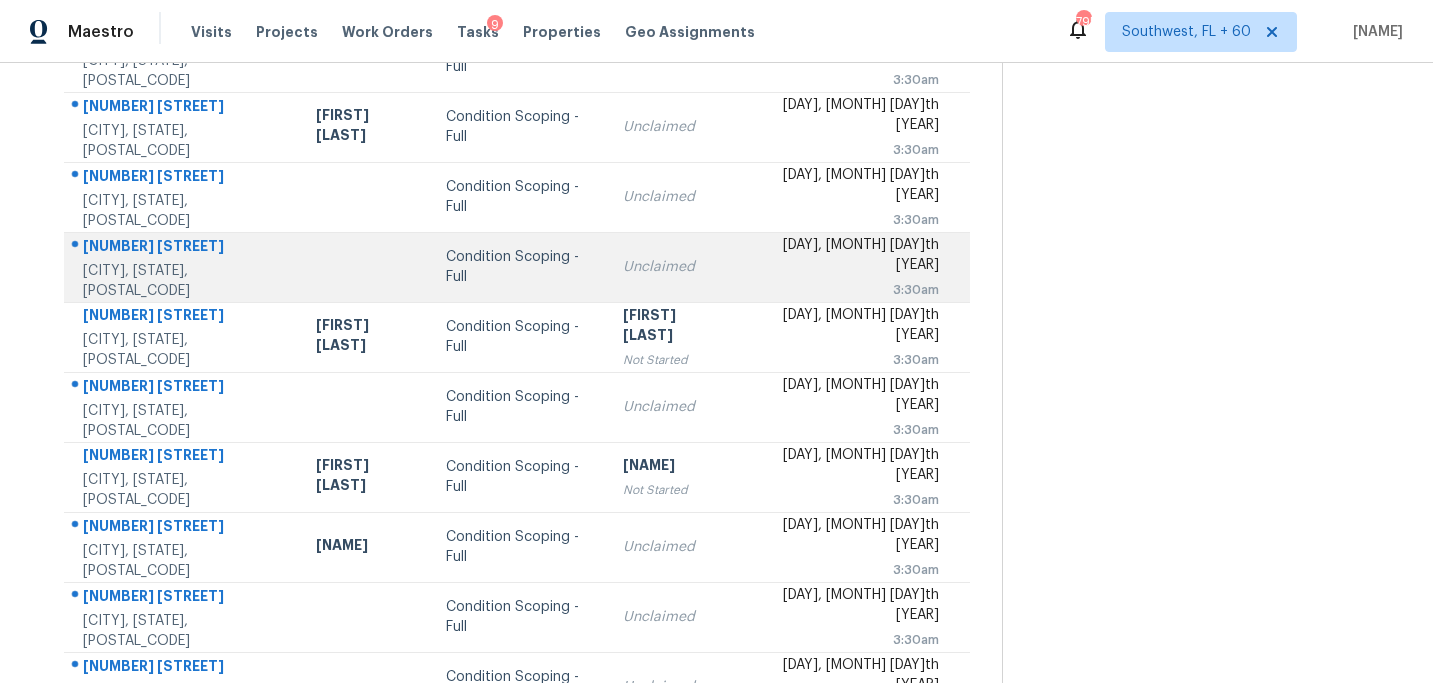 scroll, scrollTop: 358, scrollLeft: 0, axis: vertical 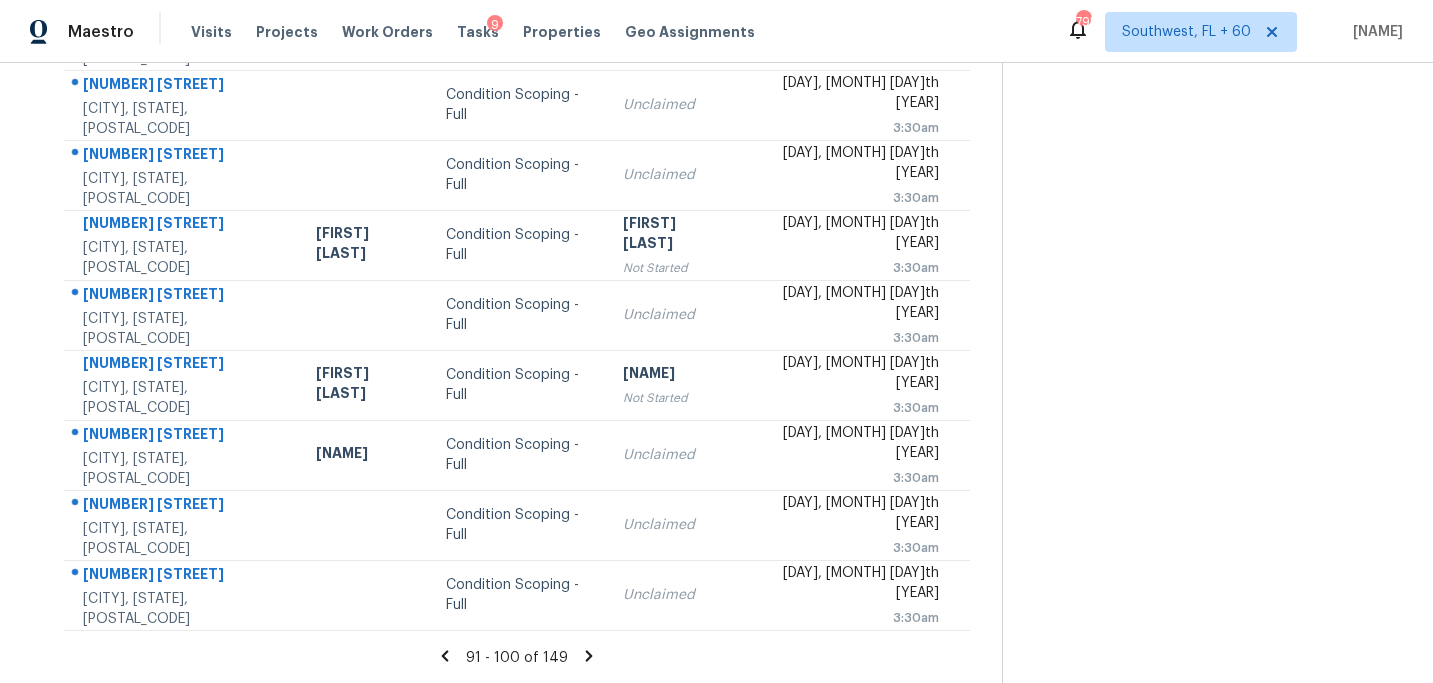 click 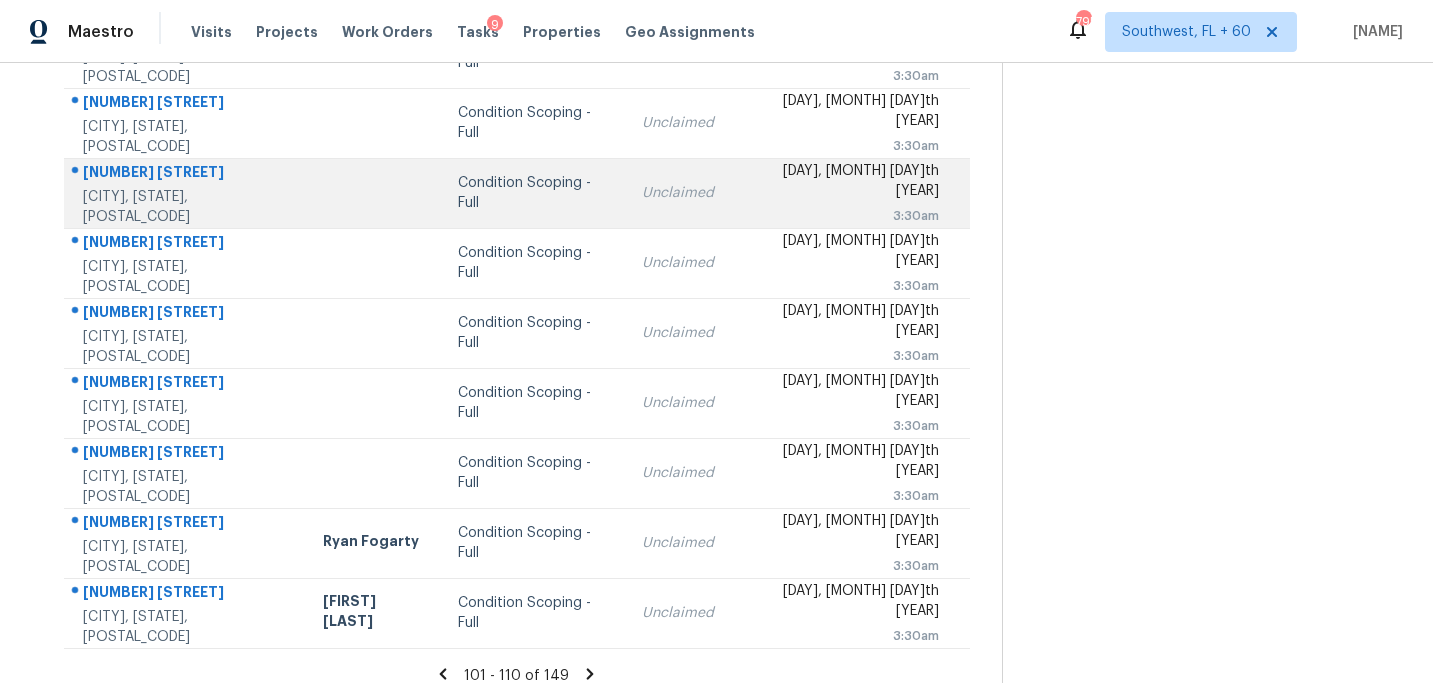 scroll, scrollTop: 358, scrollLeft: 0, axis: vertical 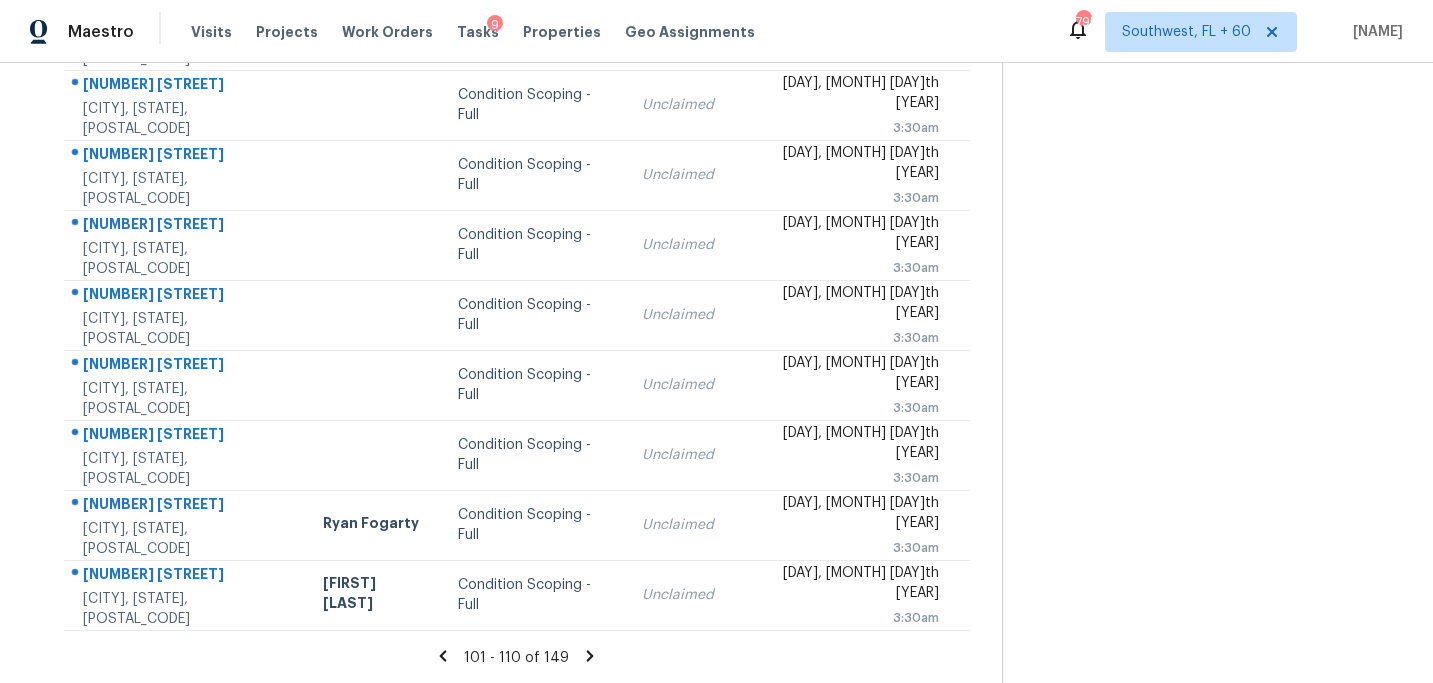 click 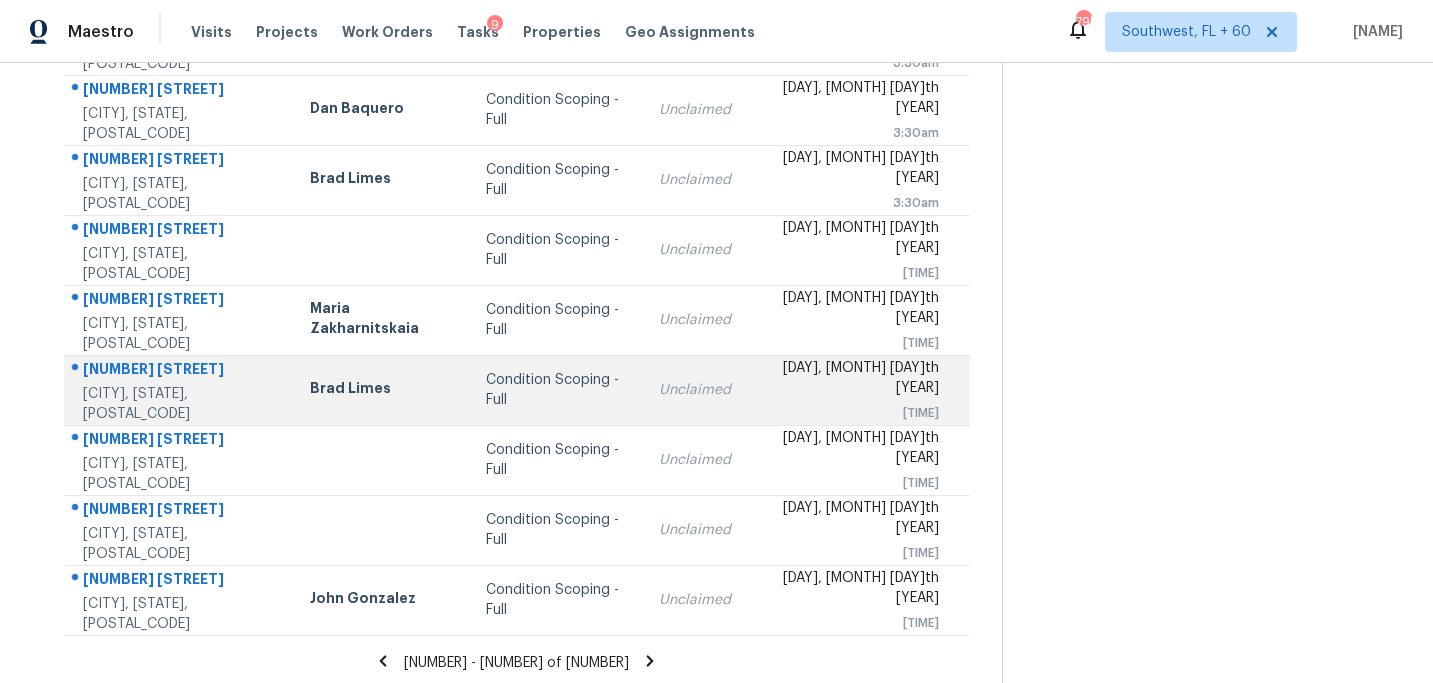 scroll, scrollTop: 358, scrollLeft: 0, axis: vertical 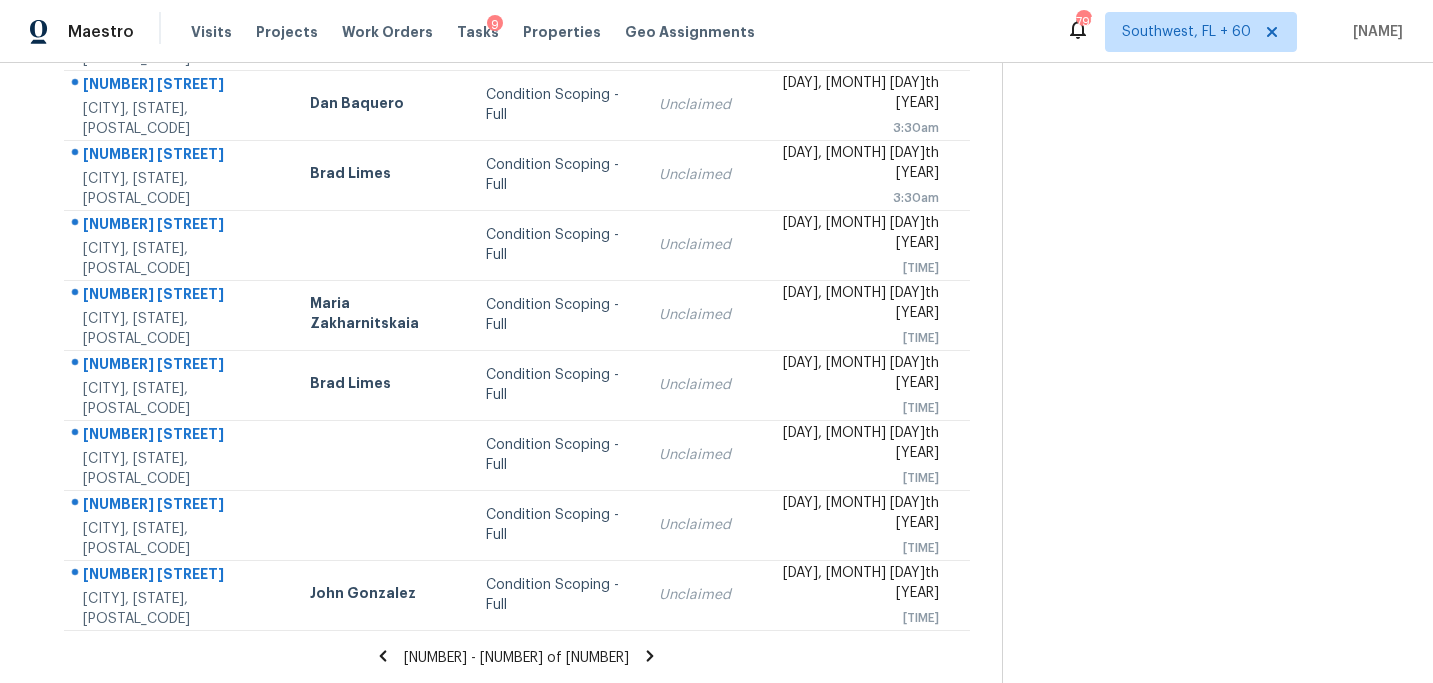 click 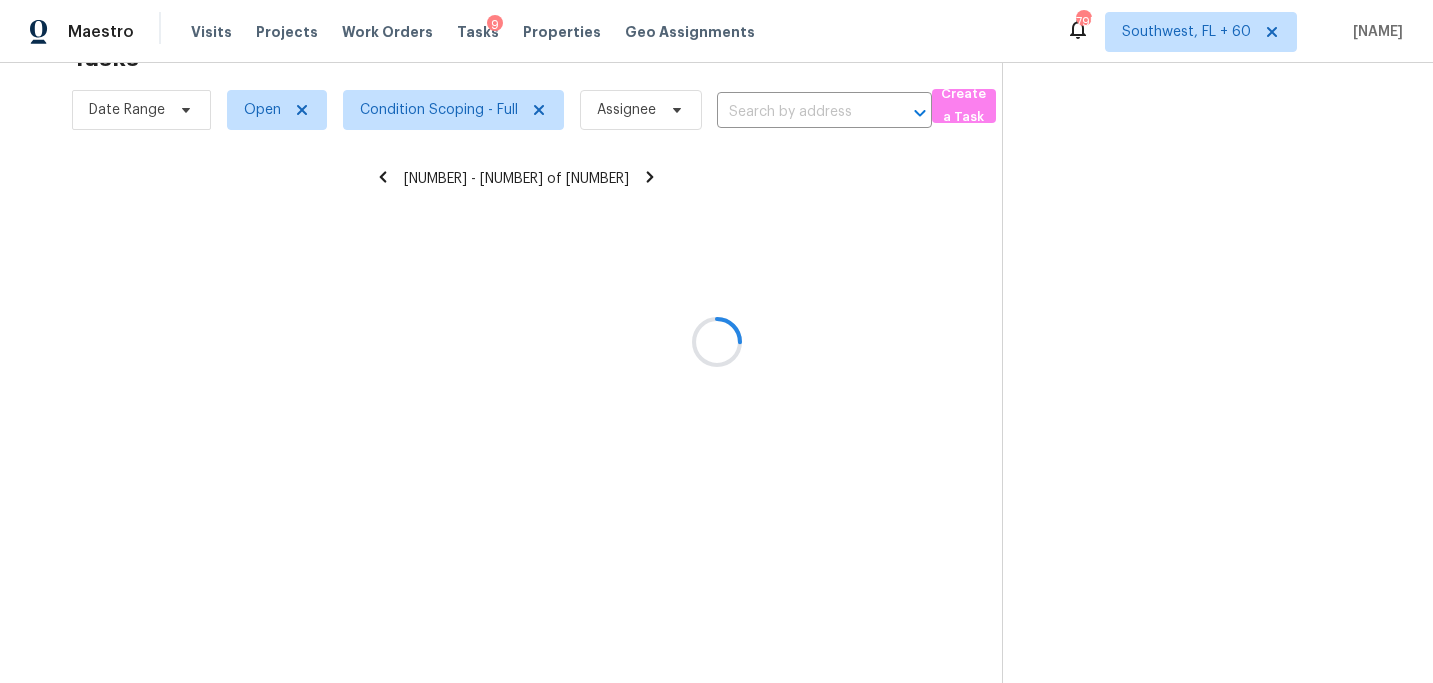 scroll, scrollTop: 358, scrollLeft: 0, axis: vertical 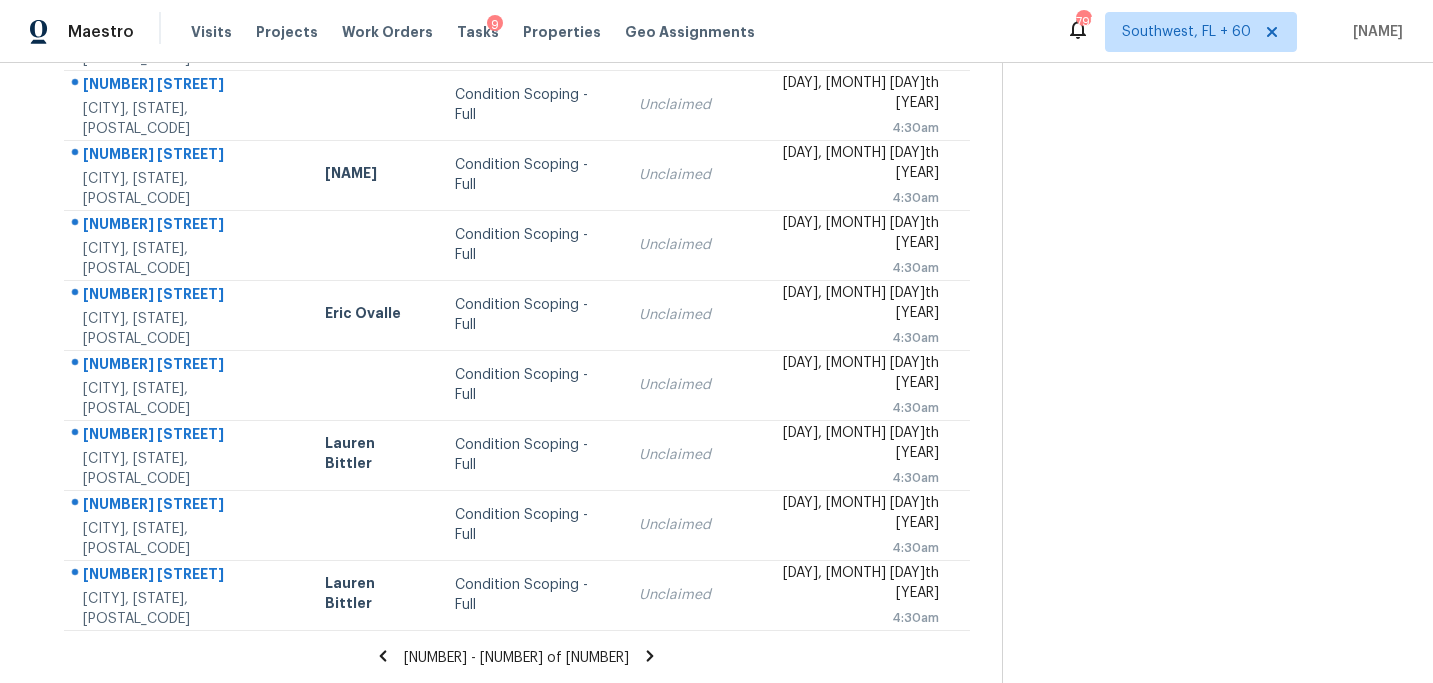 click 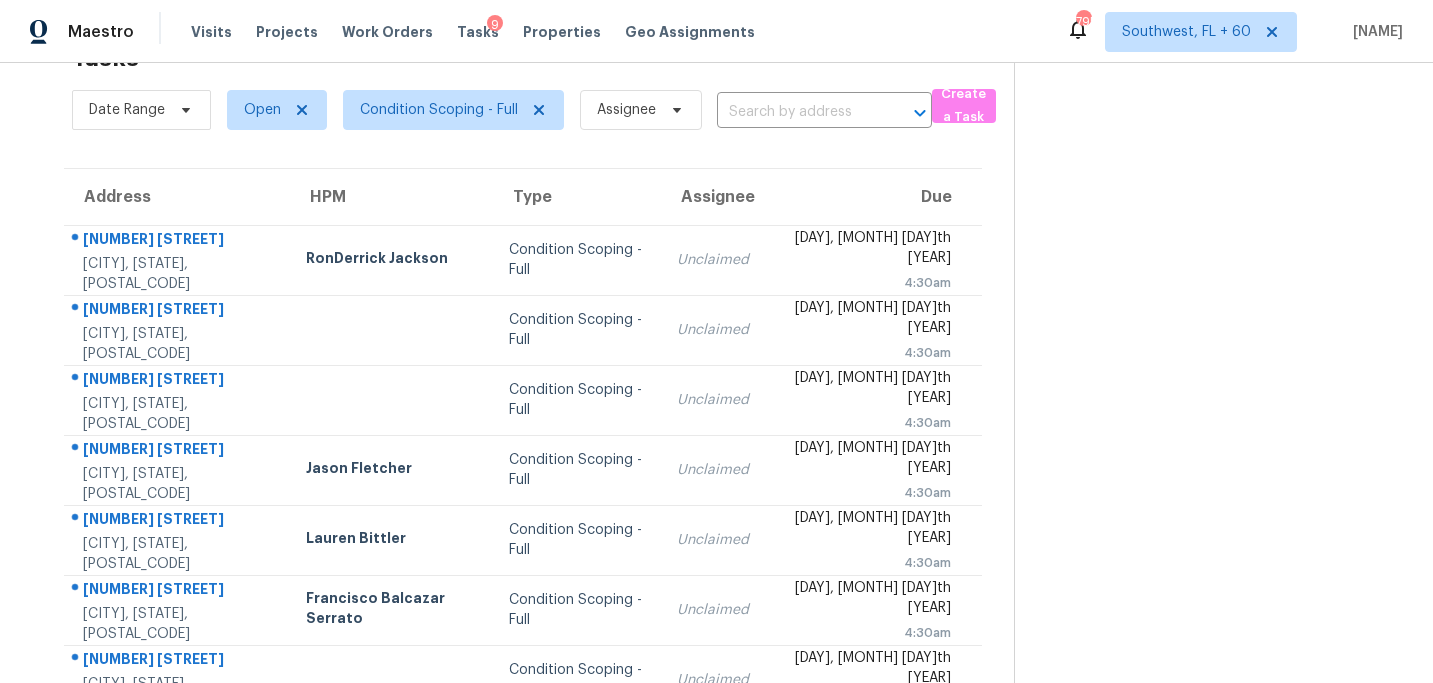 scroll, scrollTop: 358, scrollLeft: 0, axis: vertical 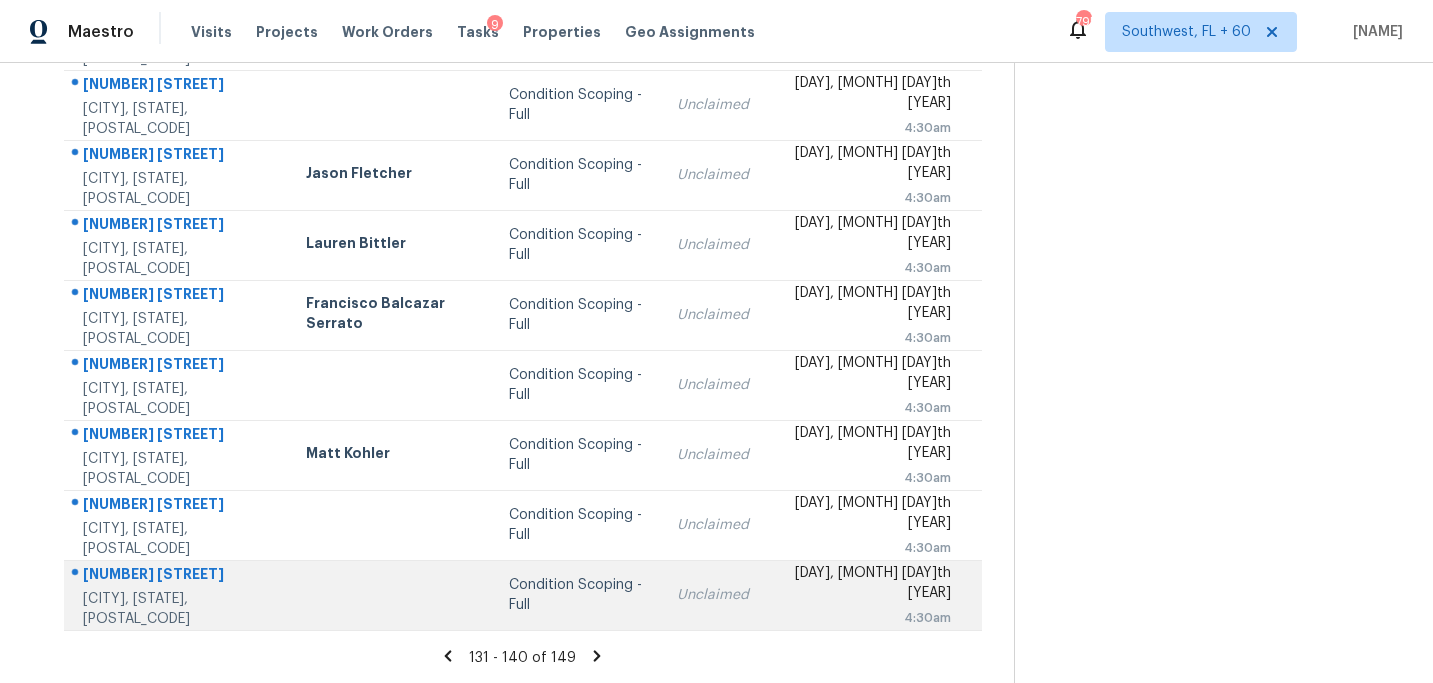 click on "Condition Scoping - Full" at bounding box center [577, 595] 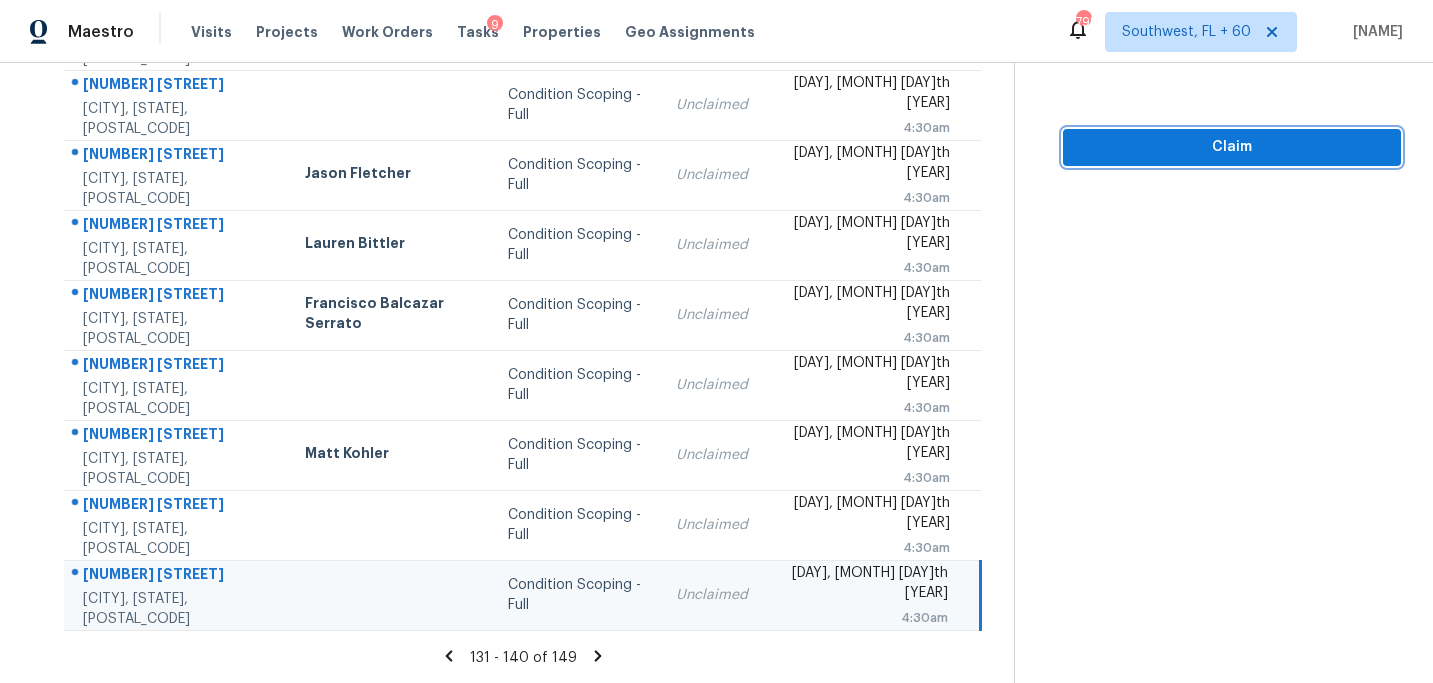 click on "Claim" at bounding box center (1232, 147) 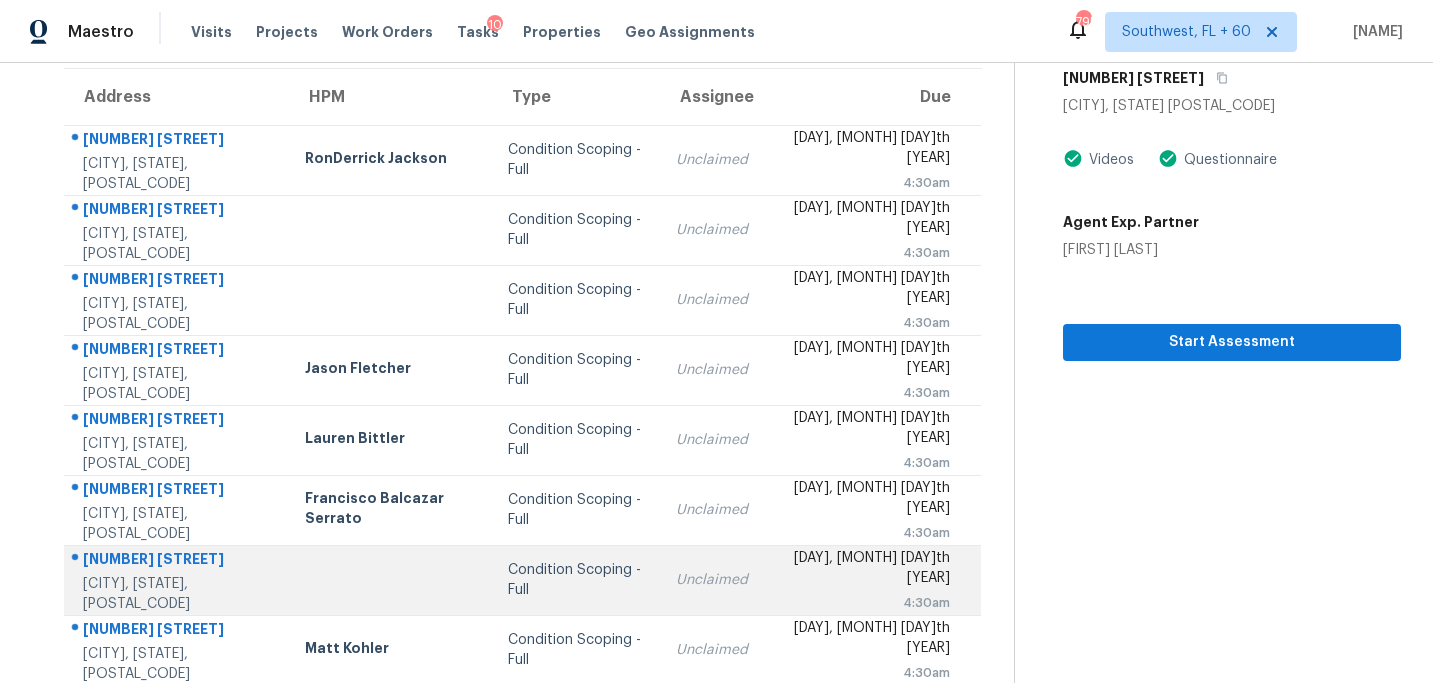 scroll, scrollTop: 51, scrollLeft: 0, axis: vertical 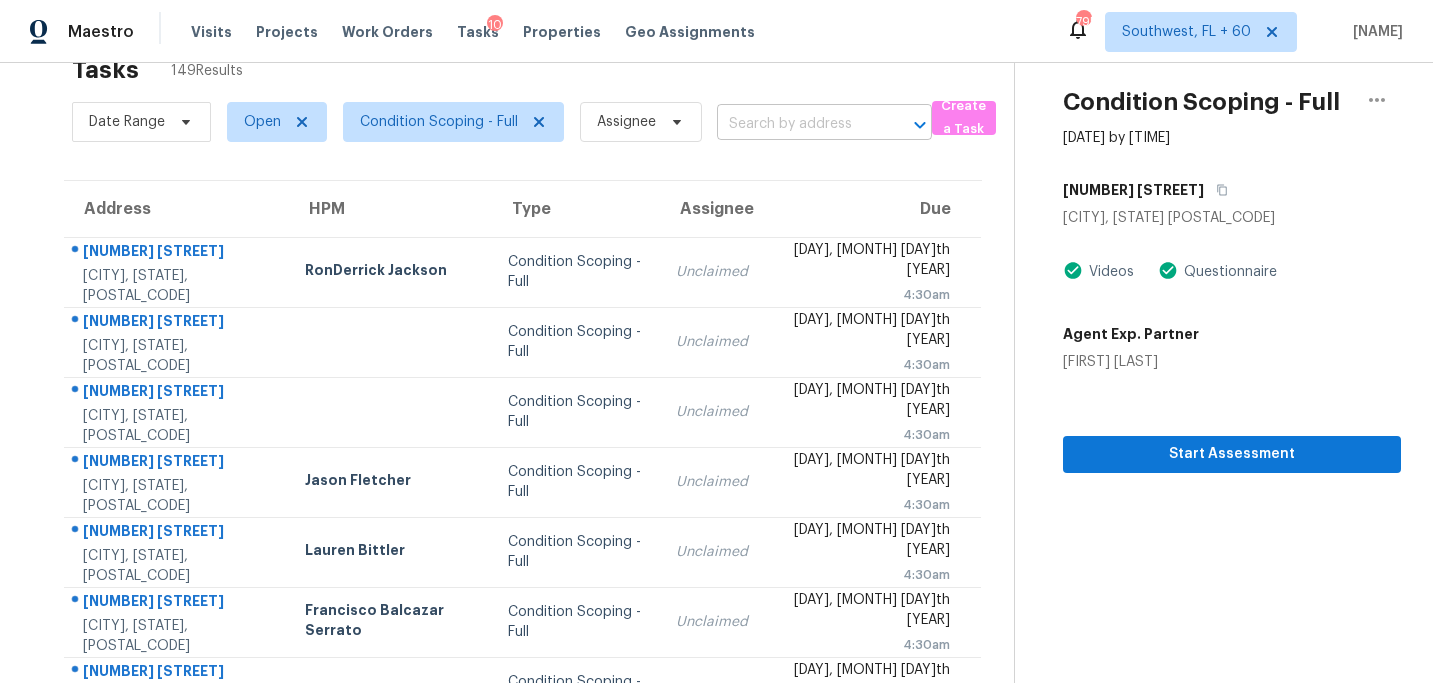 click at bounding box center (796, 124) 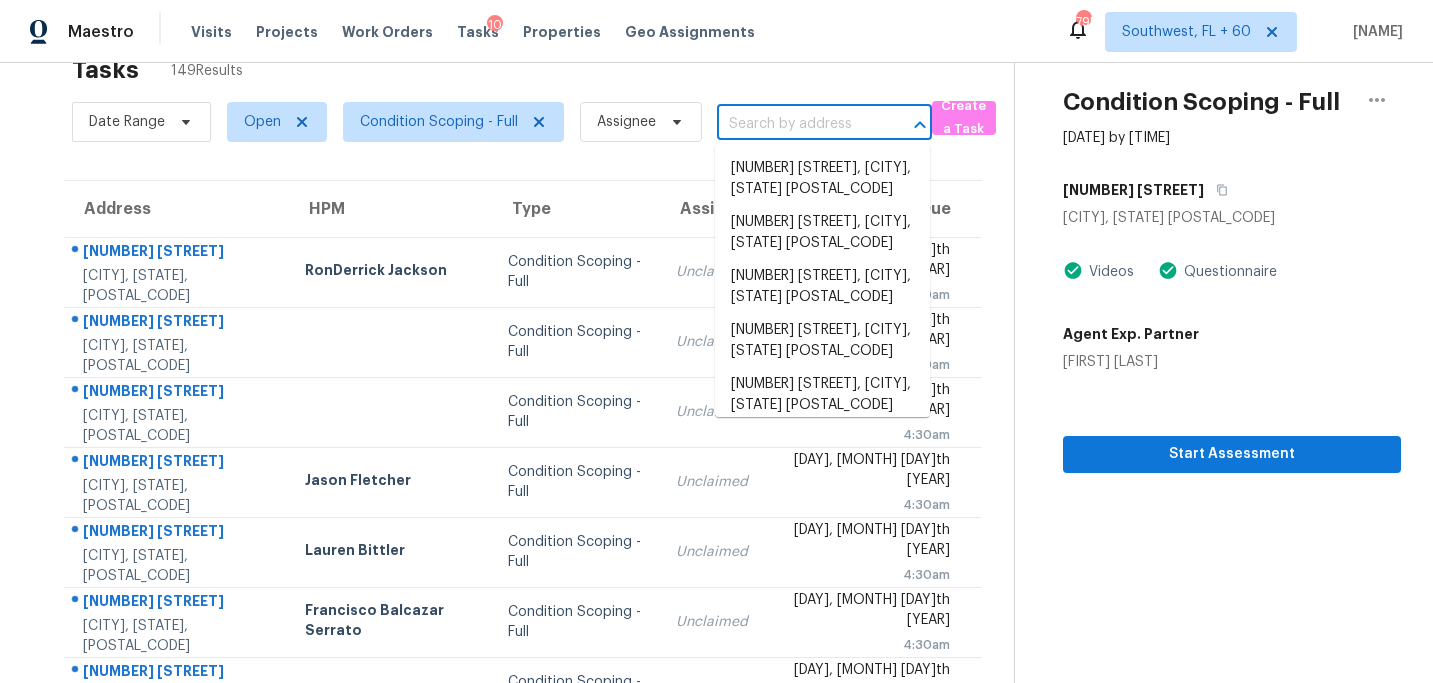 paste on "[NUMBER] [STREET] [CITY], [STATE], [POSTAL_CODE]" 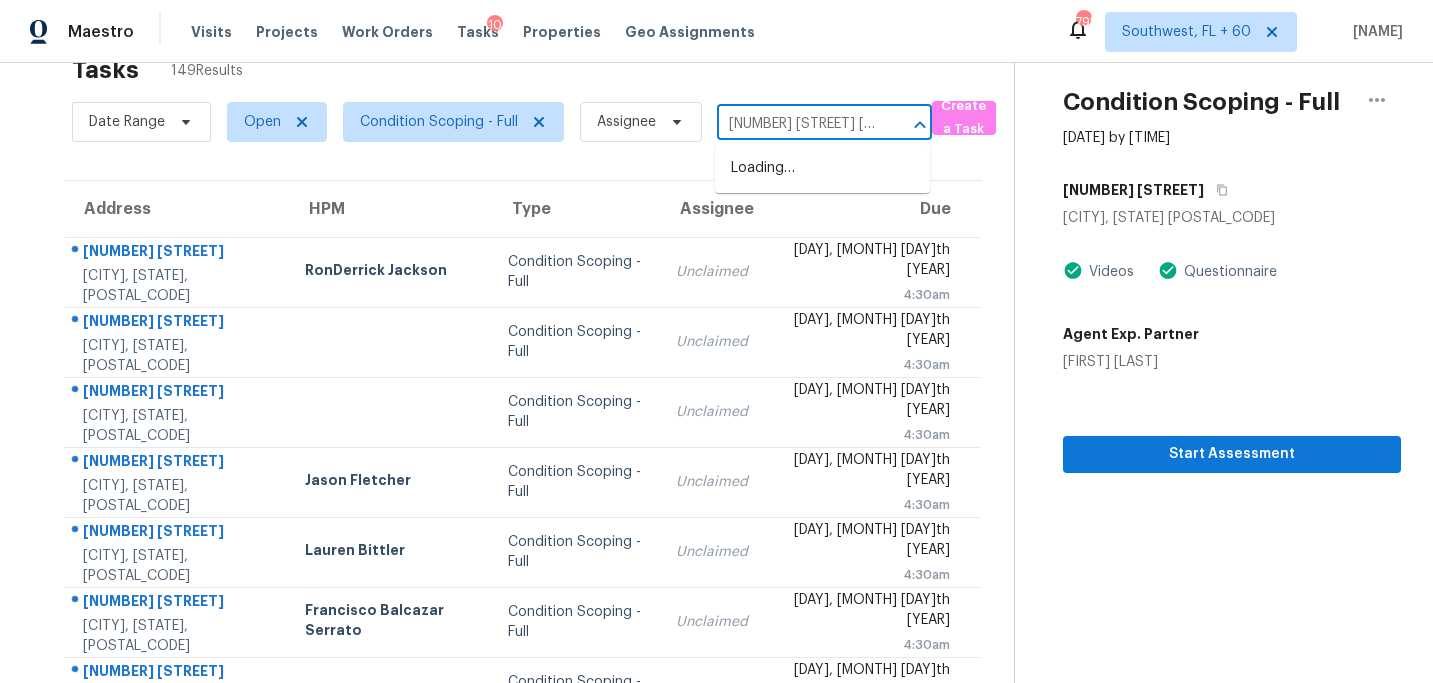 scroll, scrollTop: 0, scrollLeft: 102, axis: horizontal 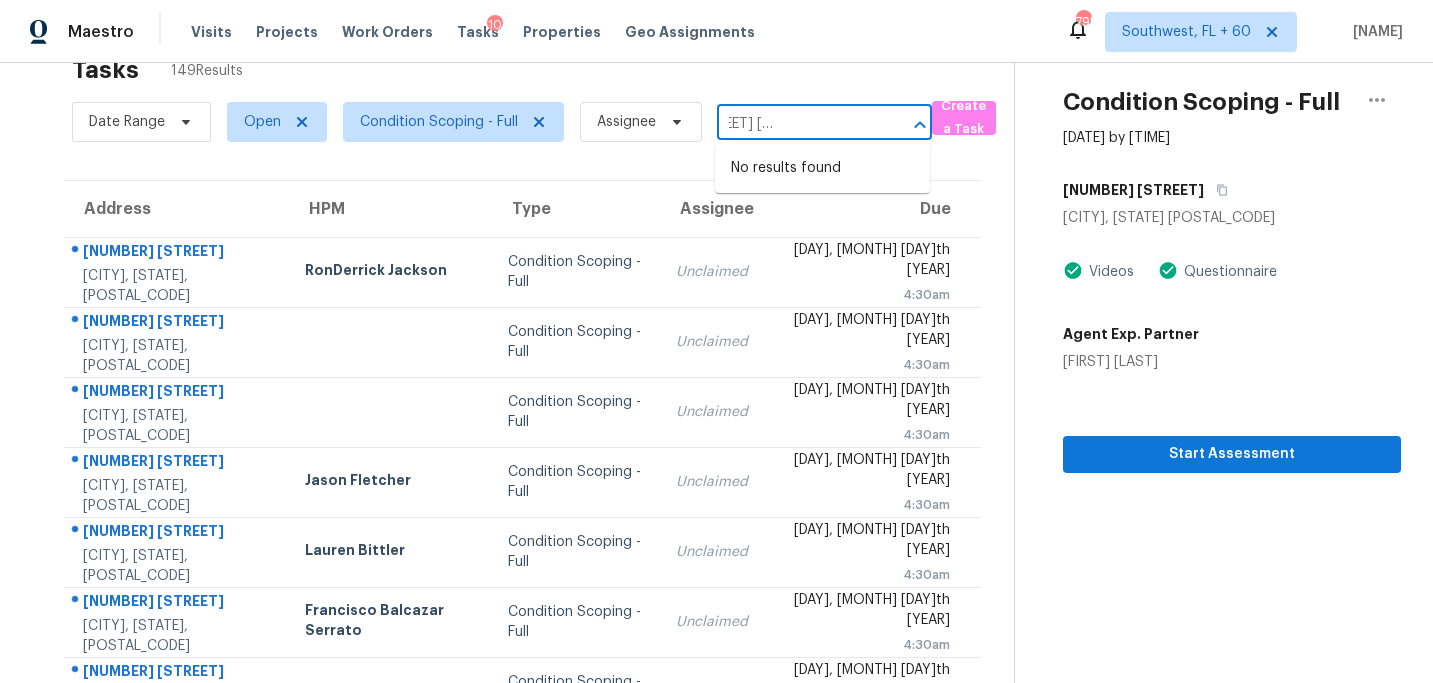 type on "[NUMBER] [STREET] [CITY], [STATE], [POSTAL_CODE]" 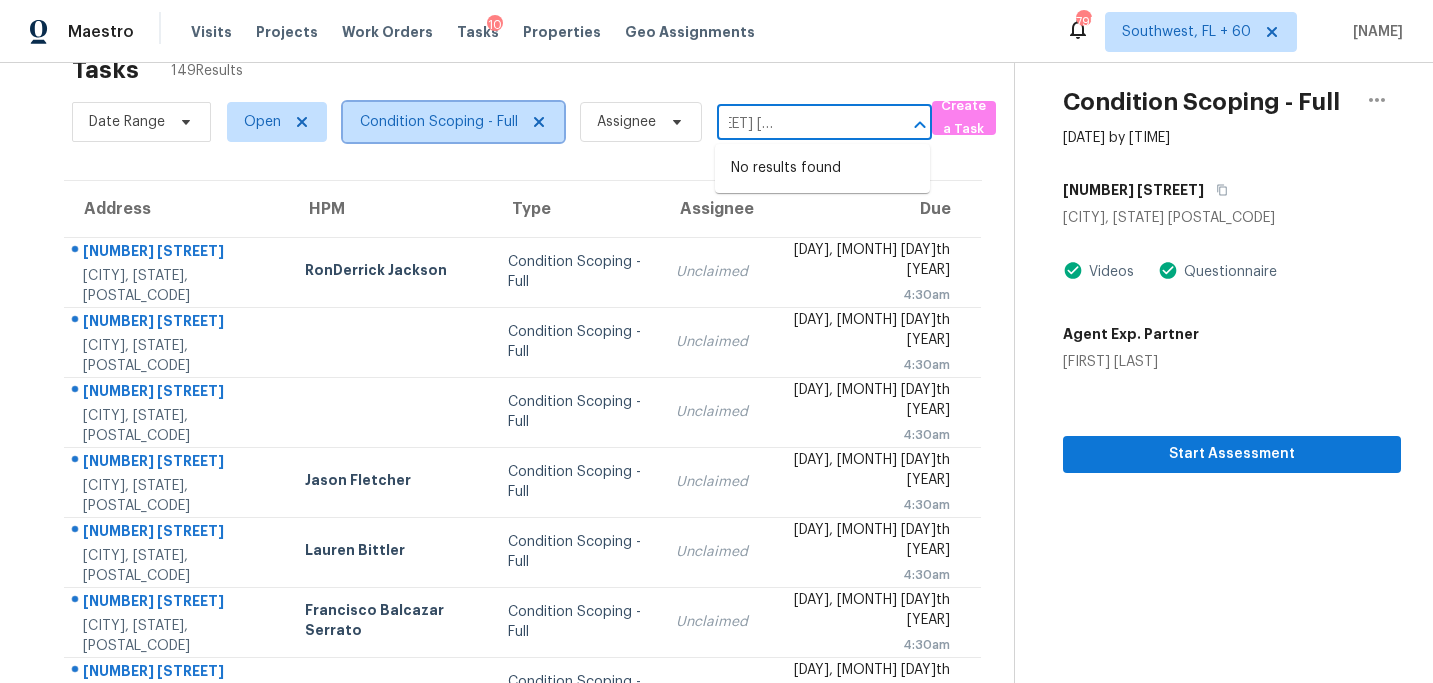 type 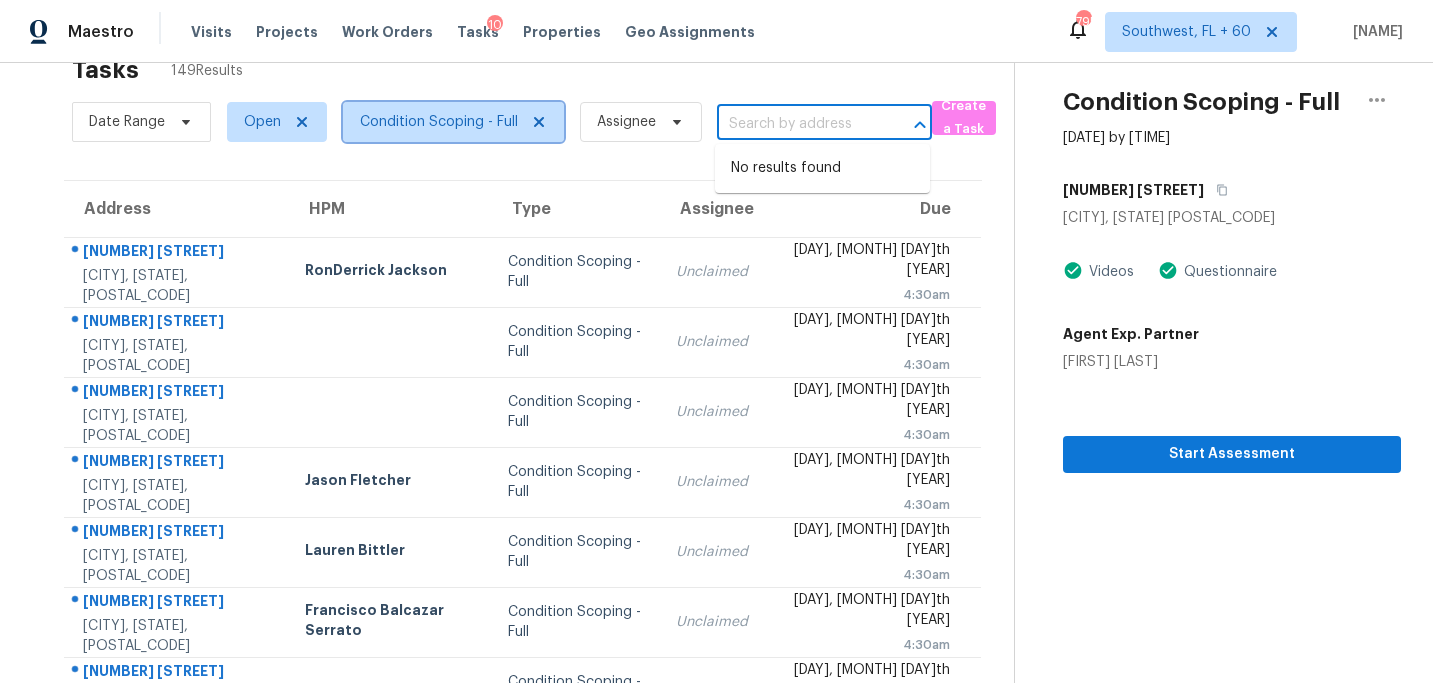 click on "Condition Scoping - Full" at bounding box center (453, 122) 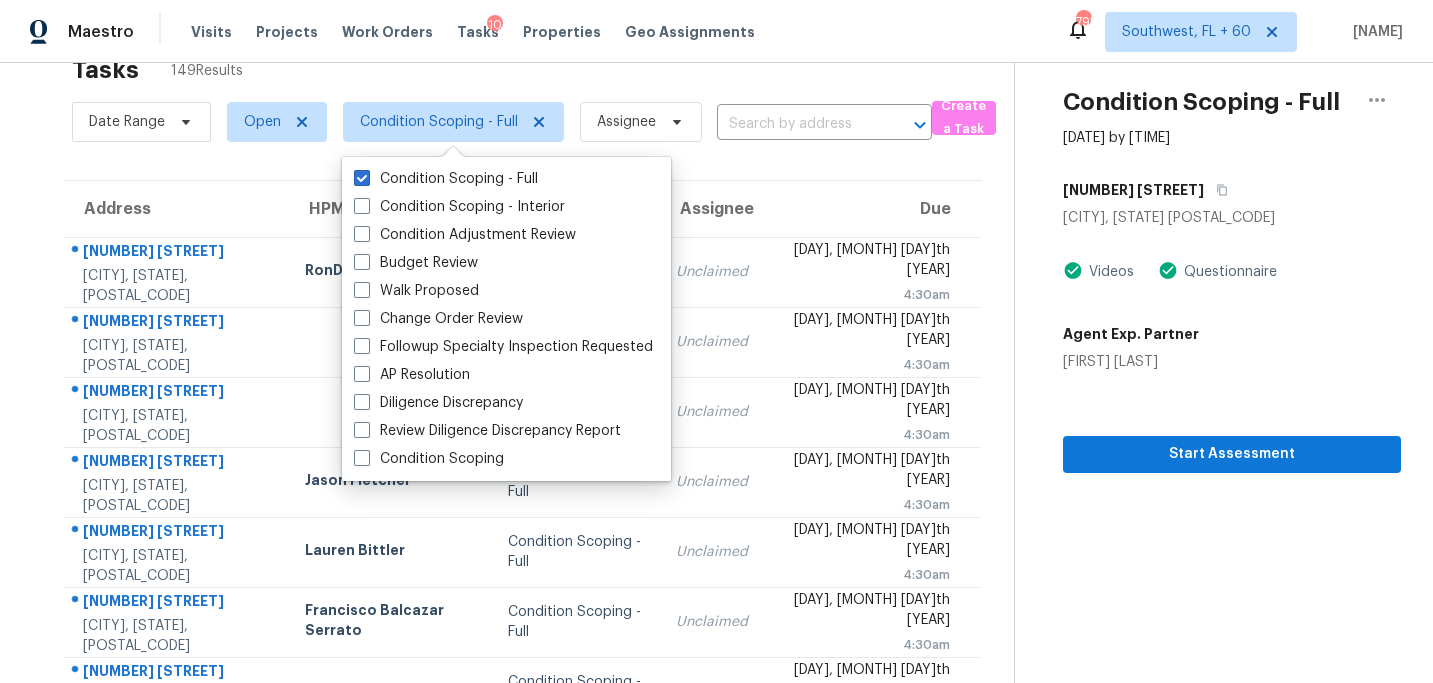 scroll, scrollTop: 0, scrollLeft: 0, axis: both 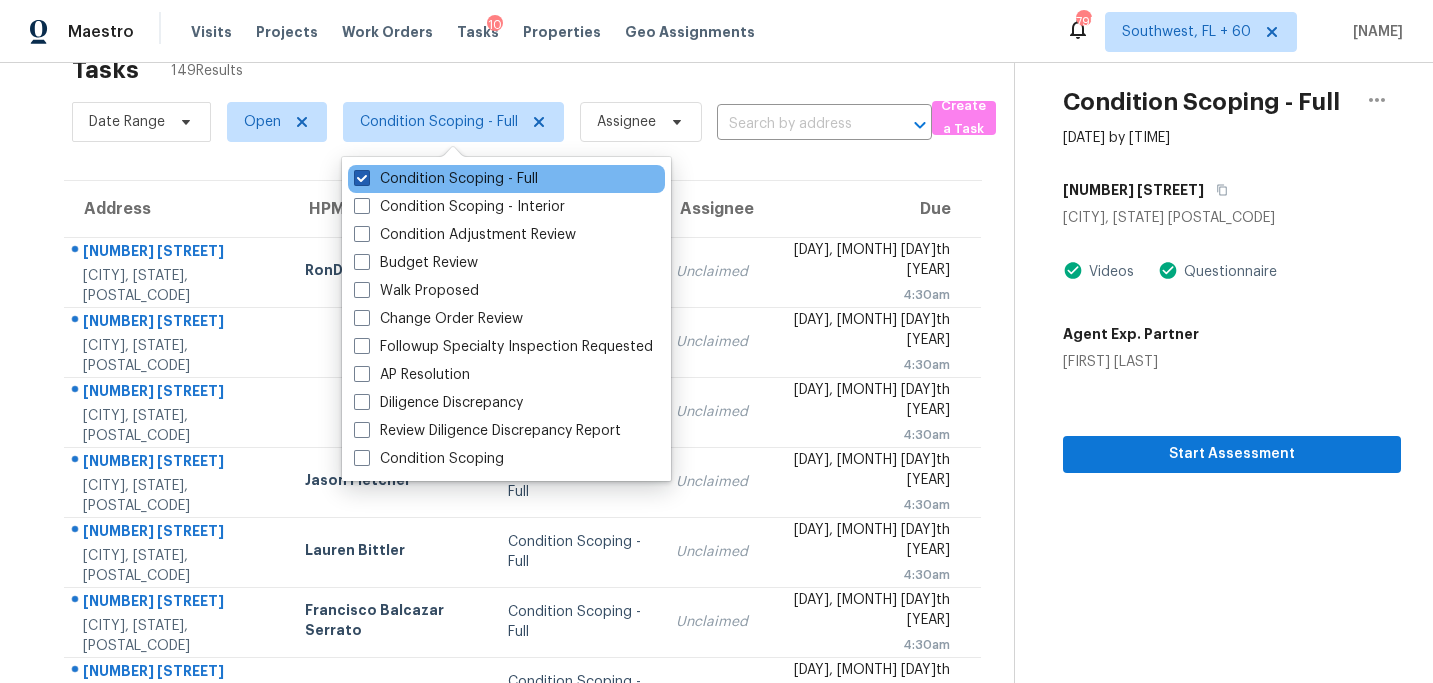click on "Condition Scoping - Full" at bounding box center [446, 179] 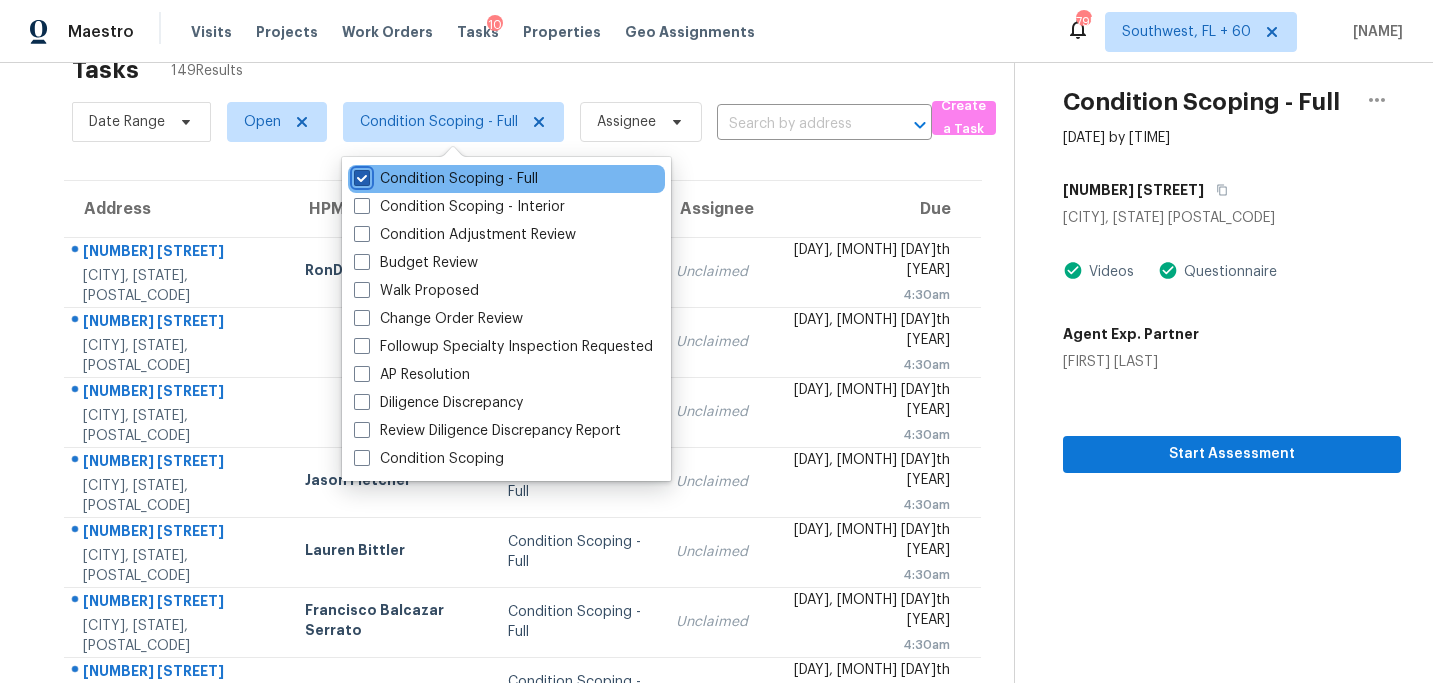 click on "Condition Scoping - Full" at bounding box center [360, 175] 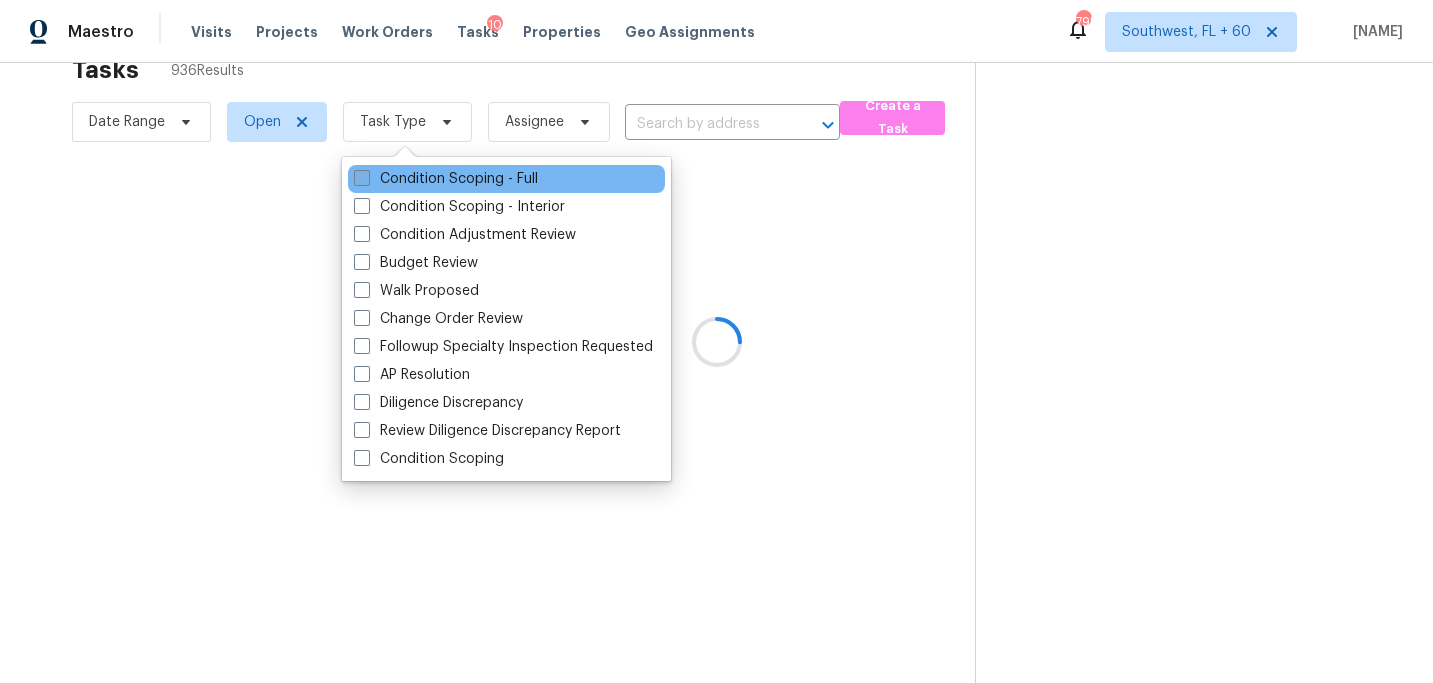 click on "Condition Scoping - Full" at bounding box center (446, 179) 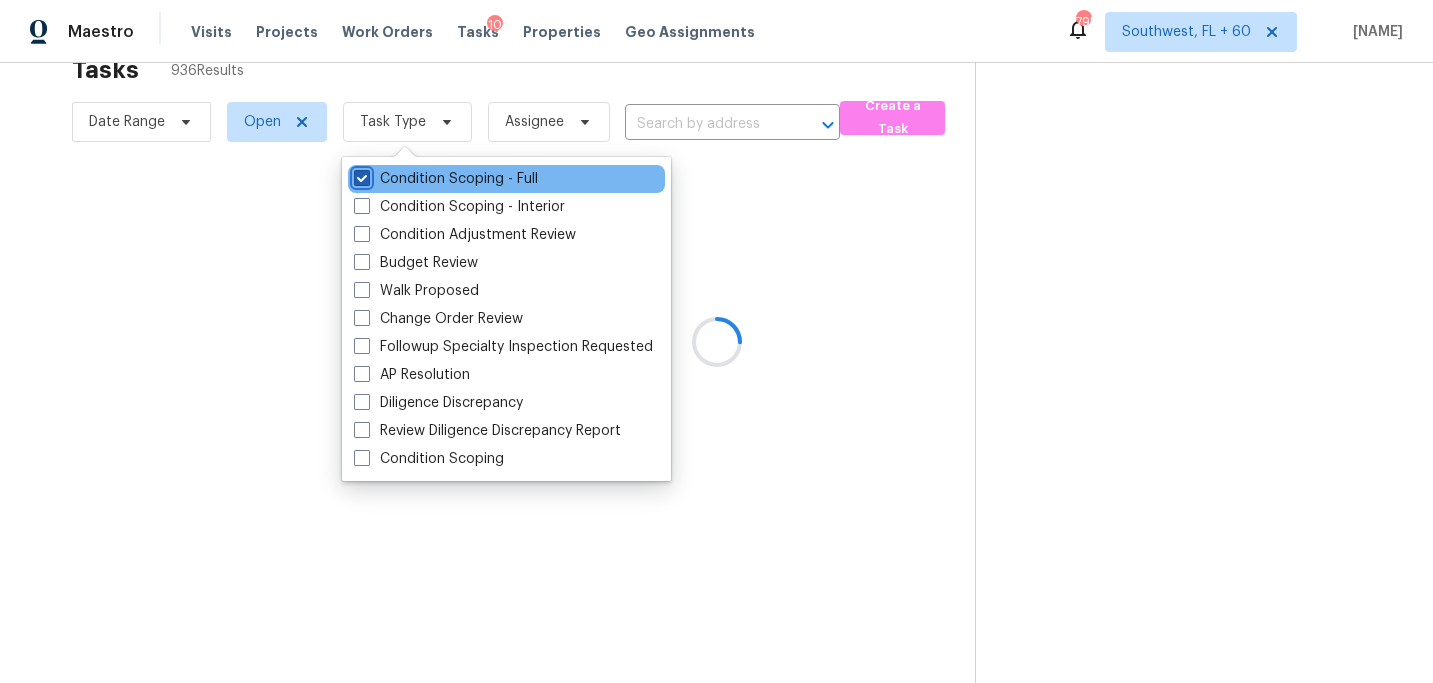 checkbox on "true" 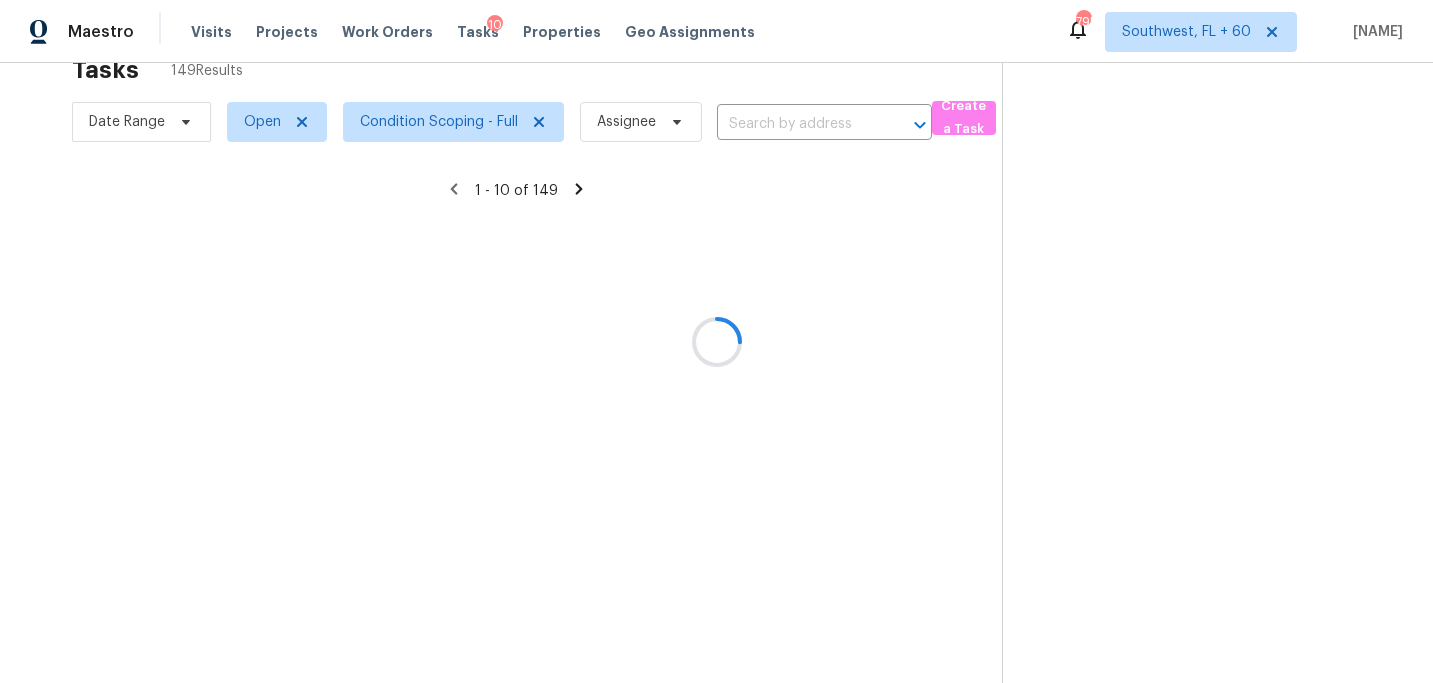 click at bounding box center [716, 341] 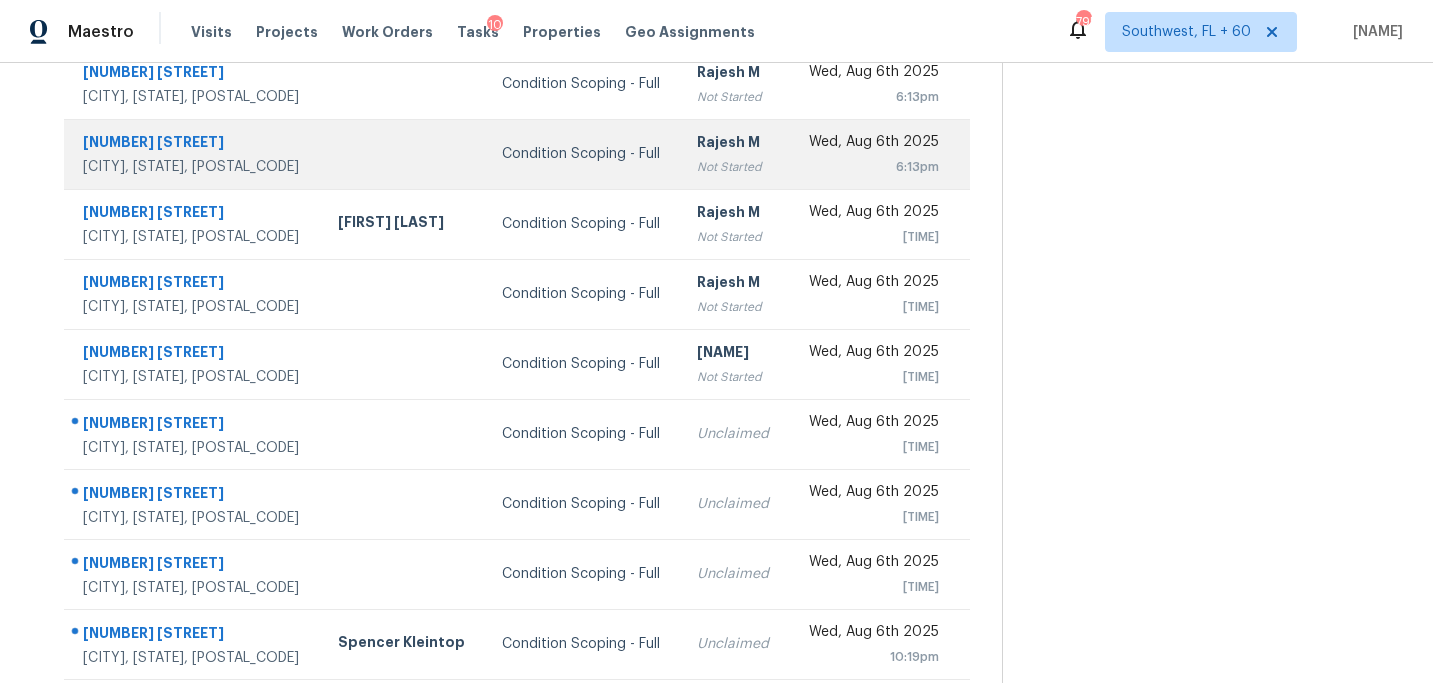 scroll, scrollTop: 358, scrollLeft: 0, axis: vertical 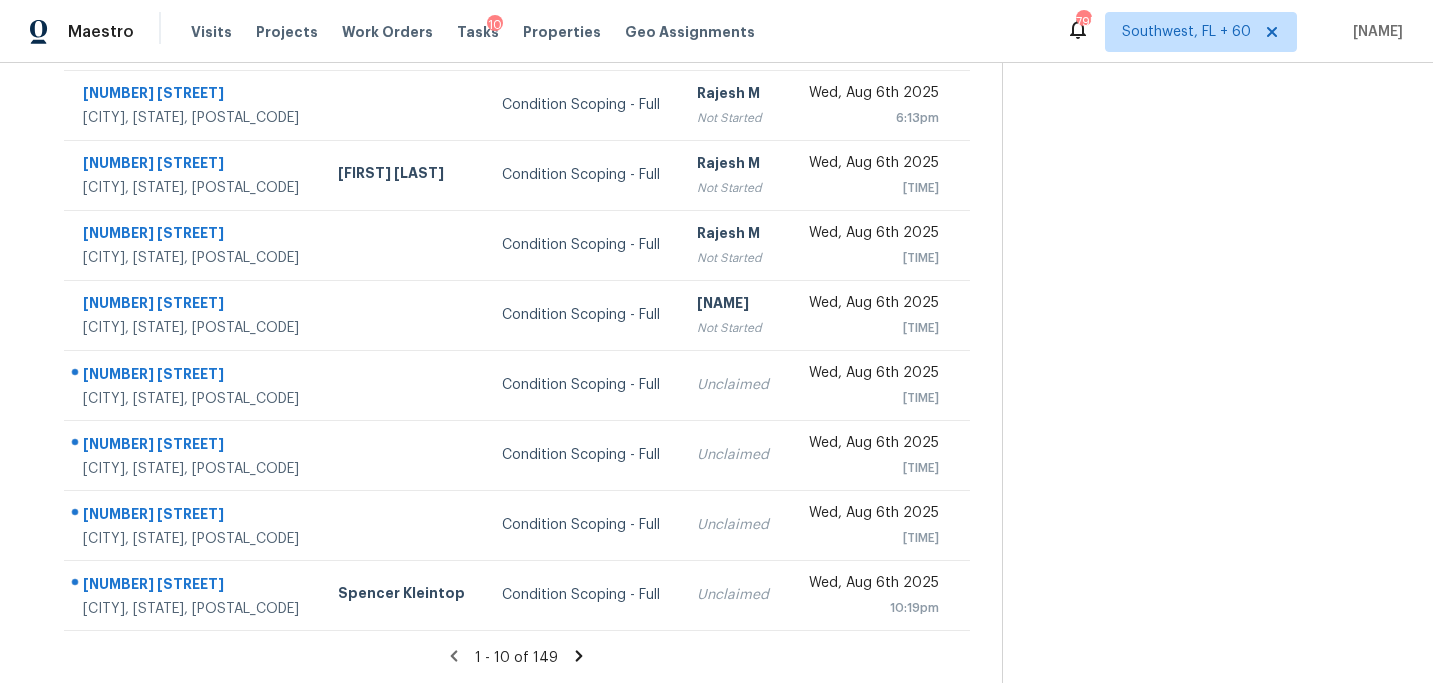click 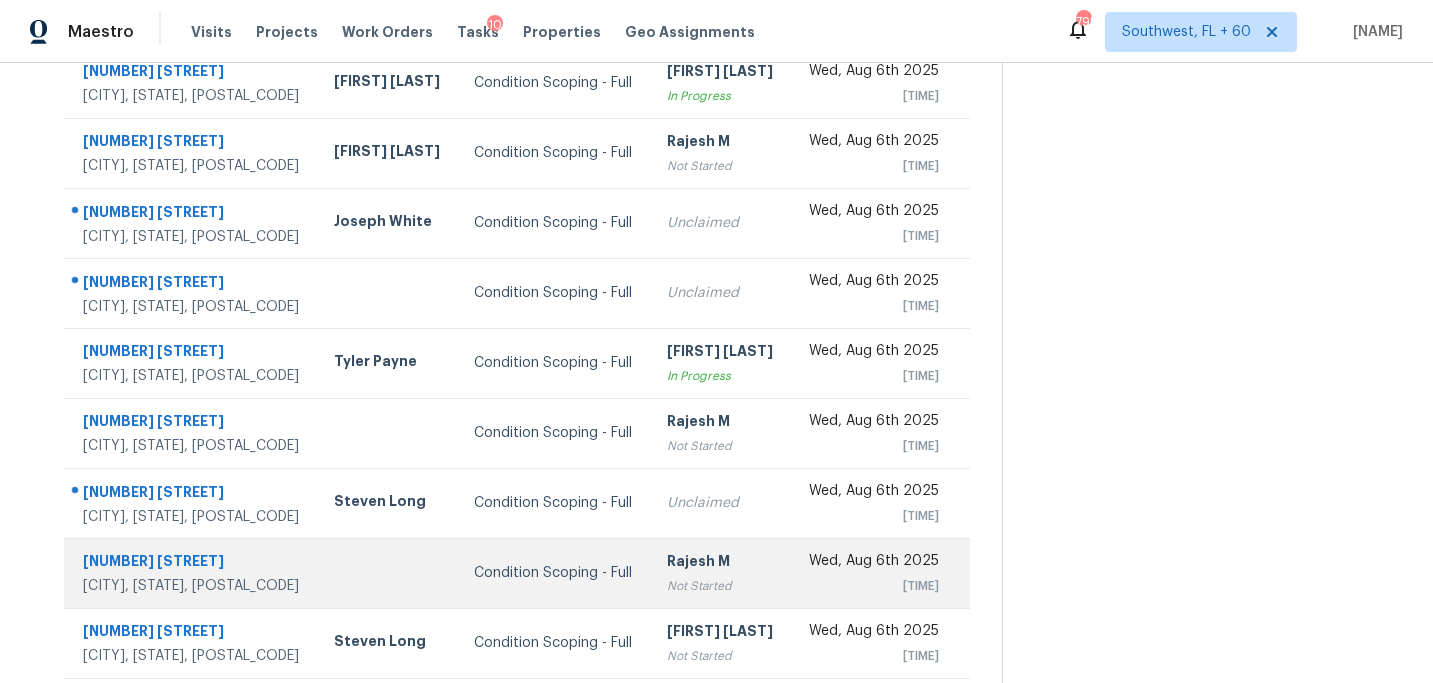 scroll, scrollTop: 358, scrollLeft: 0, axis: vertical 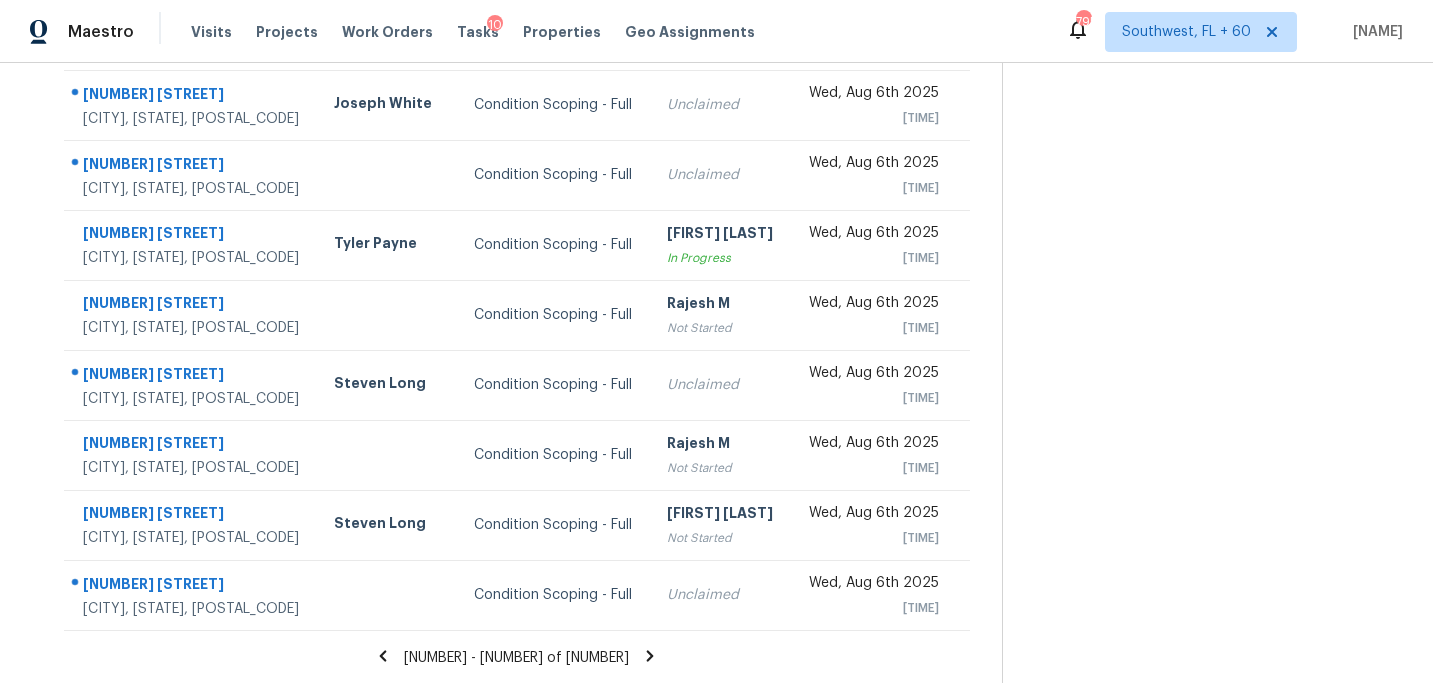 click 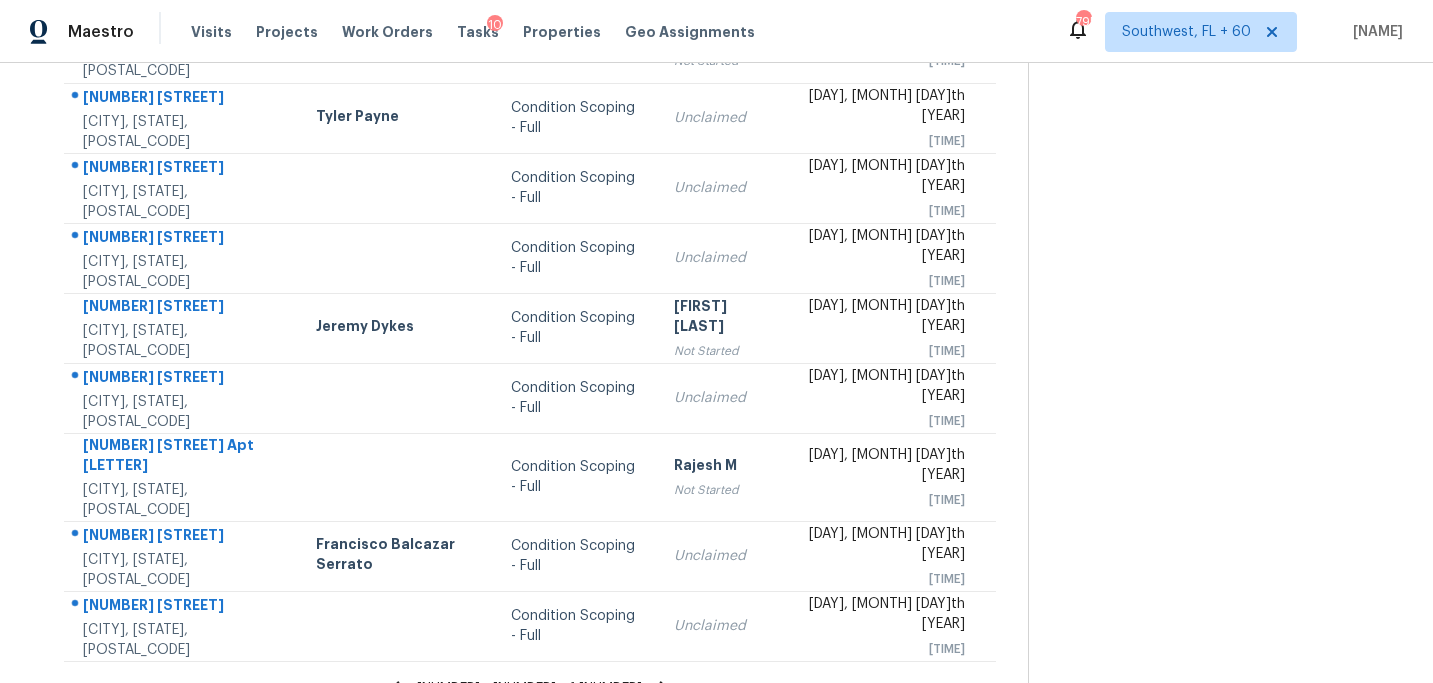 scroll, scrollTop: 358, scrollLeft: 0, axis: vertical 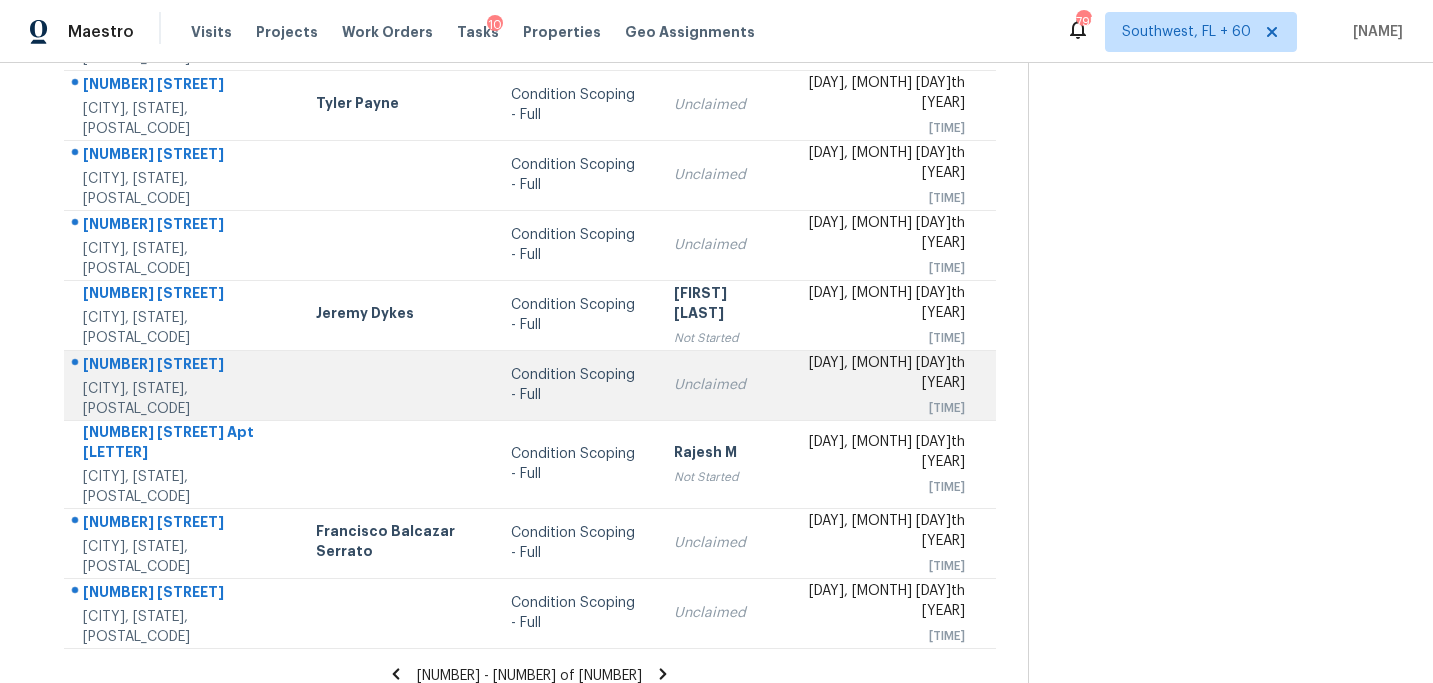 click on "Condition Scoping - Full" at bounding box center [576, 385] 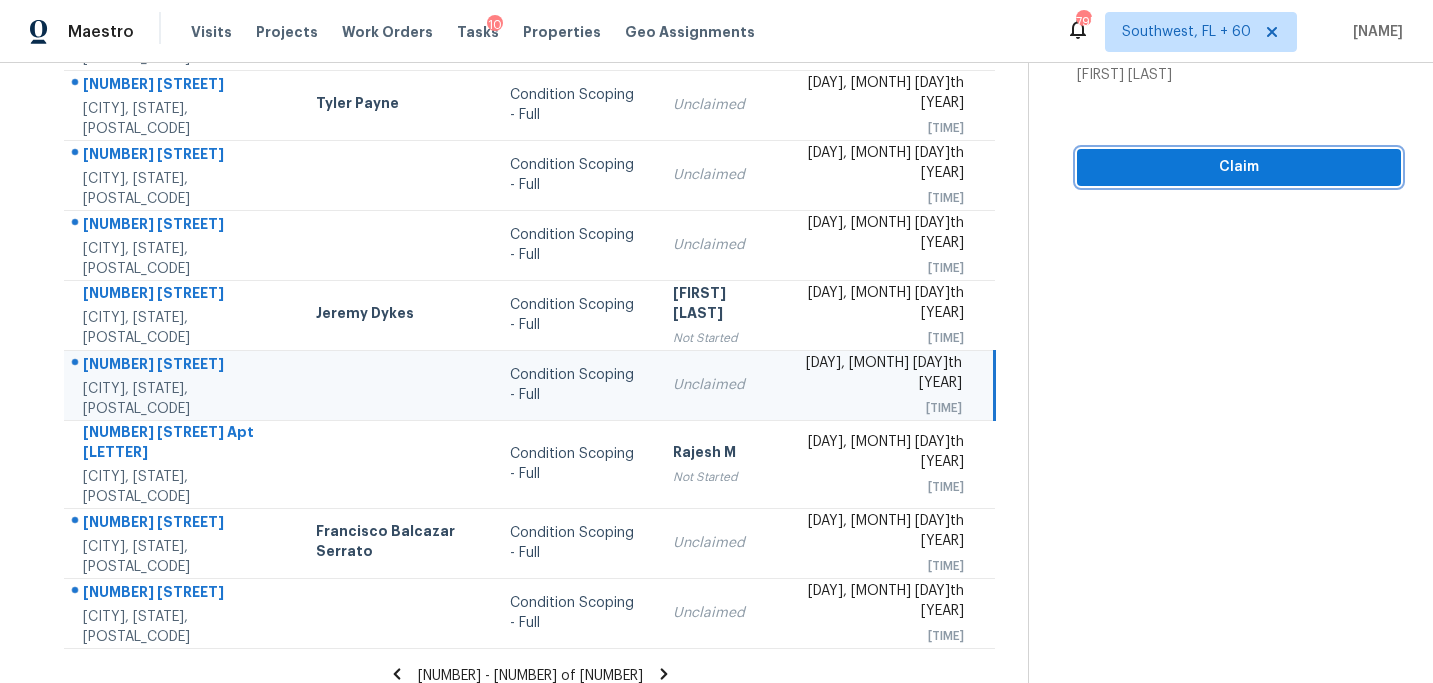 click on "Claim" at bounding box center (1239, 167) 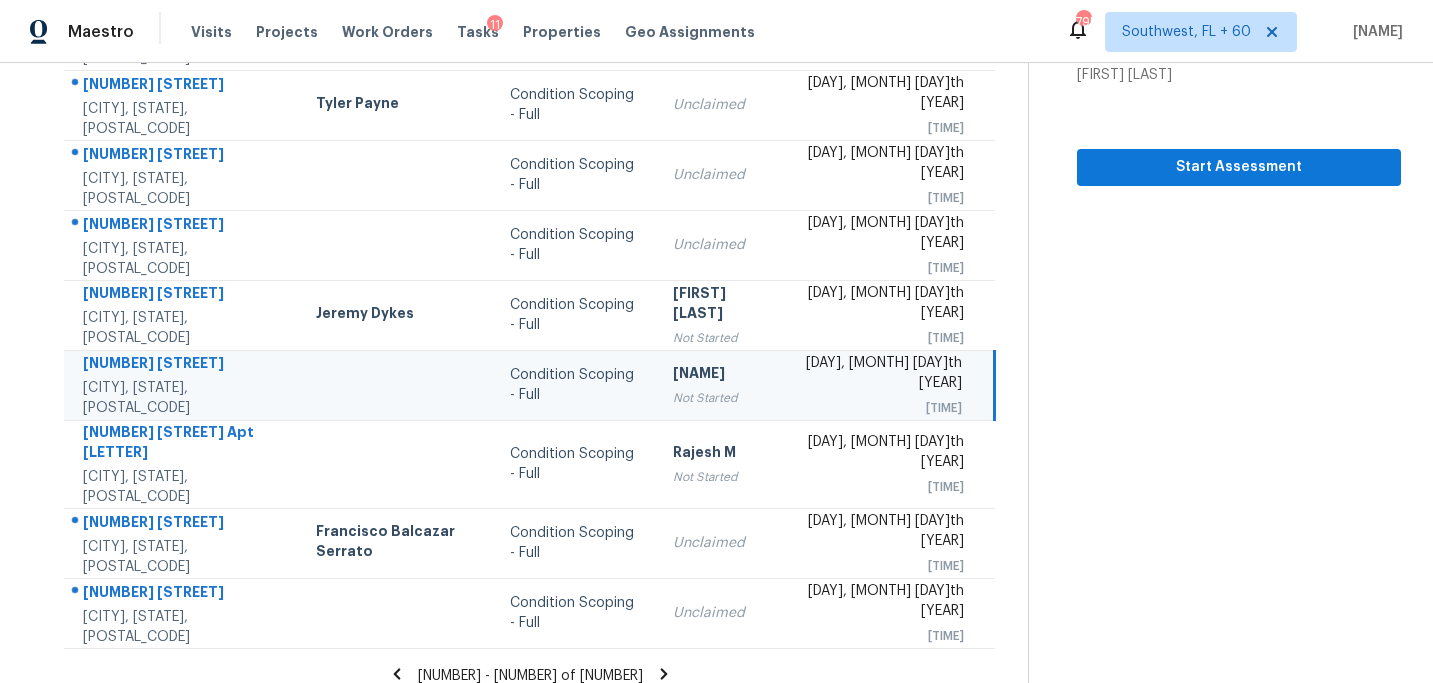 click 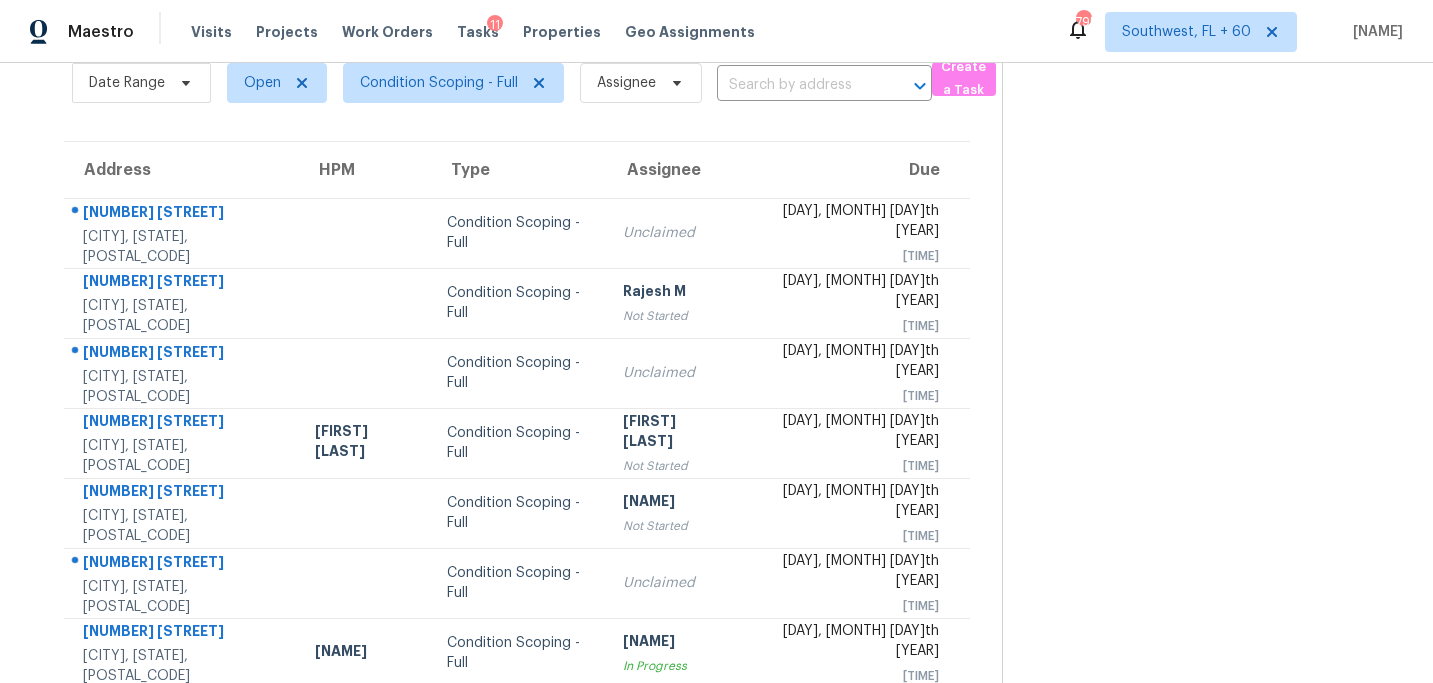scroll, scrollTop: 94, scrollLeft: 0, axis: vertical 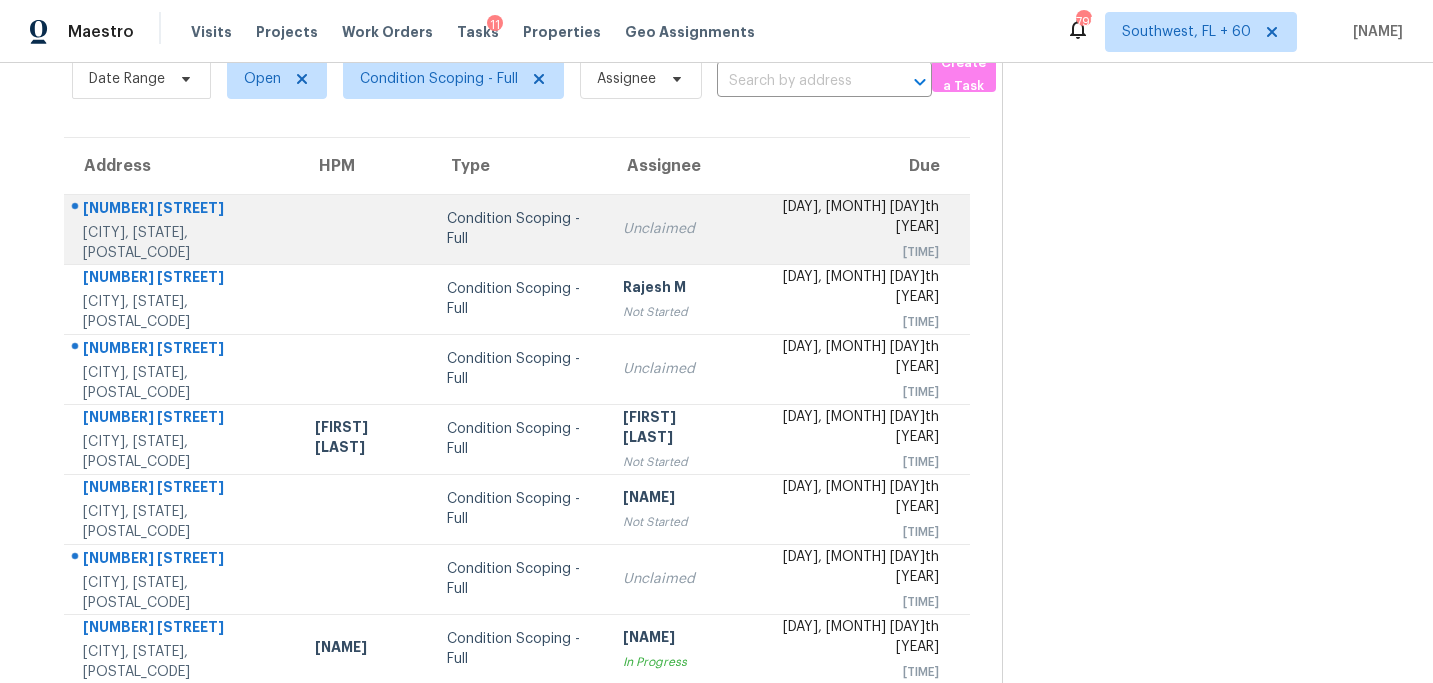 click on "Condition Scoping - Full" at bounding box center (519, 229) 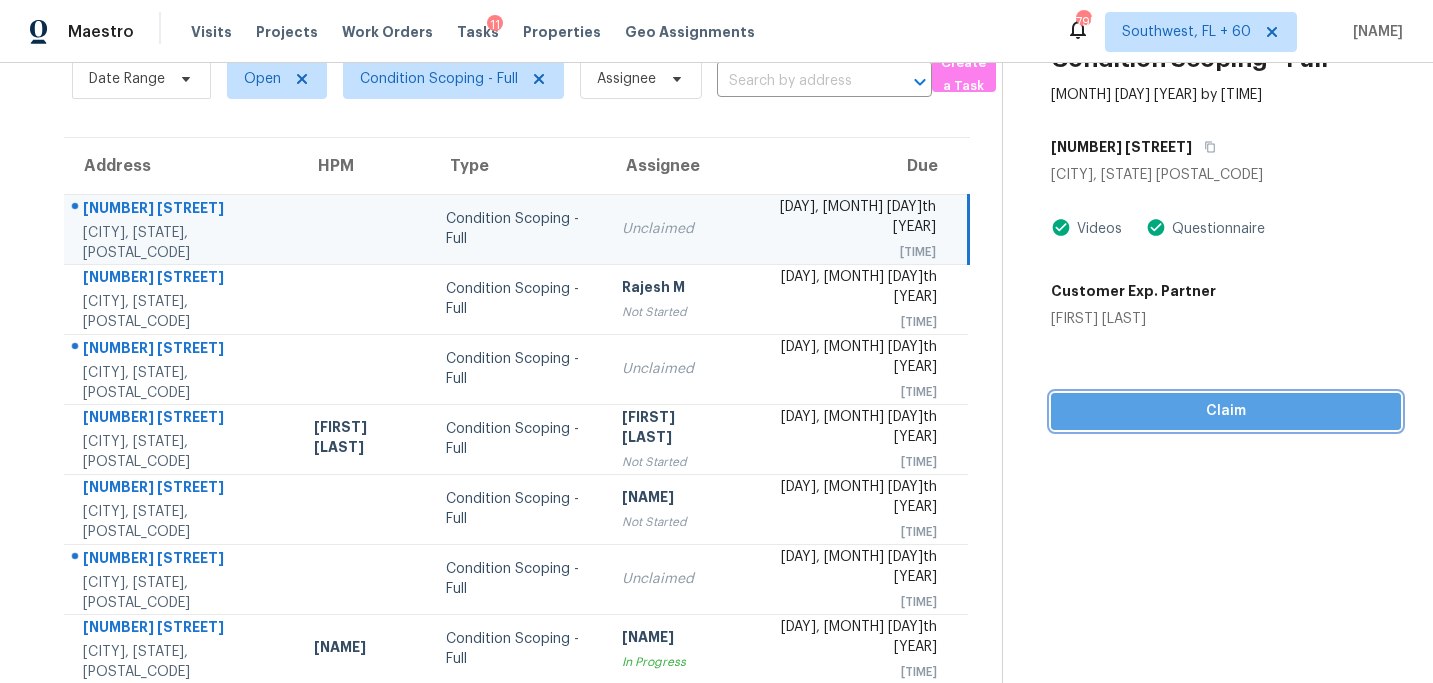 click on "Claim" at bounding box center [1226, 411] 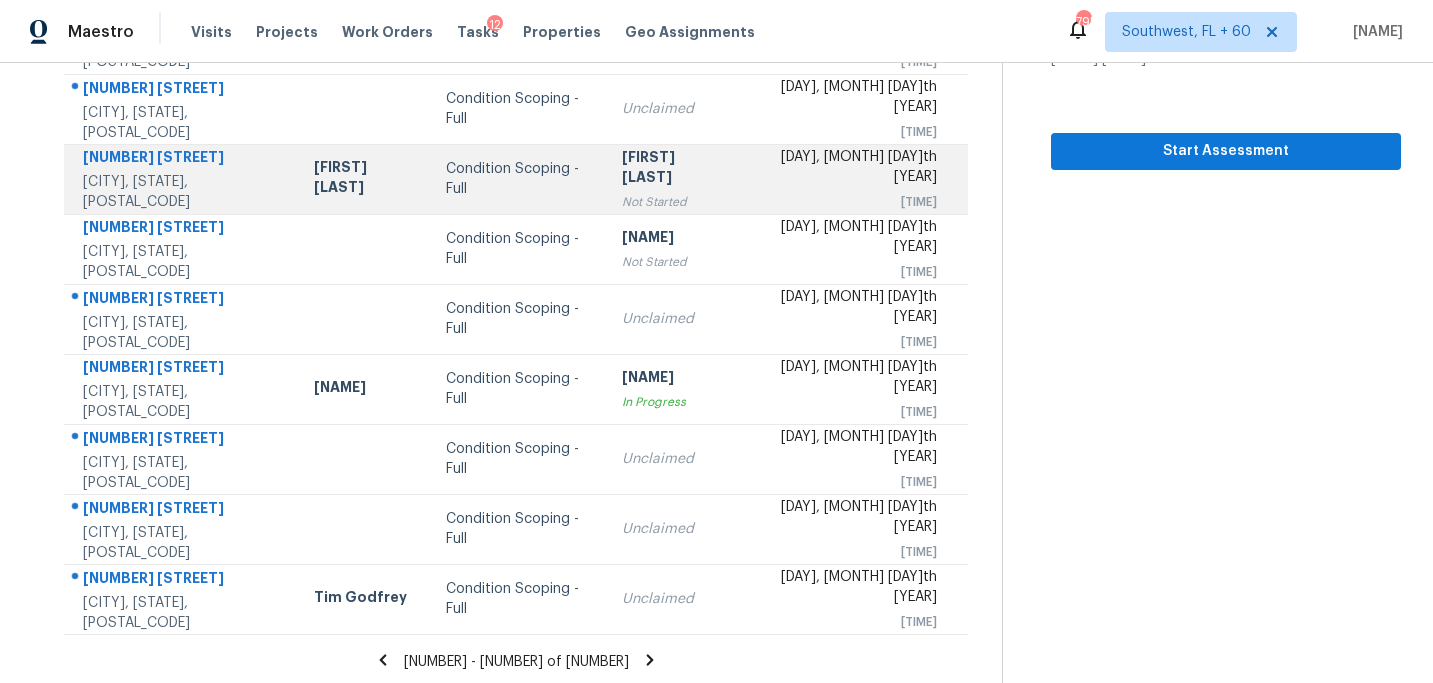 scroll, scrollTop: 358, scrollLeft: 0, axis: vertical 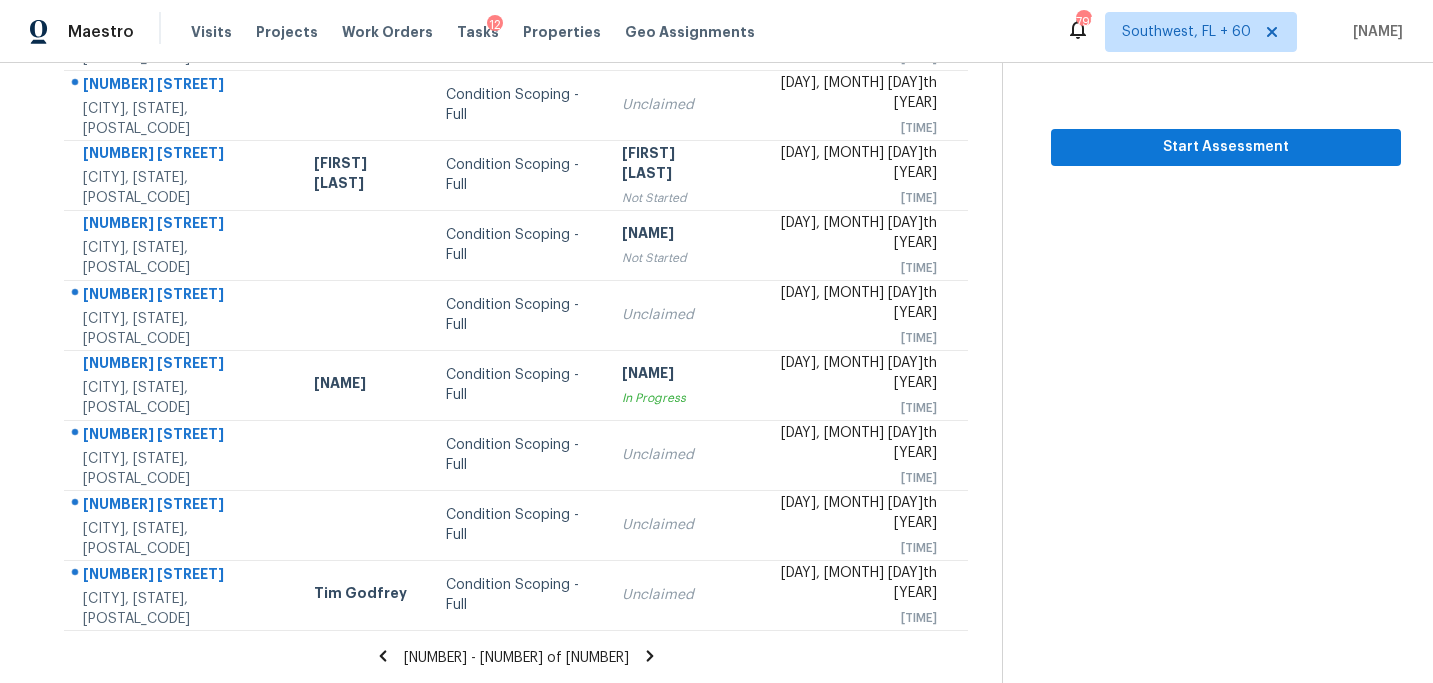 click 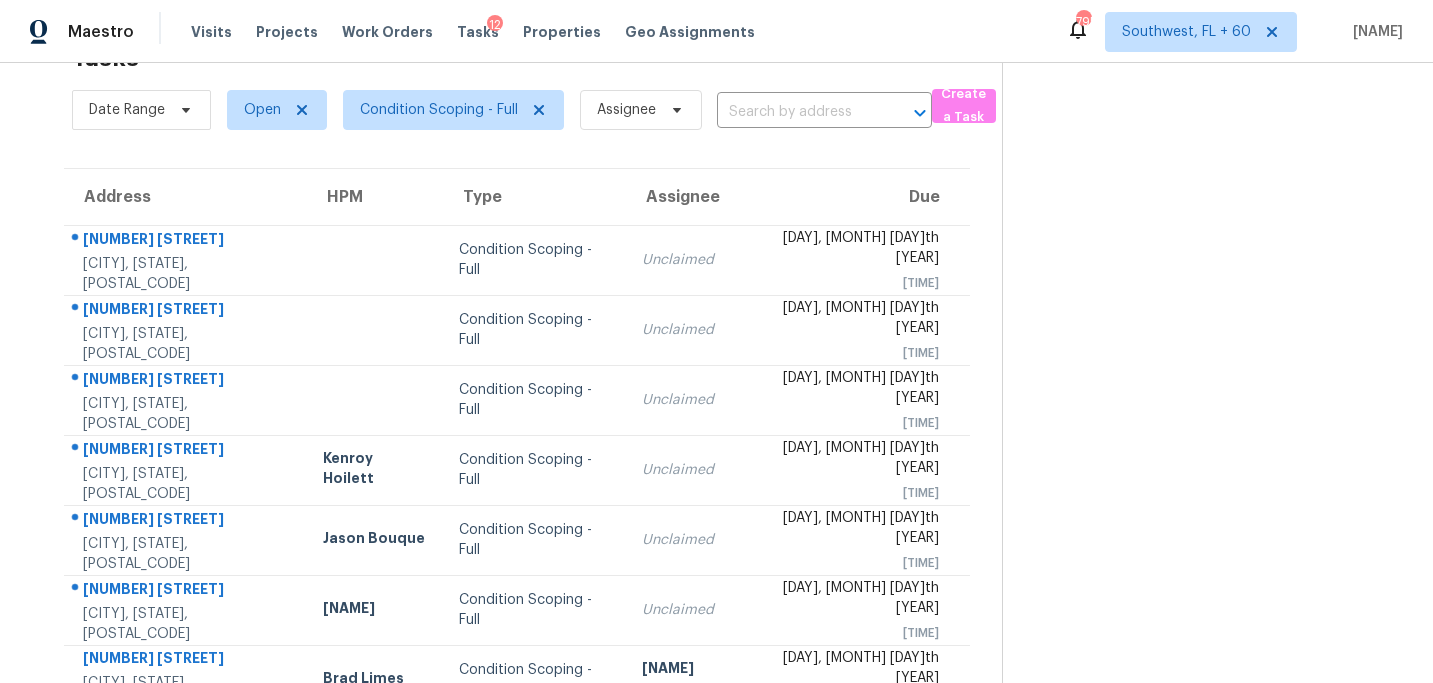 scroll, scrollTop: 358, scrollLeft: 0, axis: vertical 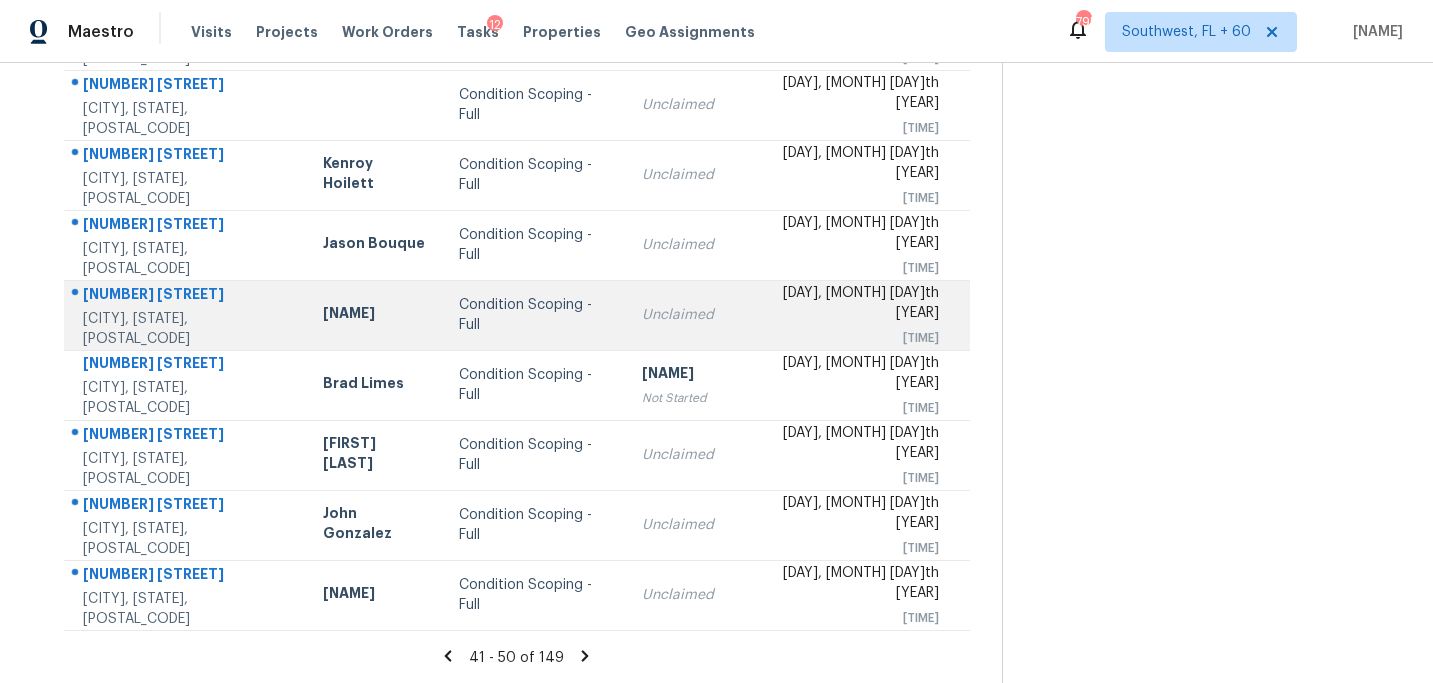 click on "Condition Scoping - Full" at bounding box center [534, 315] 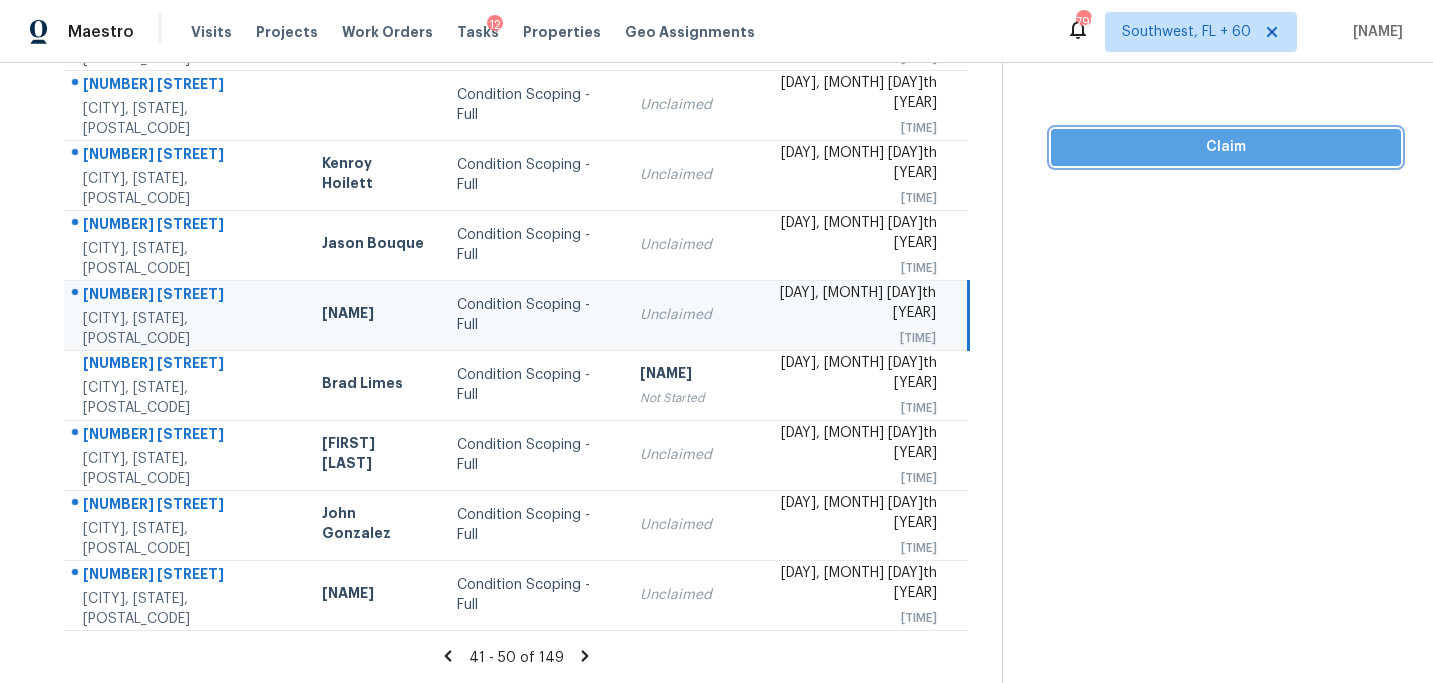 click on "Claim" at bounding box center (1226, 147) 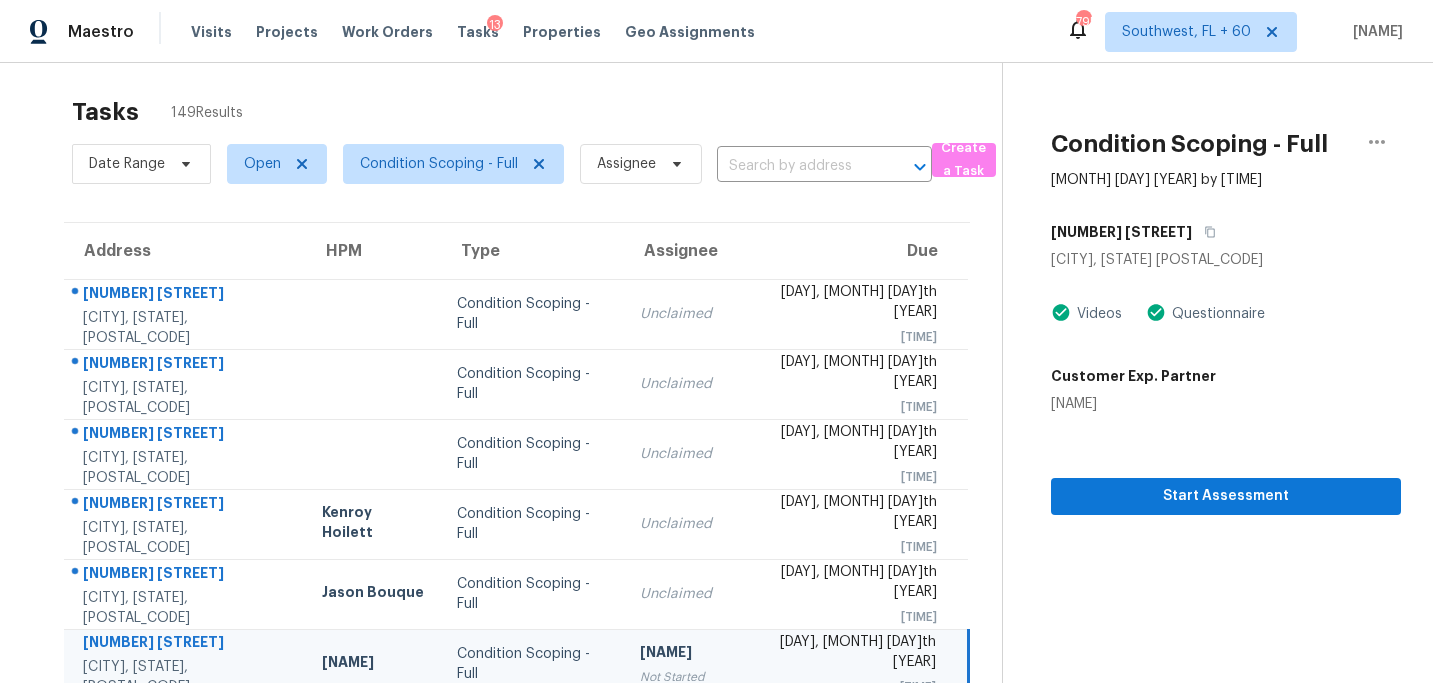 scroll, scrollTop: 0, scrollLeft: 0, axis: both 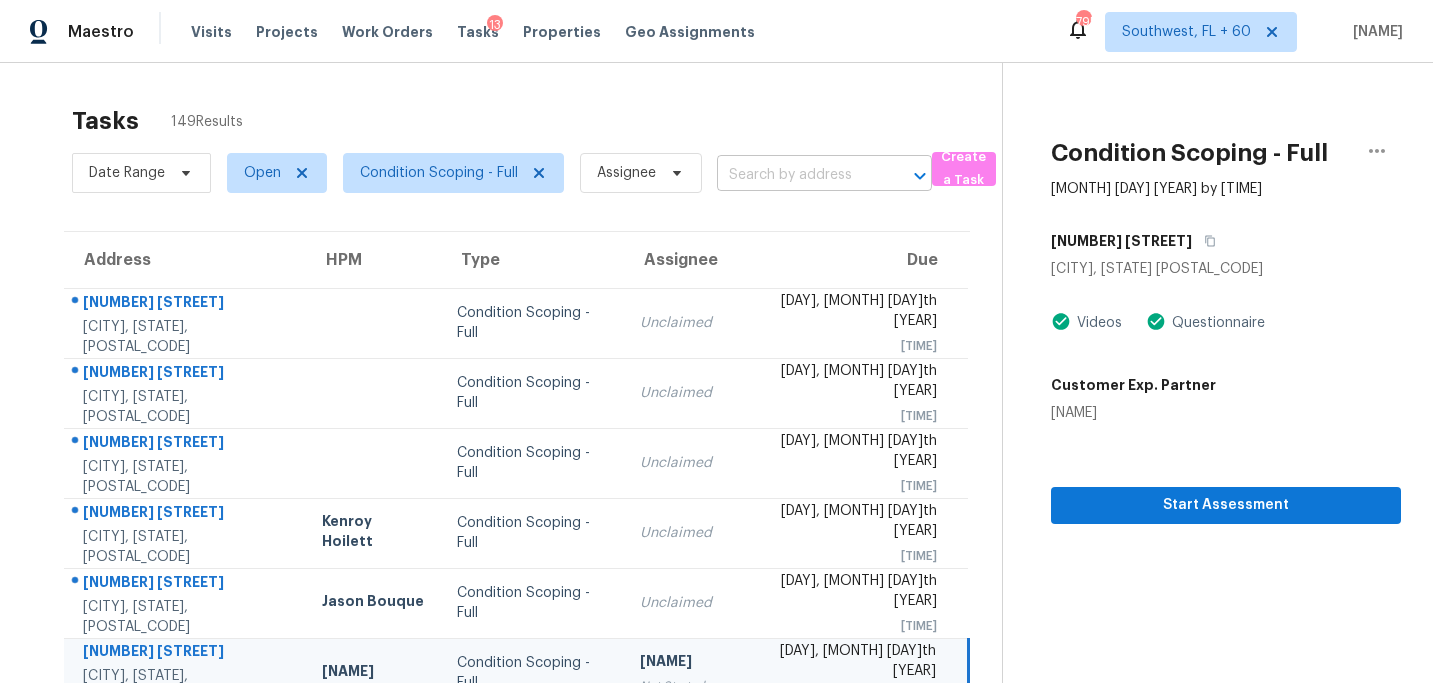 click at bounding box center [796, 175] 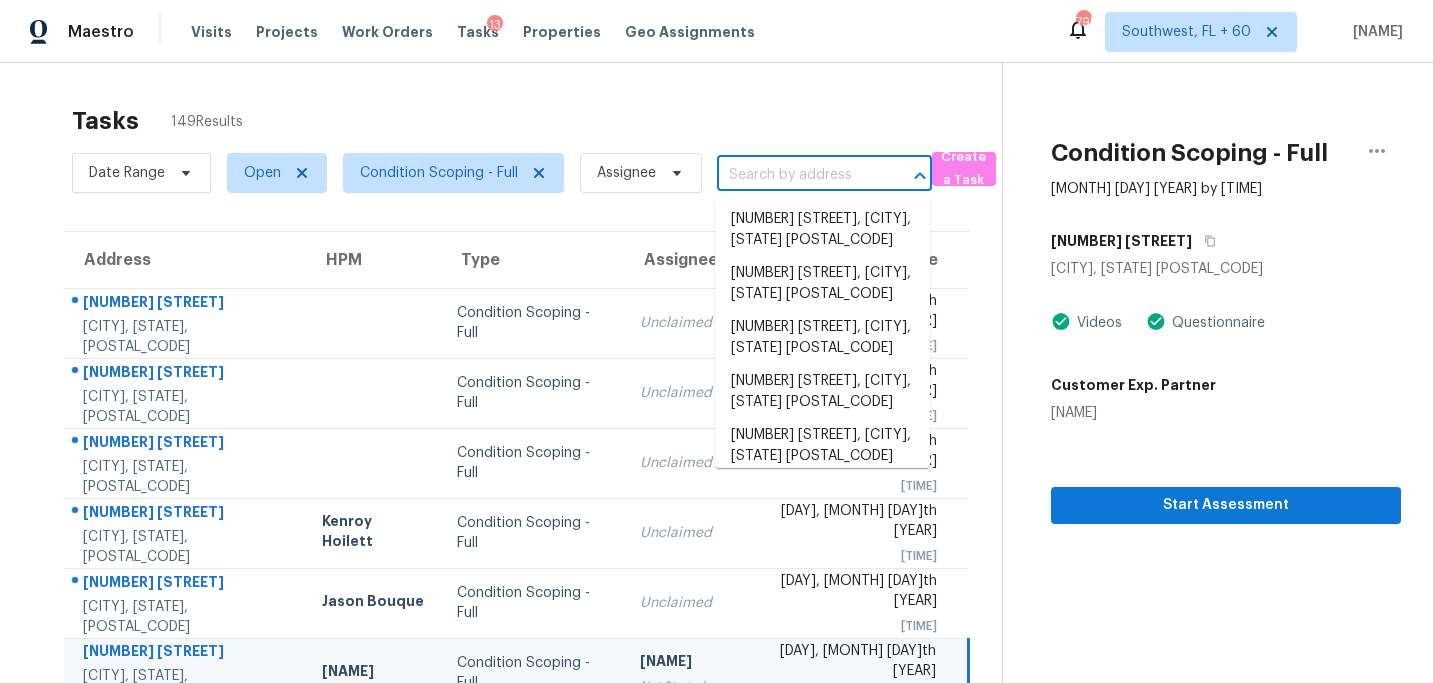 paste on "[NUMBER] [STREET] [CITY], [STATE], [POSTAL_CODE]" 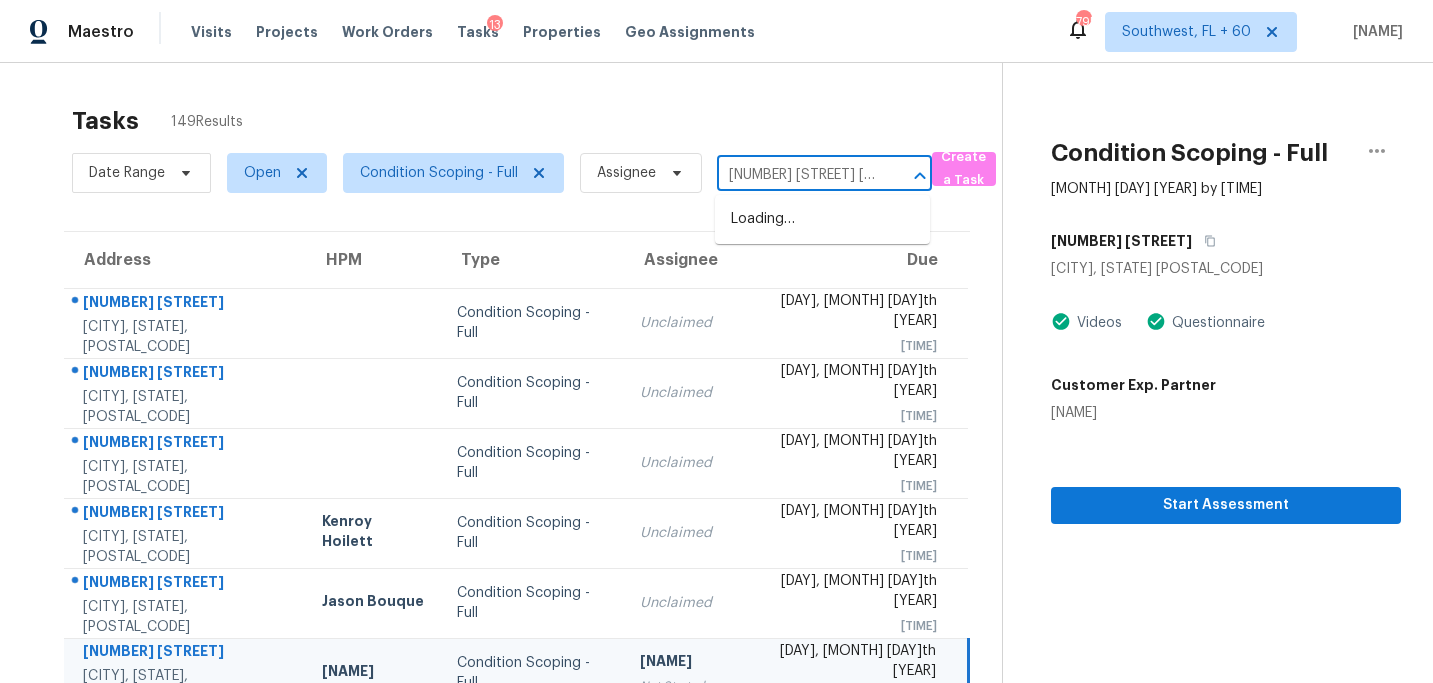 scroll, scrollTop: 0, scrollLeft: 101, axis: horizontal 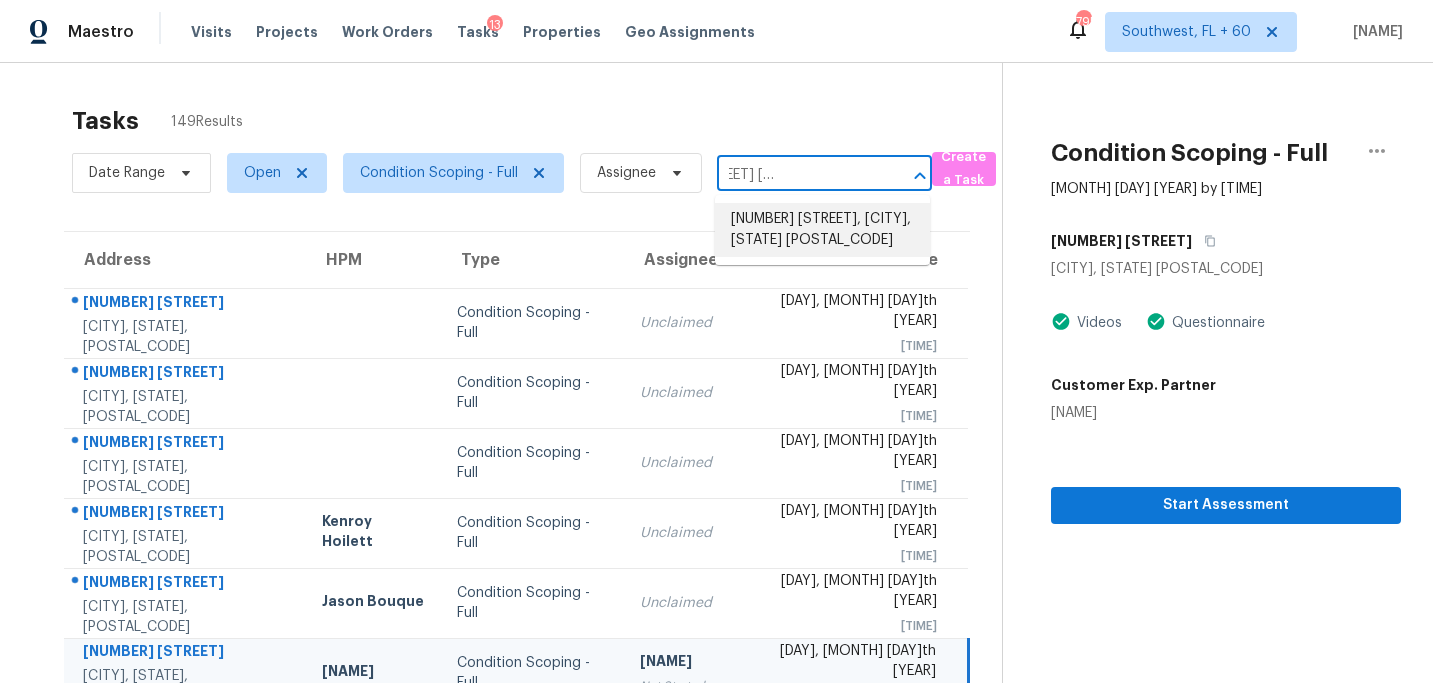 click on "[NUMBER] [STREET], [CITY], [STATE] [POSTAL_CODE]" at bounding box center [822, 230] 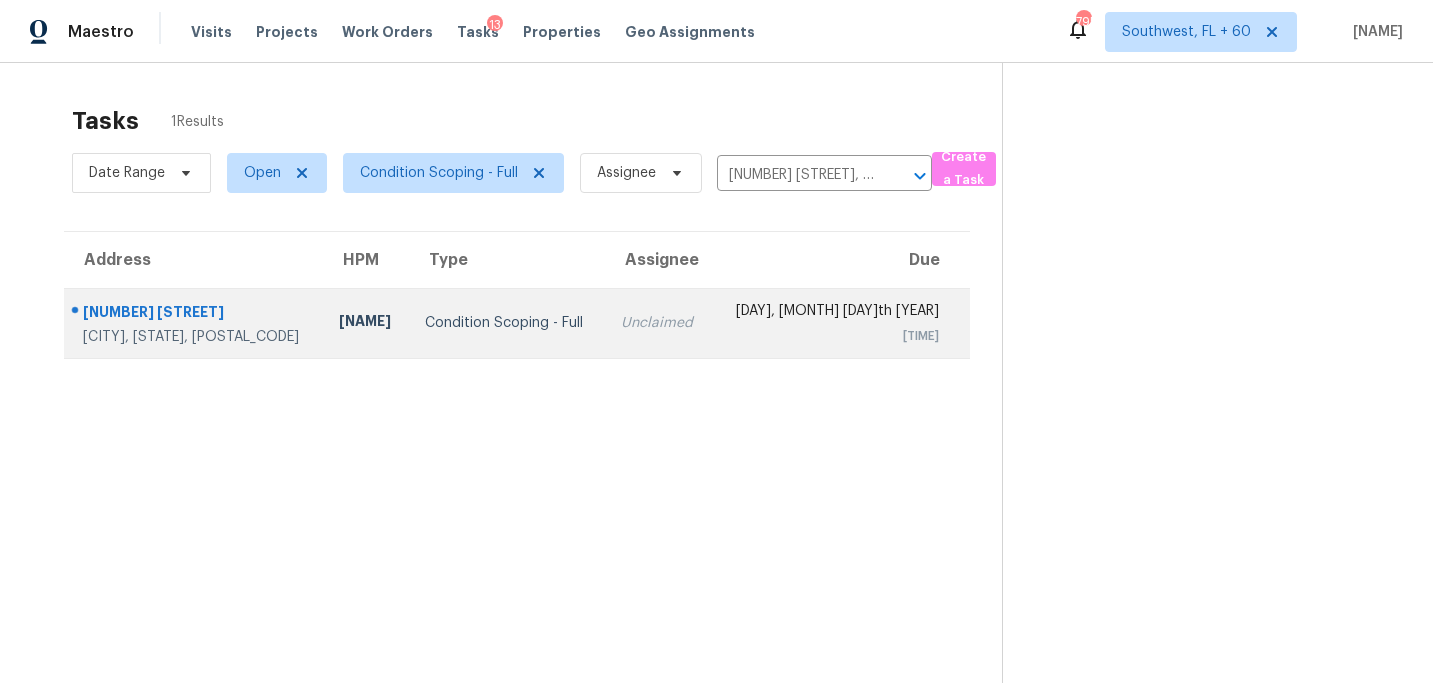 click on "Condition Scoping - Full" at bounding box center (507, 323) 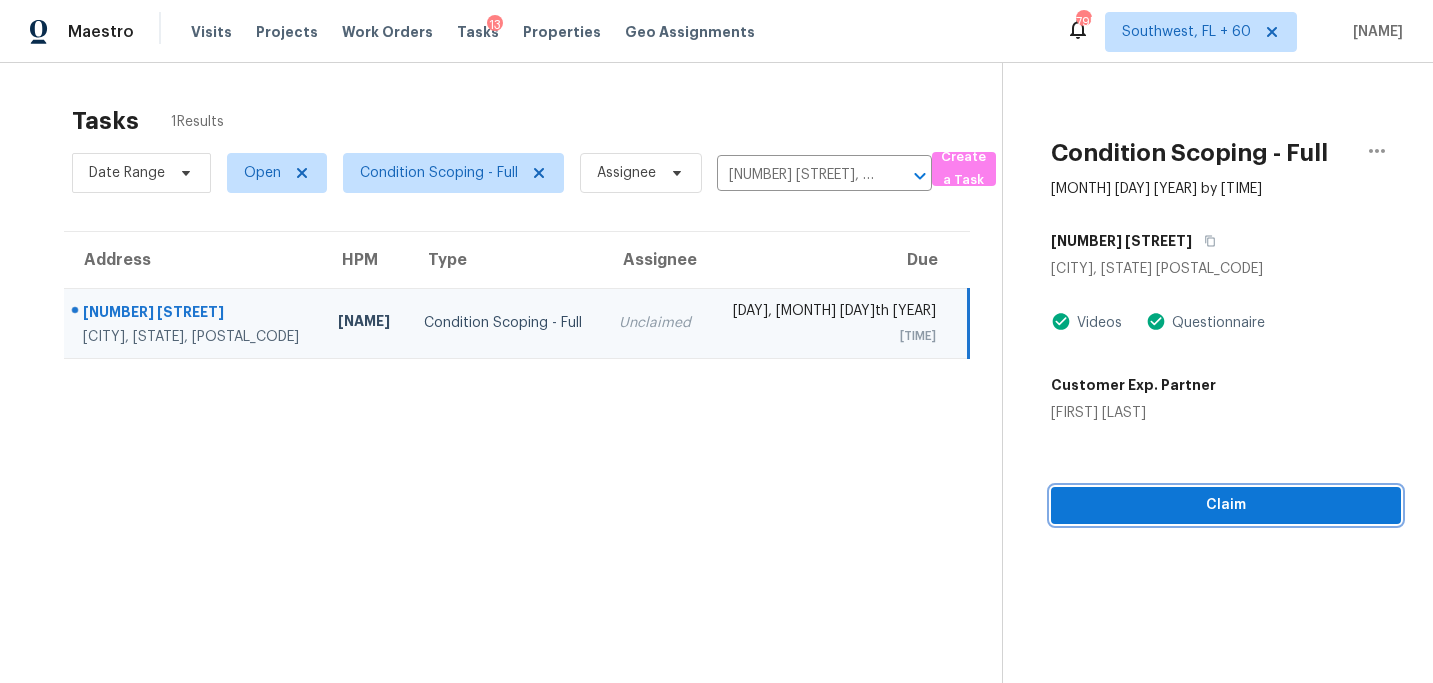 click on "Claim" at bounding box center [1226, 505] 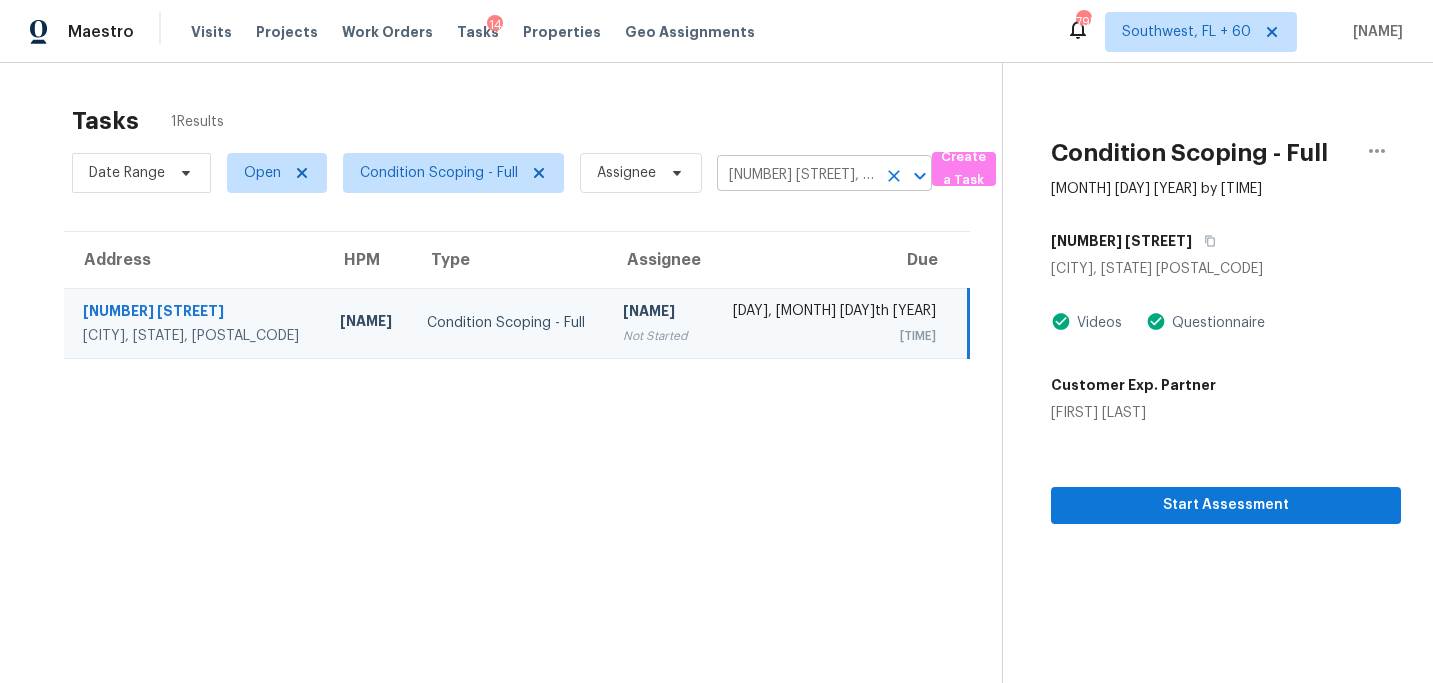 click 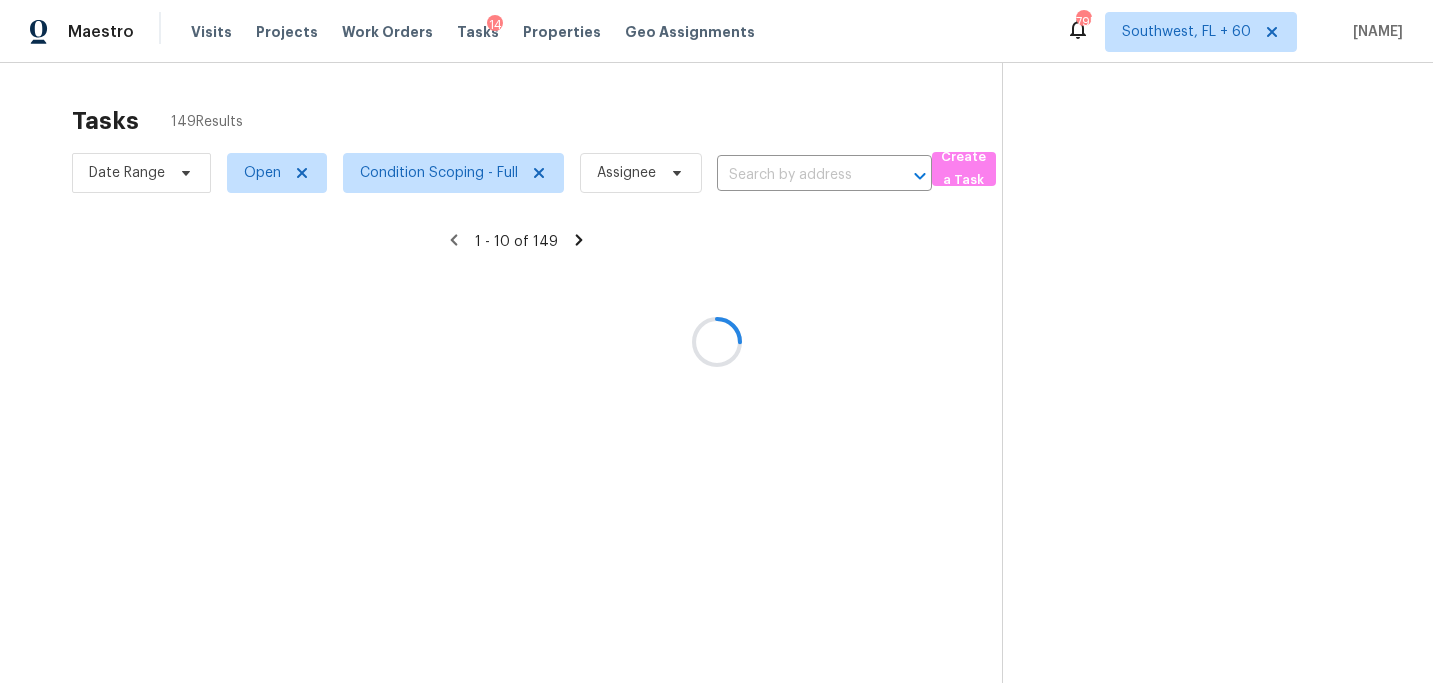 click at bounding box center (716, 341) 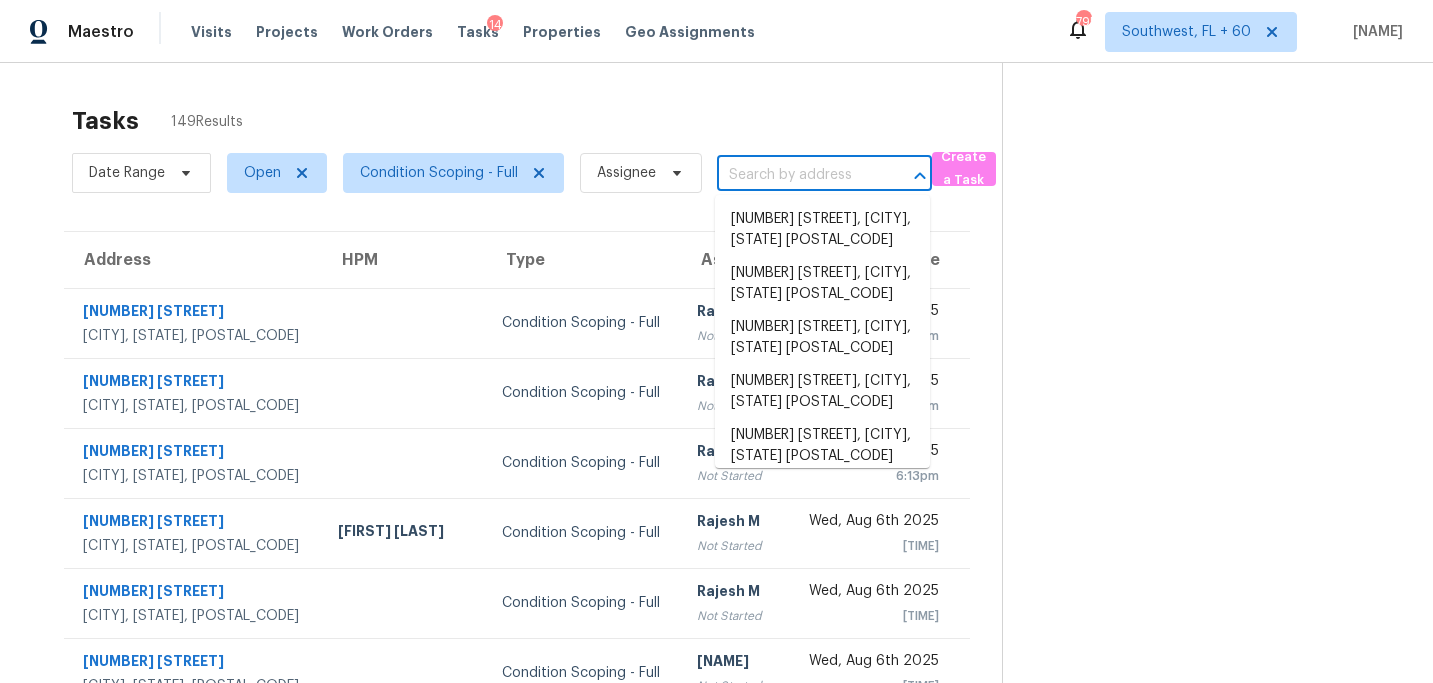 click at bounding box center [796, 175] 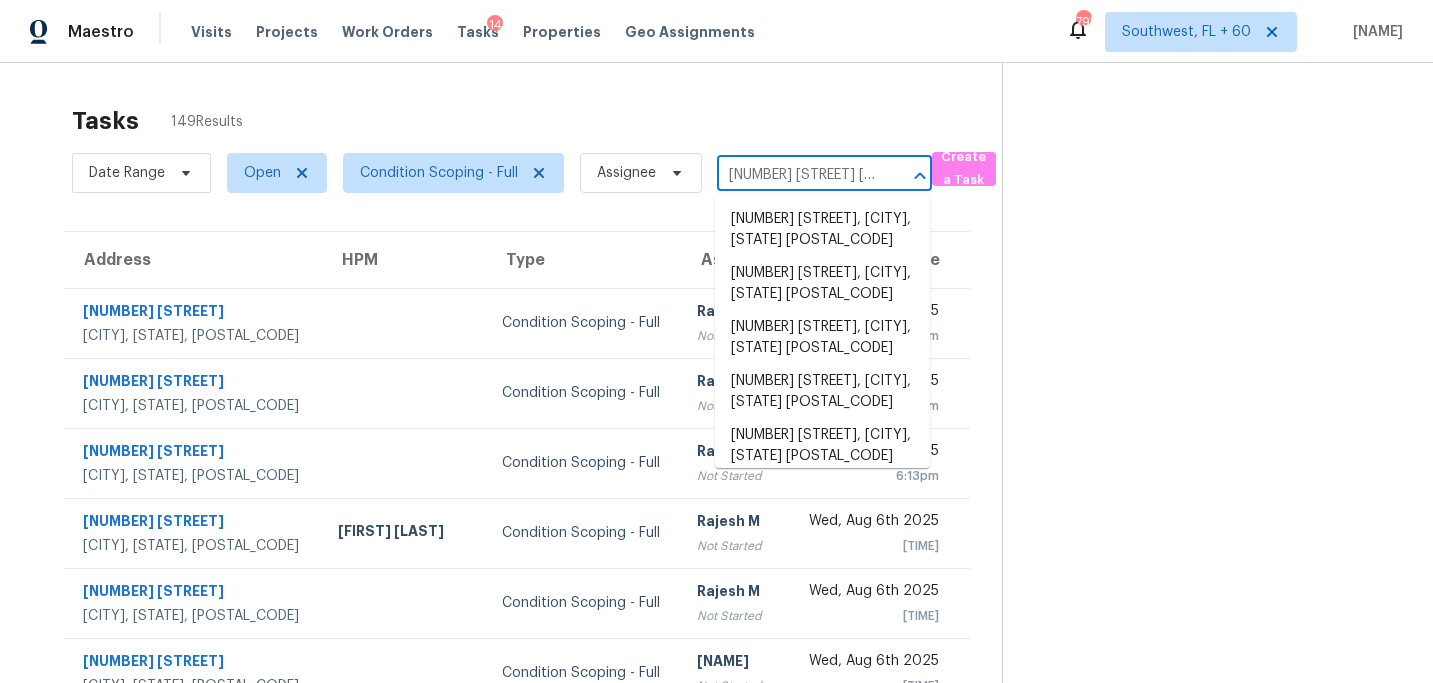 scroll, scrollTop: 0, scrollLeft: 104, axis: horizontal 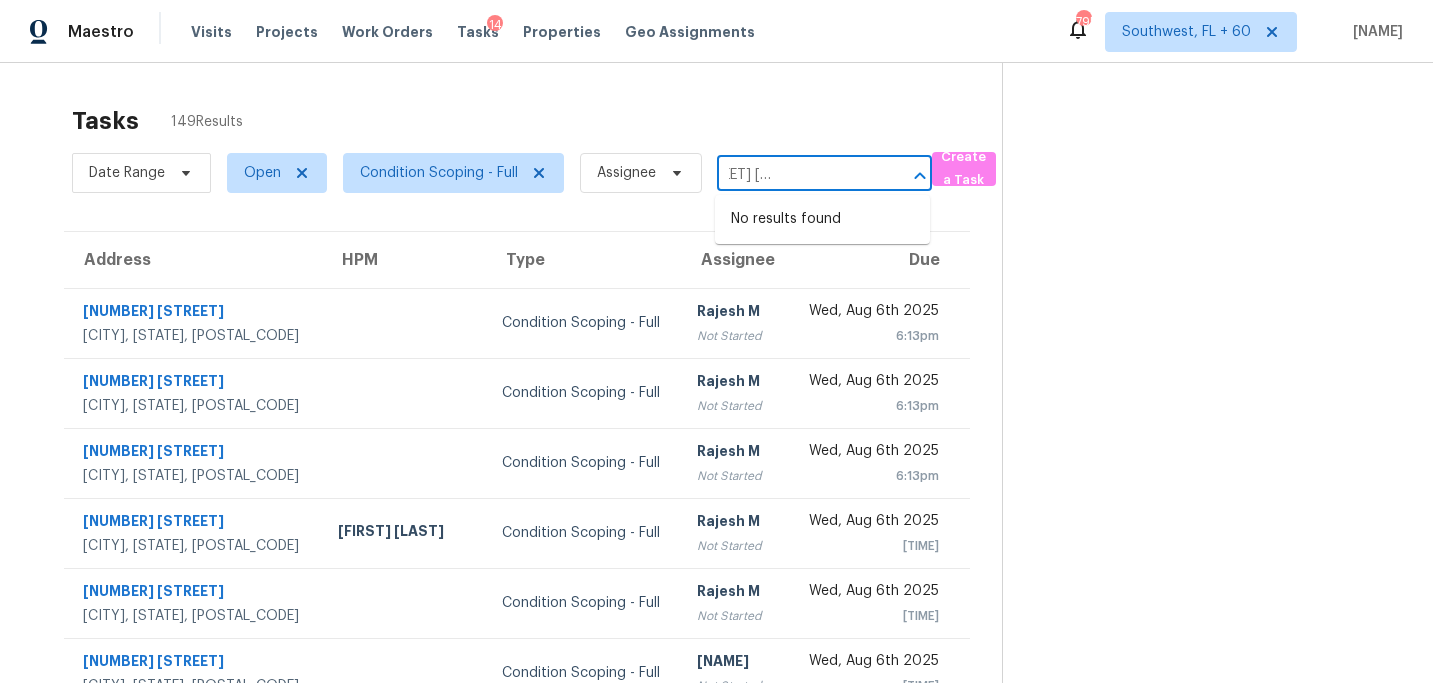 type on "[NUMBER] [STREET] [CITY], [STATE], [POSTAL_CODE]" 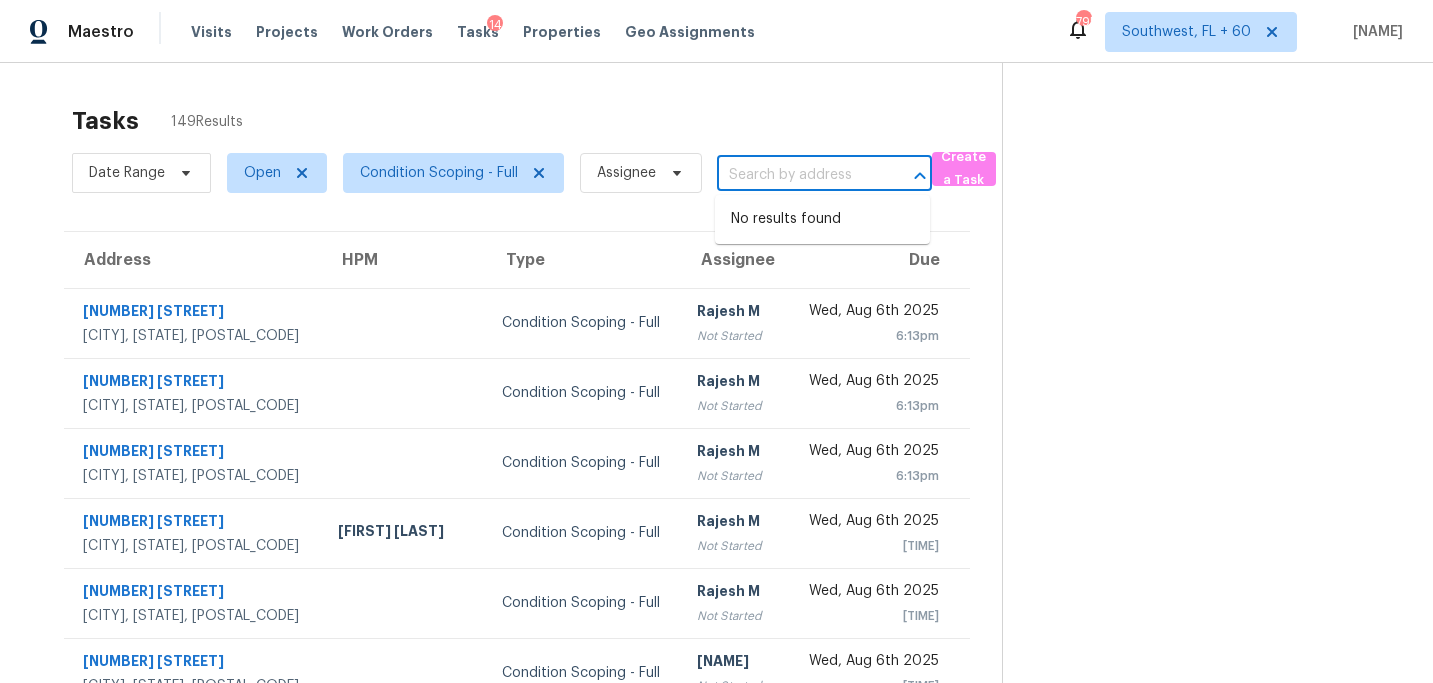 click on "Tasks 149  Results" at bounding box center [537, 121] 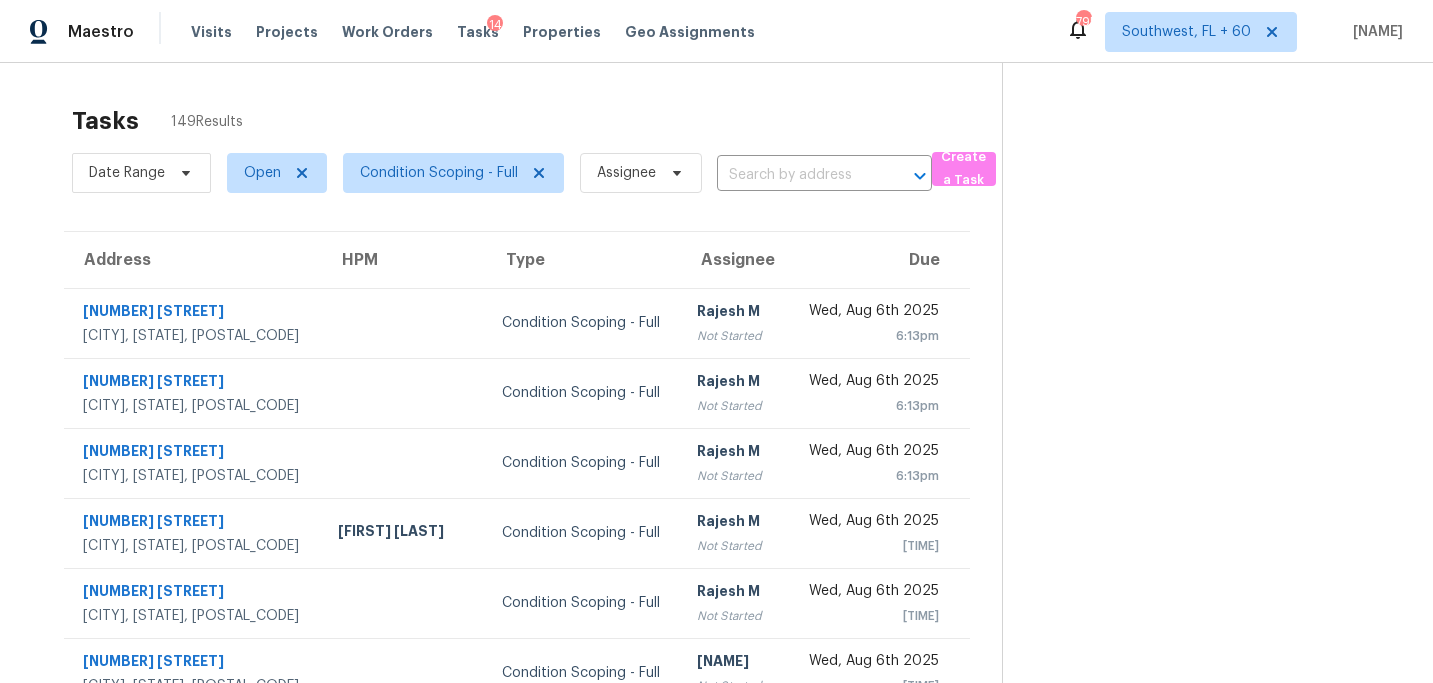 scroll, scrollTop: 0, scrollLeft: 0, axis: both 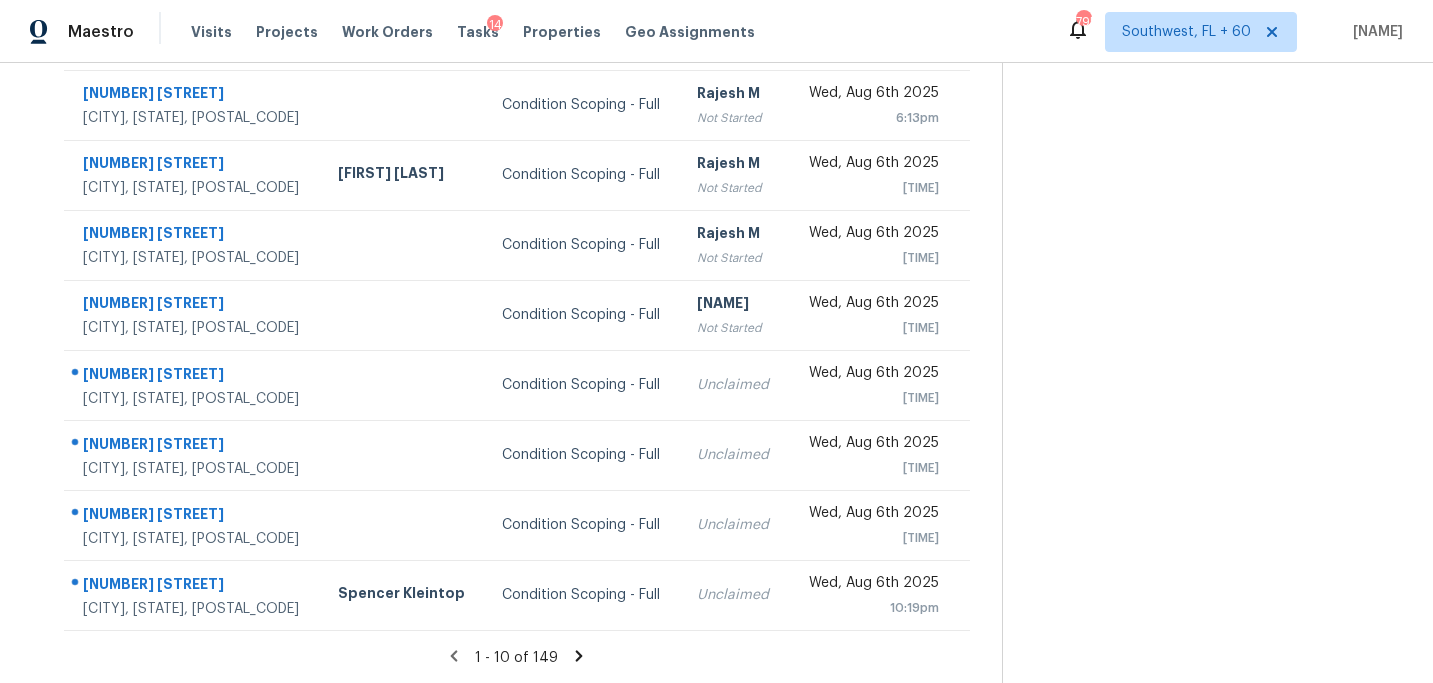 click 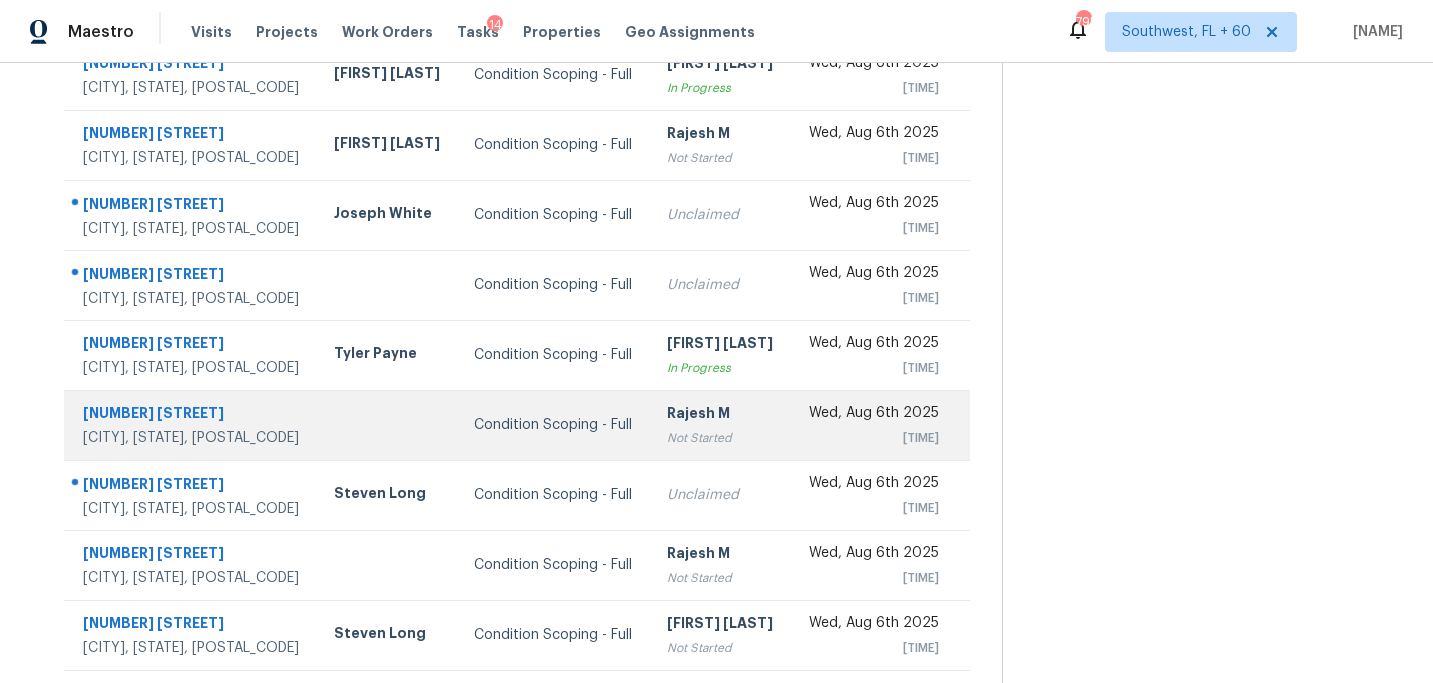 scroll, scrollTop: 358, scrollLeft: 0, axis: vertical 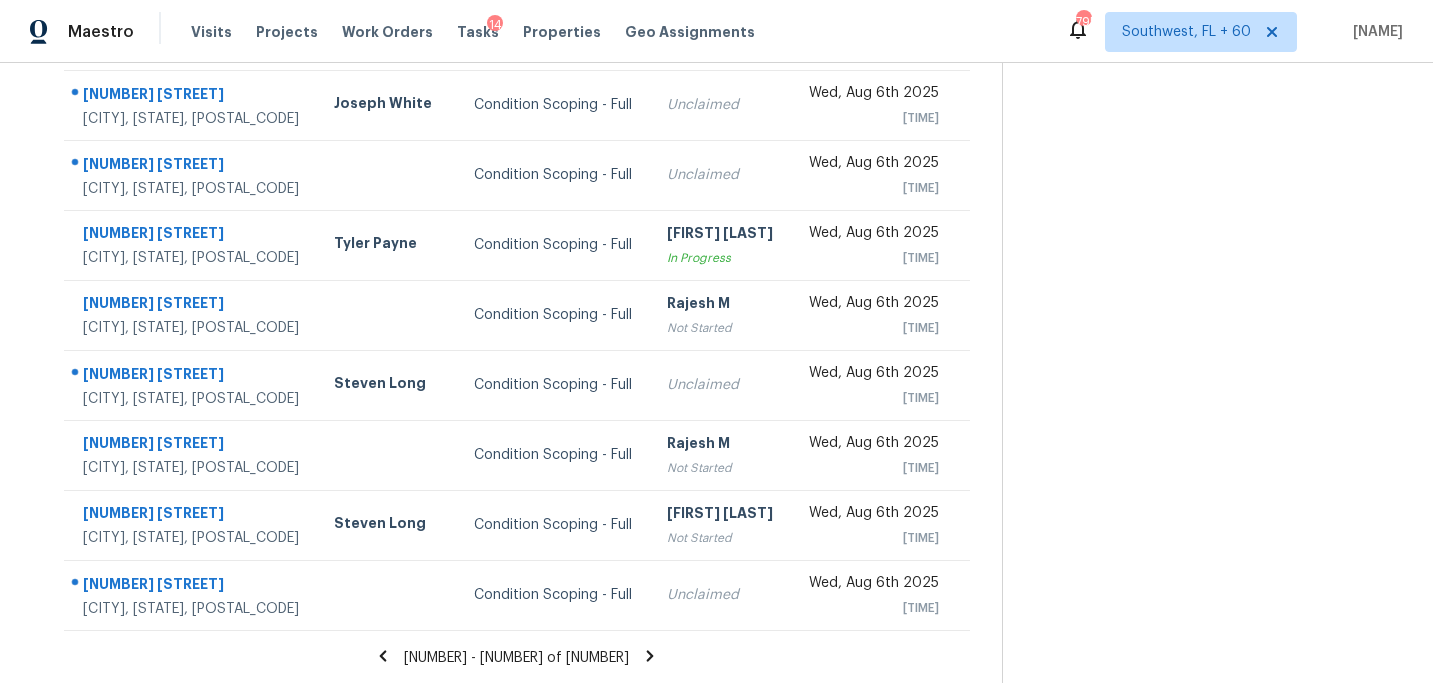 click 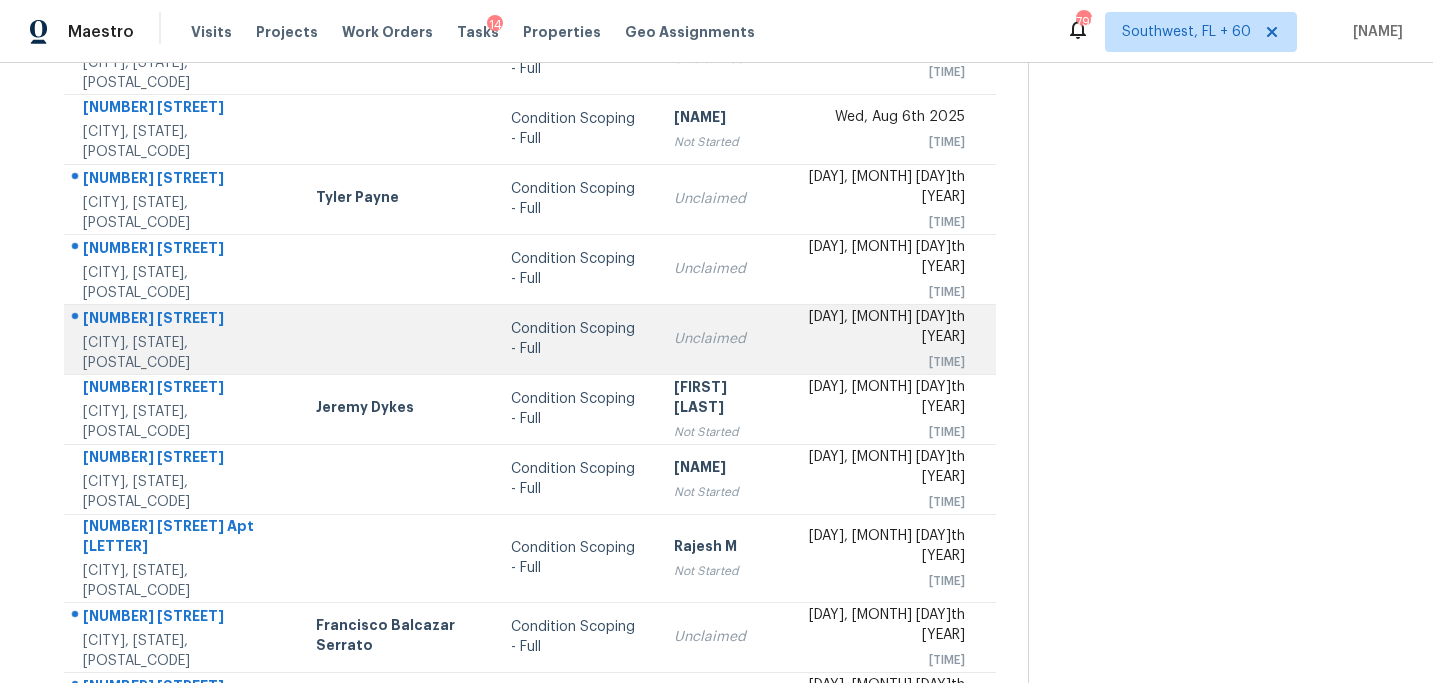 scroll, scrollTop: 358, scrollLeft: 0, axis: vertical 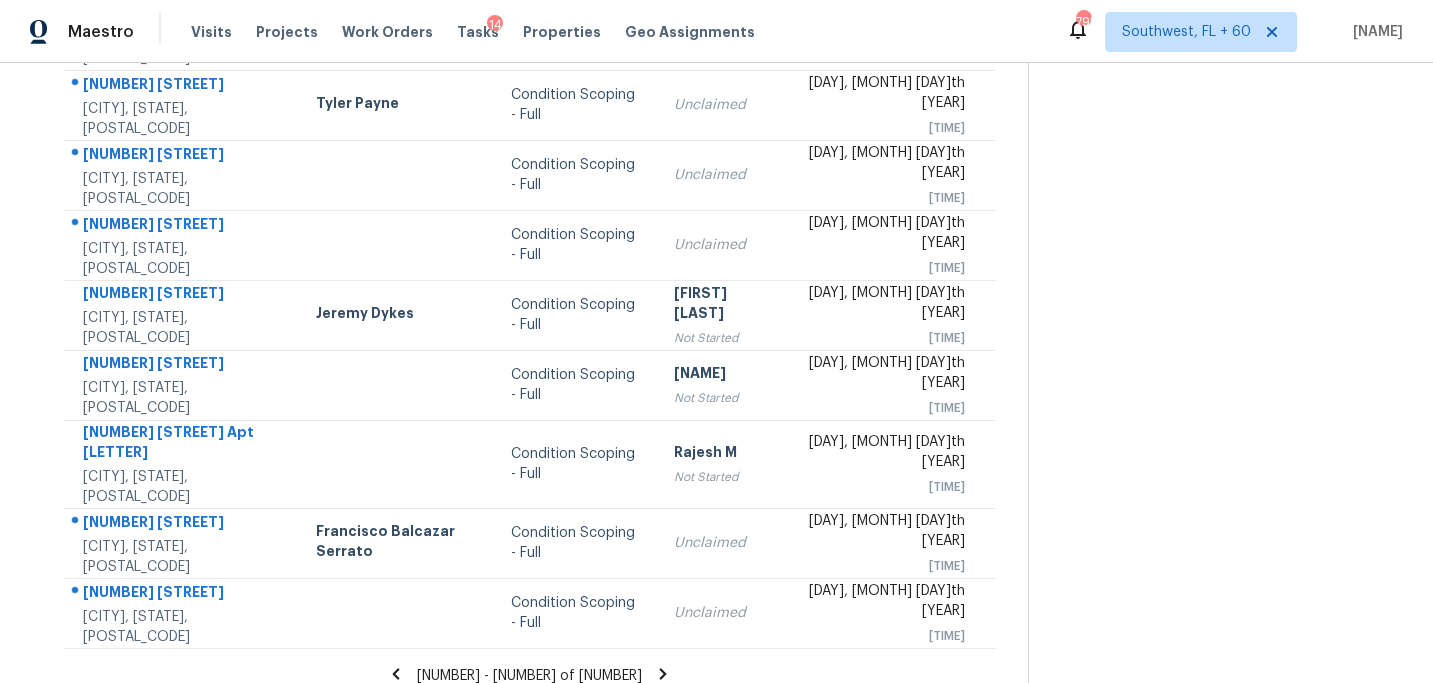 click 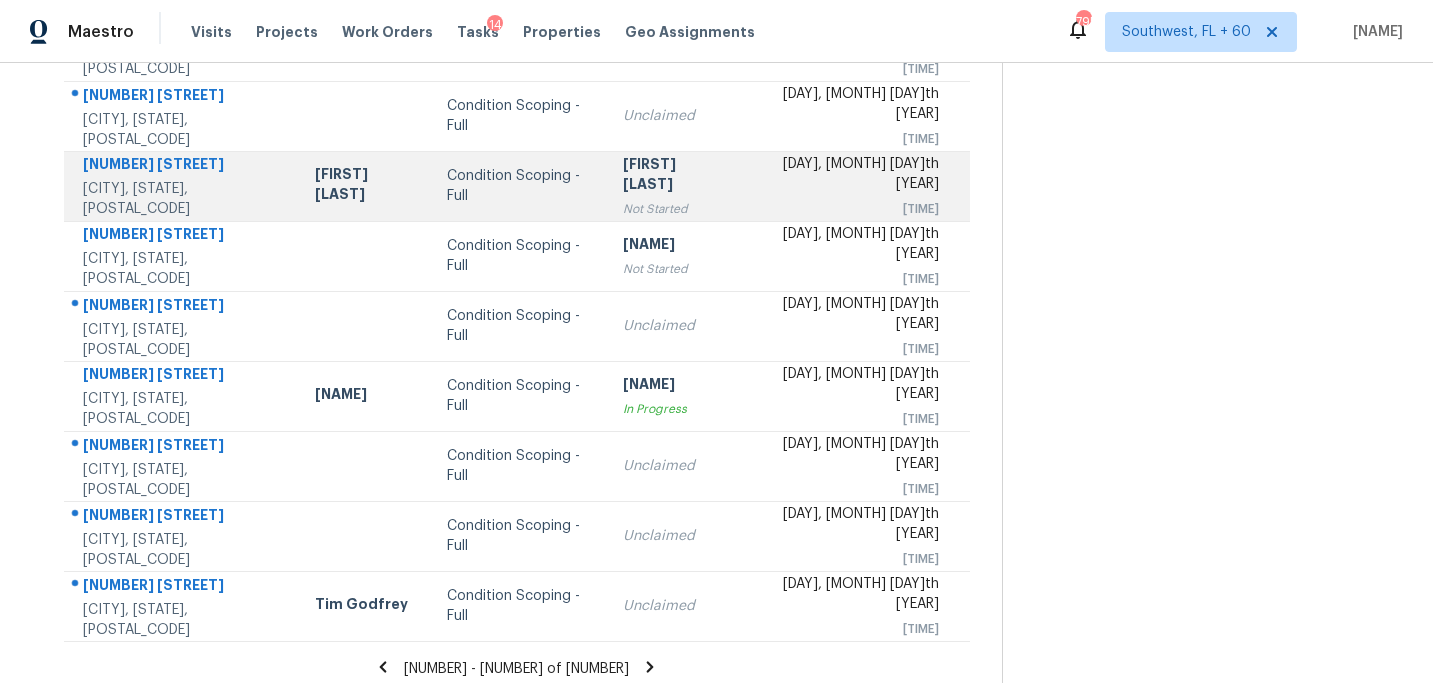 scroll, scrollTop: 358, scrollLeft: 0, axis: vertical 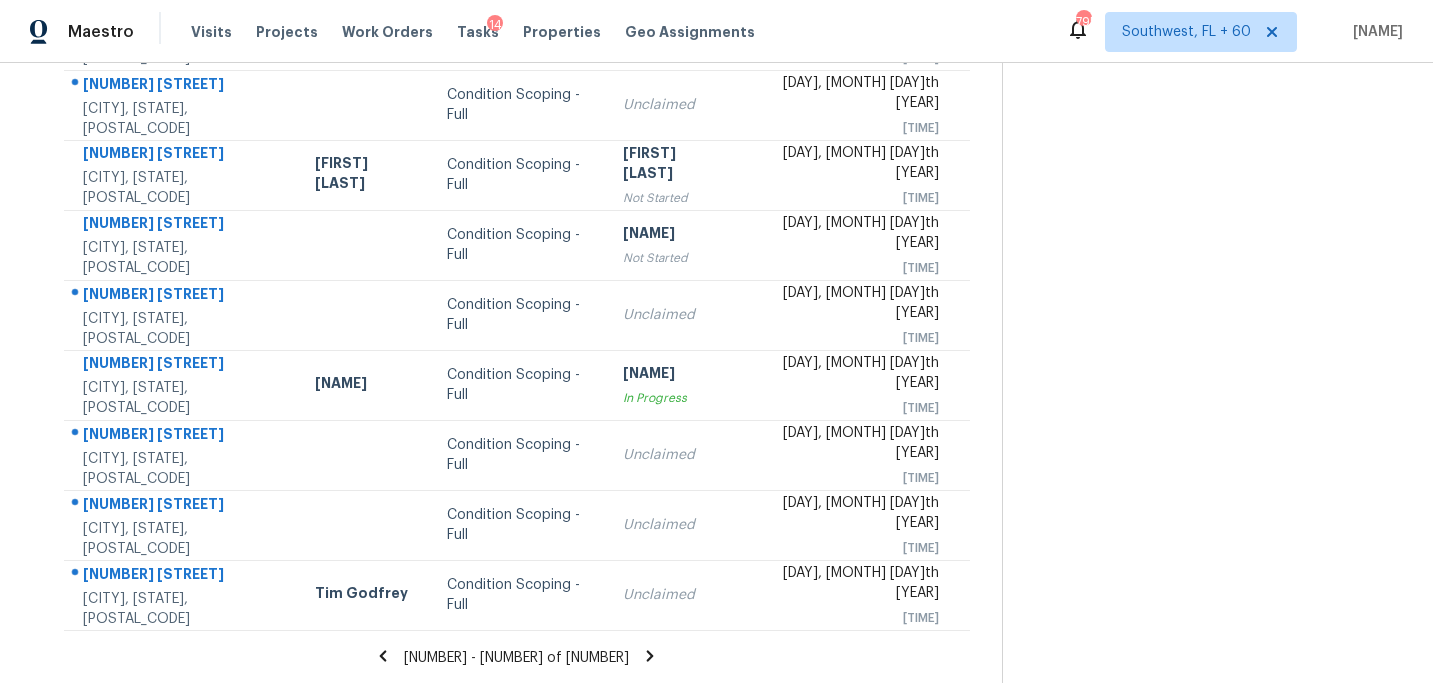click 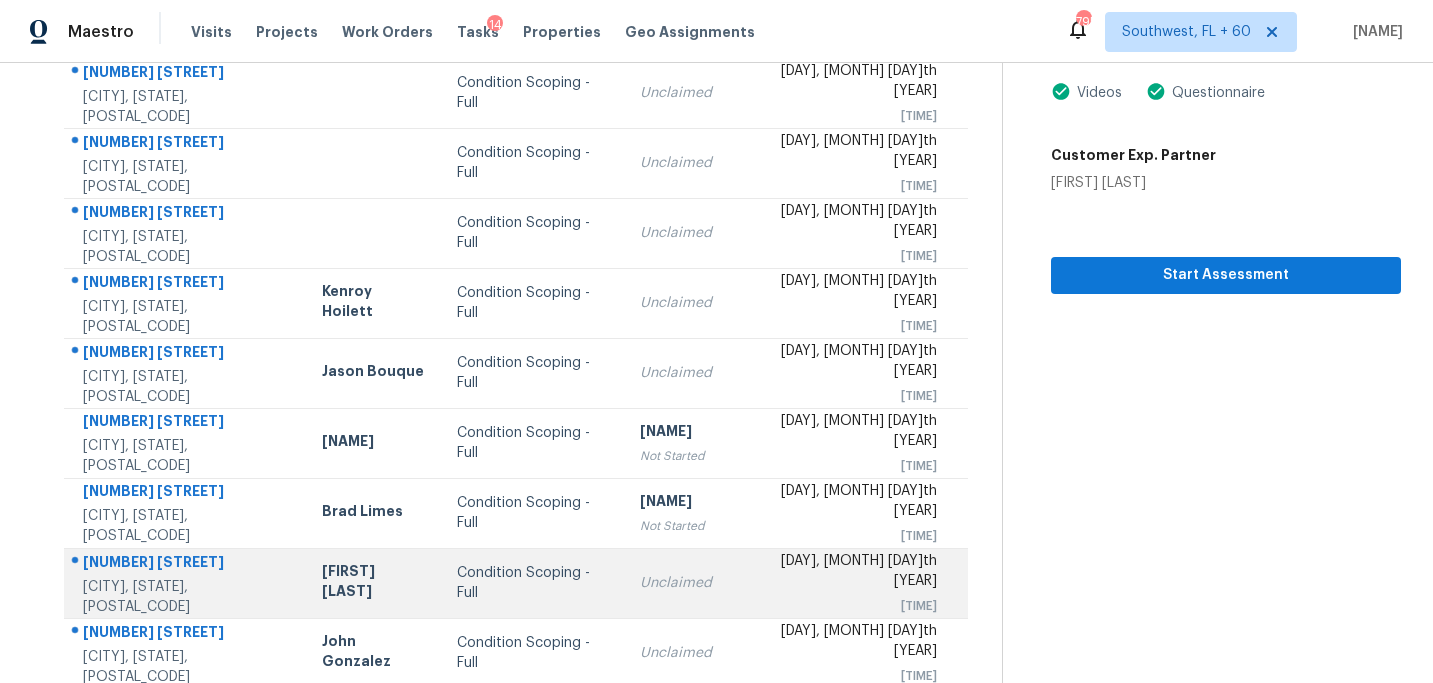 scroll, scrollTop: 358, scrollLeft: 0, axis: vertical 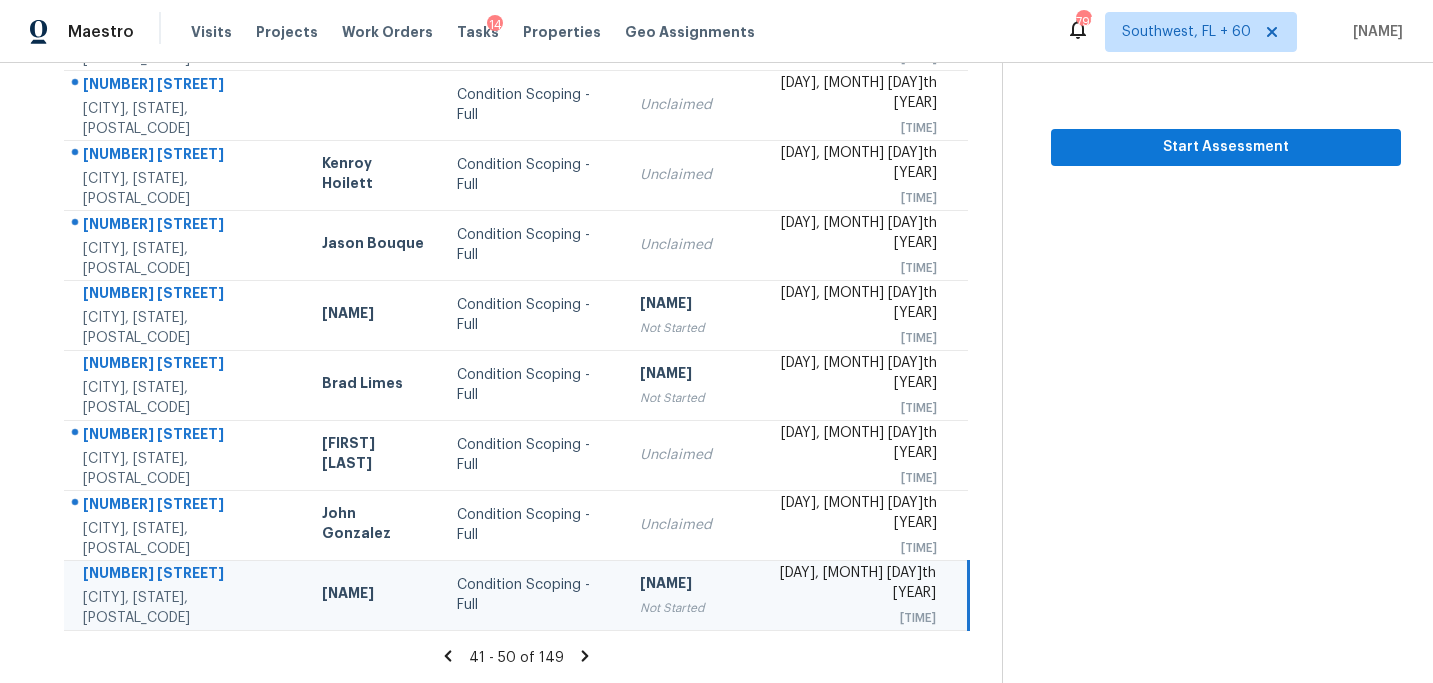 click 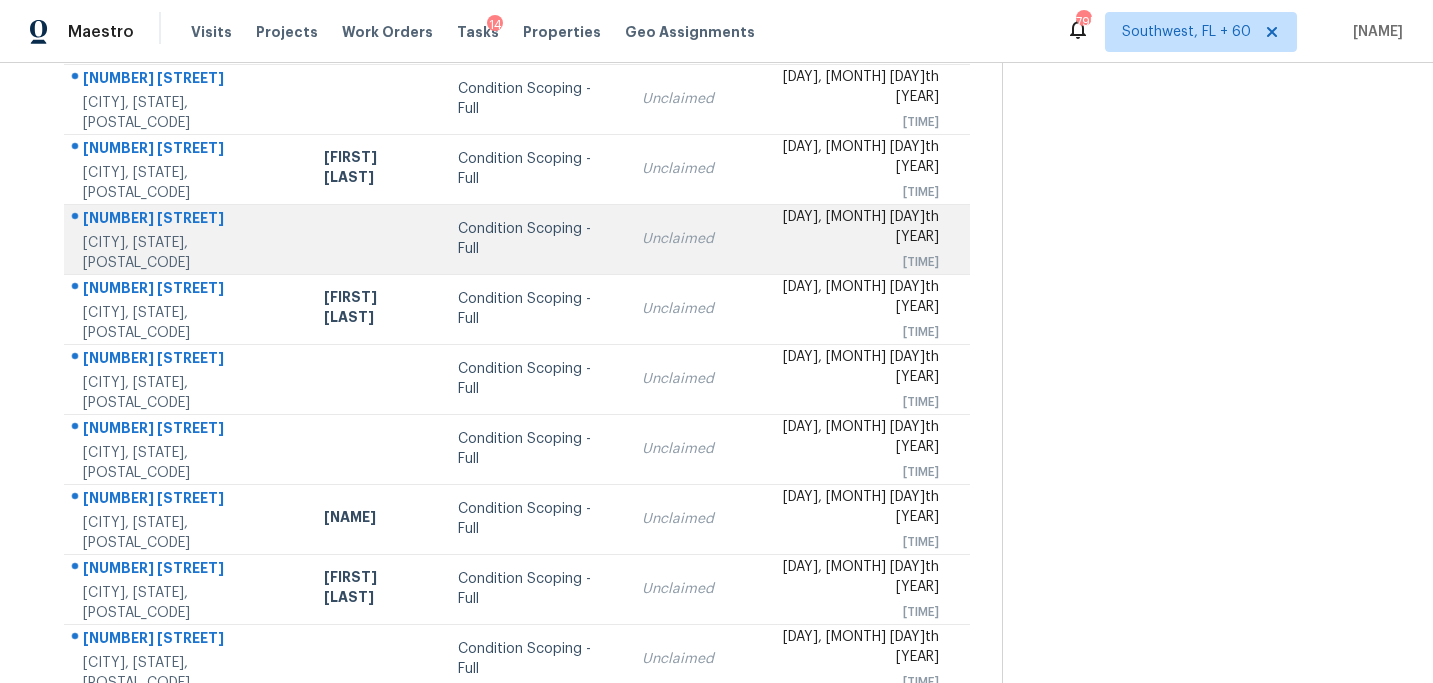 scroll, scrollTop: 358, scrollLeft: 0, axis: vertical 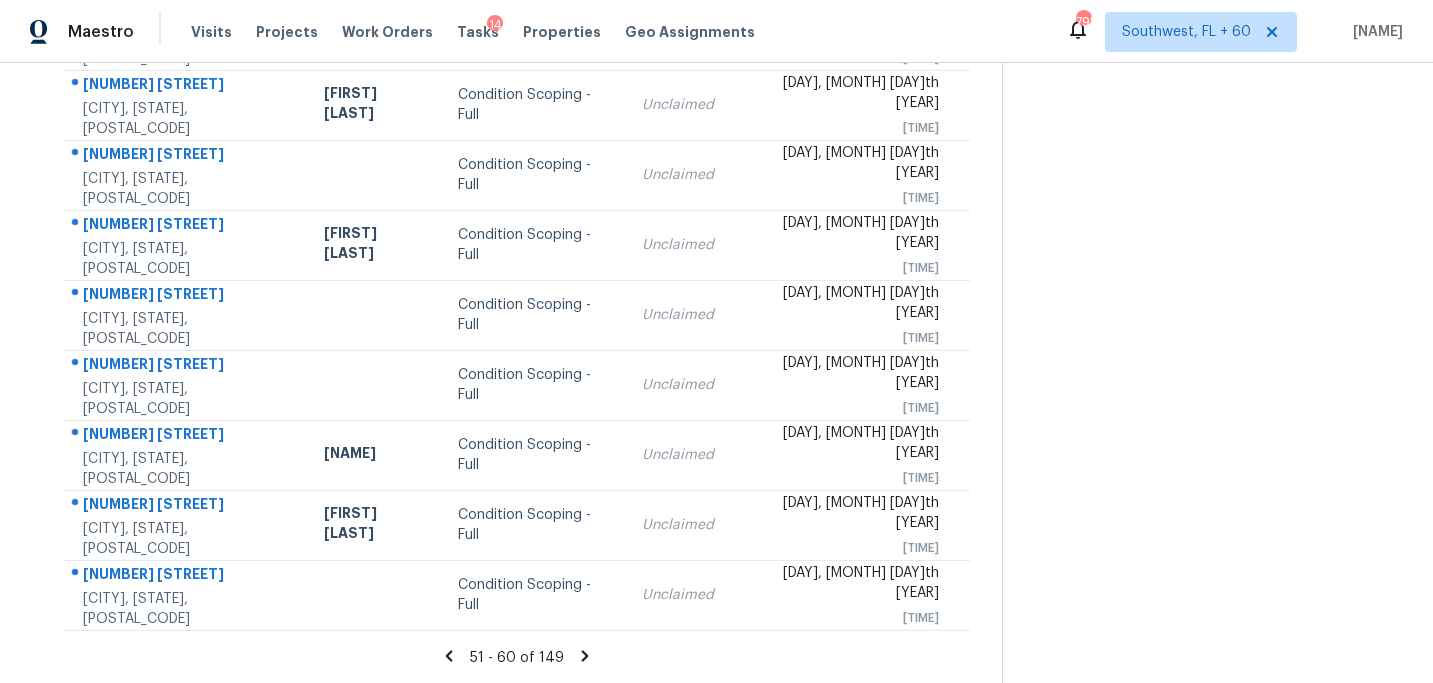 click 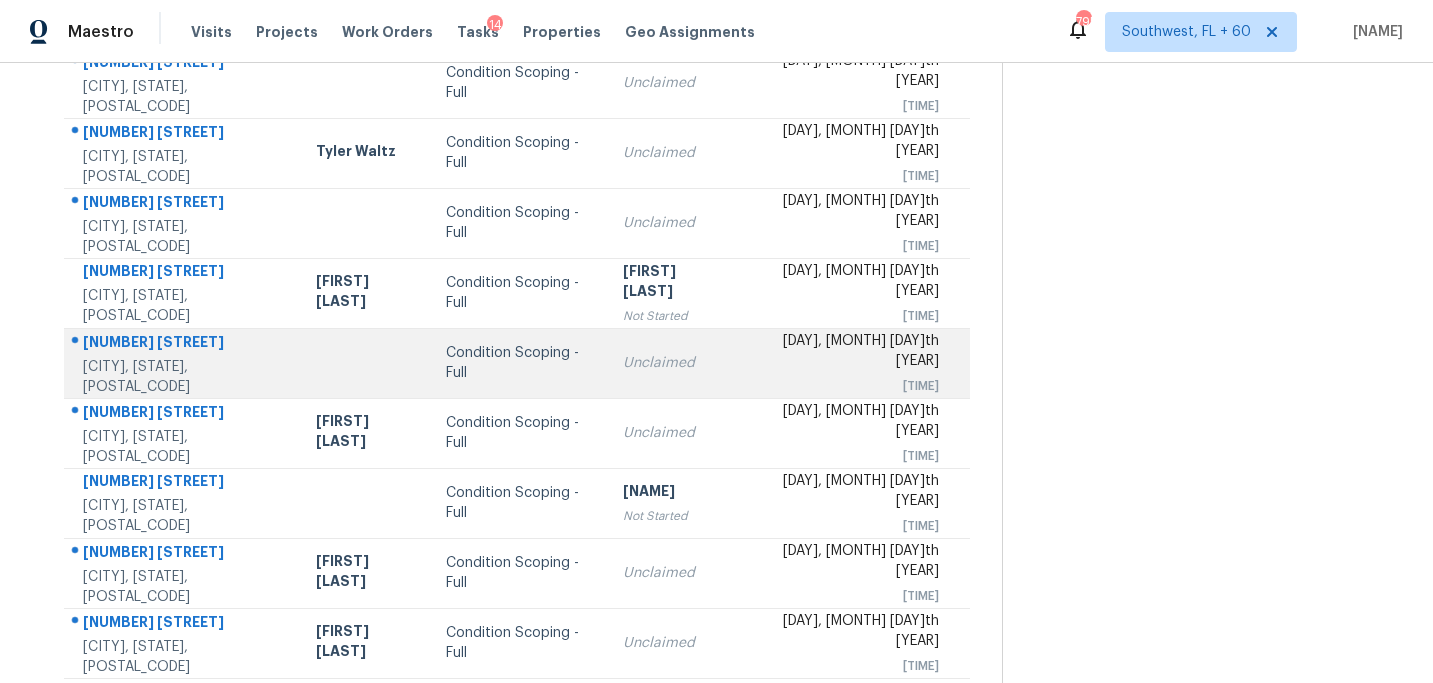 scroll, scrollTop: 358, scrollLeft: 0, axis: vertical 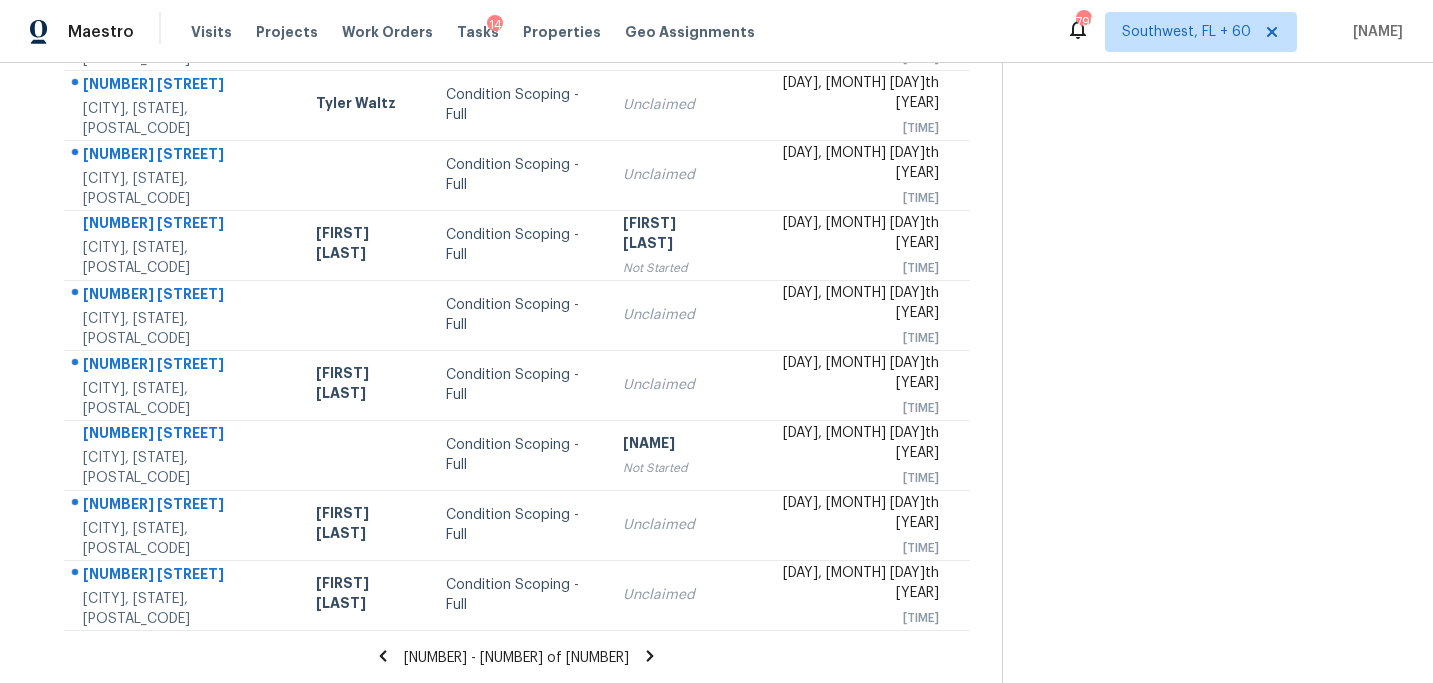 click 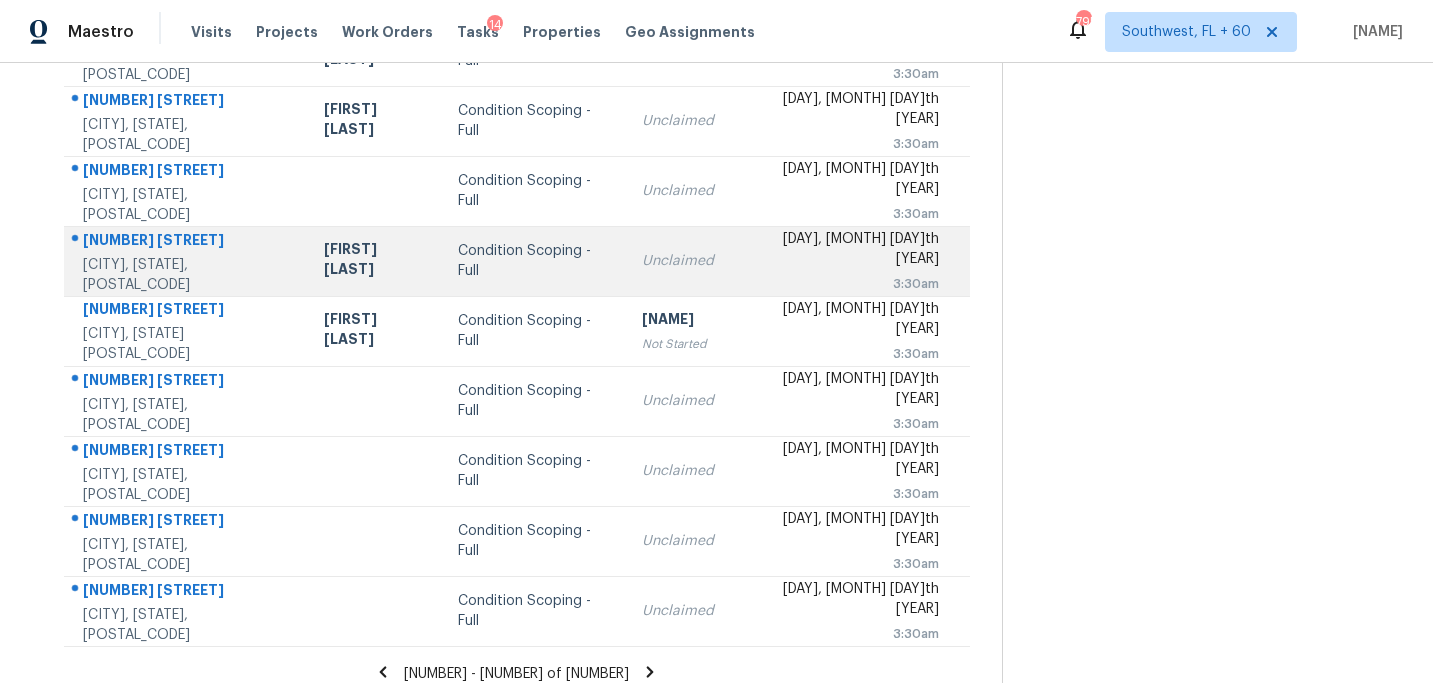 scroll, scrollTop: 358, scrollLeft: 0, axis: vertical 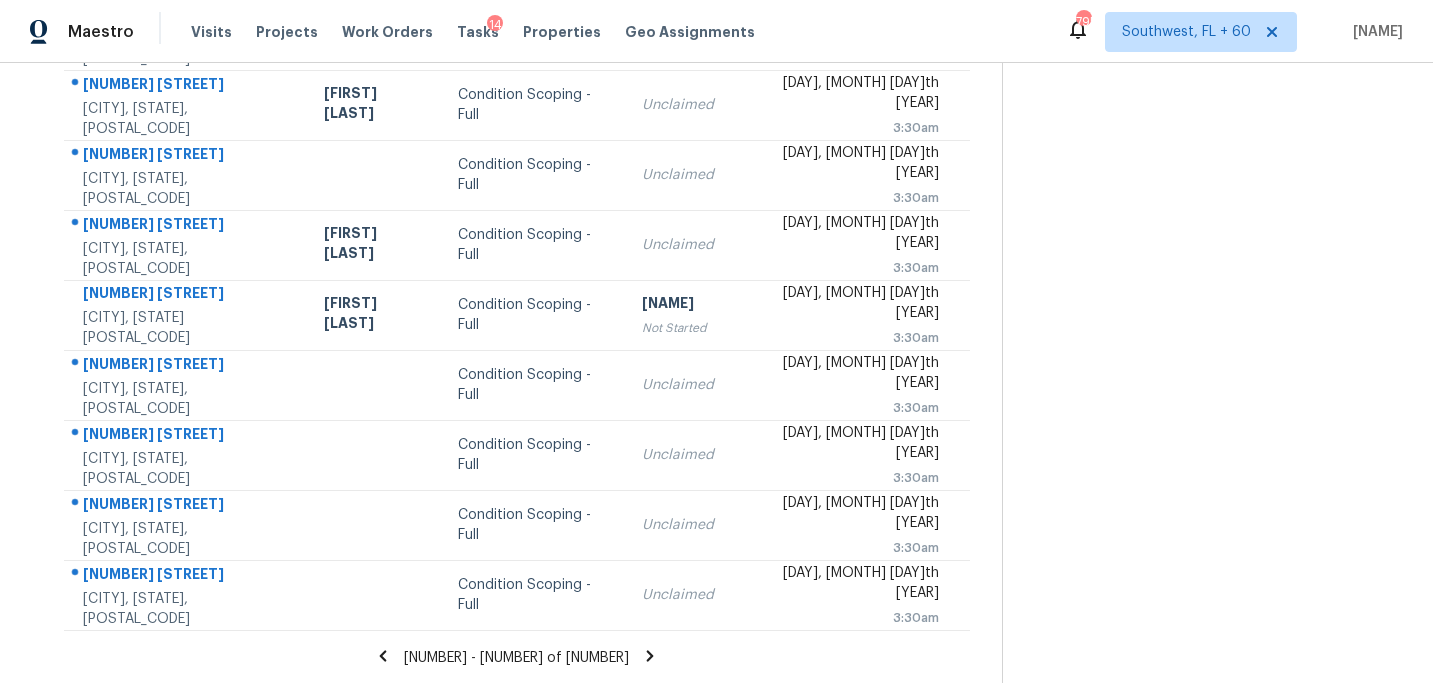 click 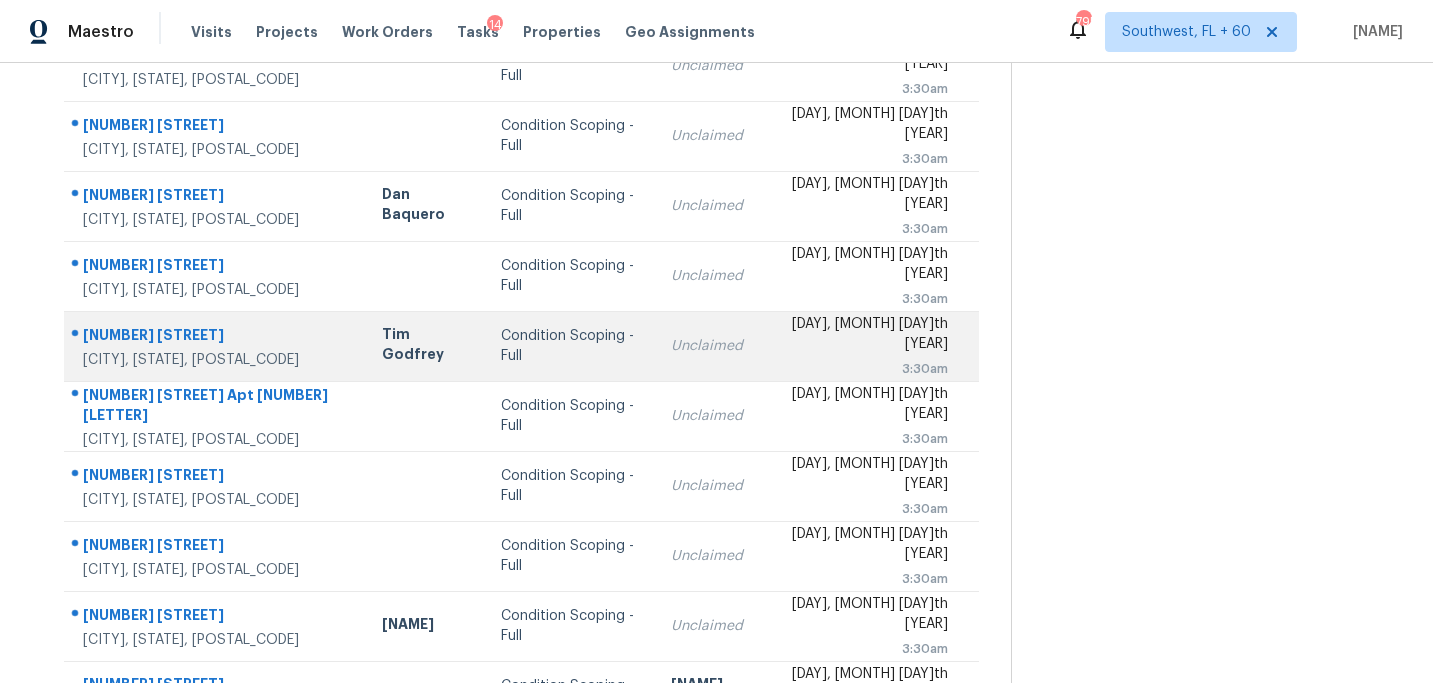 scroll, scrollTop: 358, scrollLeft: 0, axis: vertical 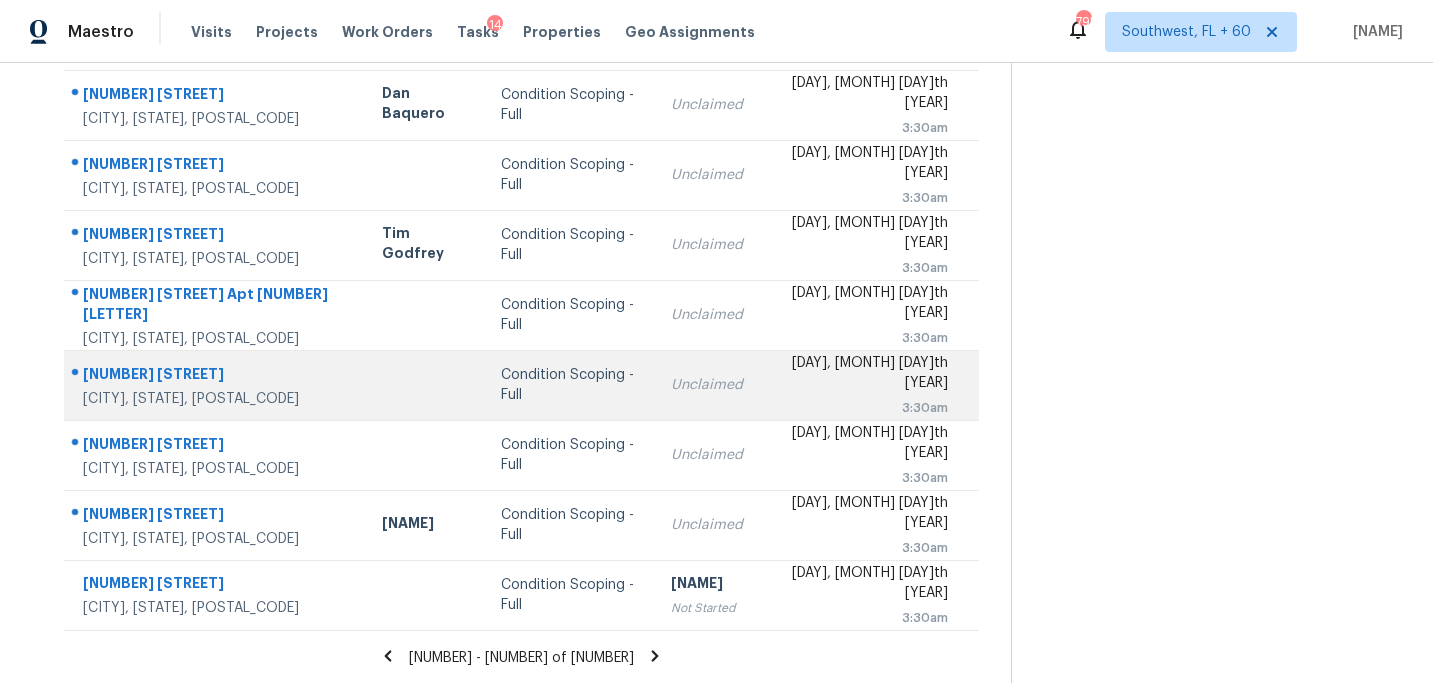 click on "Condition Scoping - Full" at bounding box center [570, 385] 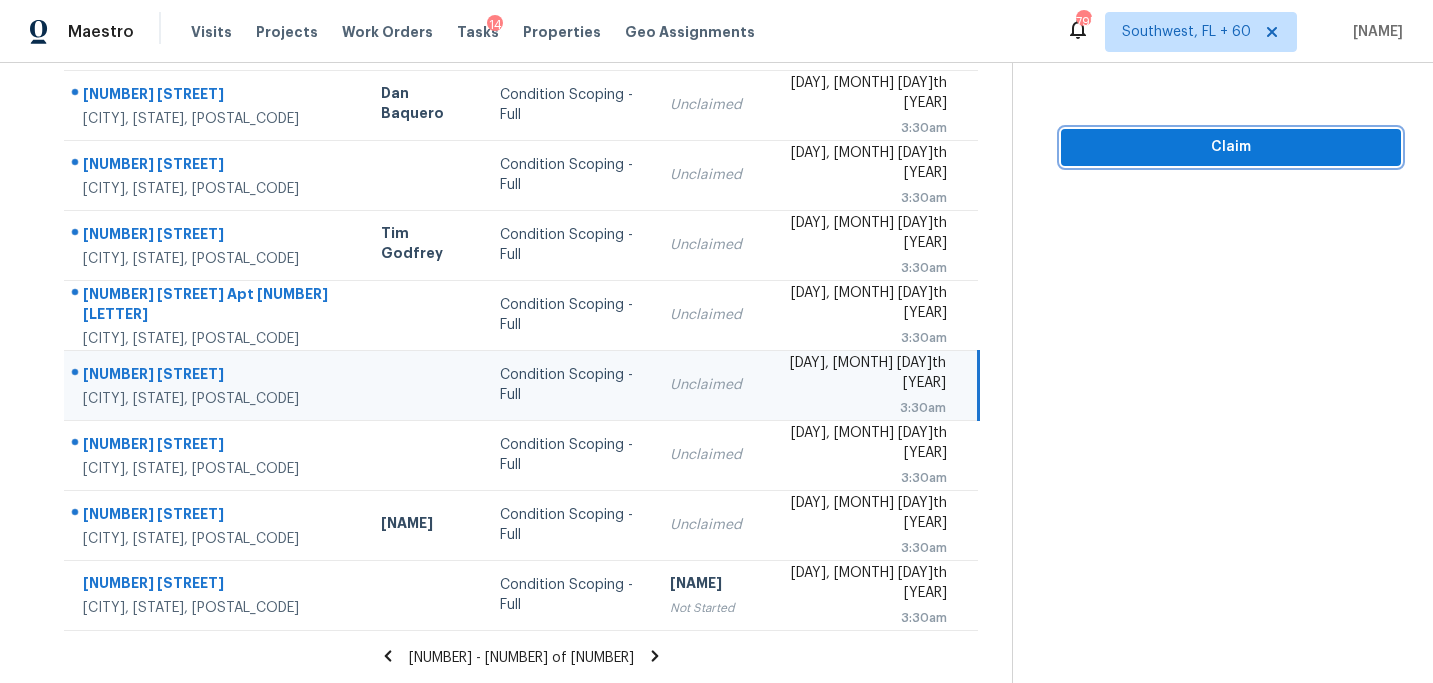 click on "Claim" at bounding box center (1231, 147) 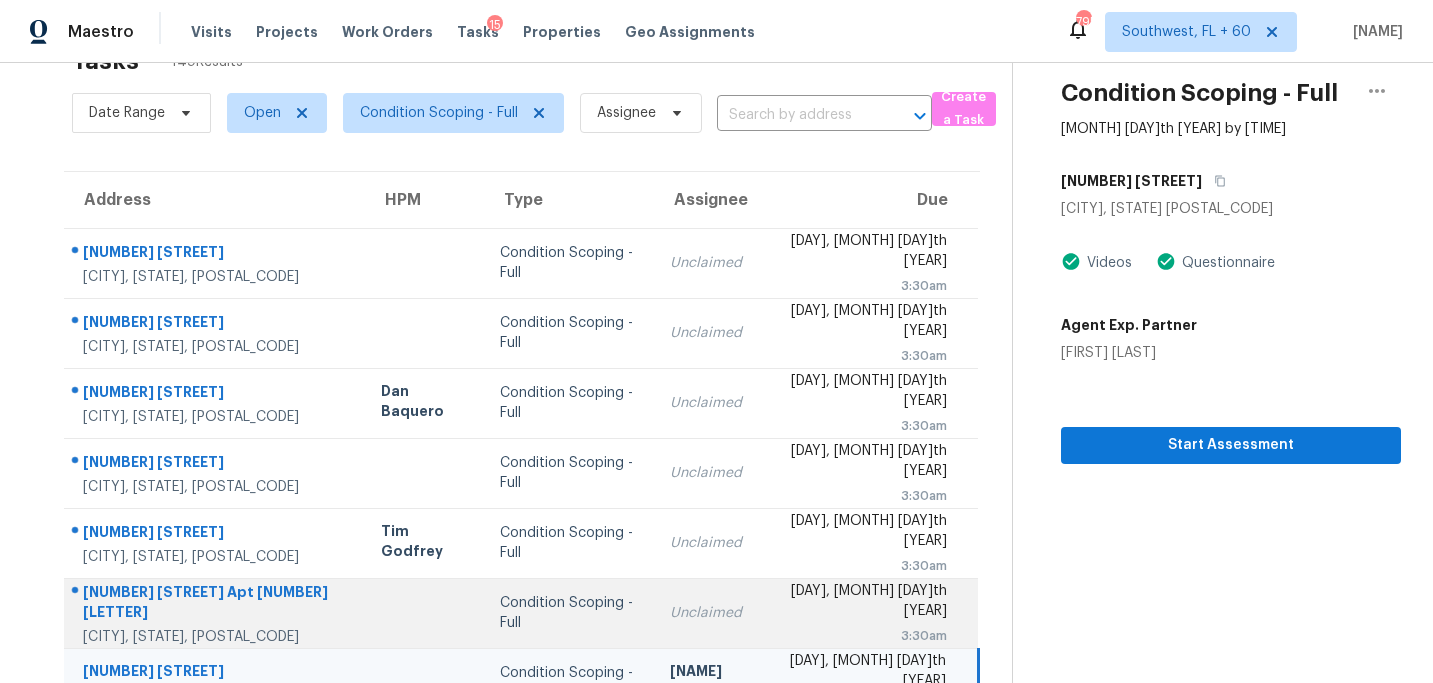 scroll, scrollTop: 0, scrollLeft: 0, axis: both 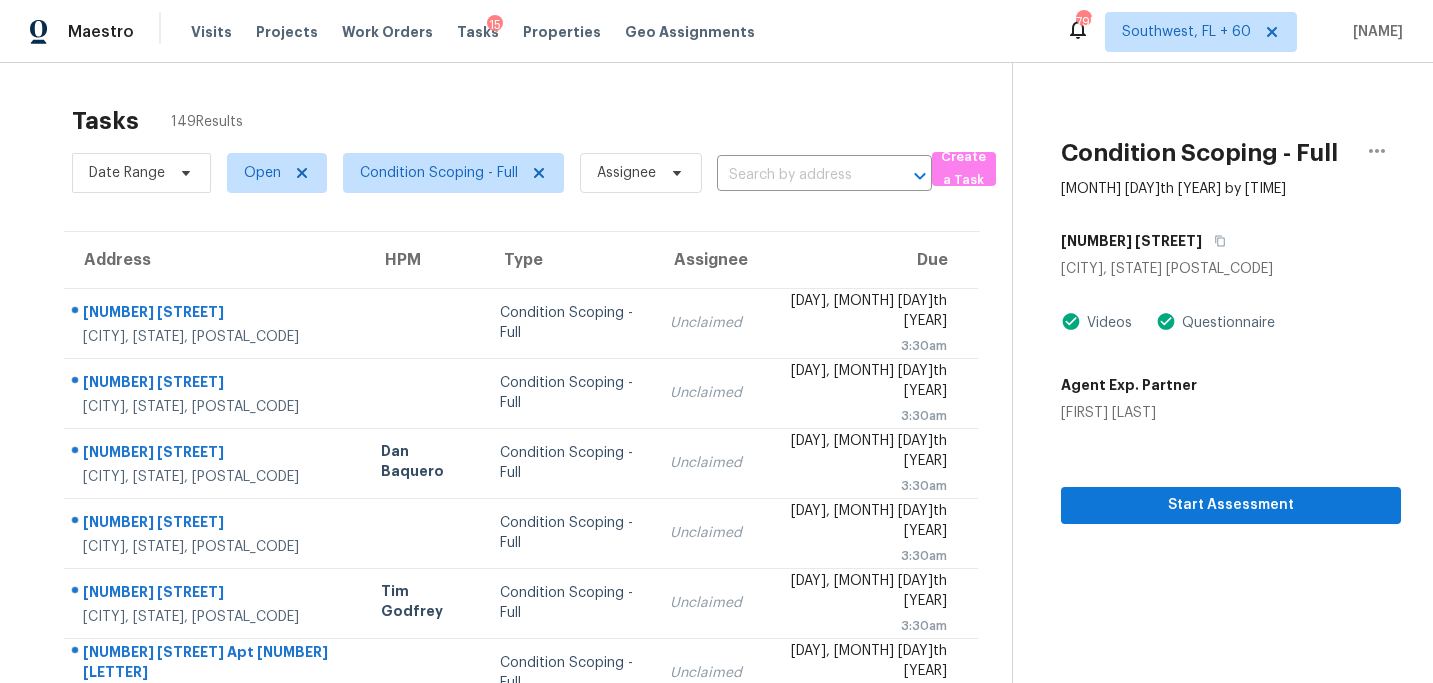 click on "Tasks 149  Results Date Range Open Condition Scoping - Full Assignee ​ Create a Task Address HPM Type Assignee Due [NUMBER] [STREET]   [CITY], [STATE], [POSTAL_CODE] Condition Scoping - Full Unclaimed [DATE] [TIME] [NUMBER] [STREET]   [CITY], [STATE], [POSTAL_CODE] Condition Scoping - Full Unclaimed [DATE] [TIME] [NUMBER] [STREET]   [CITY], [STATE], [POSTAL_CODE] [NAME] Condition Scoping - Full Unclaimed [DATE] [TIME] [NUMBER] [STREET]   [CITY], [STATE], [POSTAL_CODE] Condition Scoping - Full Unclaimed [DATE] [TIME] [NUMBER] [STREET]   [CITY], [STATE], [POSTAL_CODE] [NAME] Condition Scoping - Full Unclaimed [DATE] [TIME] [NUMBER] [STREET]   [CITY], [STATE], [POSTAL_CODE] Condition Scoping - Full Unclaimed [DATE] [TIME] [NUMBER] [STREET]   [CITY], [STATE], [POSTAL_CODE] [NAME] Condition Scoping - Full Unclaimed [DATE] [TIME] [NUMBER] [STREET]   [CITY], [STATE], [POSTAL_CODE] Condition Scoping - Full" at bounding box center (522, 568) 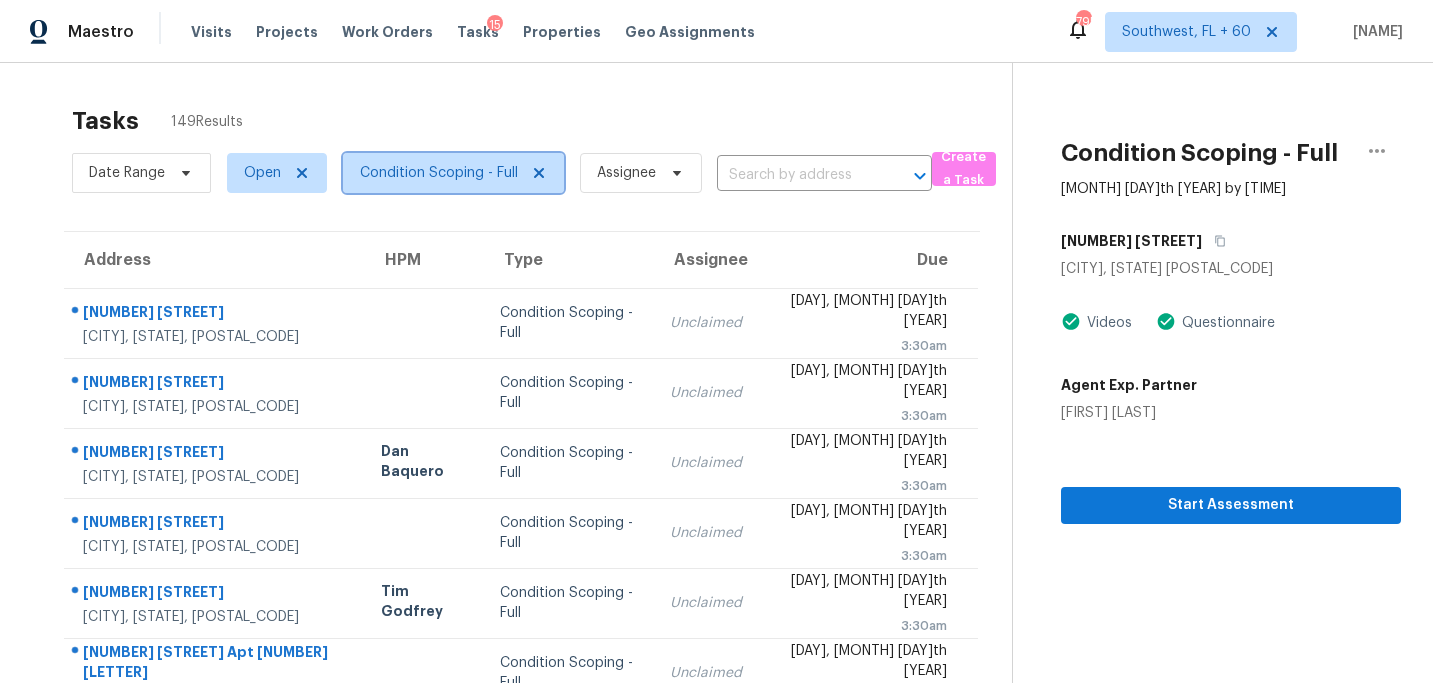click on "Condition Scoping - Full" at bounding box center (453, 173) 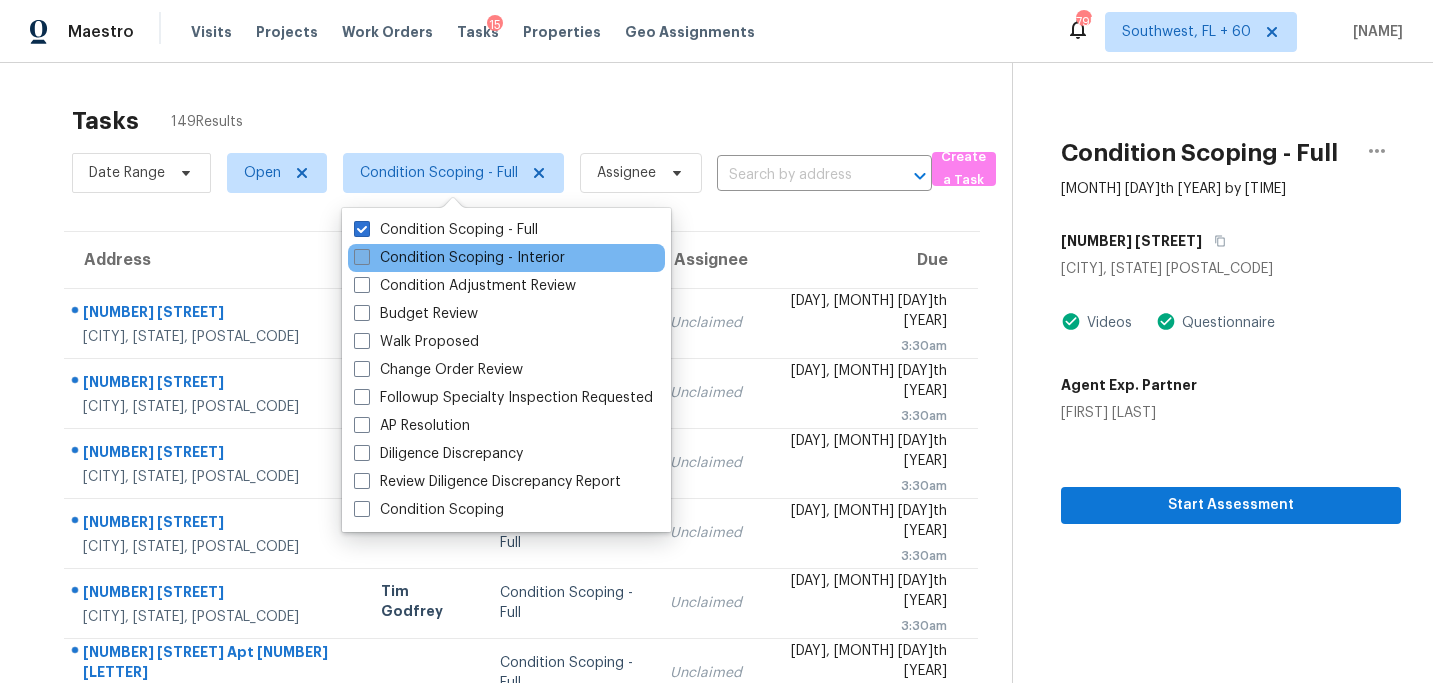 click on "Condition Scoping - Interior" at bounding box center [459, 258] 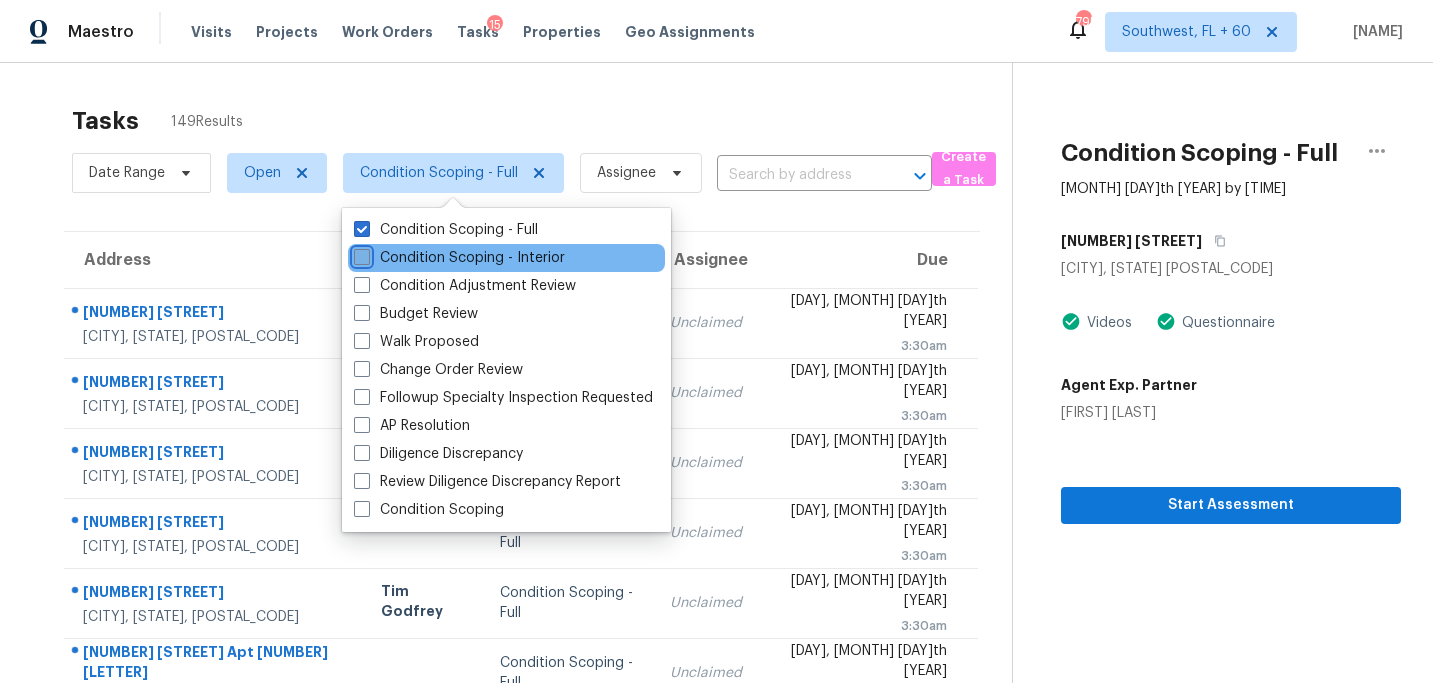 click on "Condition Scoping - Interior" at bounding box center [360, 254] 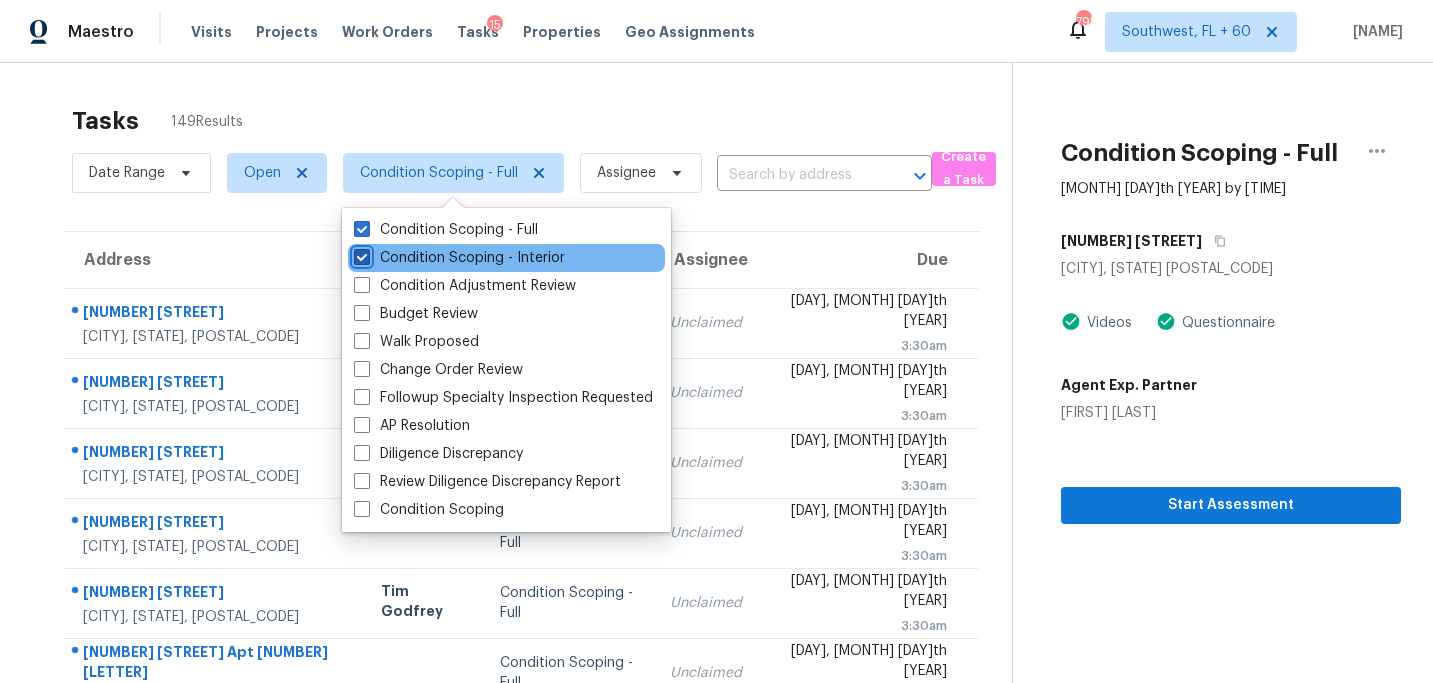 checkbox on "true" 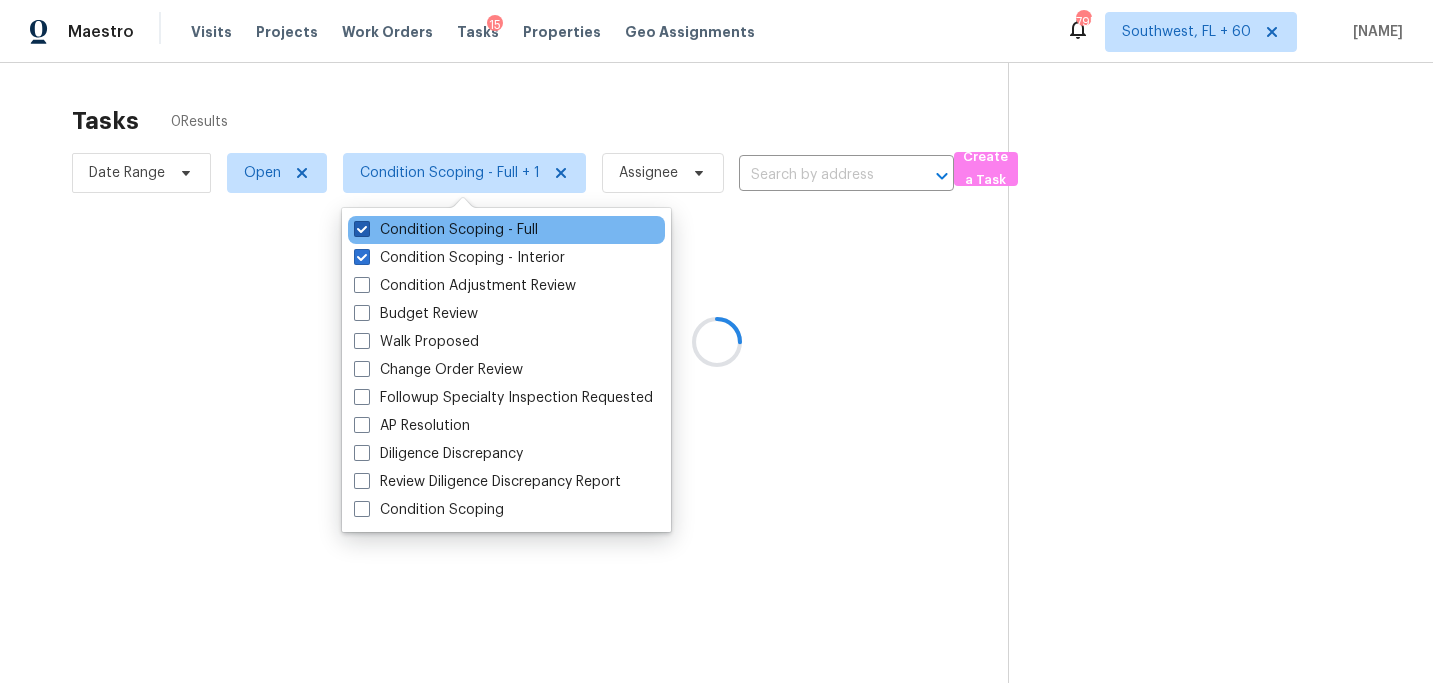 click on "Condition Scoping - Full" at bounding box center [446, 230] 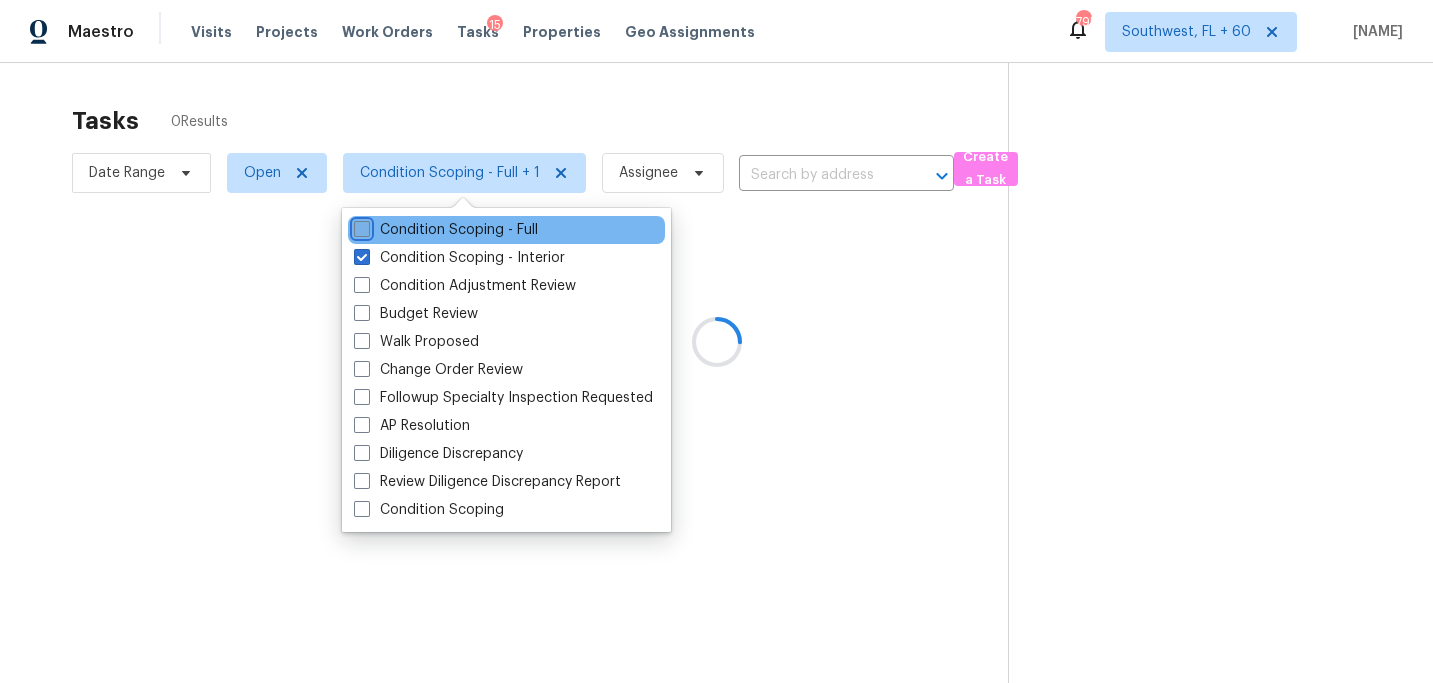 checkbox on "false" 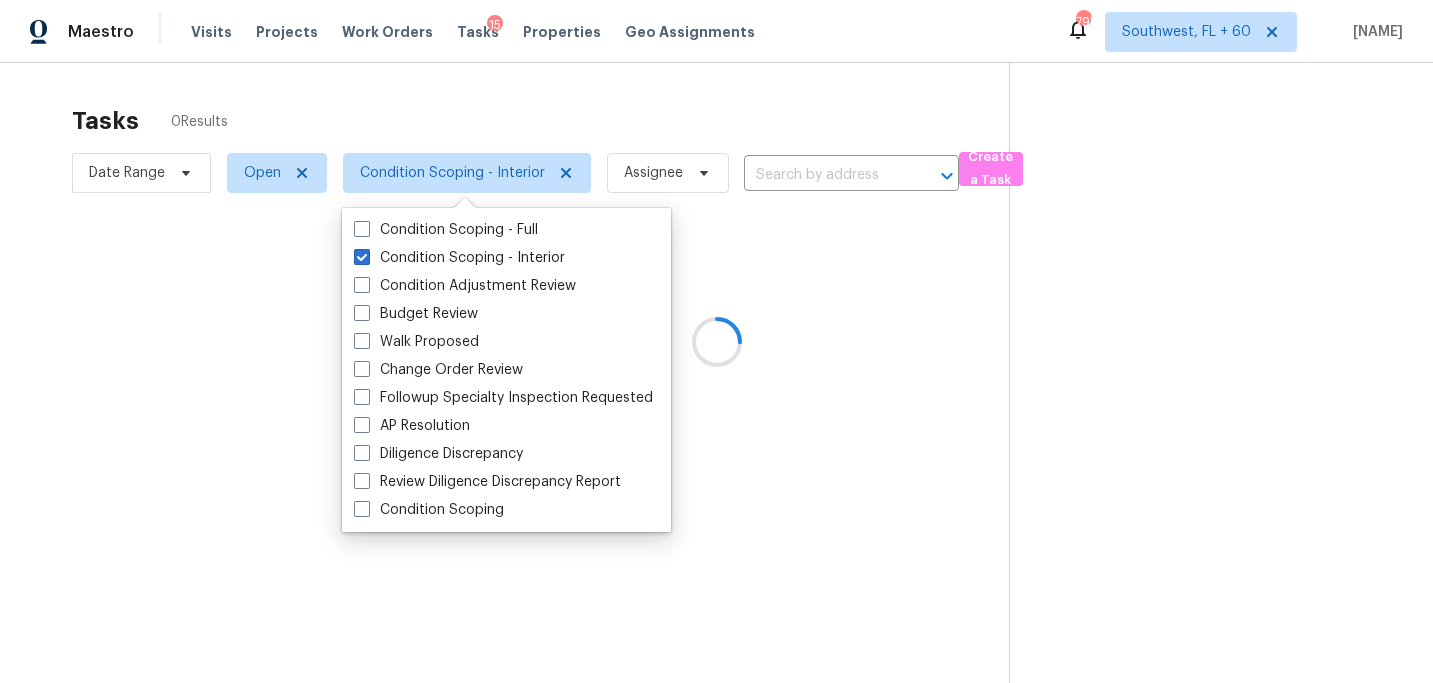click at bounding box center (716, 341) 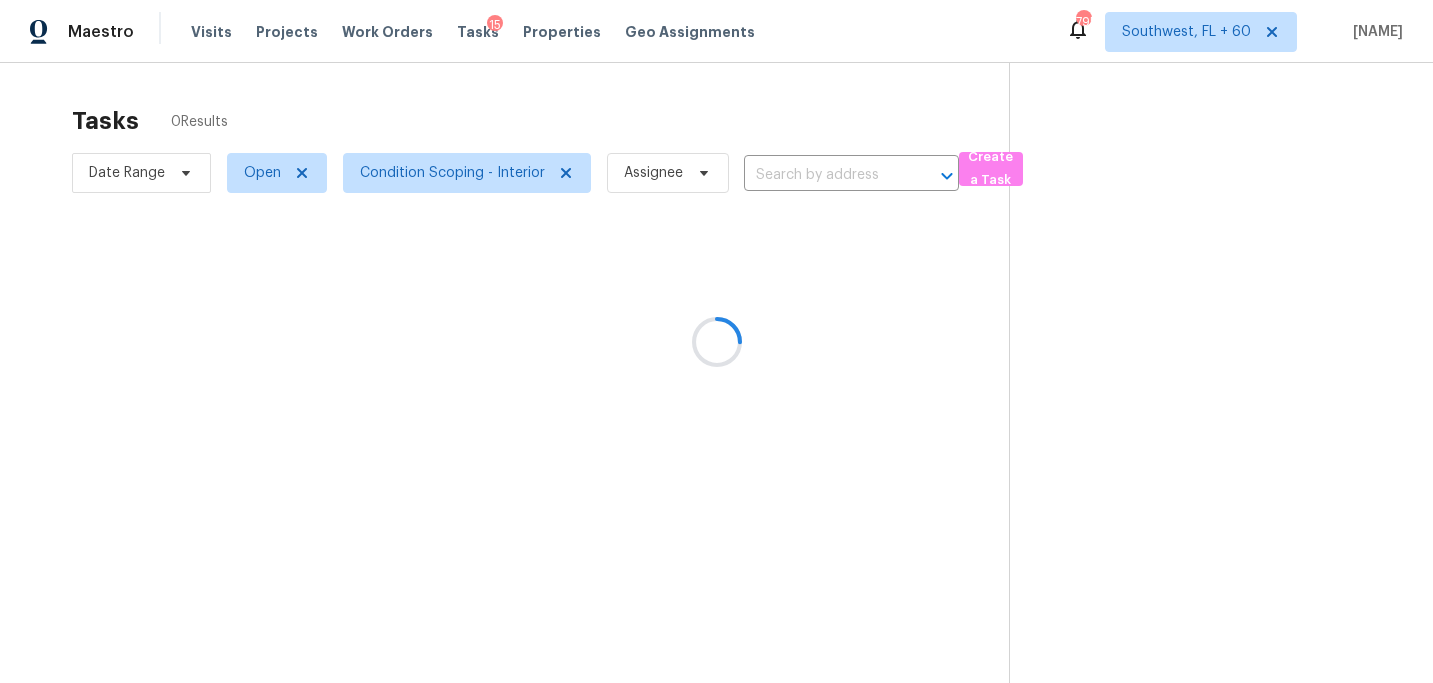 click at bounding box center (716, 341) 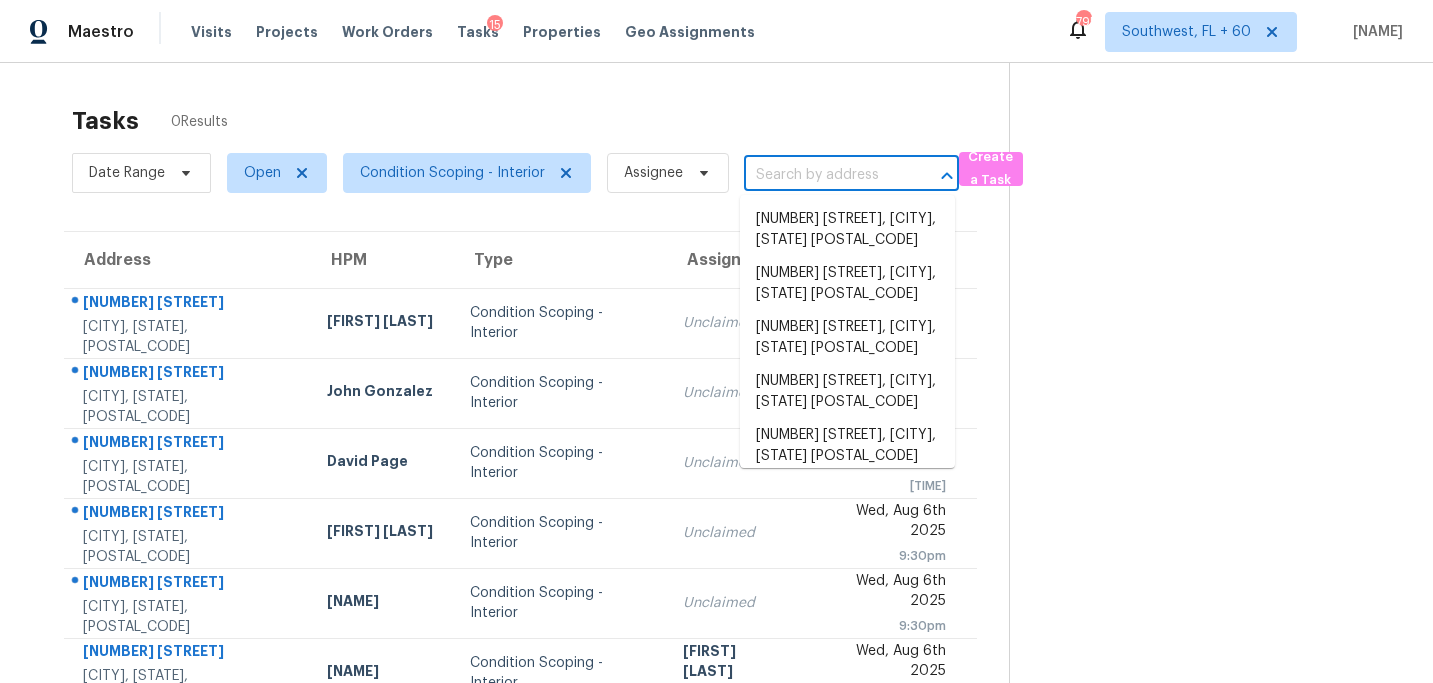 click at bounding box center [823, 175] 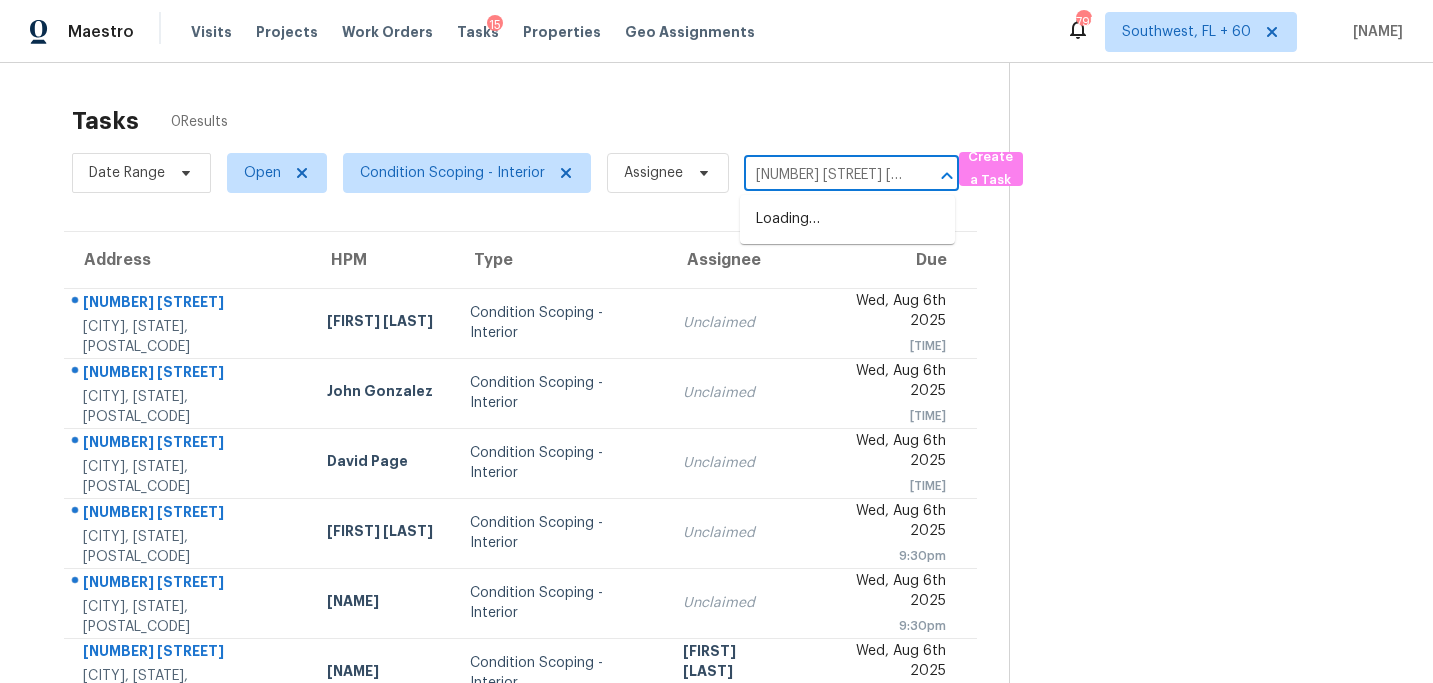 scroll, scrollTop: 0, scrollLeft: 119, axis: horizontal 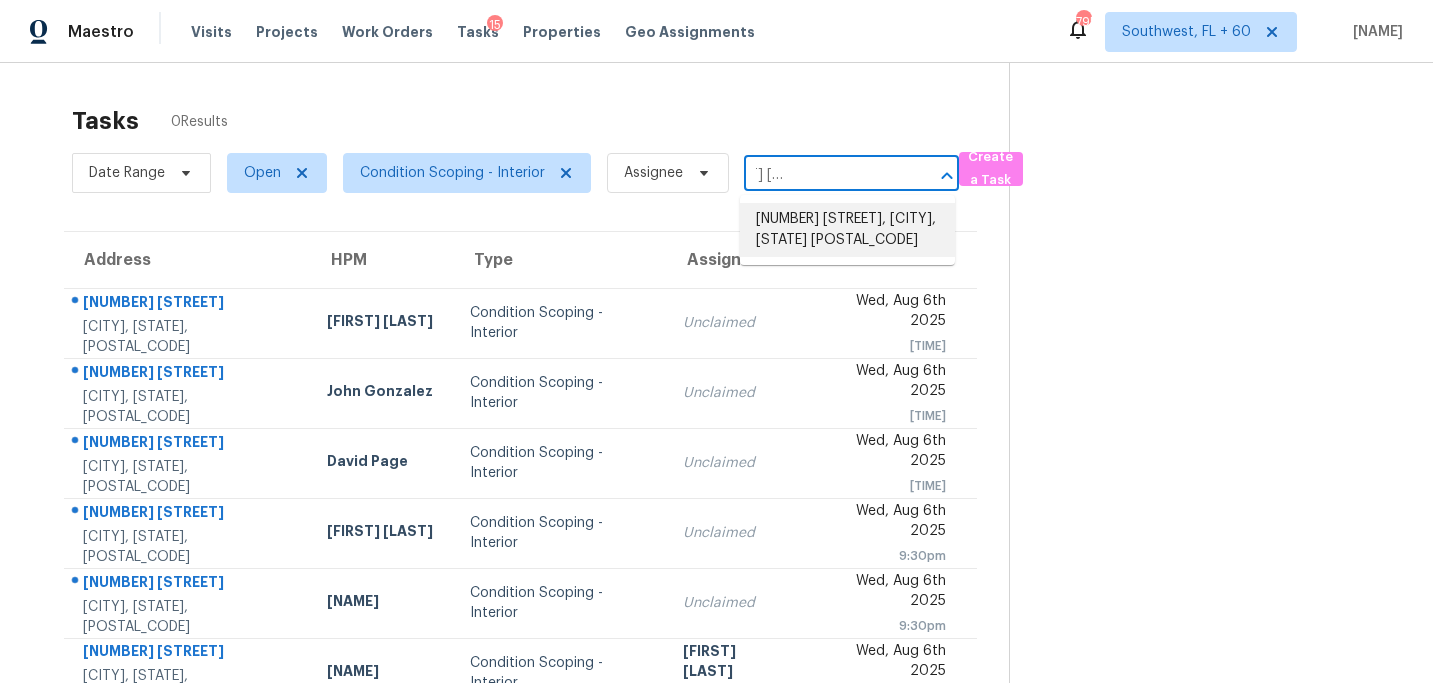 click on "[NUMBER] [STREET], [CITY], [STATE] [POSTAL_CODE]" at bounding box center (847, 230) 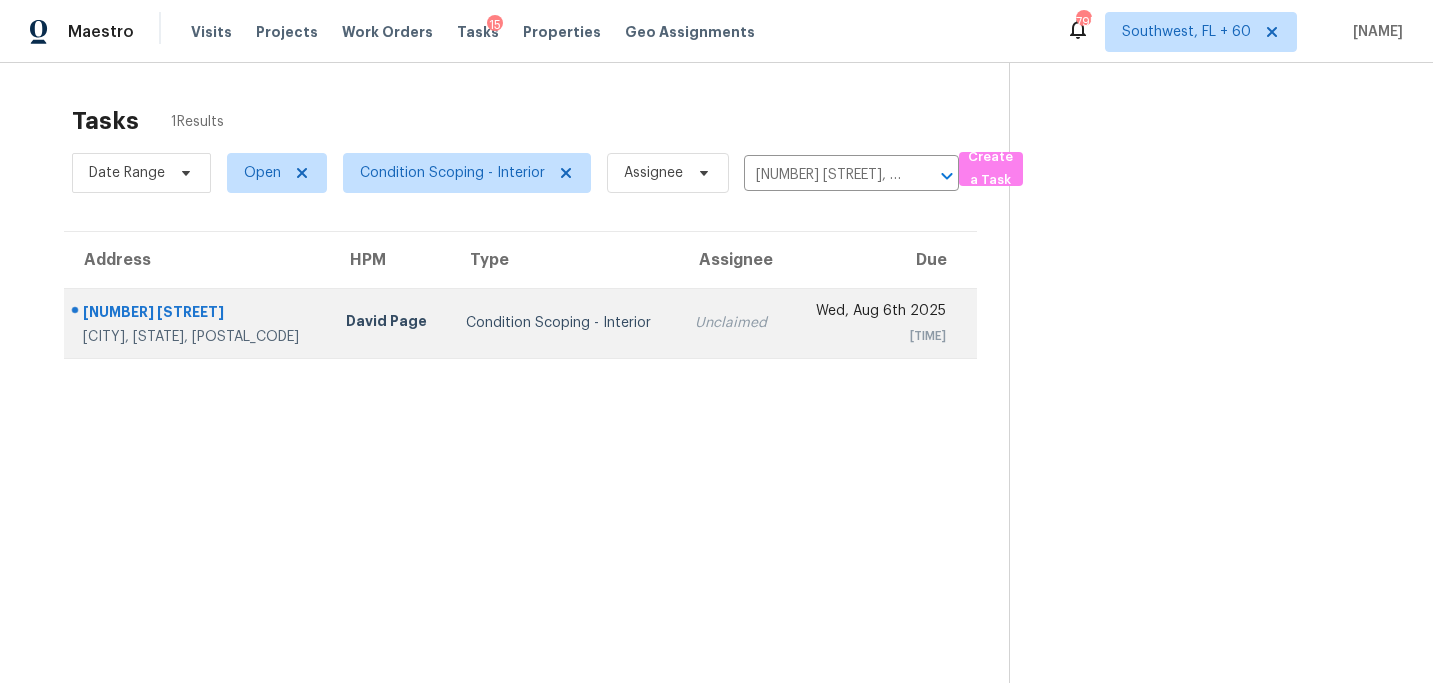 click on "Condition Scoping - Interior" at bounding box center (565, 323) 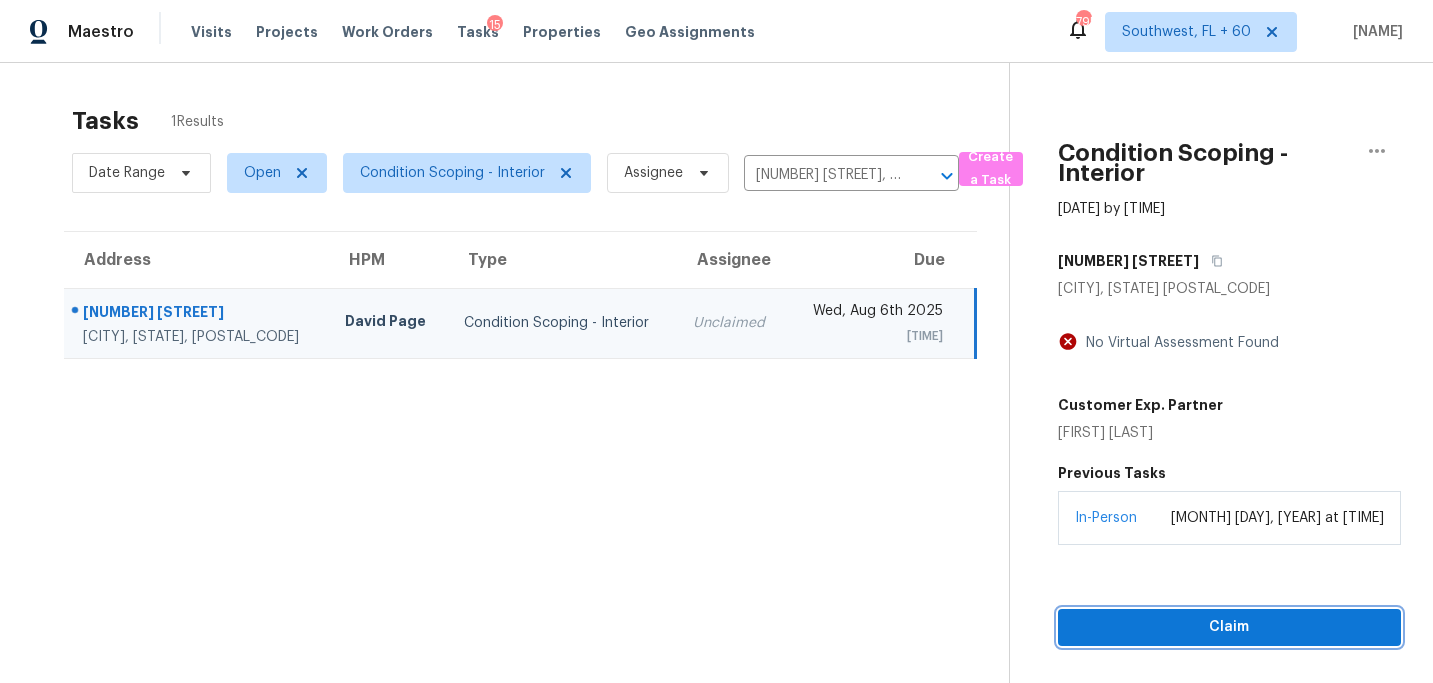 click on "Claim" at bounding box center [1229, 627] 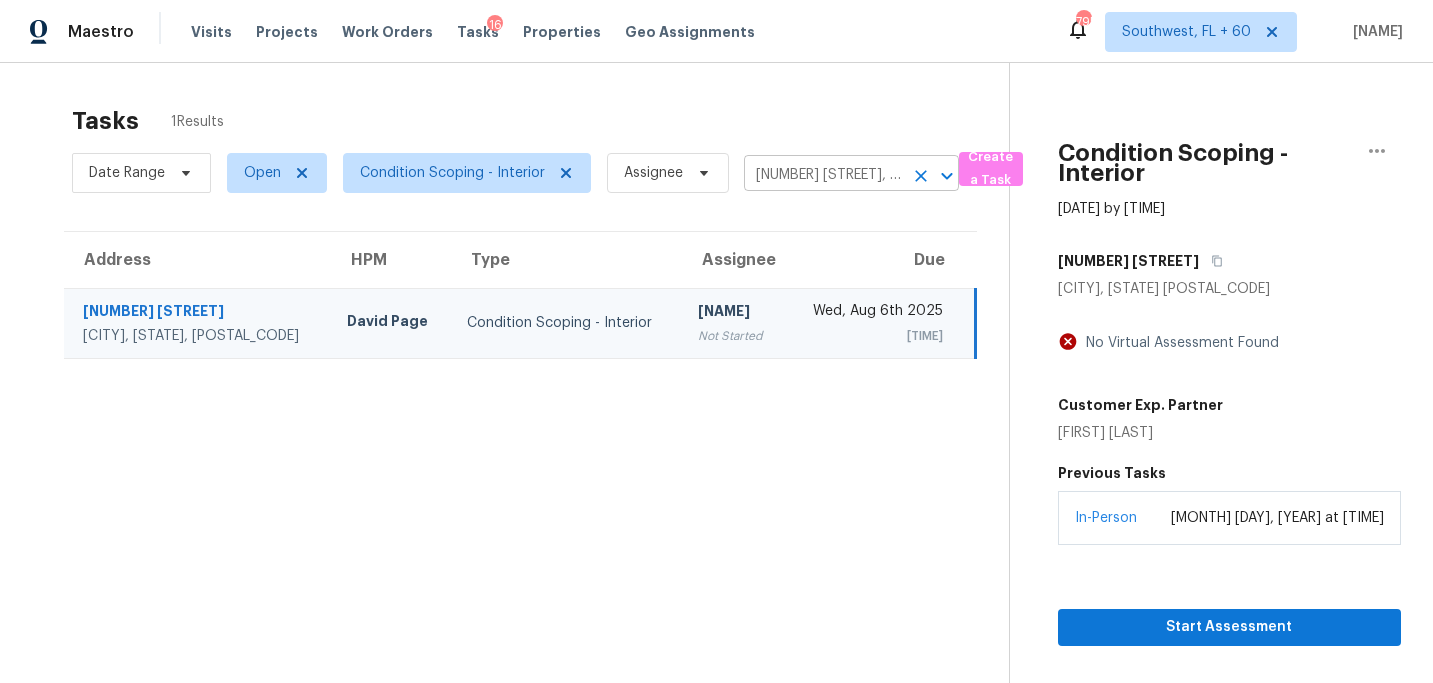 click 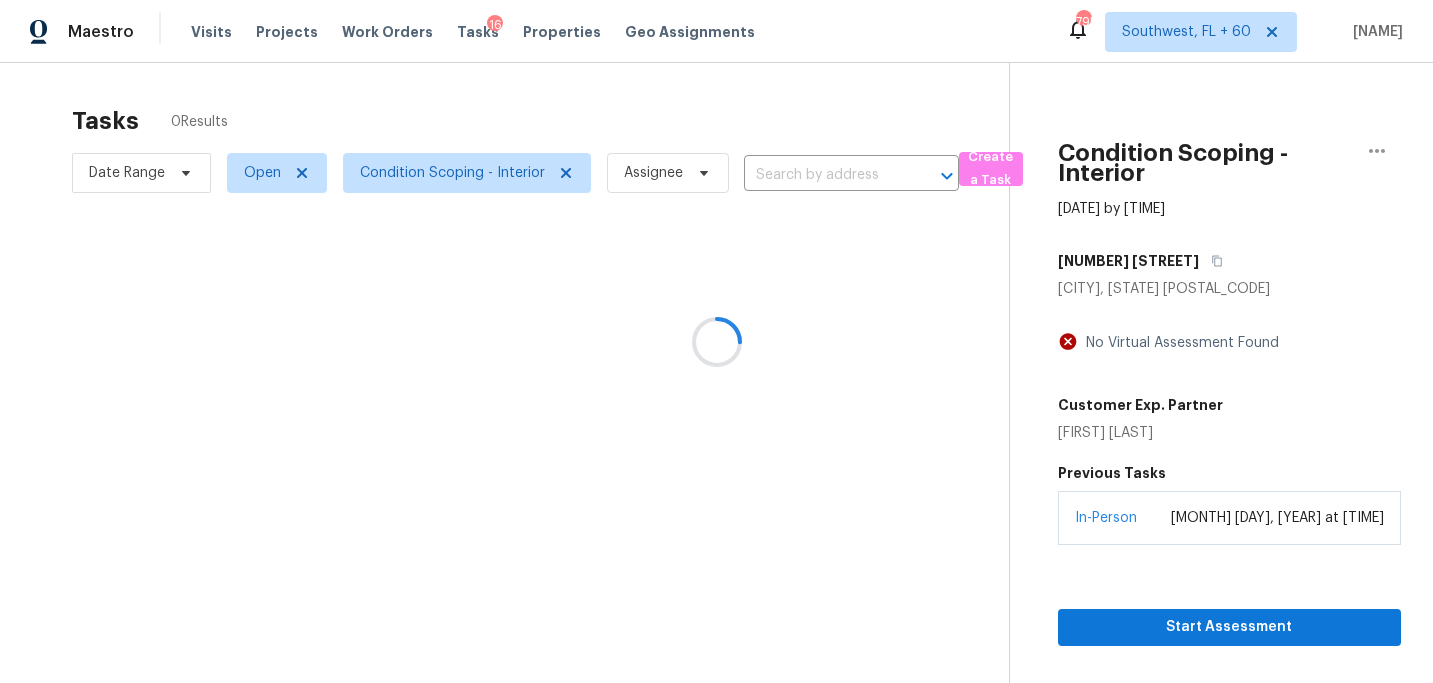 click at bounding box center (716, 341) 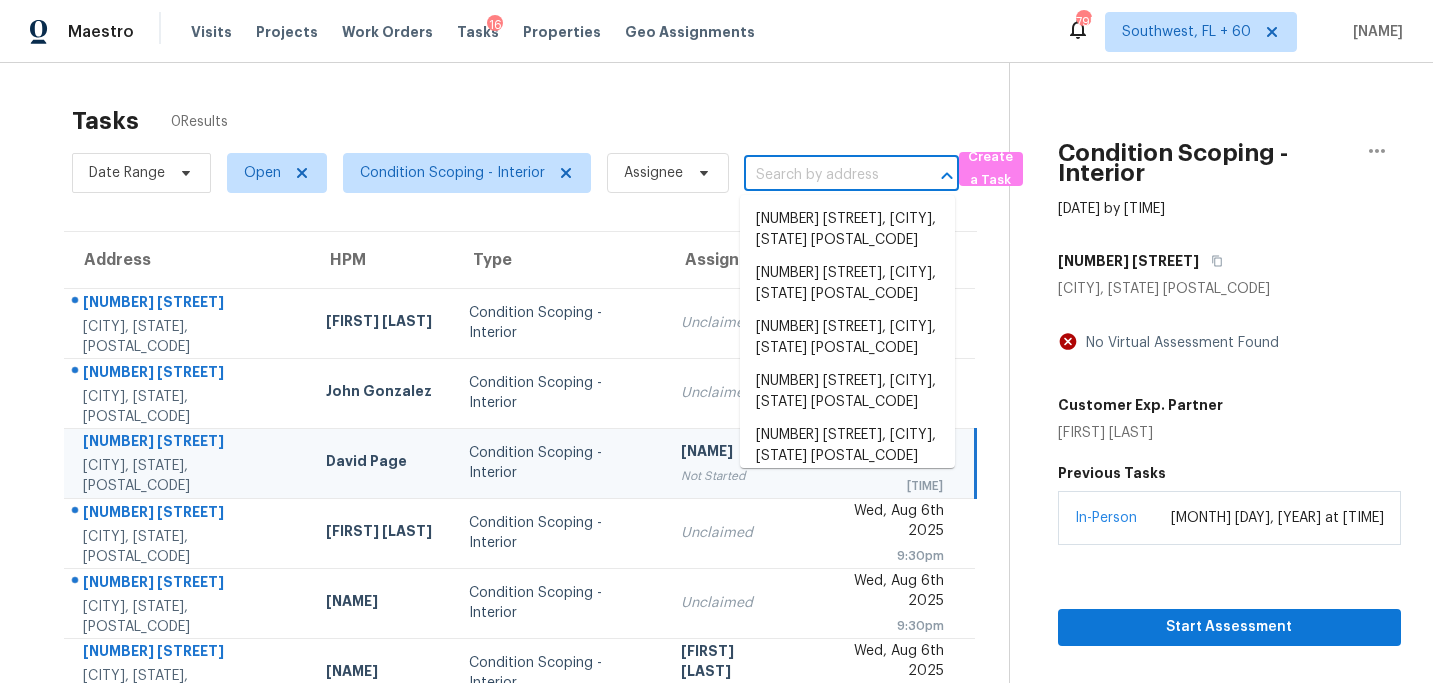 click at bounding box center [823, 175] 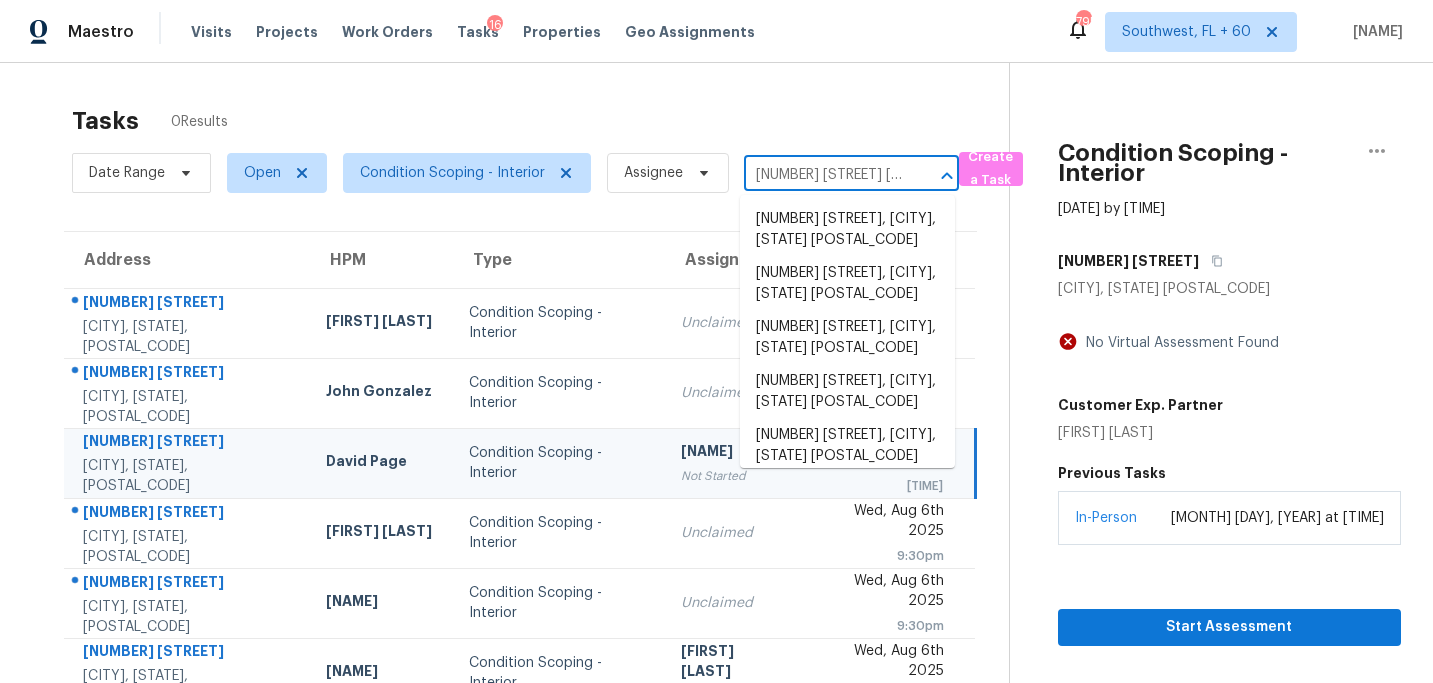 scroll, scrollTop: 0, scrollLeft: 109, axis: horizontal 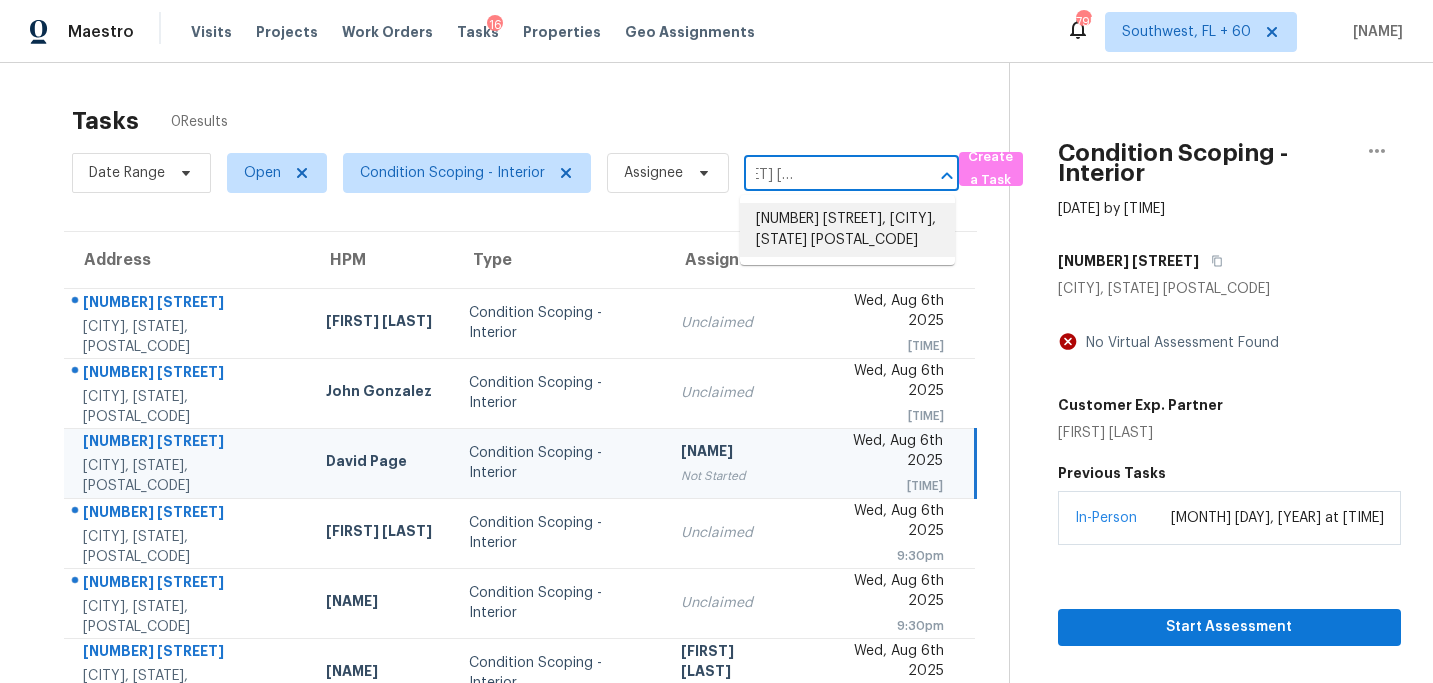 click on "[NUMBER] [STREET], [CITY], [STATE] [POSTAL_CODE]" at bounding box center [847, 230] 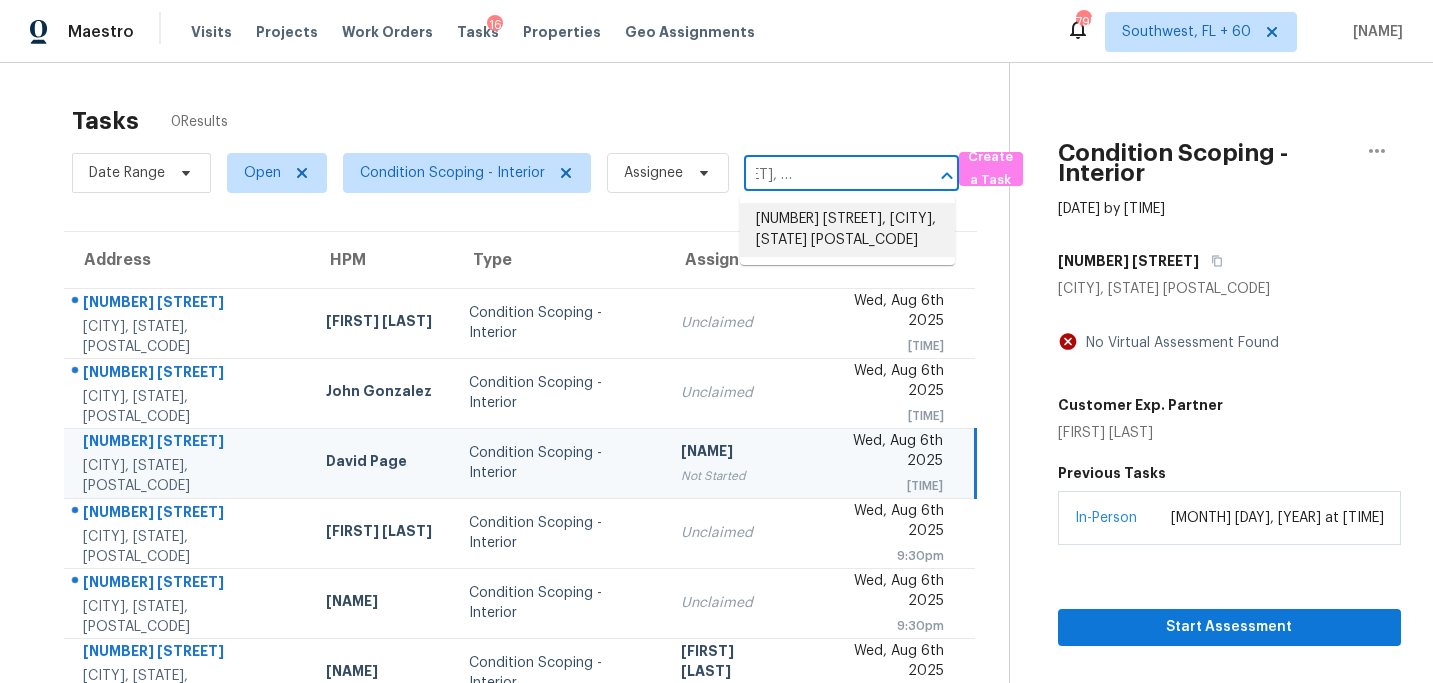 scroll, scrollTop: 0, scrollLeft: 0, axis: both 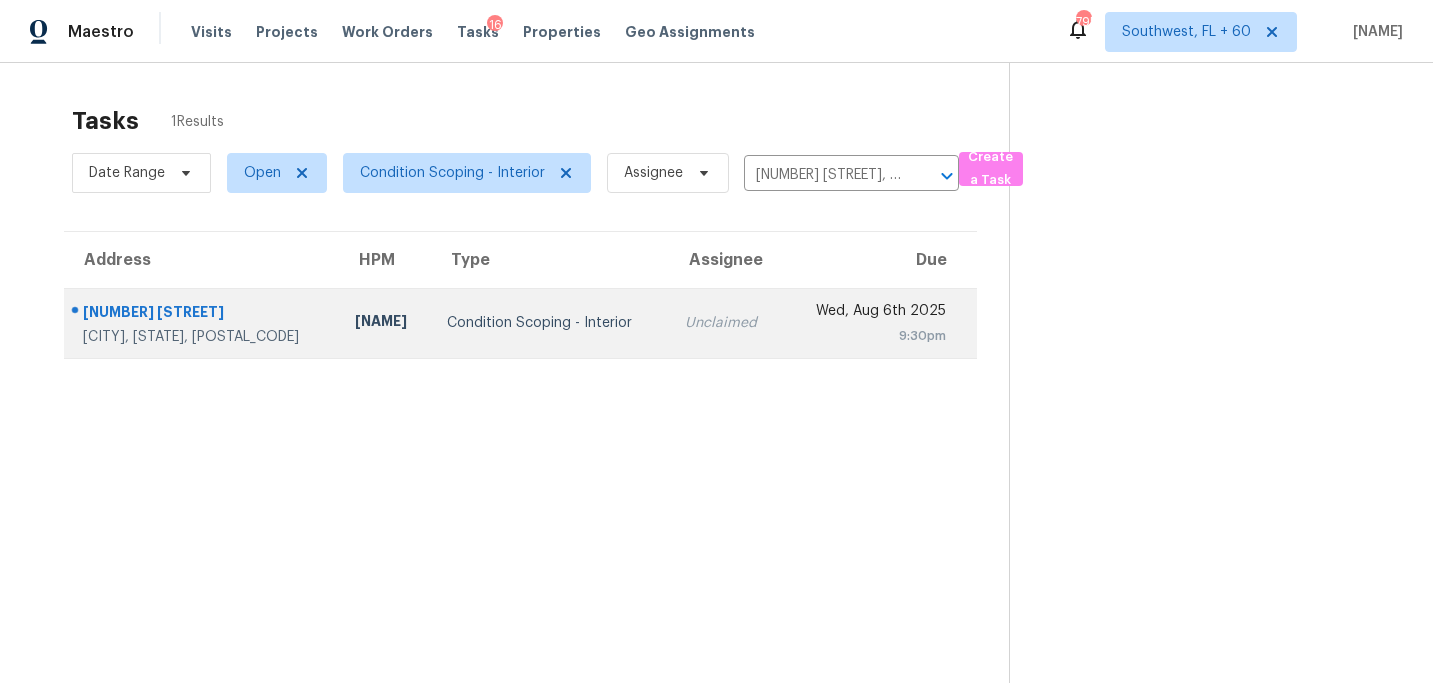 click on "Unclaimed" at bounding box center (726, 323) 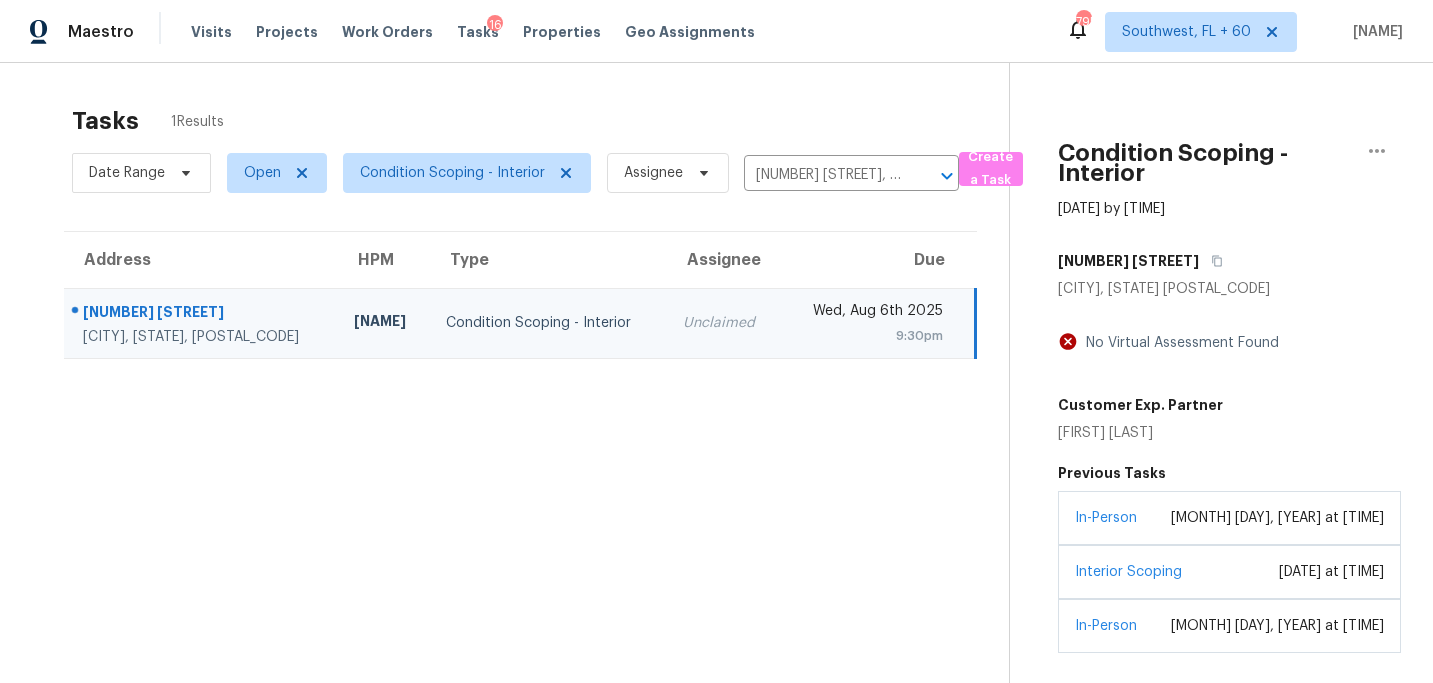 scroll, scrollTop: 70, scrollLeft: 0, axis: vertical 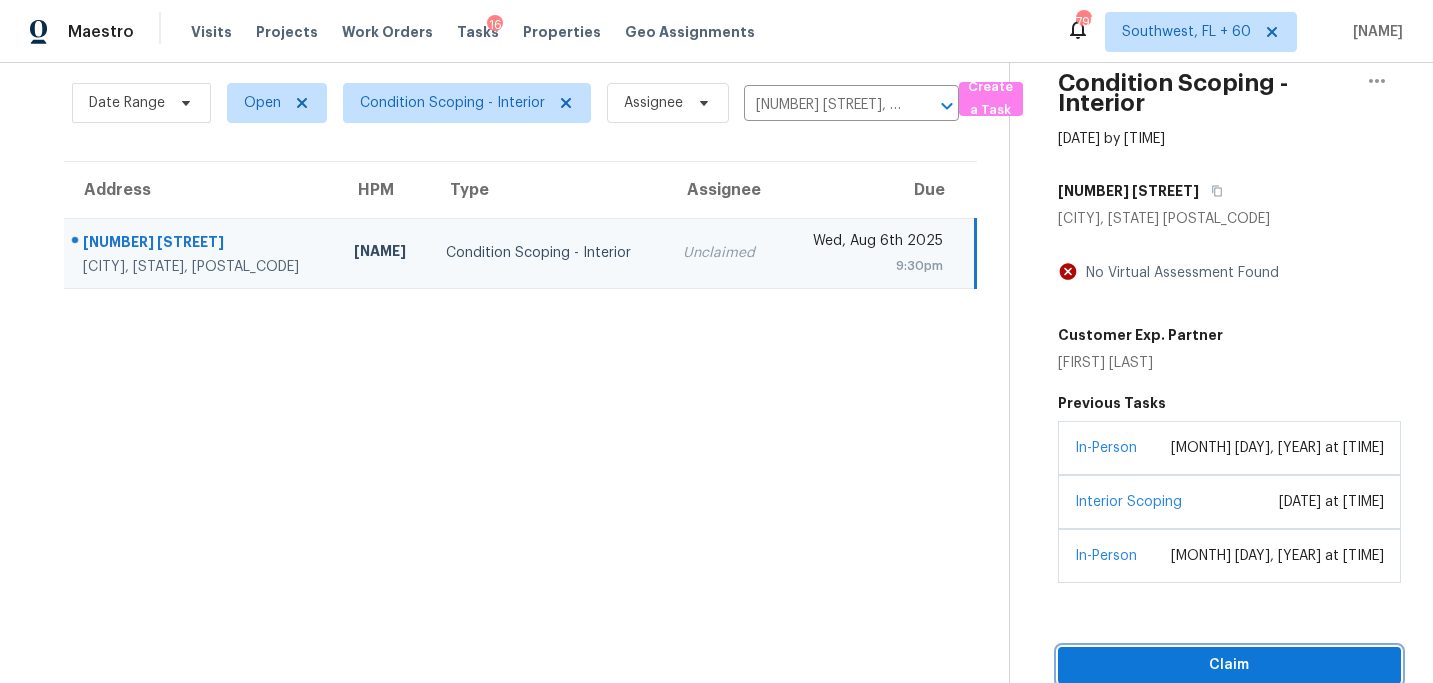 click on "Claim" at bounding box center (1229, 665) 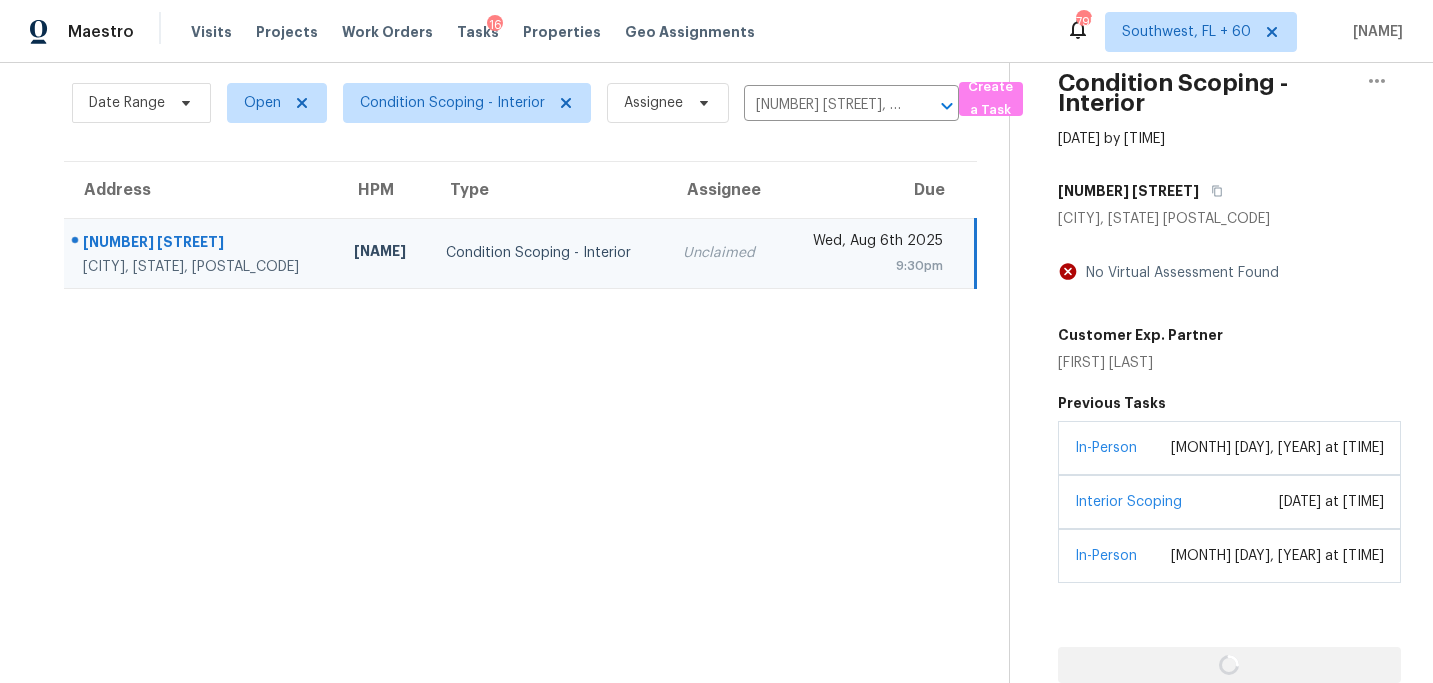 scroll, scrollTop: 70, scrollLeft: 0, axis: vertical 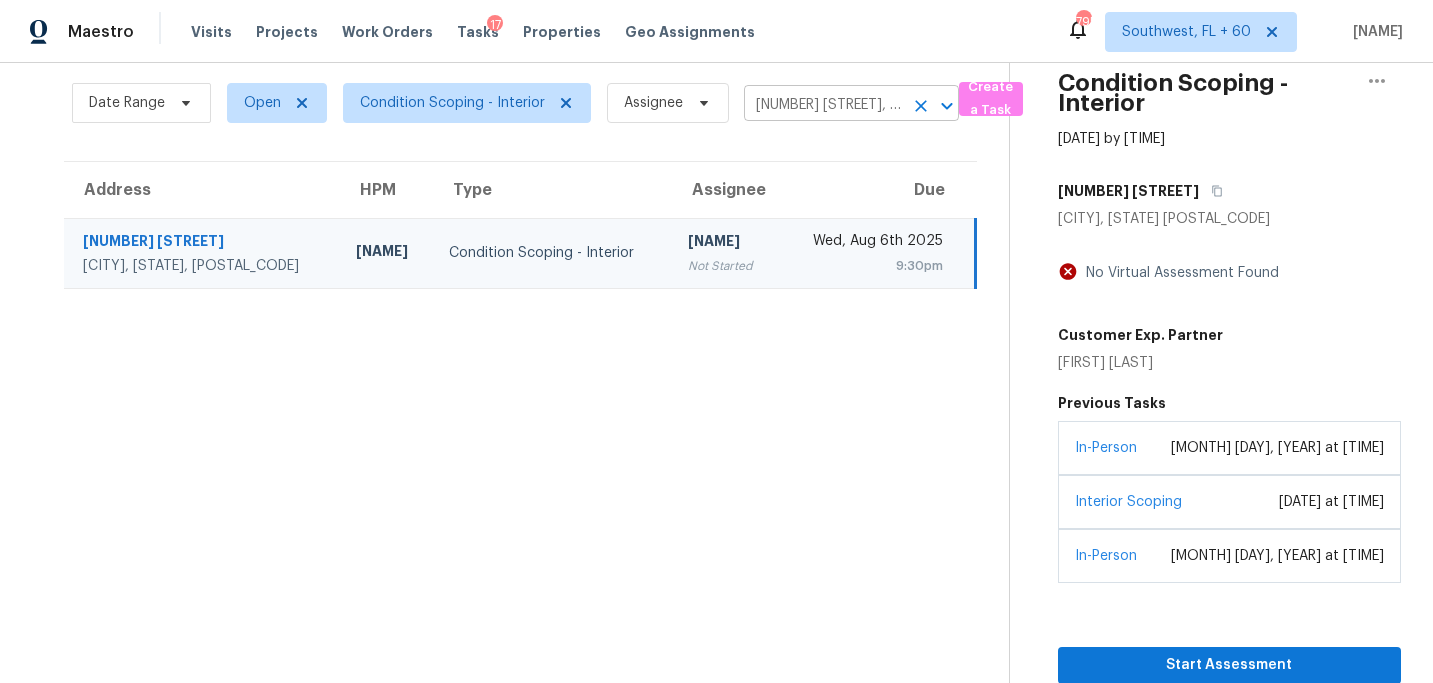 click 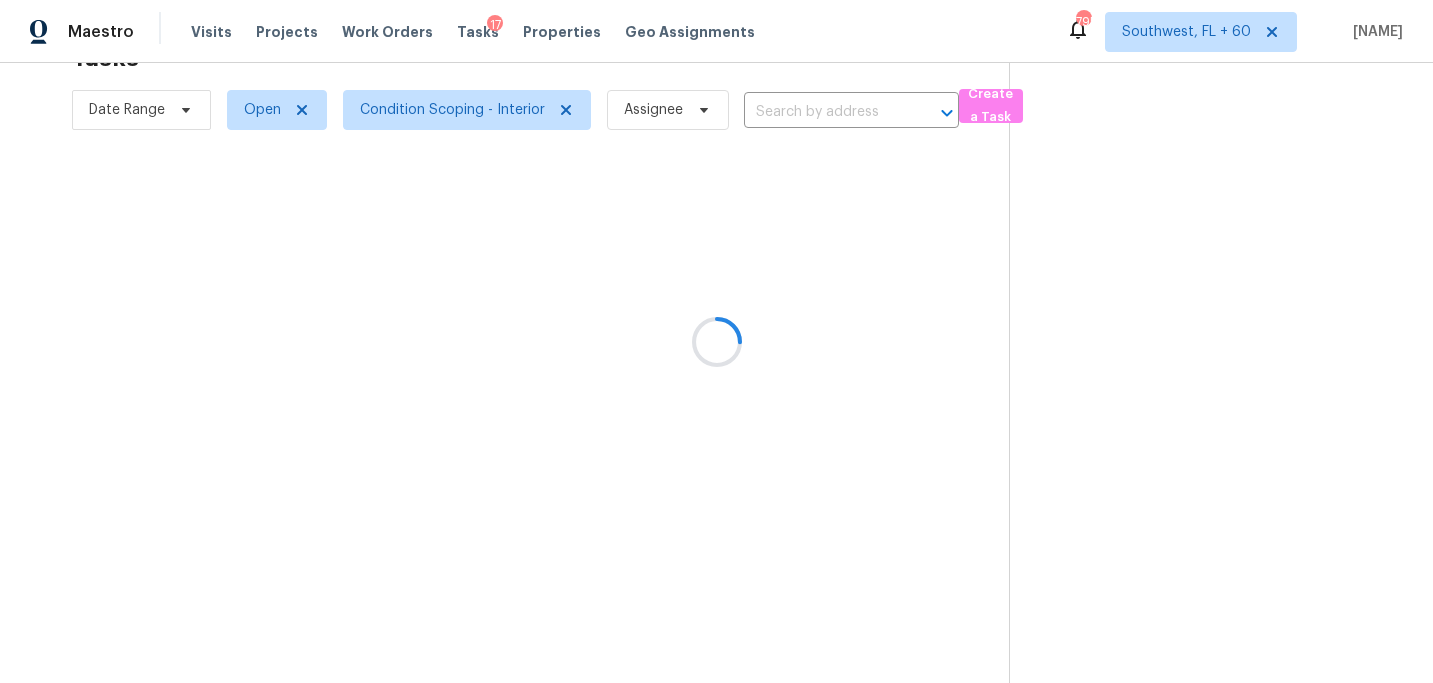 scroll, scrollTop: 63, scrollLeft: 0, axis: vertical 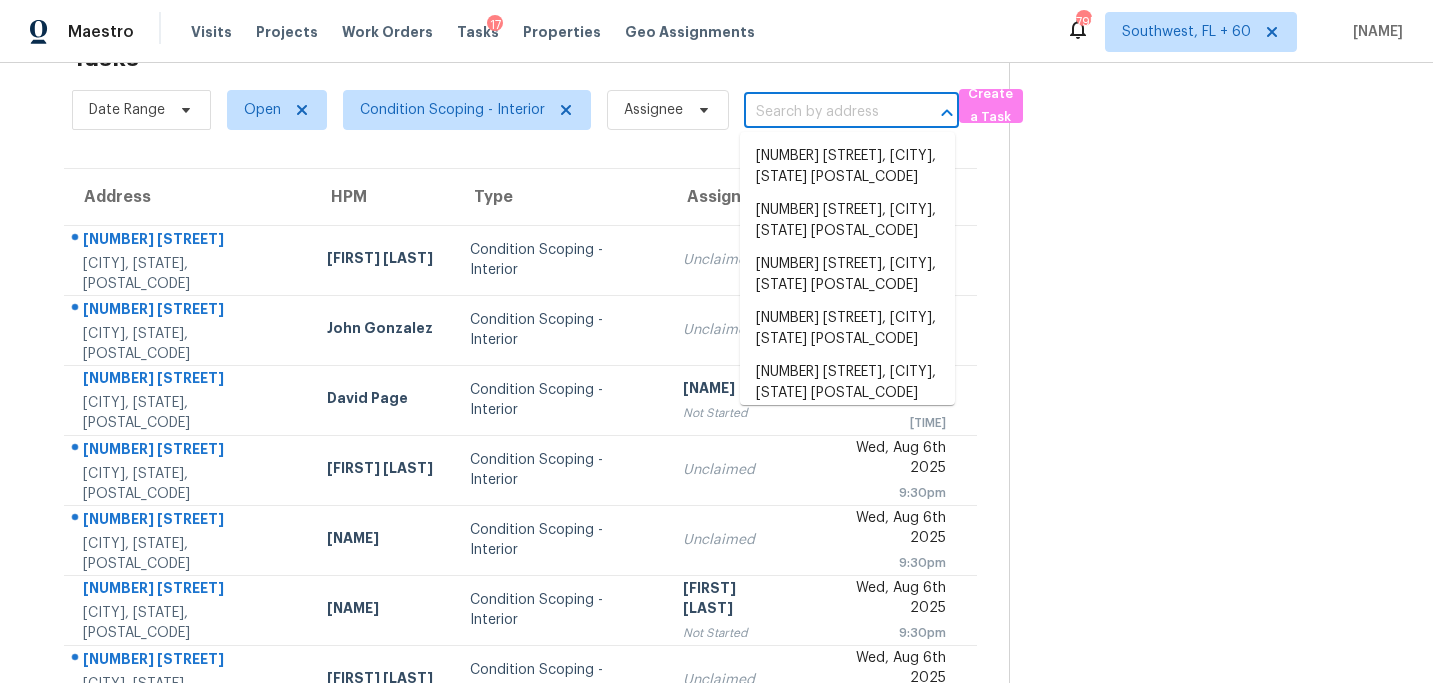 click at bounding box center [823, 112] 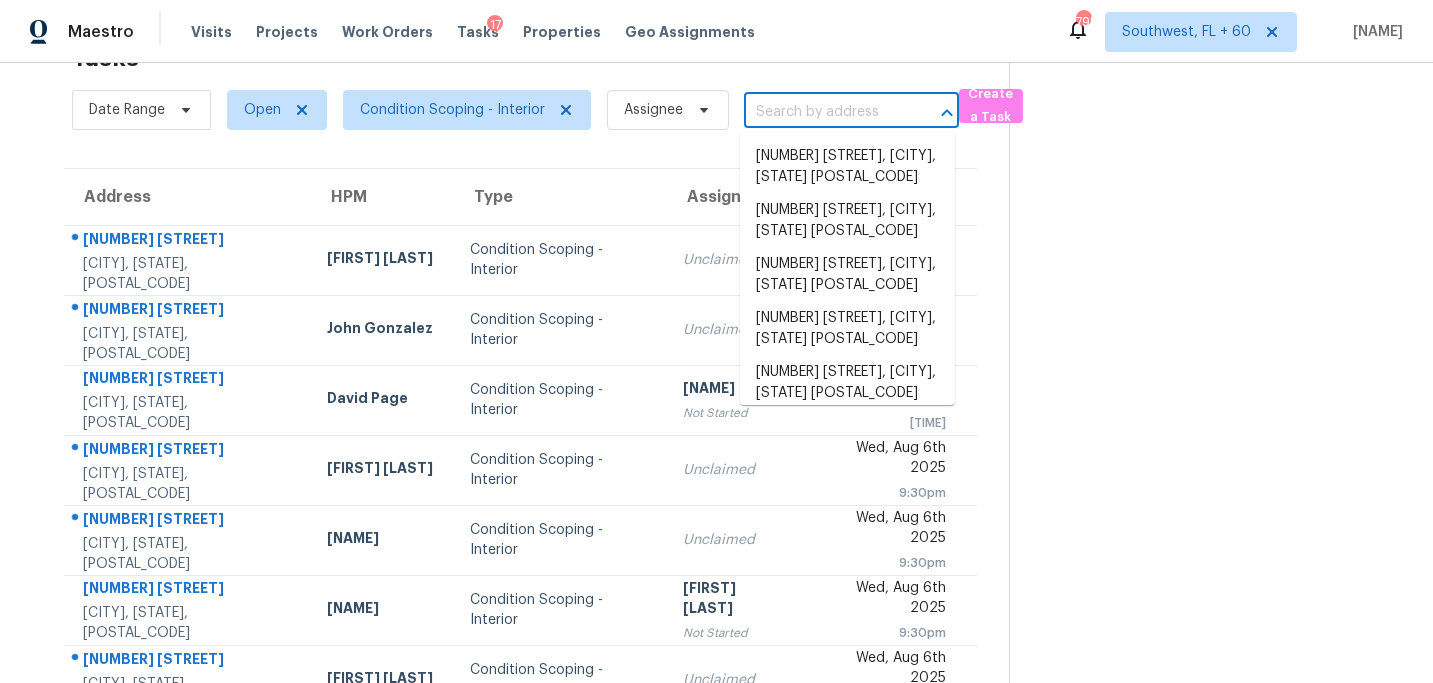 paste on "[NUMBER] [STREET] [CITY], [STATE], [POSTAL_CODE]" 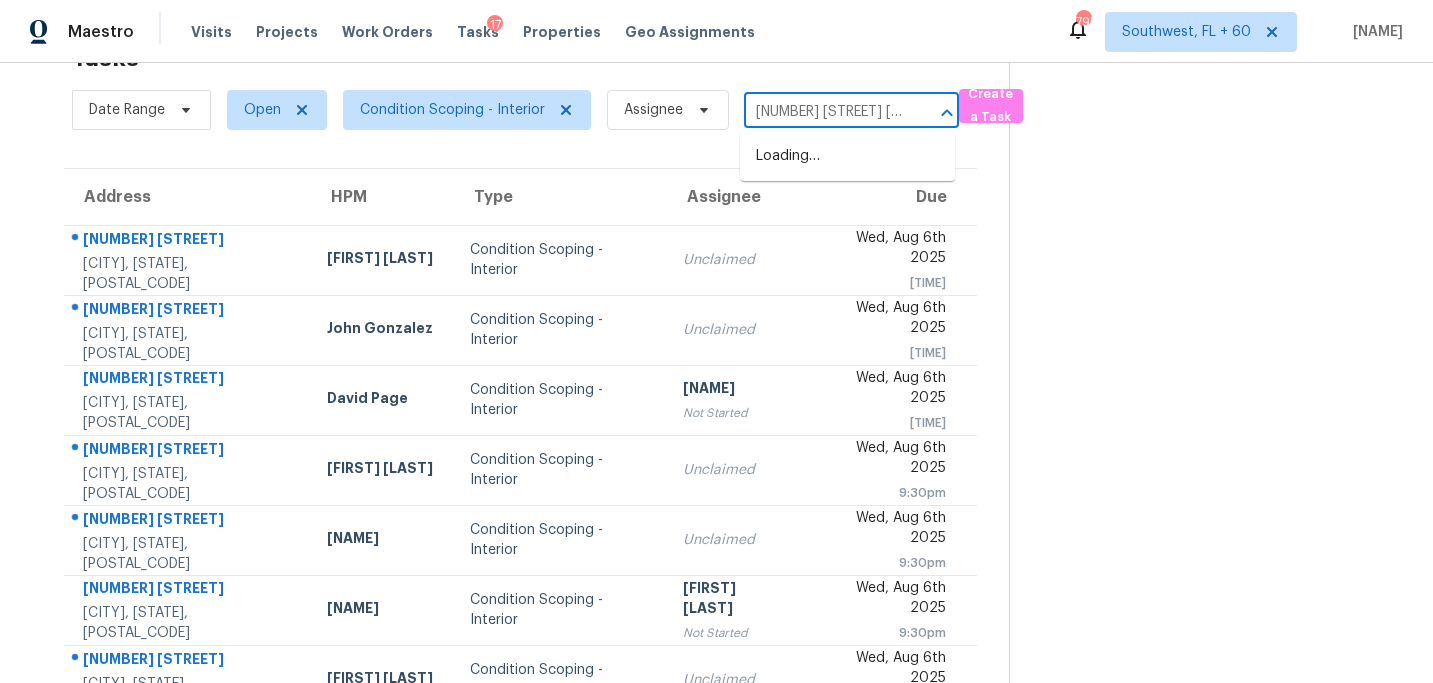 scroll, scrollTop: 0, scrollLeft: 96, axis: horizontal 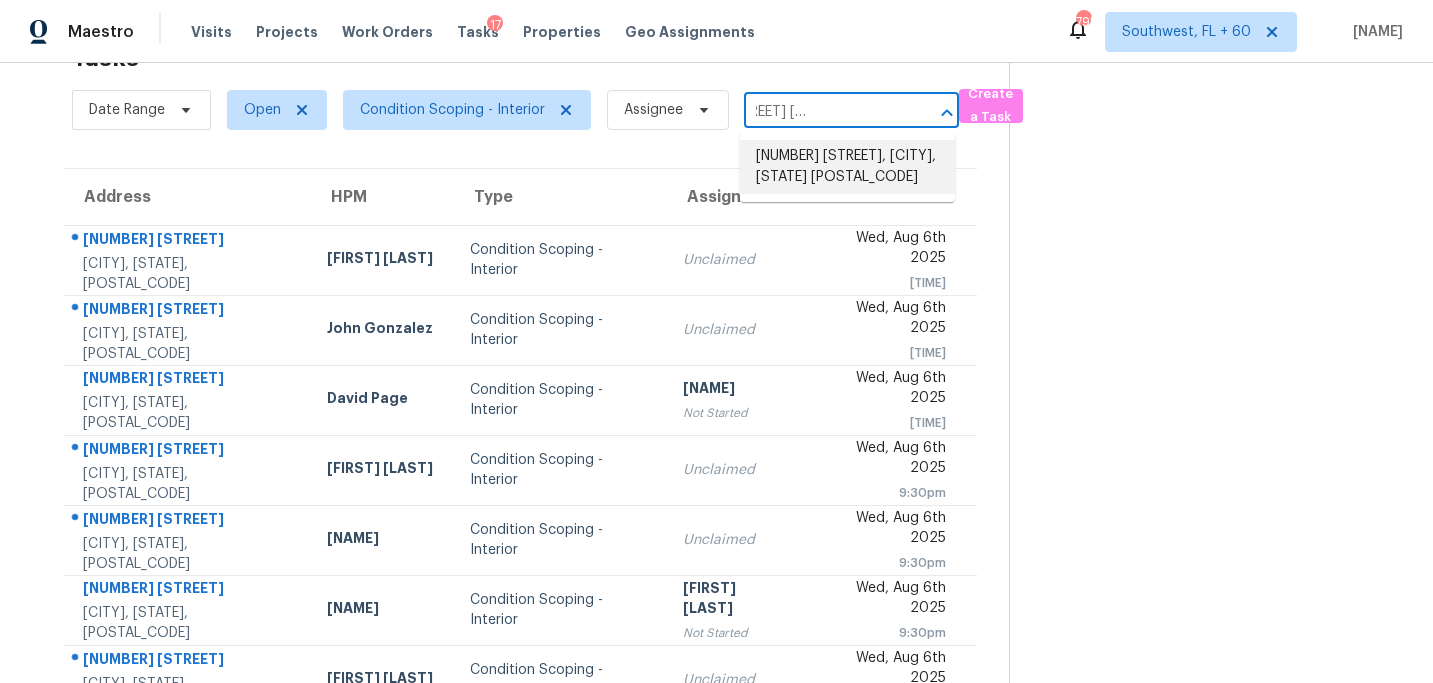 click on "[NUMBER] [STREET], [CITY], [STATE] [POSTAL_CODE]" at bounding box center (847, 167) 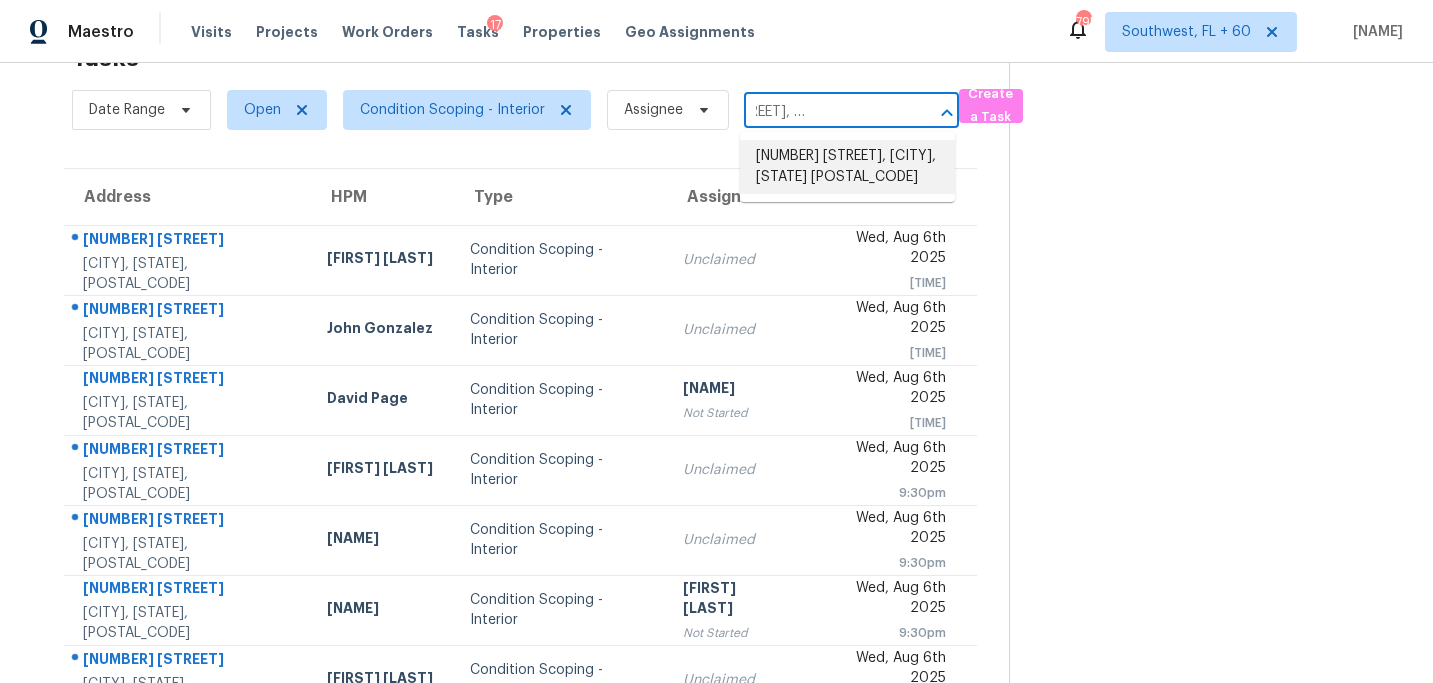 scroll, scrollTop: 0, scrollLeft: 0, axis: both 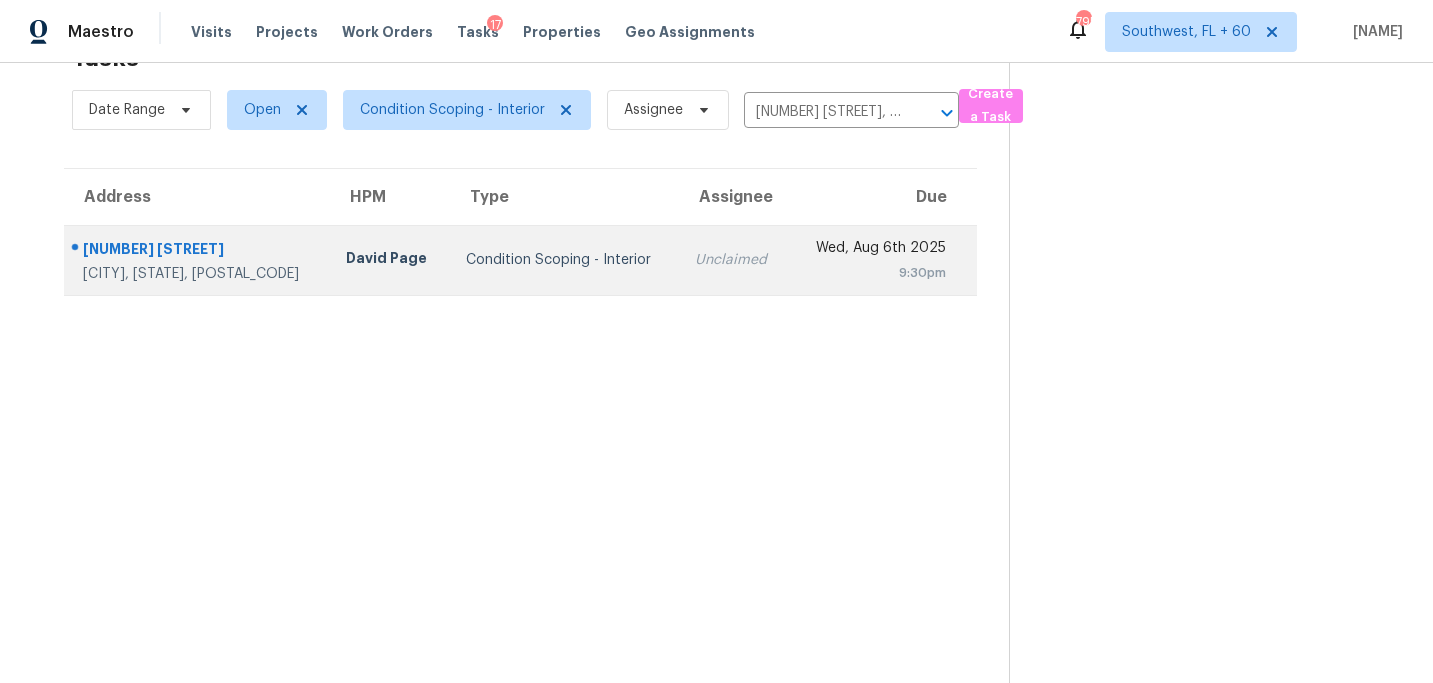 click on "Condition Scoping - Interior" at bounding box center [565, 260] 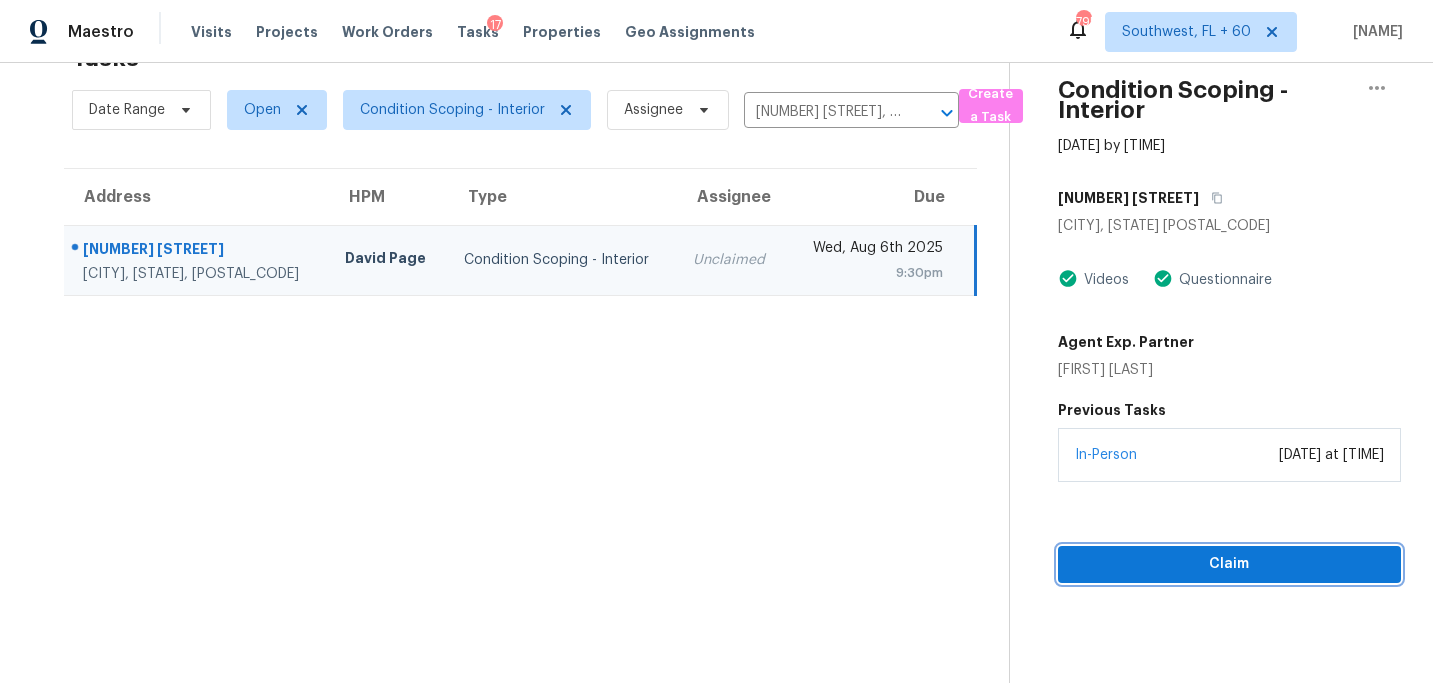 click on "Claim" at bounding box center (1229, 564) 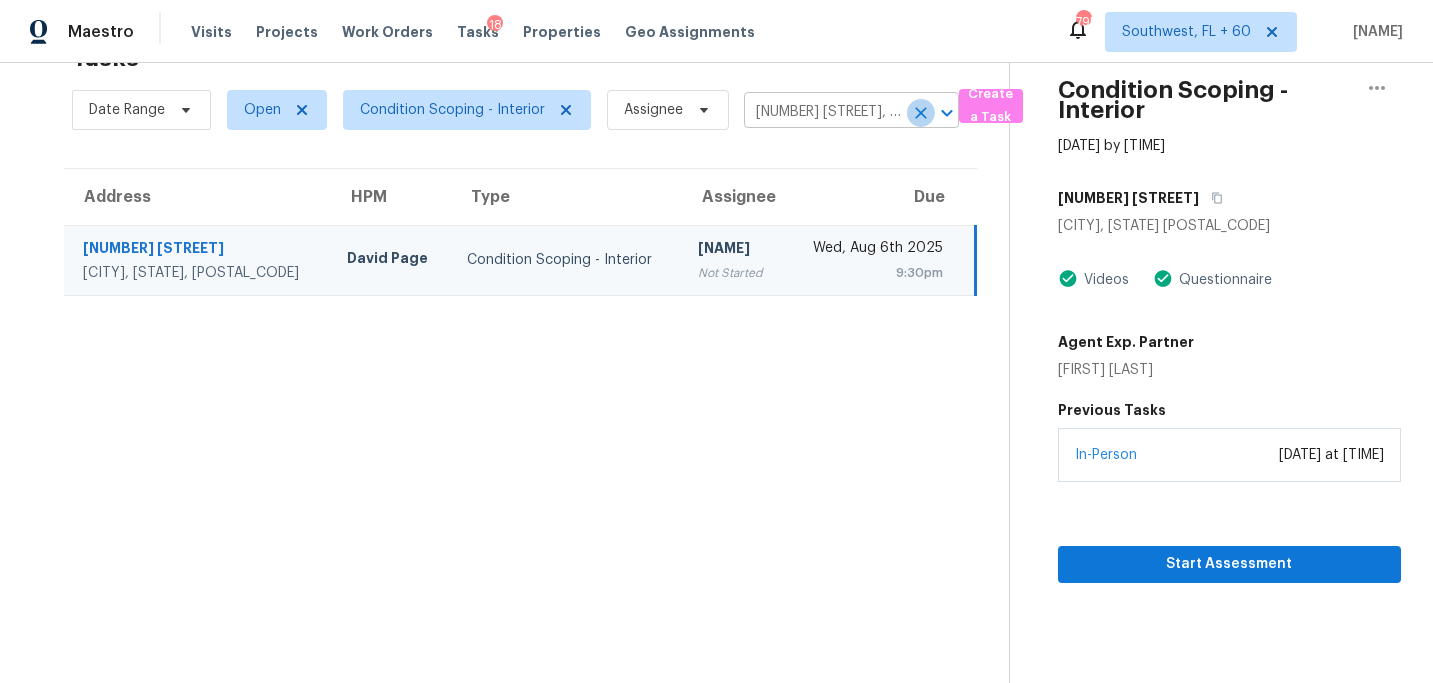 click 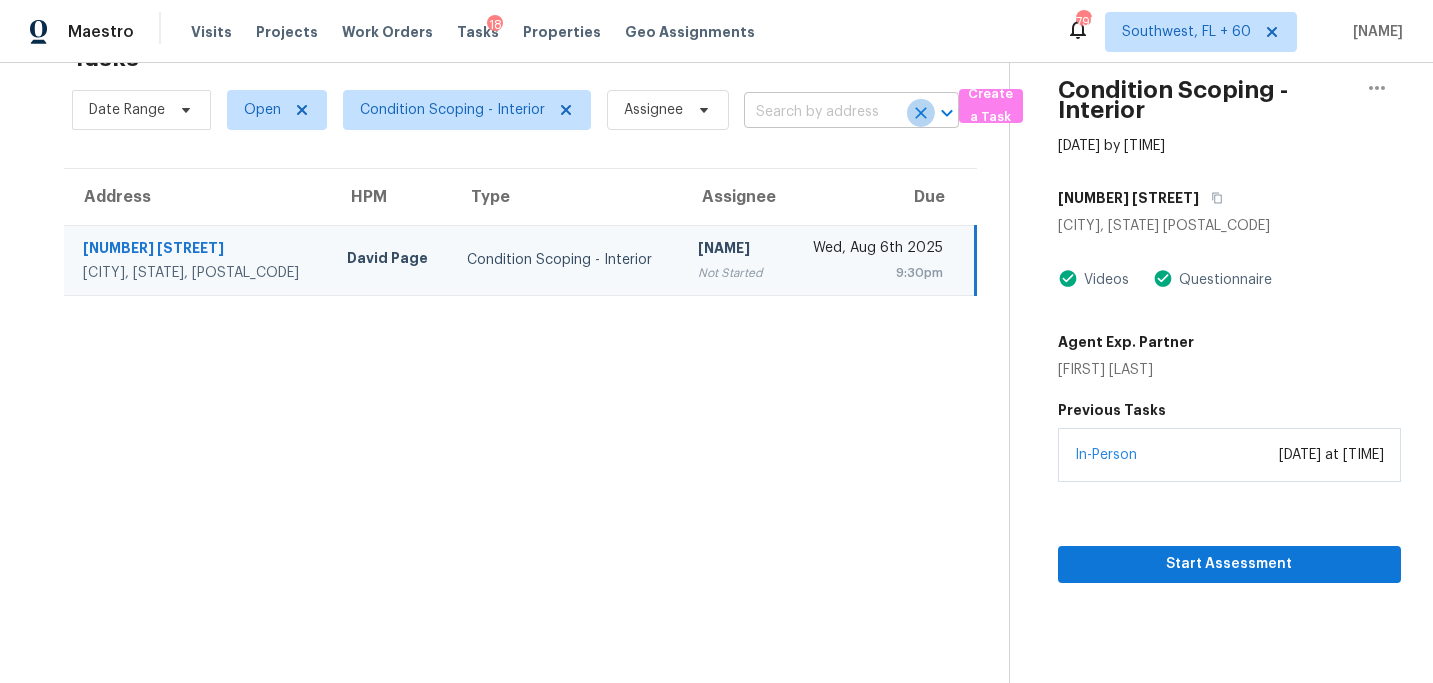 scroll, scrollTop: 0, scrollLeft: 0, axis: both 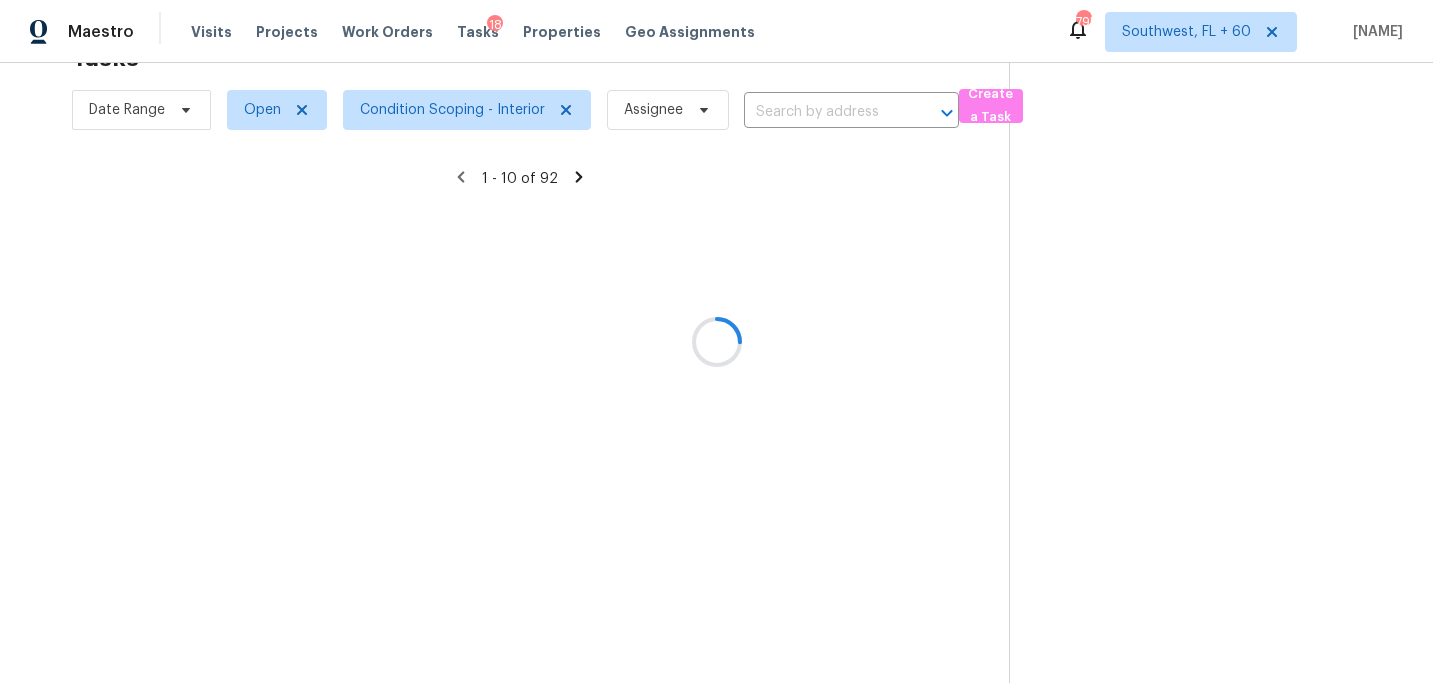 click at bounding box center [716, 341] 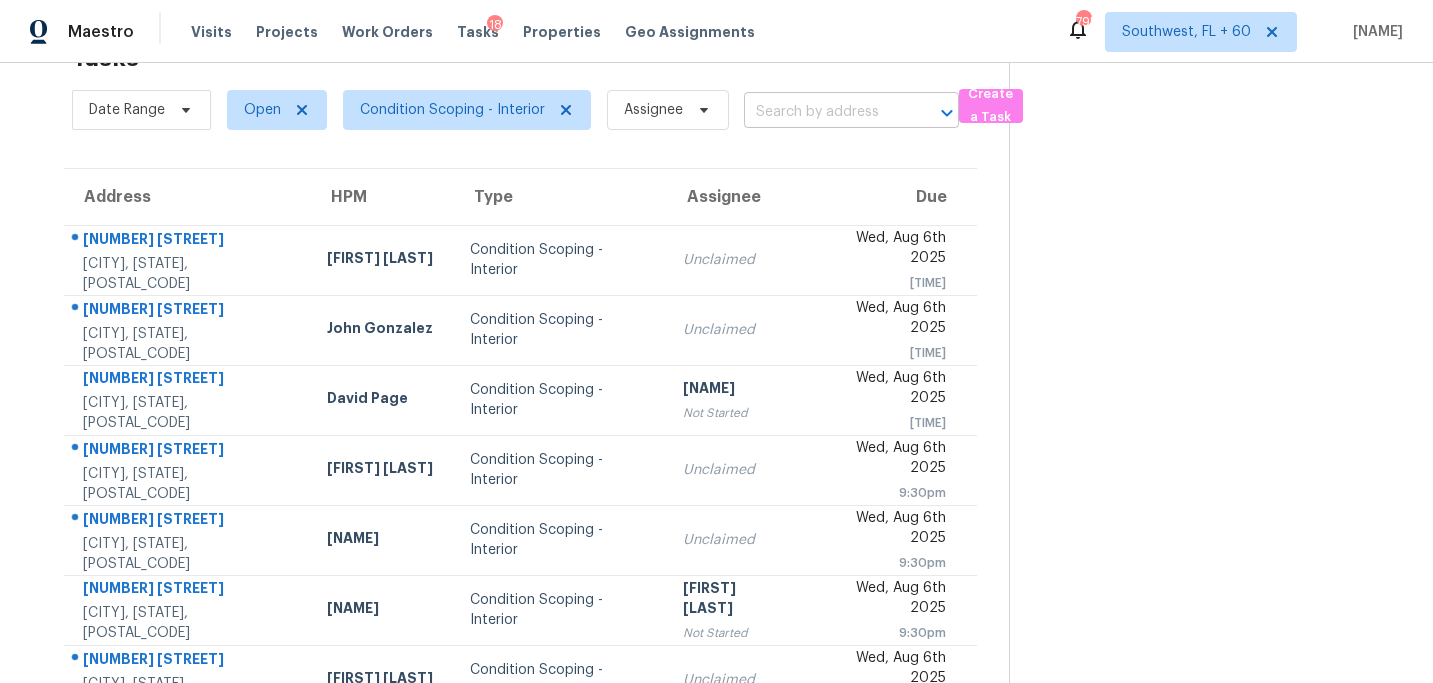 click at bounding box center (823, 112) 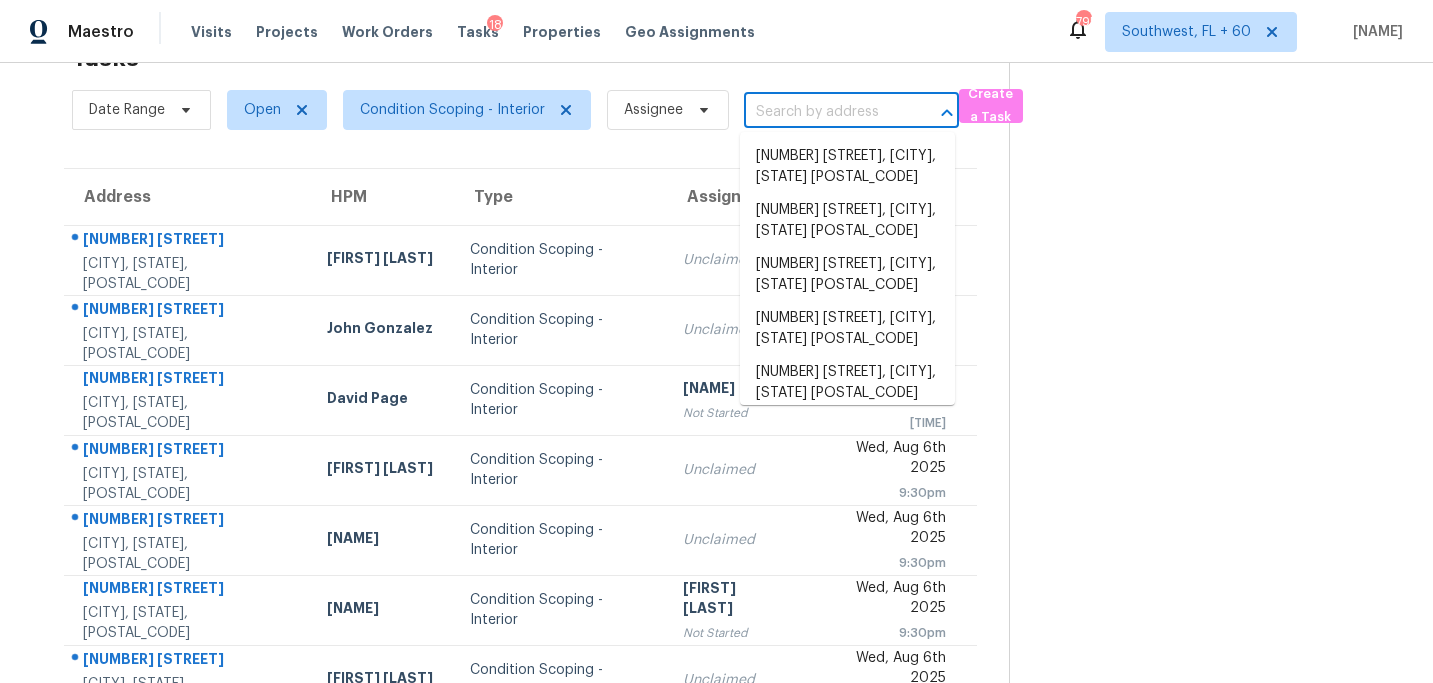 paste on "[NUMBER] [STREET] [CITY], [STATE], [POSTAL_CODE]" 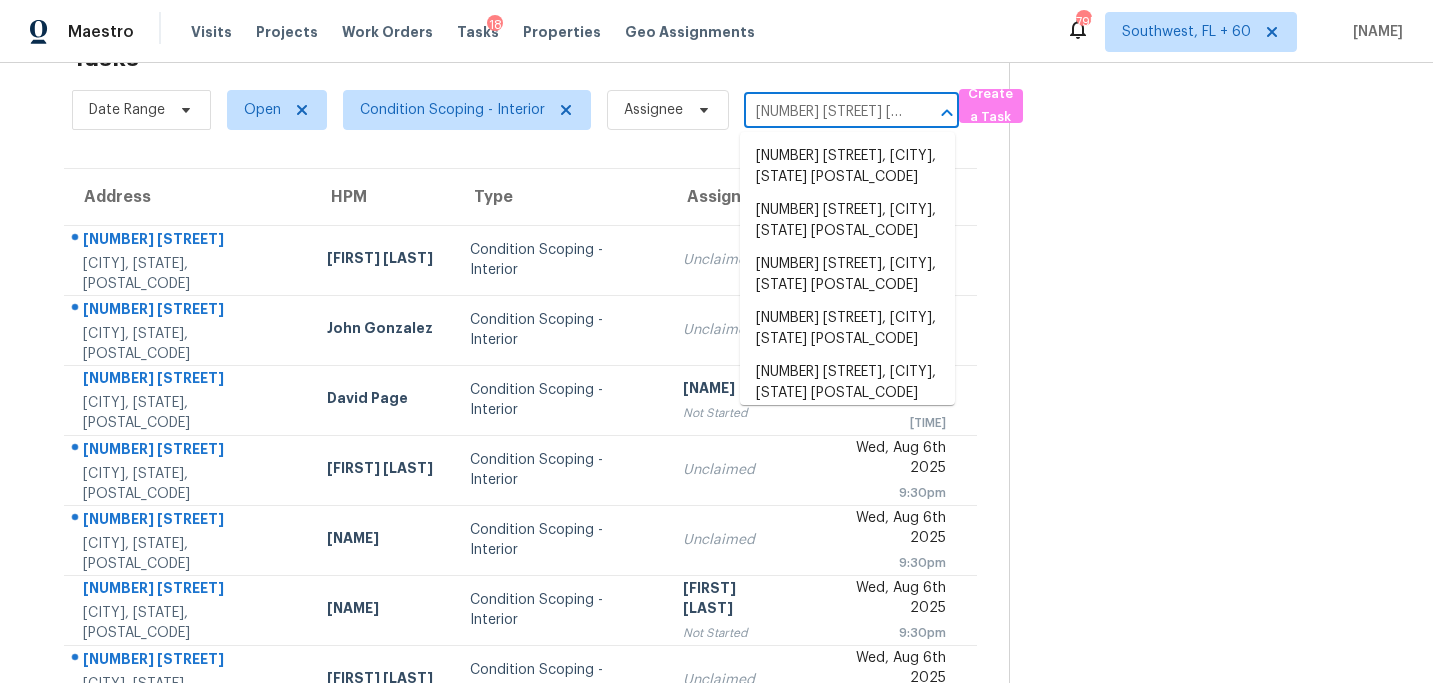 scroll, scrollTop: 0, scrollLeft: 125, axis: horizontal 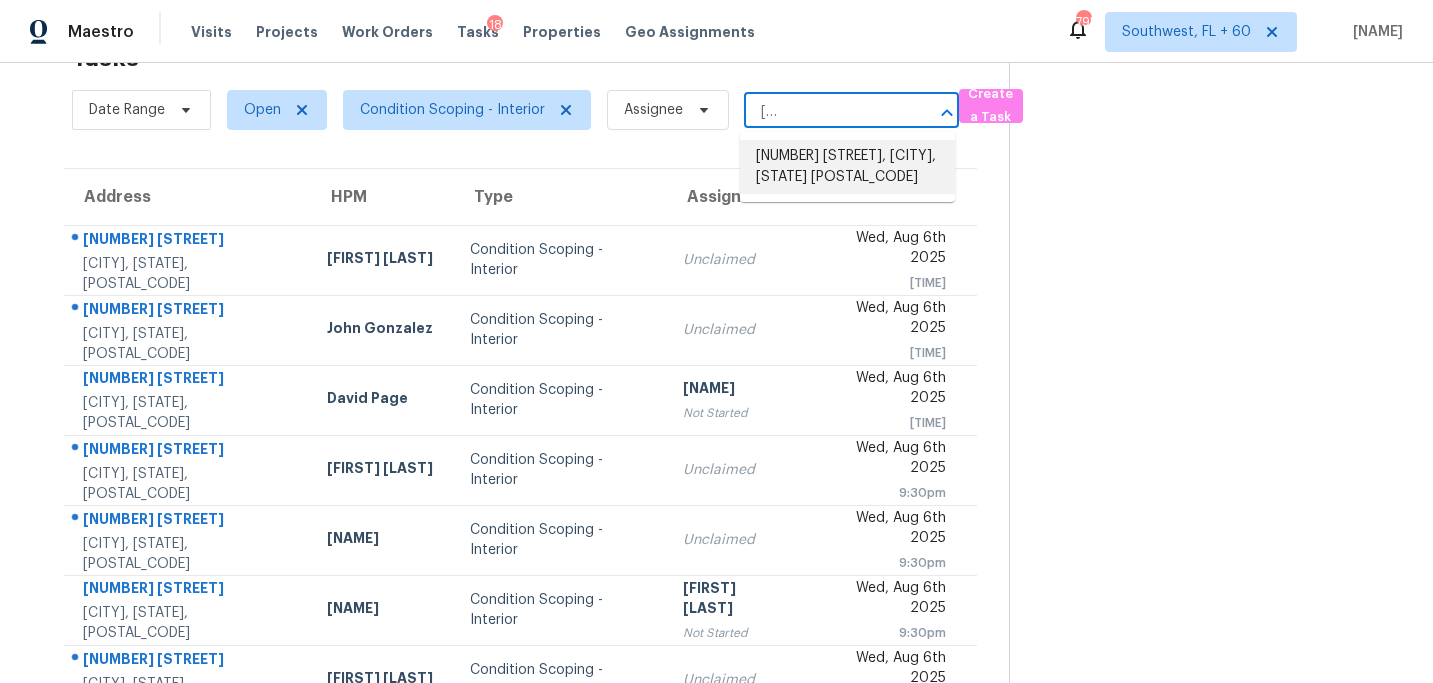 click on "[NUMBER] [STREET], [CITY], [STATE] [POSTAL_CODE]" at bounding box center [847, 167] 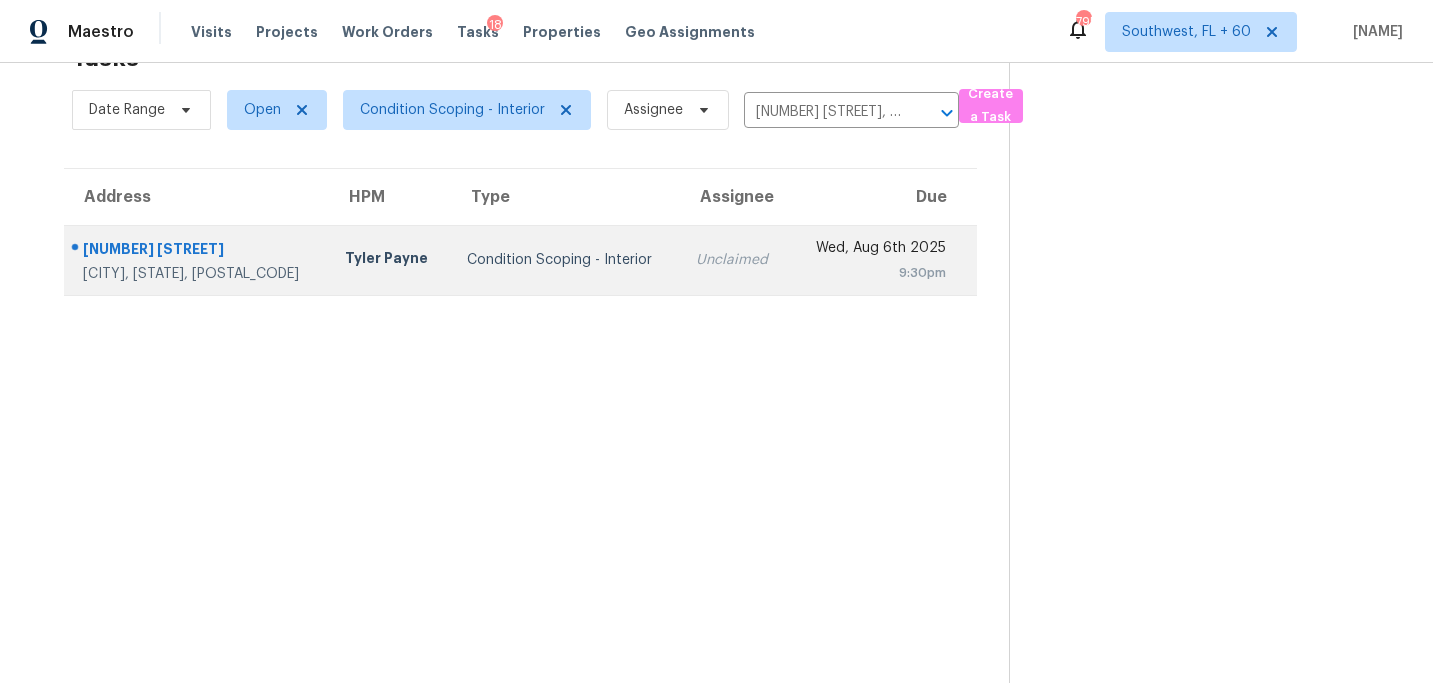 click on "Unclaimed" at bounding box center [735, 260] 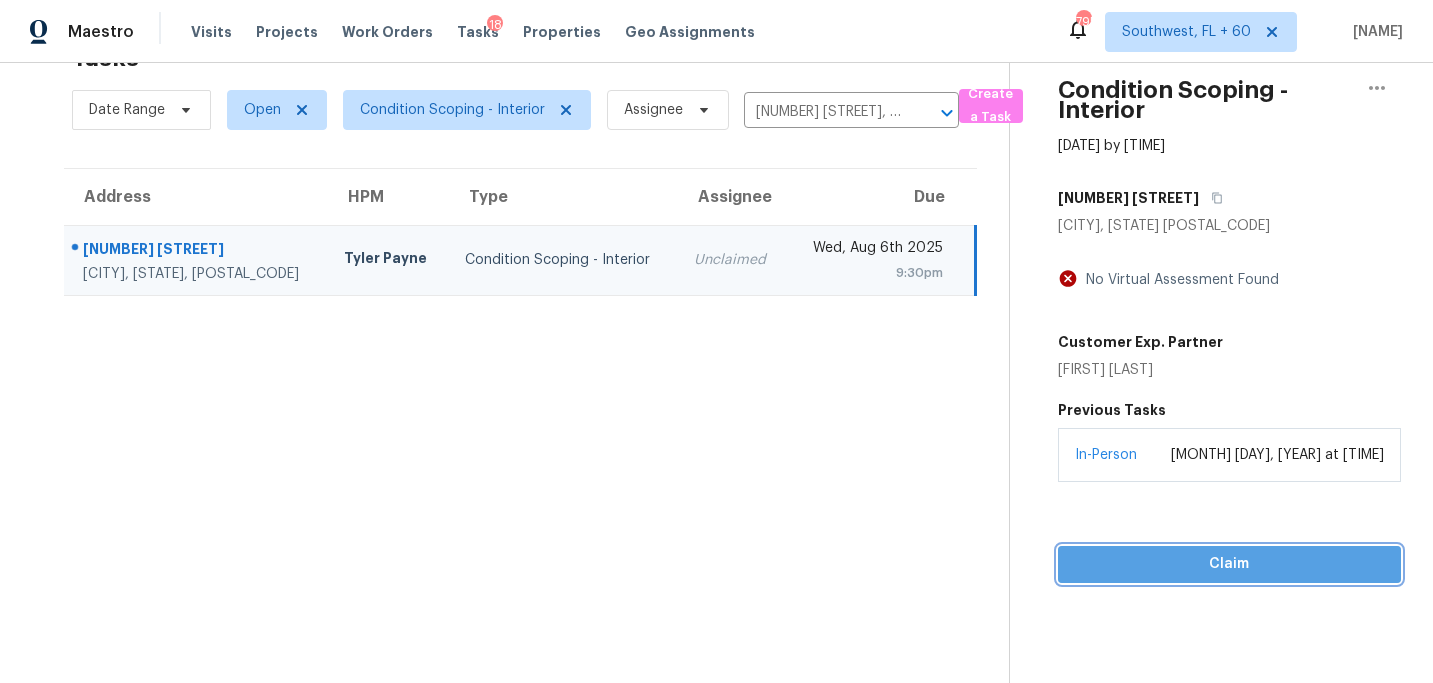 click on "Claim" at bounding box center (1229, 564) 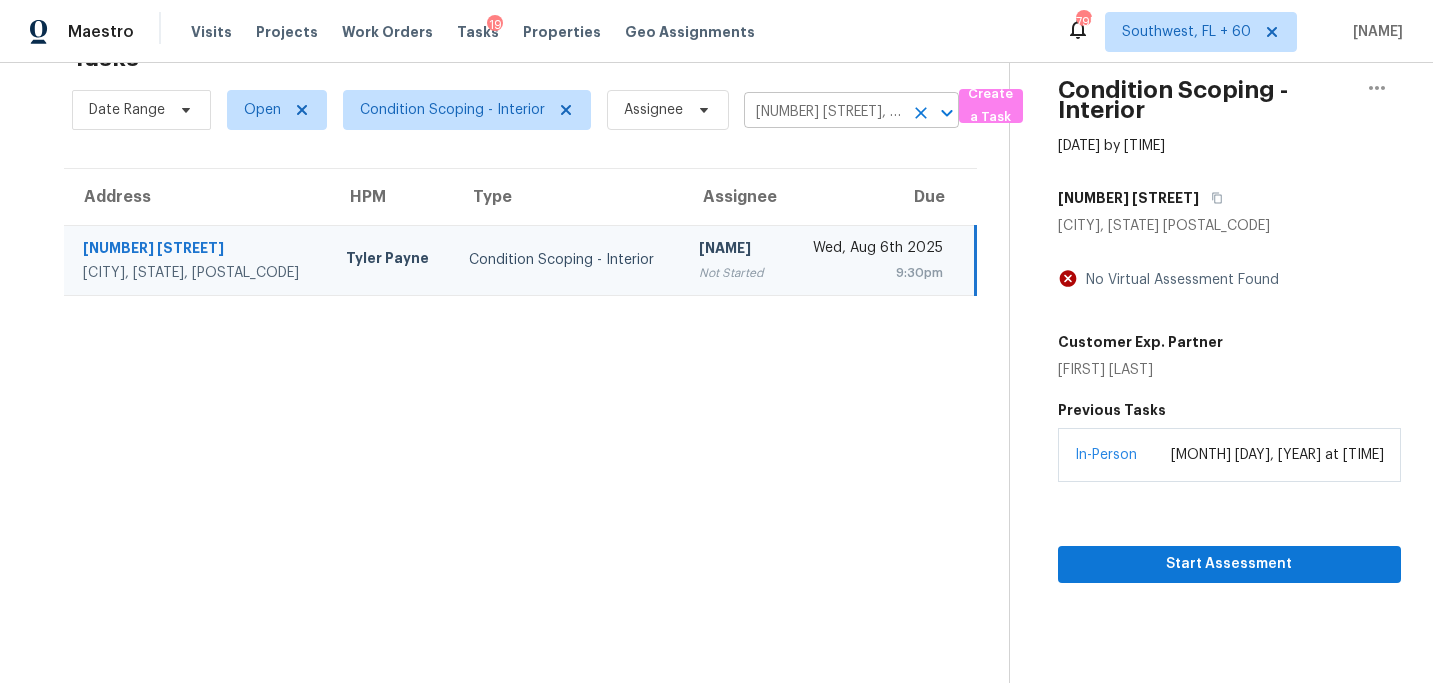 click 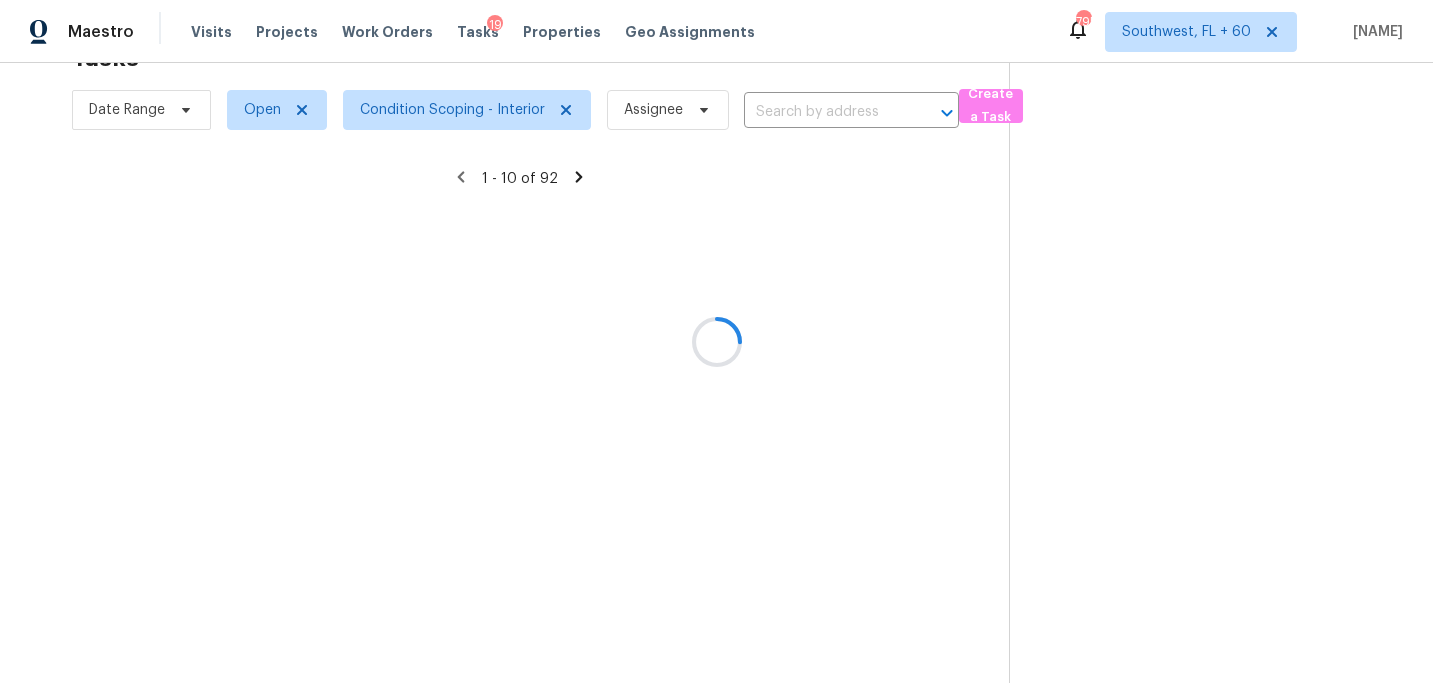 click at bounding box center (716, 341) 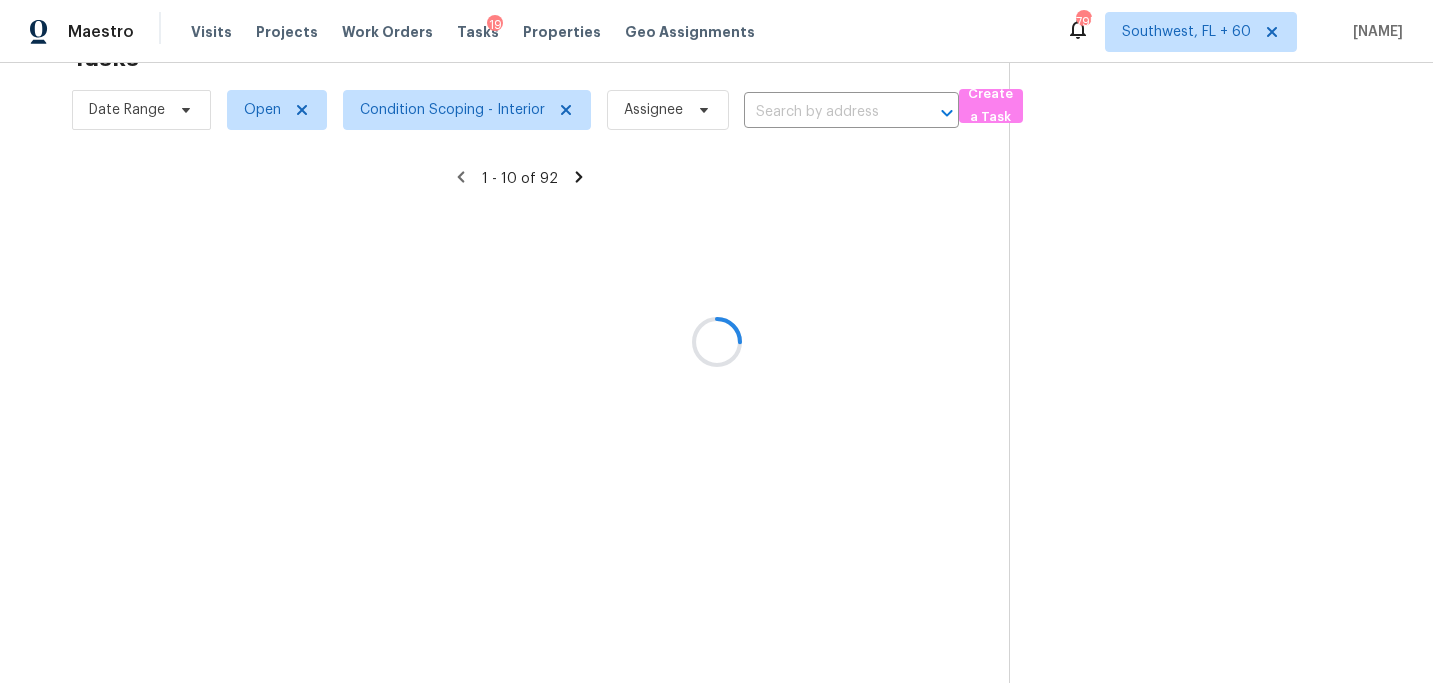click at bounding box center (716, 341) 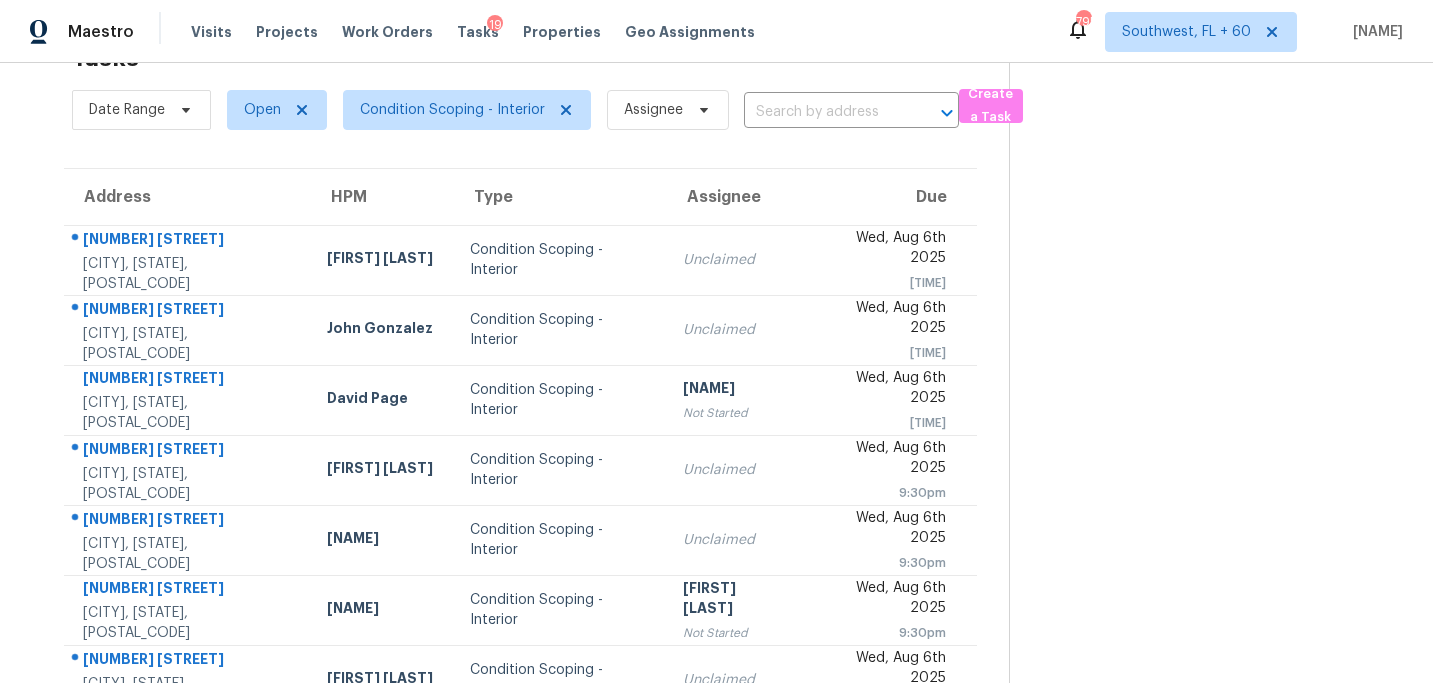 click at bounding box center (823, 112) 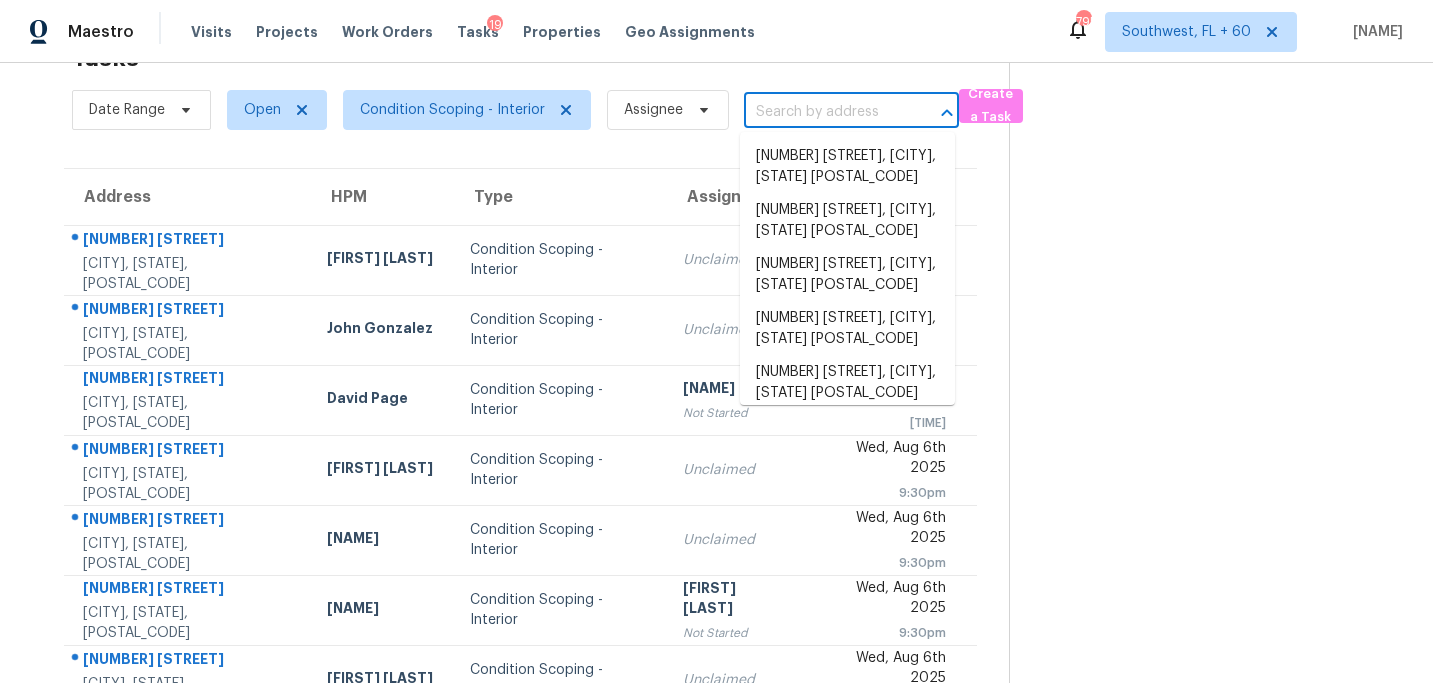 paste on "[NUMBER] [STREET] [CITY], [STATE], [POSTAL_CODE]" 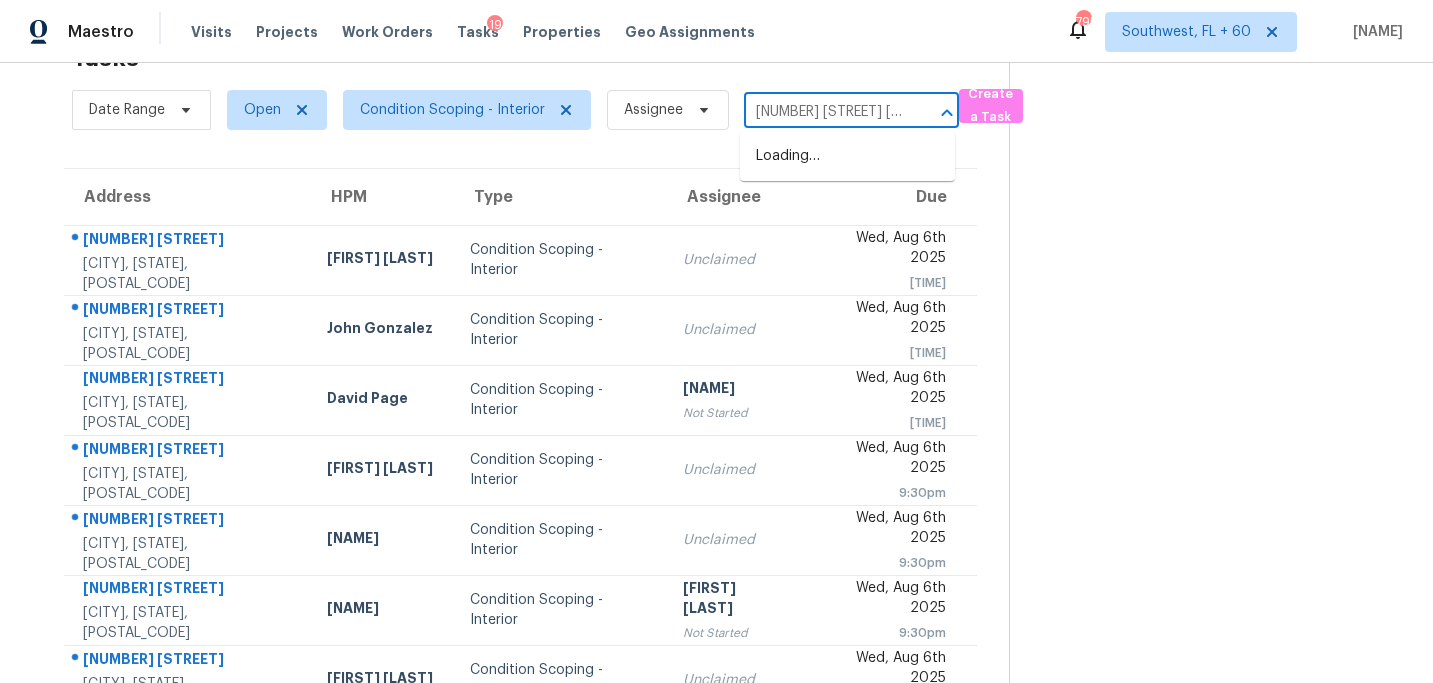scroll, scrollTop: 0, scrollLeft: 172, axis: horizontal 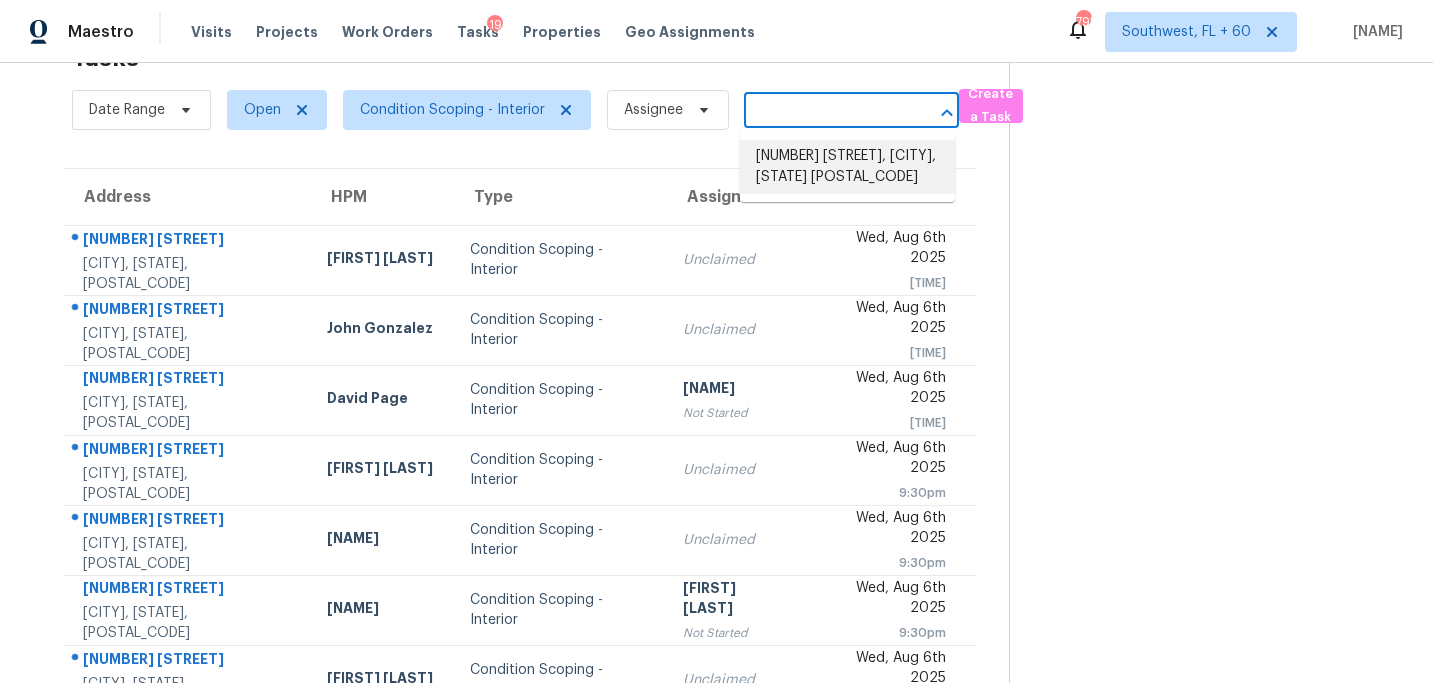 click on "[NUMBER] [STREET], [CITY], [STATE] [POSTAL_CODE]" at bounding box center (847, 167) 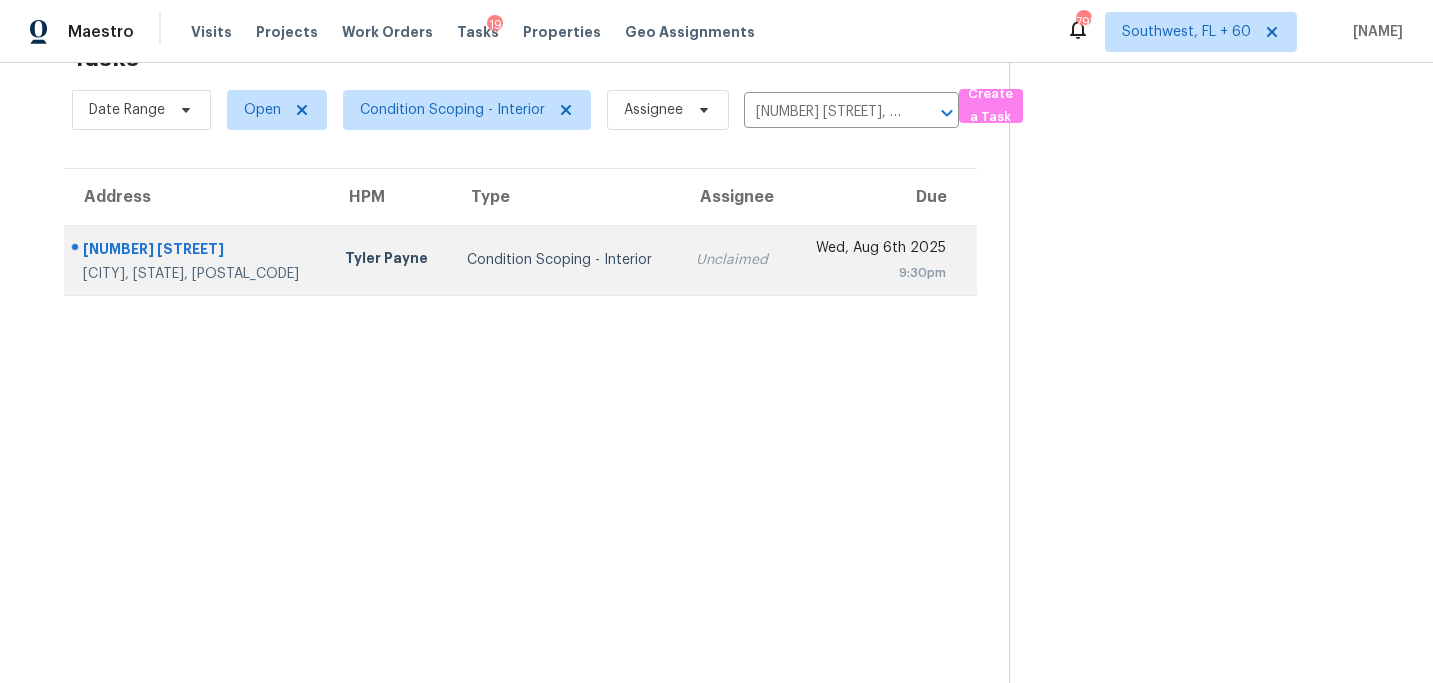 click on "Condition Scoping - Interior" at bounding box center [565, 260] 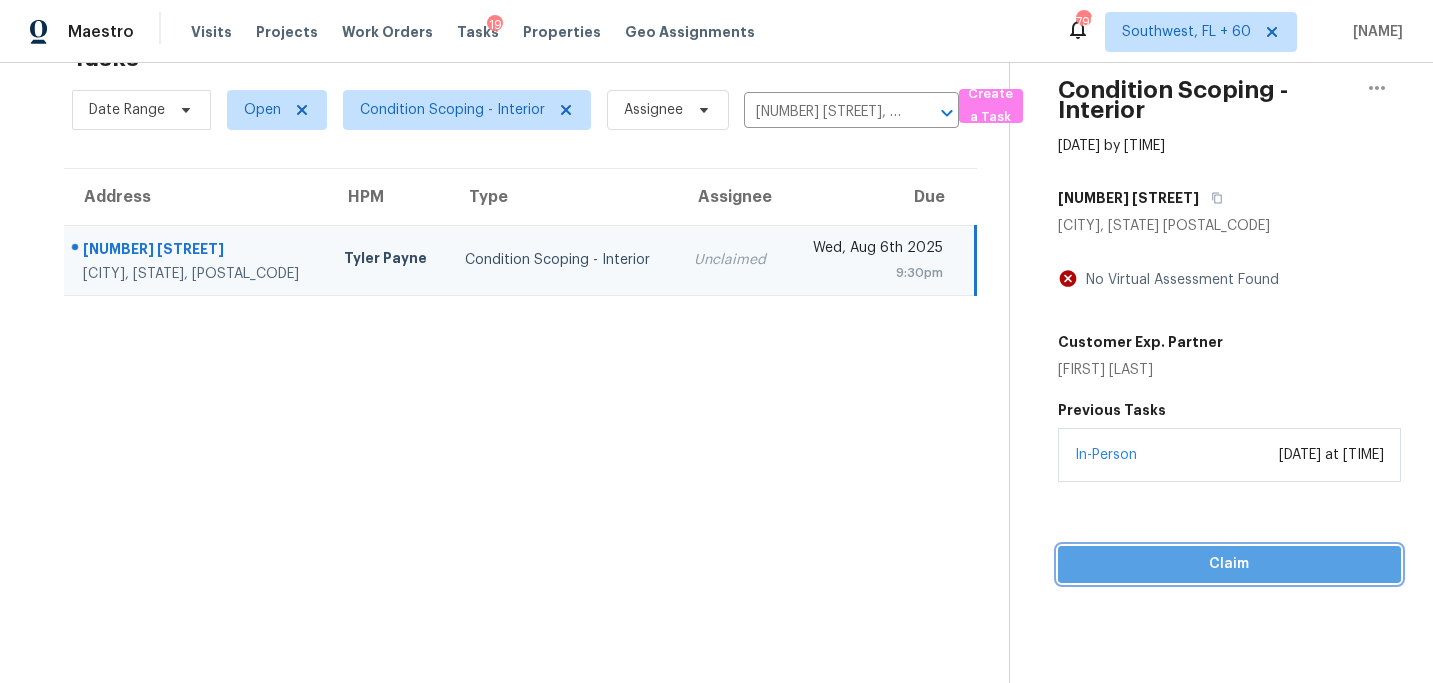 click on "Claim" at bounding box center [1229, 564] 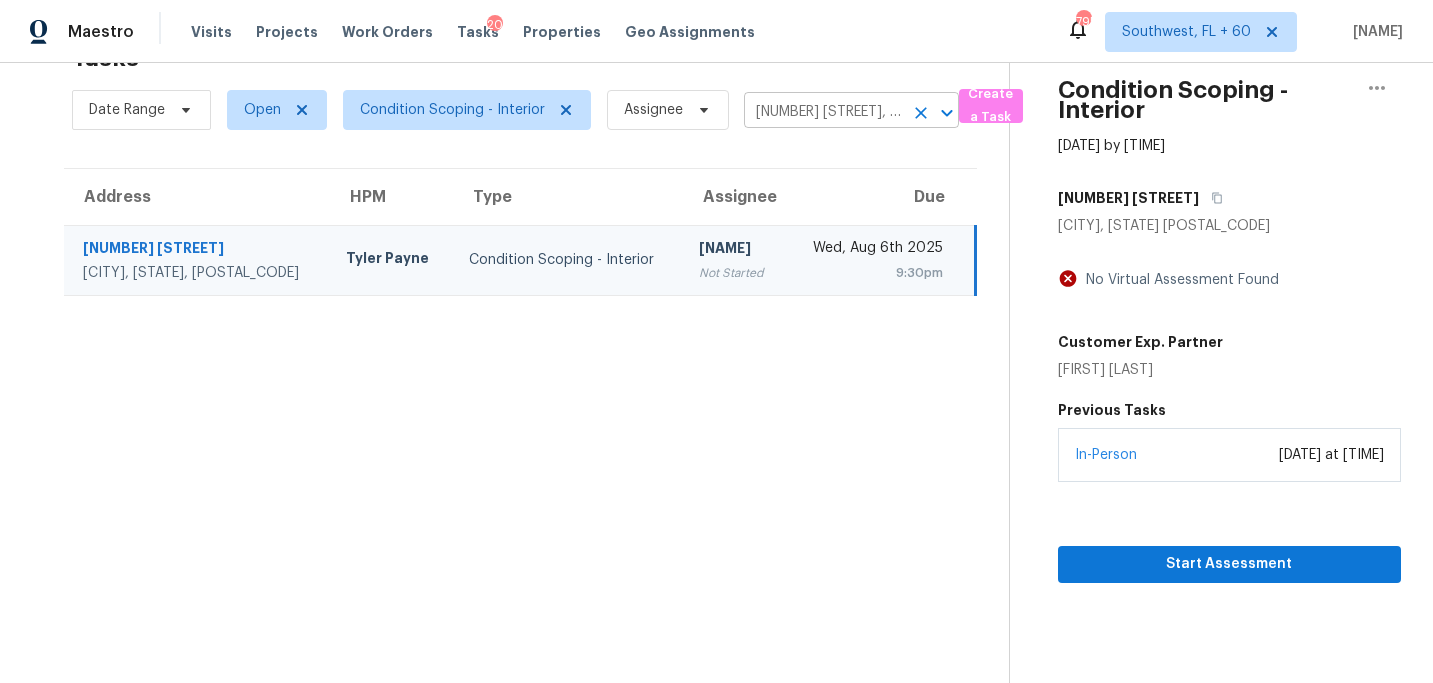click 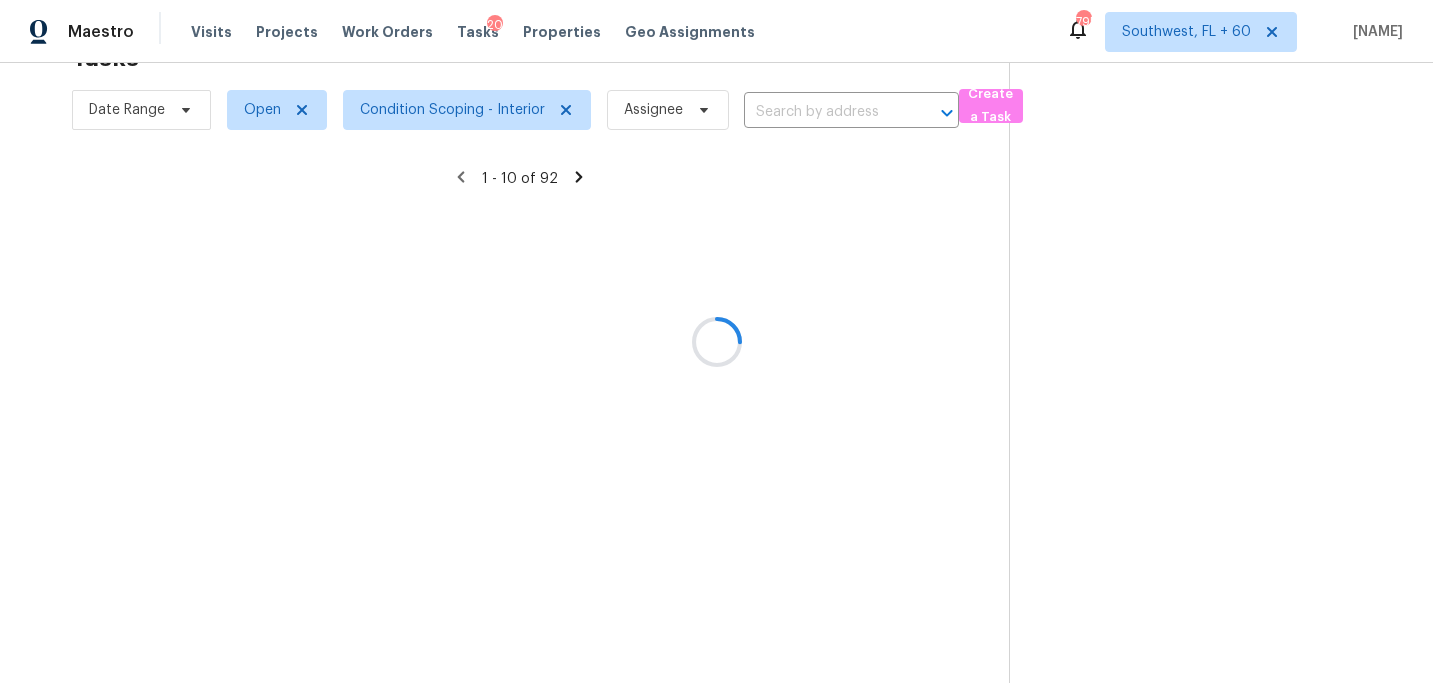 click at bounding box center [716, 341] 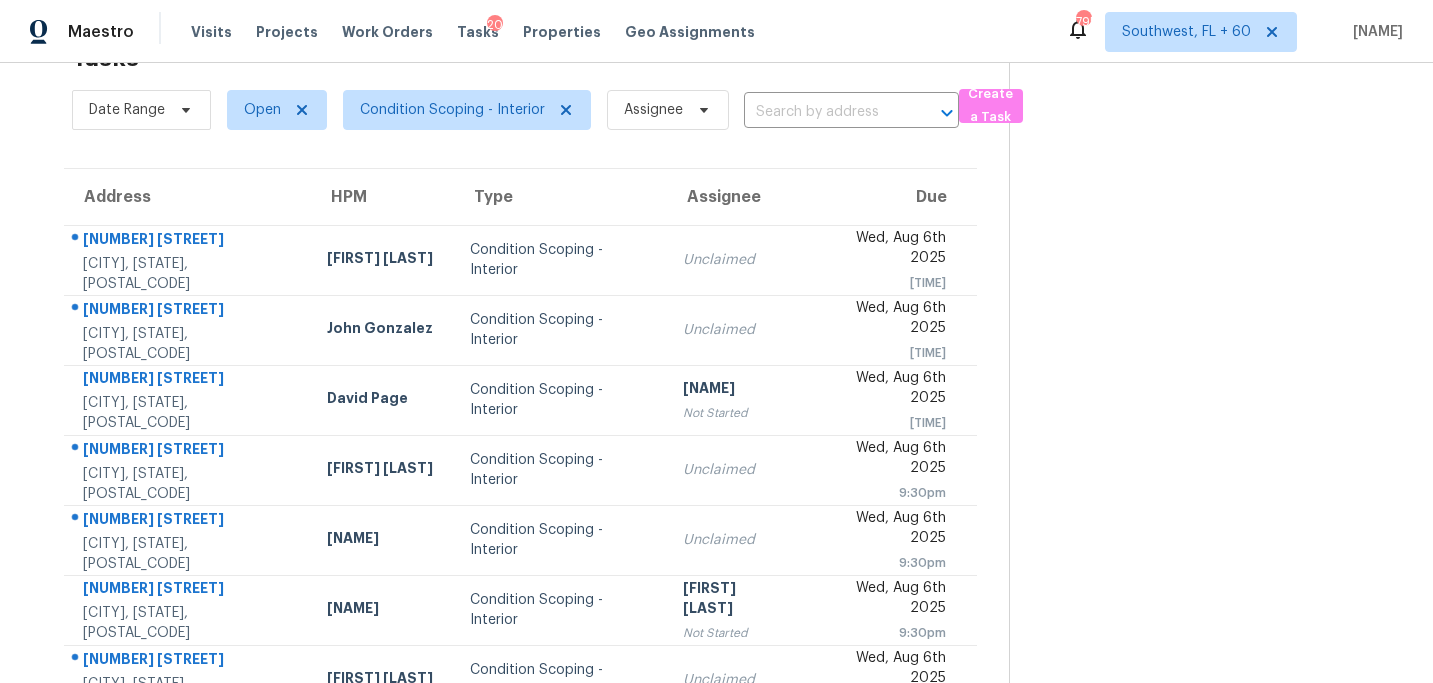click at bounding box center (823, 112) 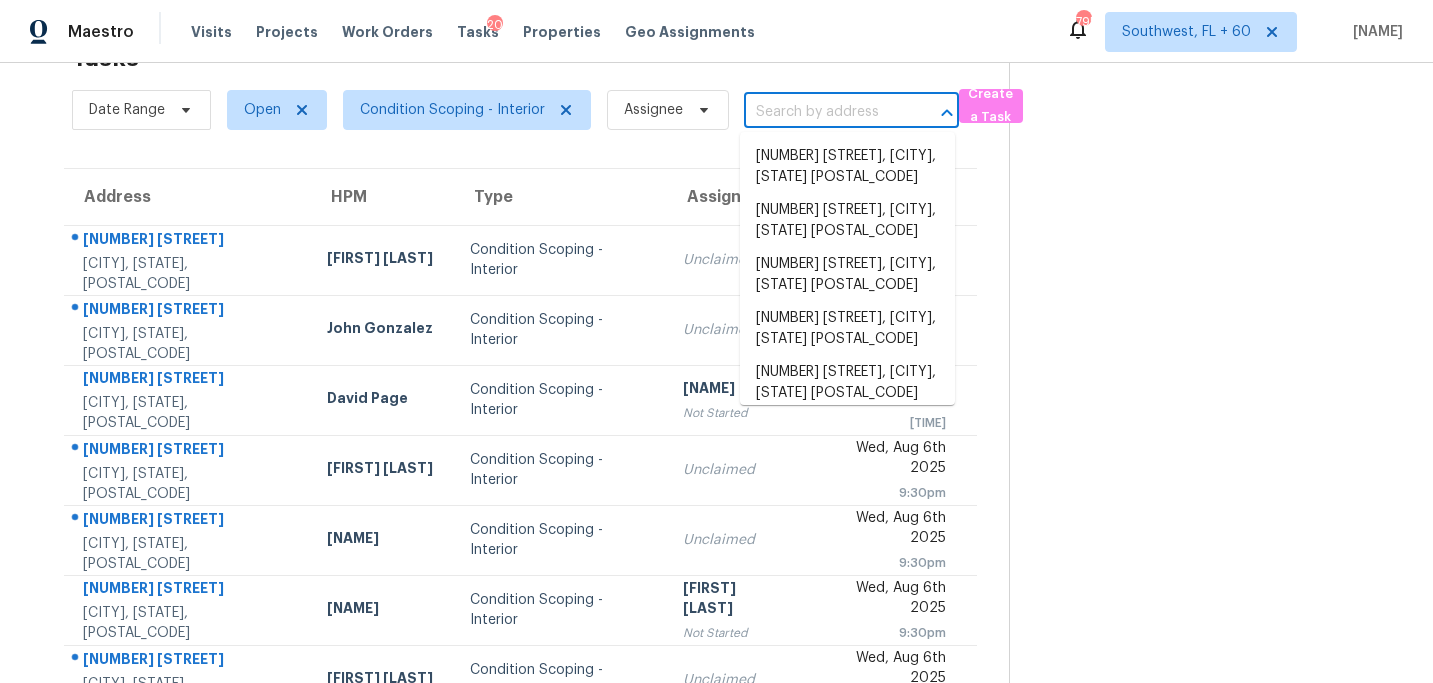 paste on "[NUMBER] [STREET] [CITY], [STATE], [POSTAL_CODE]" 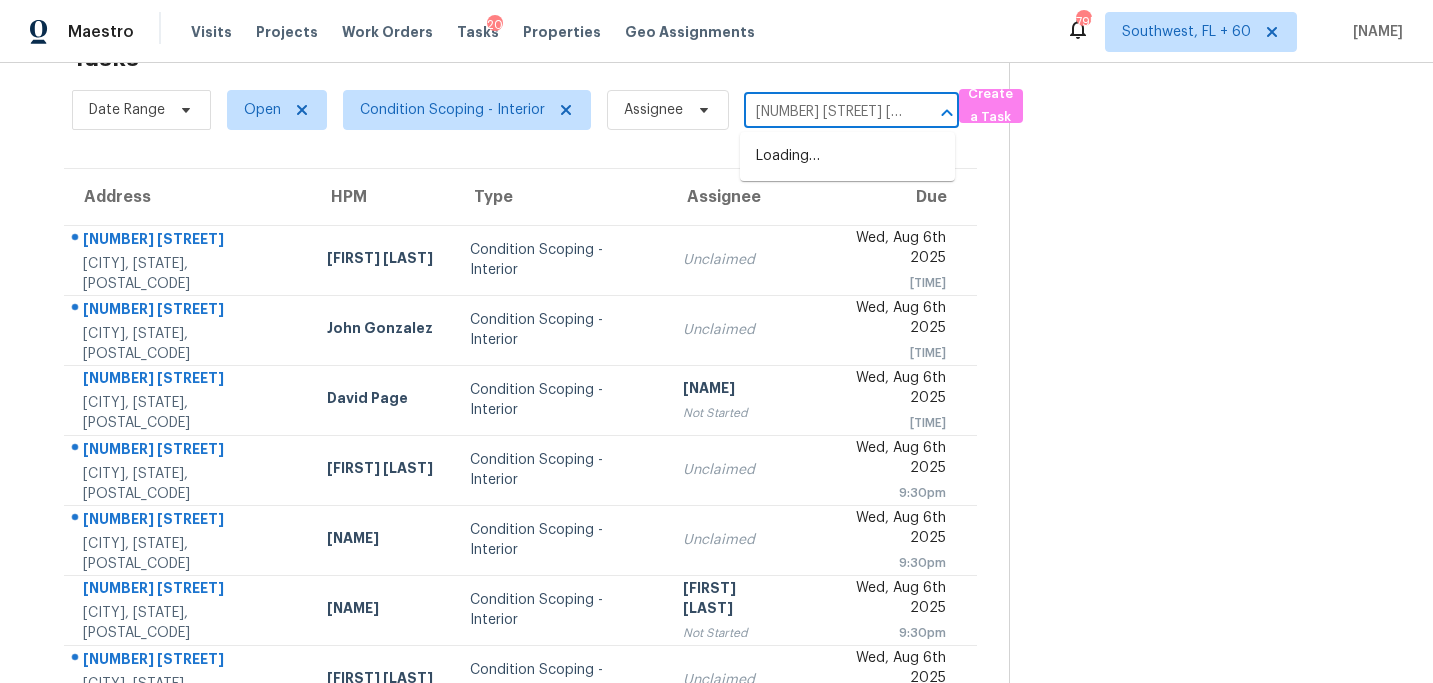 scroll, scrollTop: 0, scrollLeft: 126, axis: horizontal 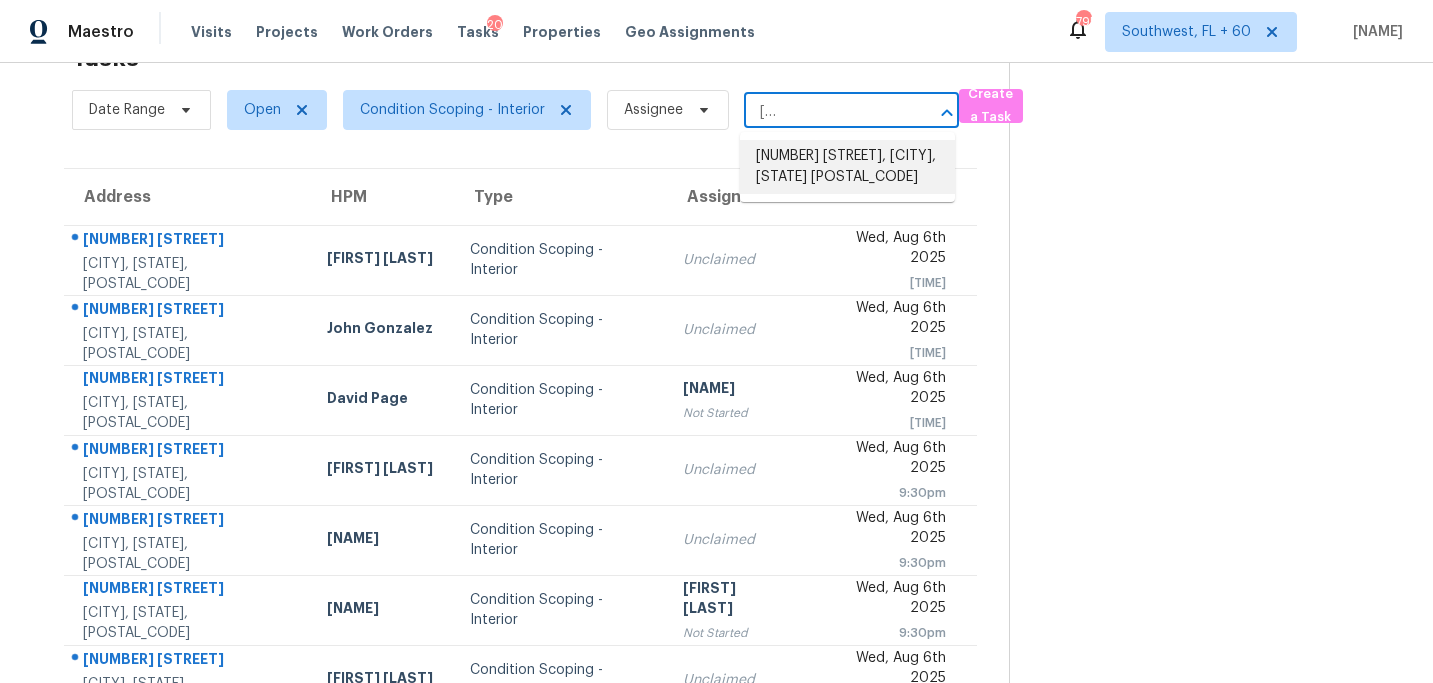 click on "[NUMBER] [STREET], [CITY], [STATE] [POSTAL_CODE]" at bounding box center [847, 167] 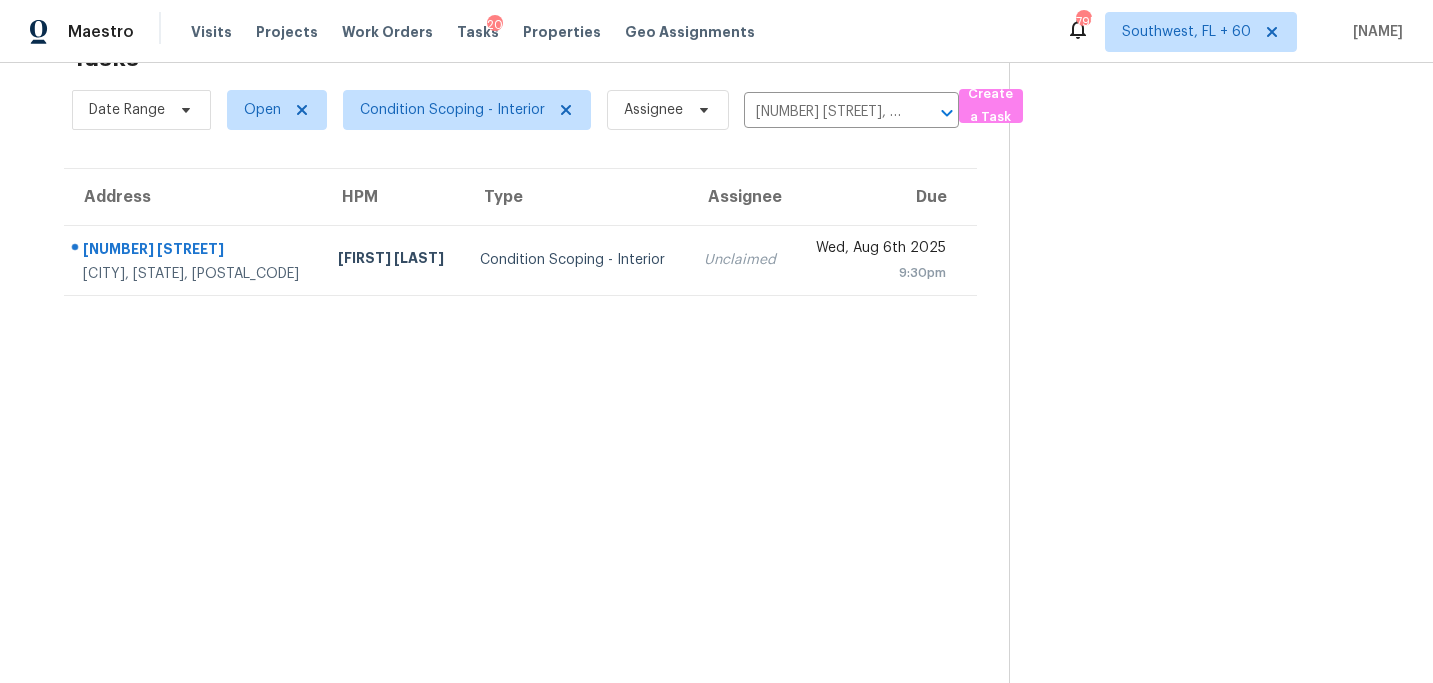 click on "Unclaimed" at bounding box center [741, 260] 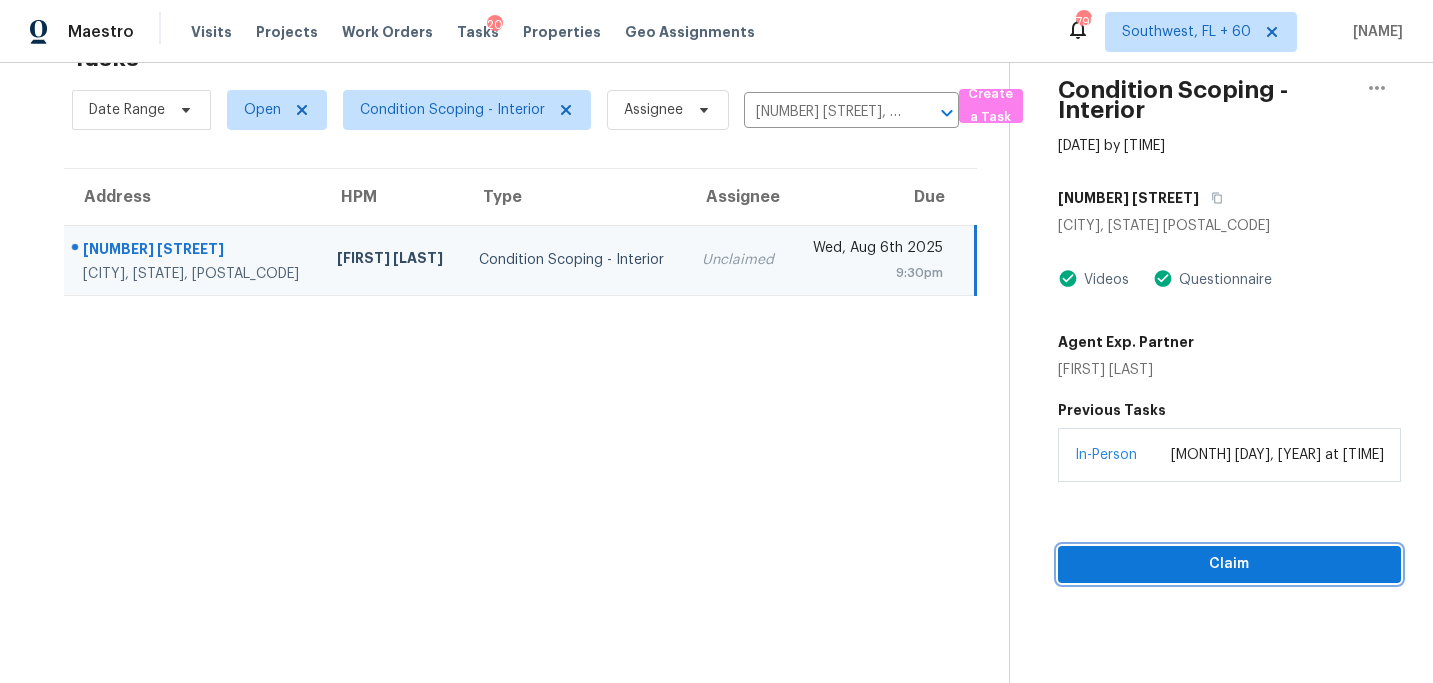 click on "Claim" at bounding box center [1229, 564] 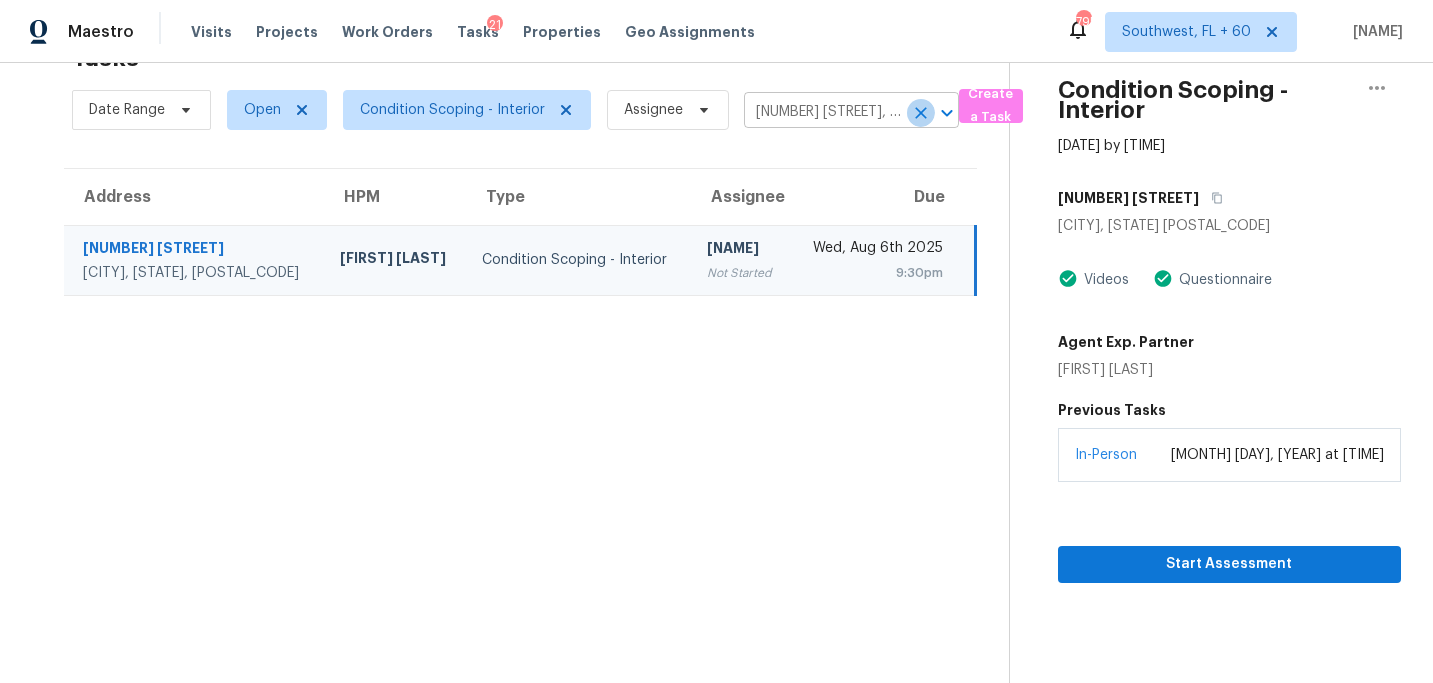 click 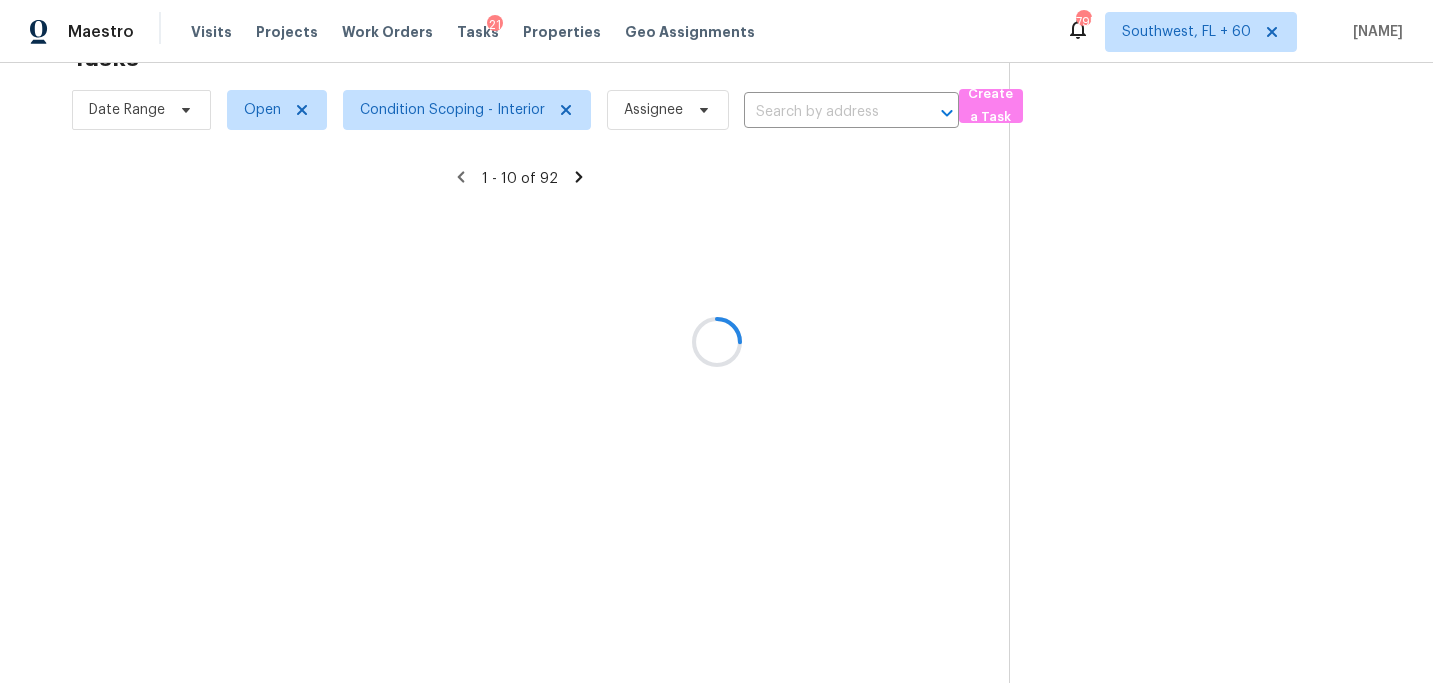 click at bounding box center (716, 341) 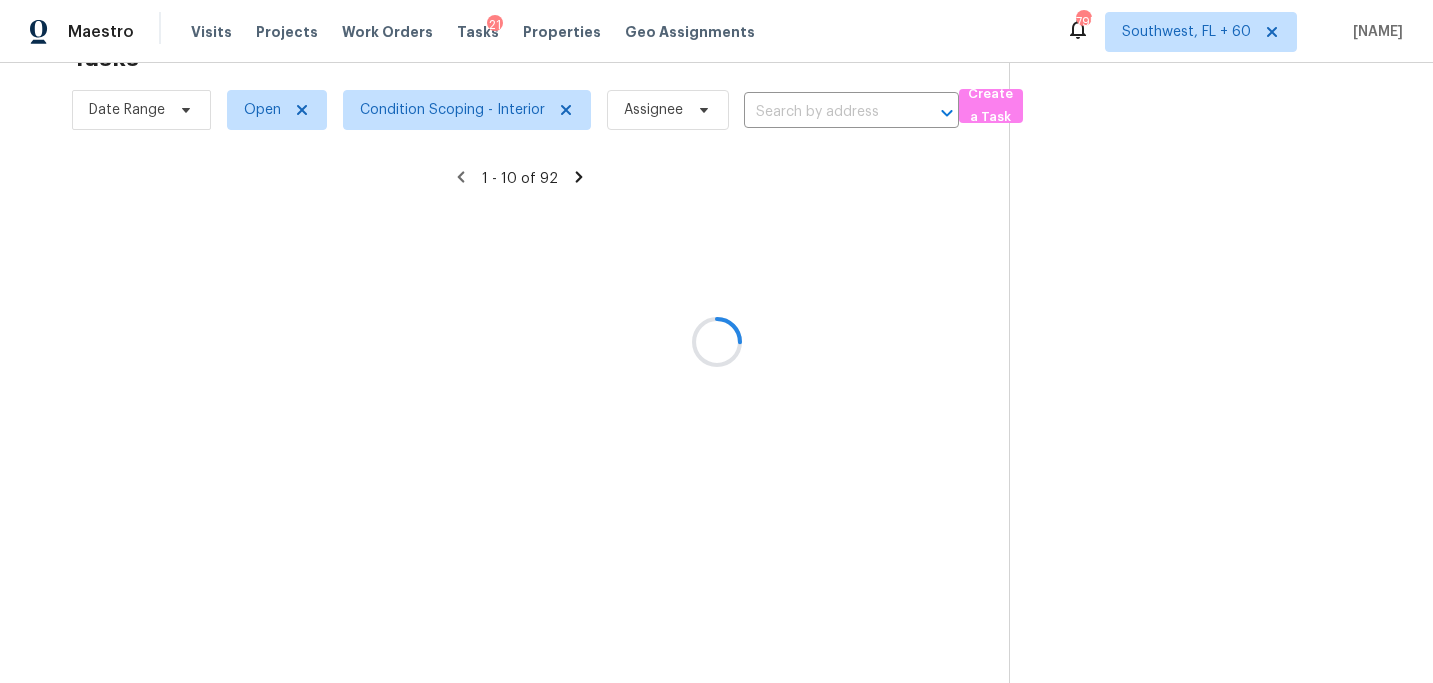 click at bounding box center [716, 341] 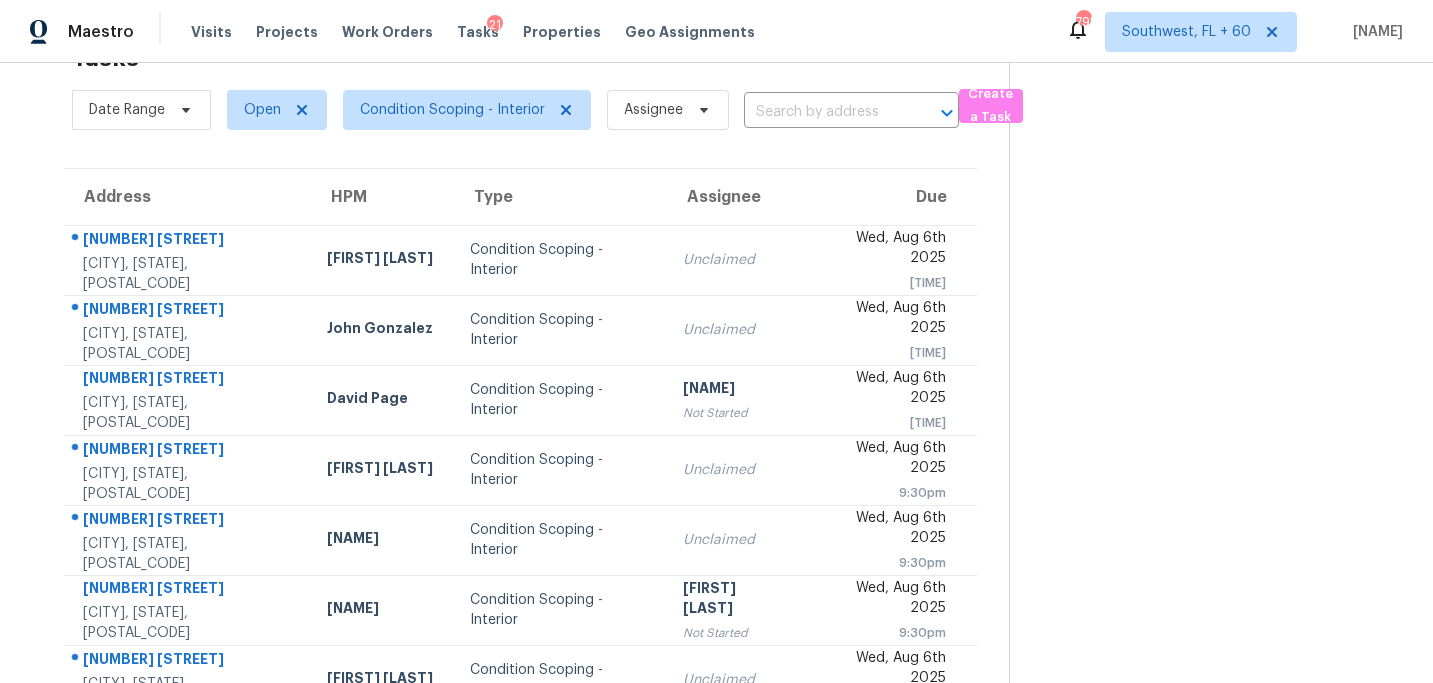 click at bounding box center (823, 112) 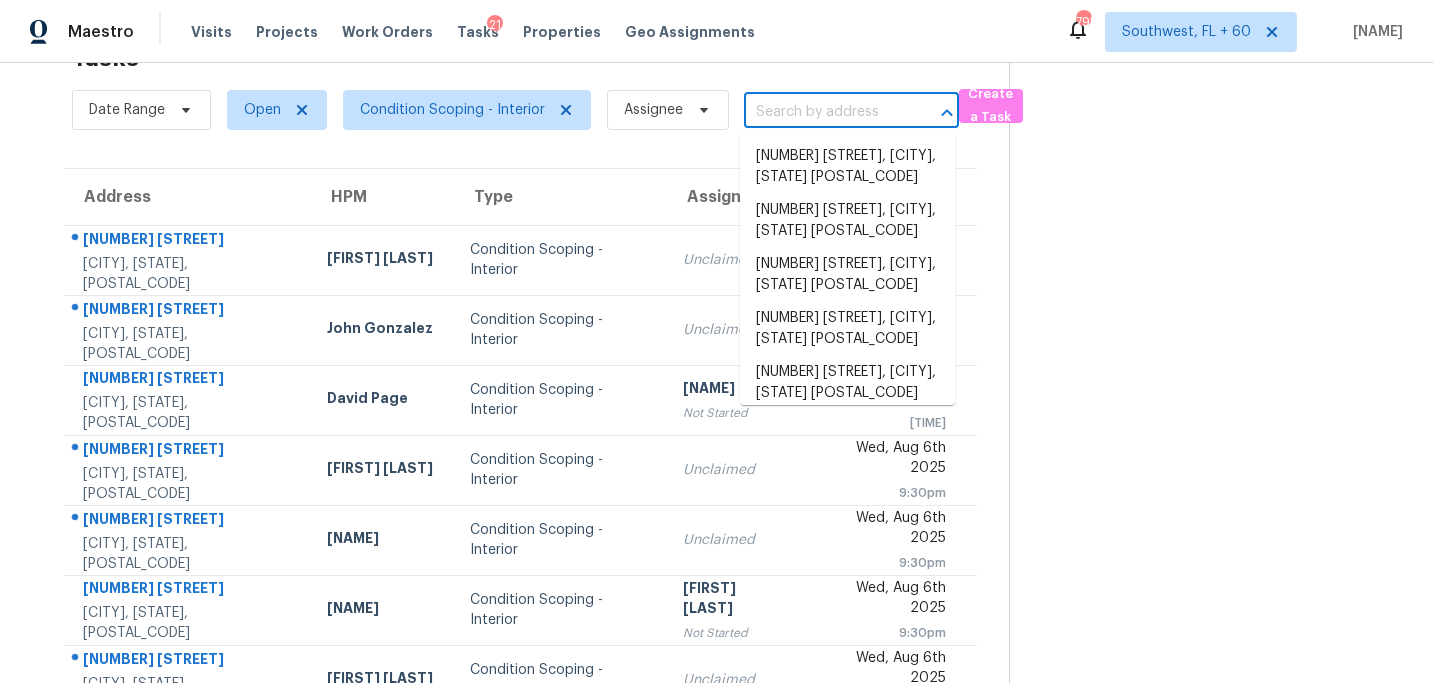 paste on "[NUMBER] [STREET], [CITY], [STATE], [POSTAL_CODE]" 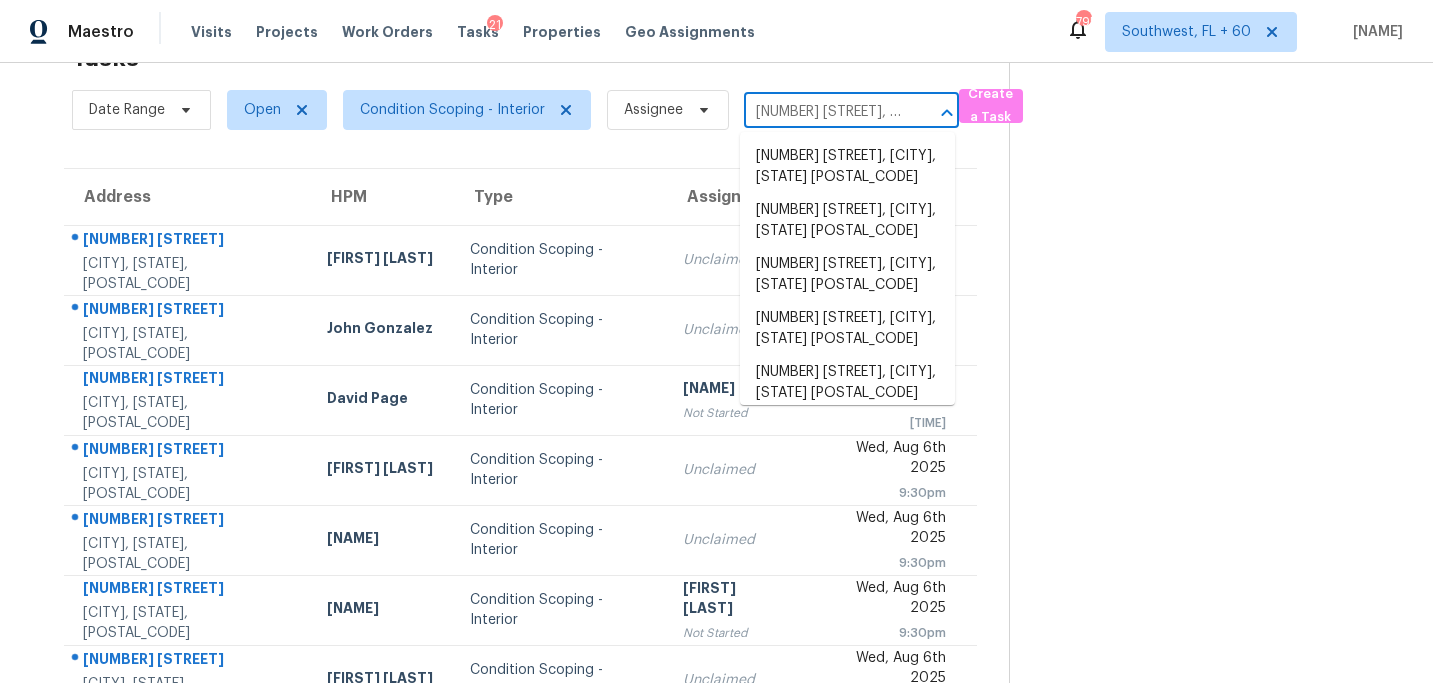 scroll, scrollTop: 0, scrollLeft: 208, axis: horizontal 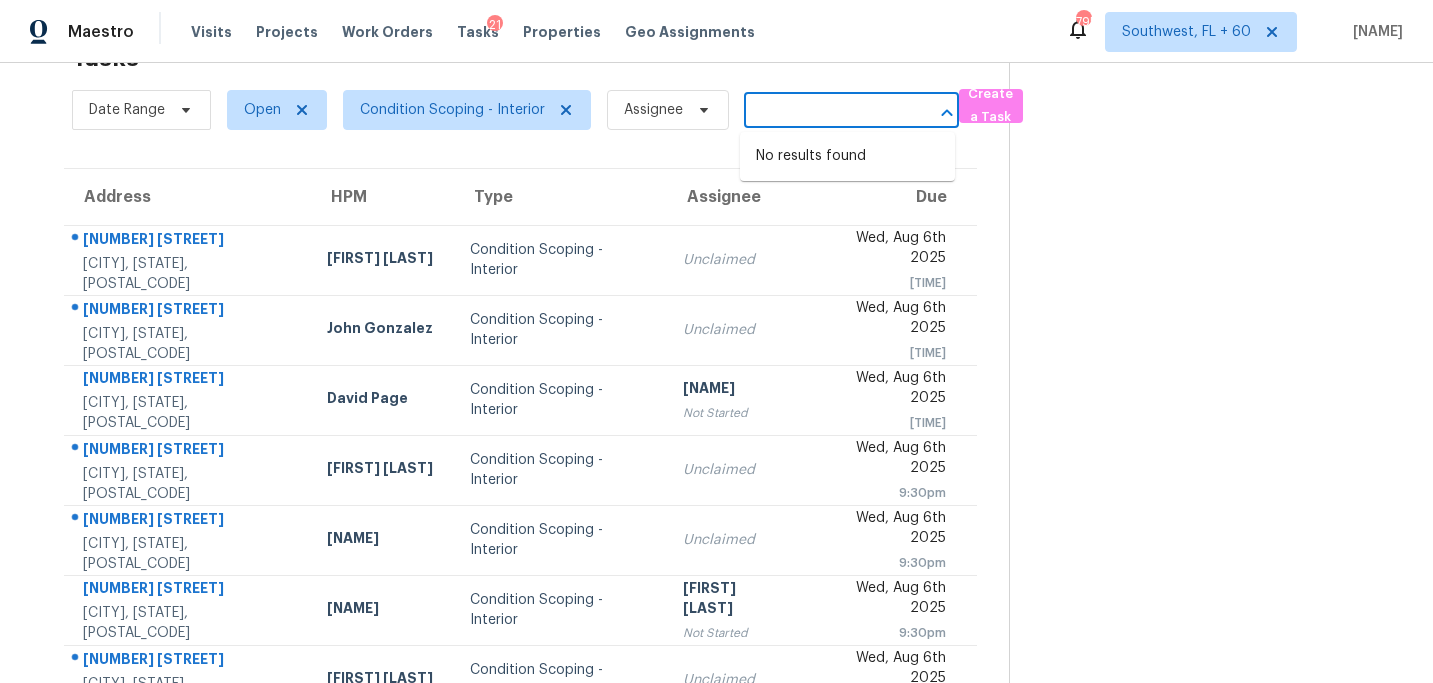 type on "[NUMBER] [STREET], [CITY], [STATE], [POSTAL_CODE]" 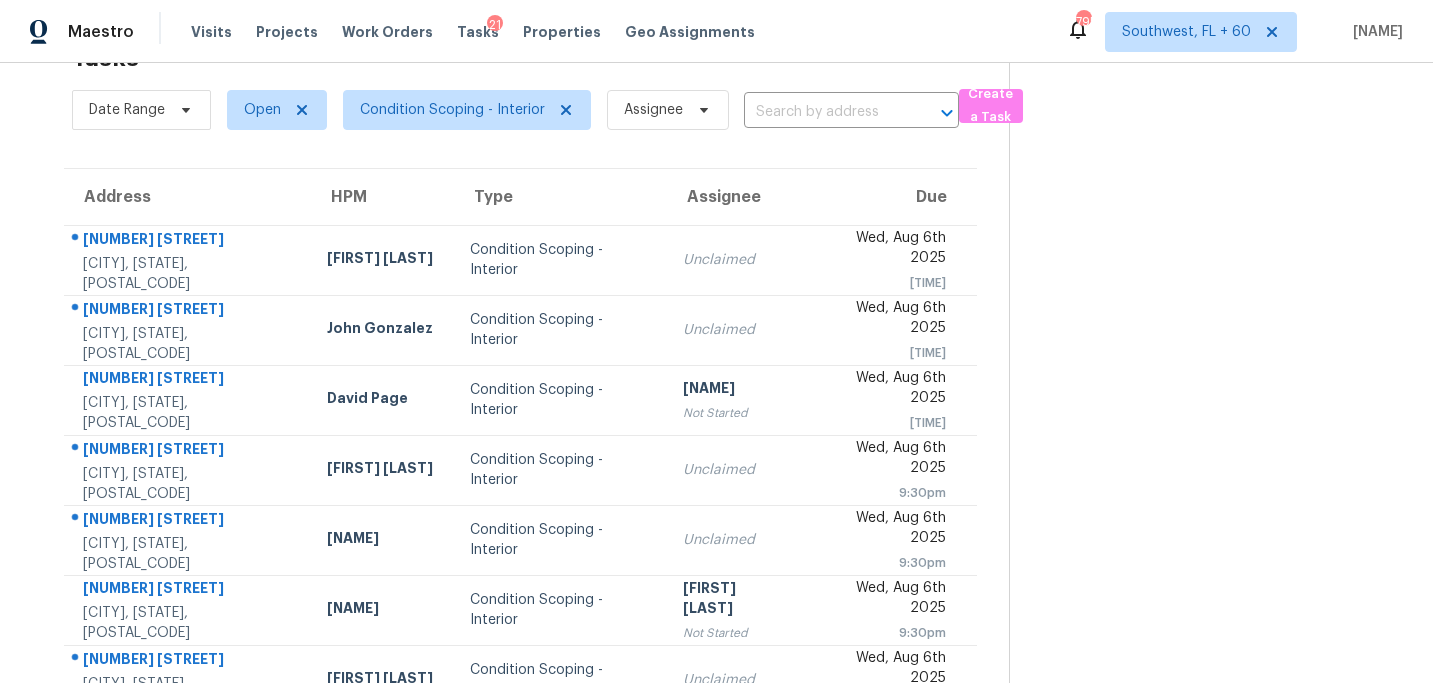 click at bounding box center [1205, 489] 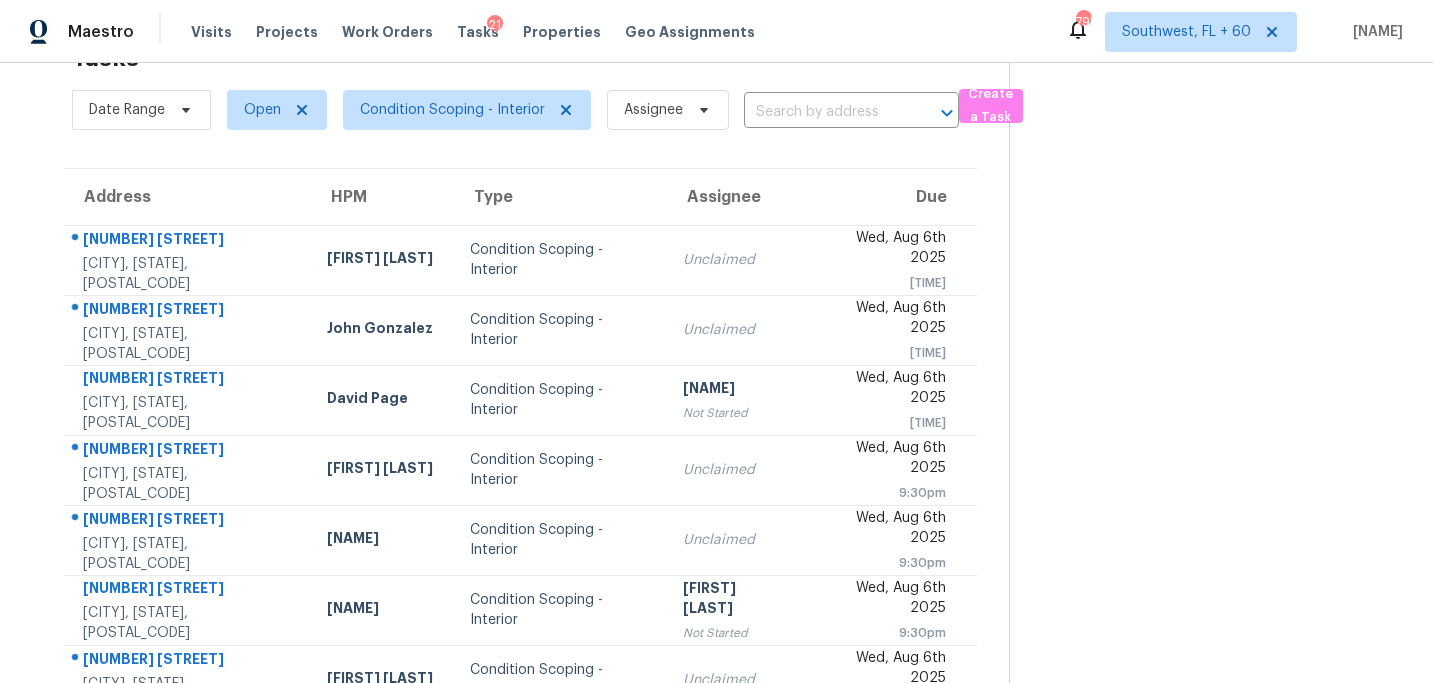 click on "Date Range Open Condition Scoping - Interior Assignee ​" at bounding box center [515, 110] 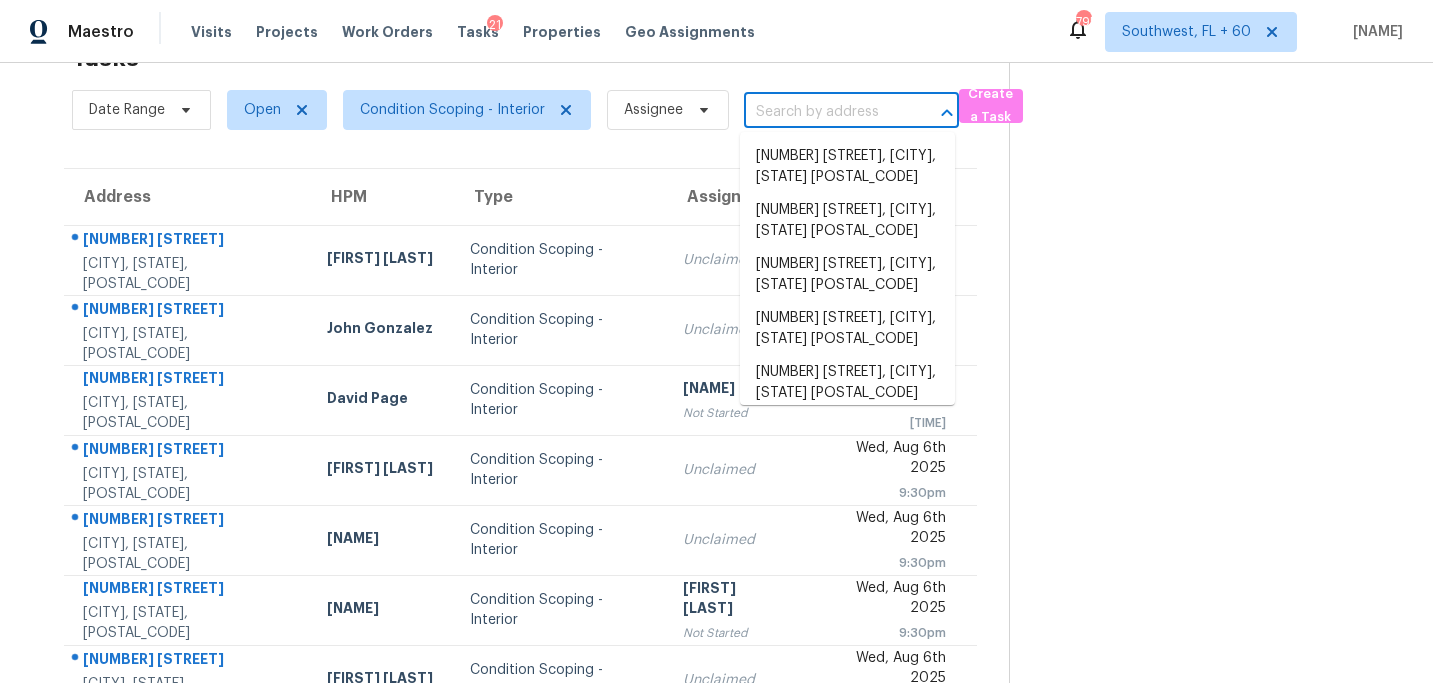 click at bounding box center (823, 112) 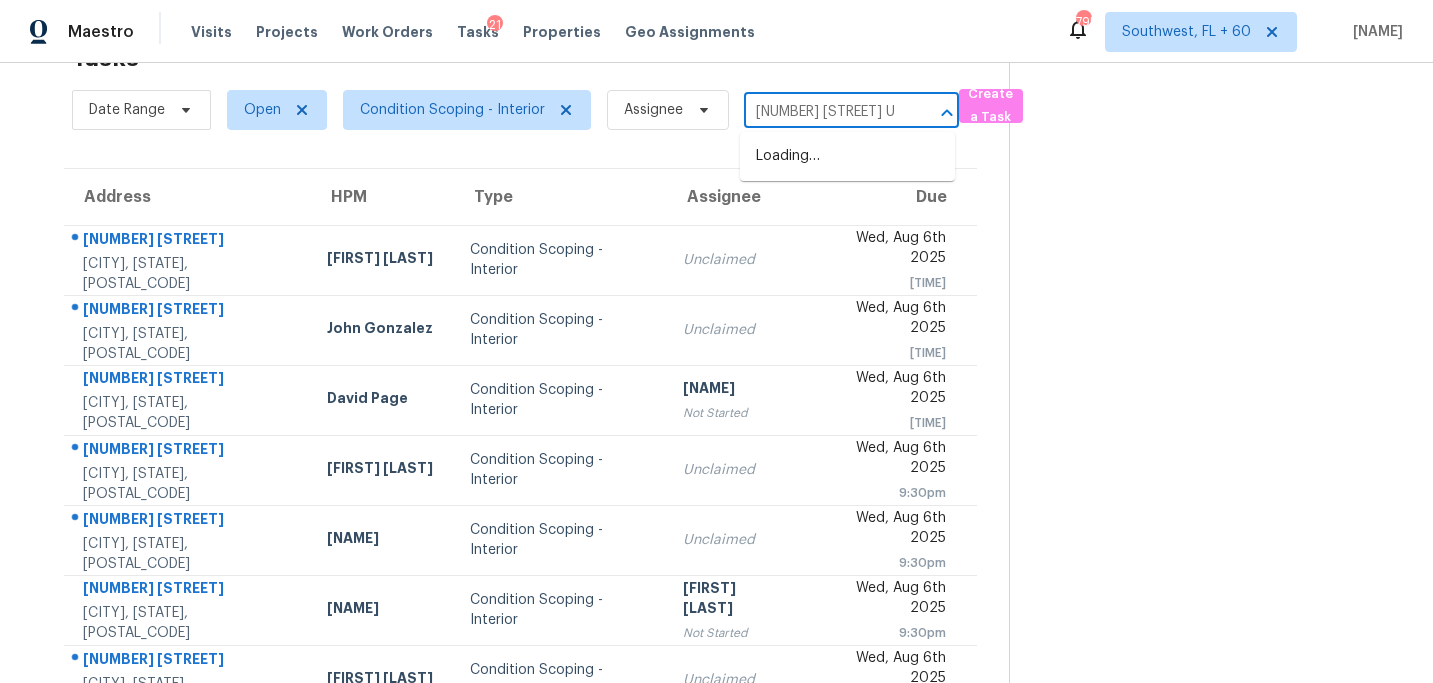 scroll, scrollTop: 0, scrollLeft: 0, axis: both 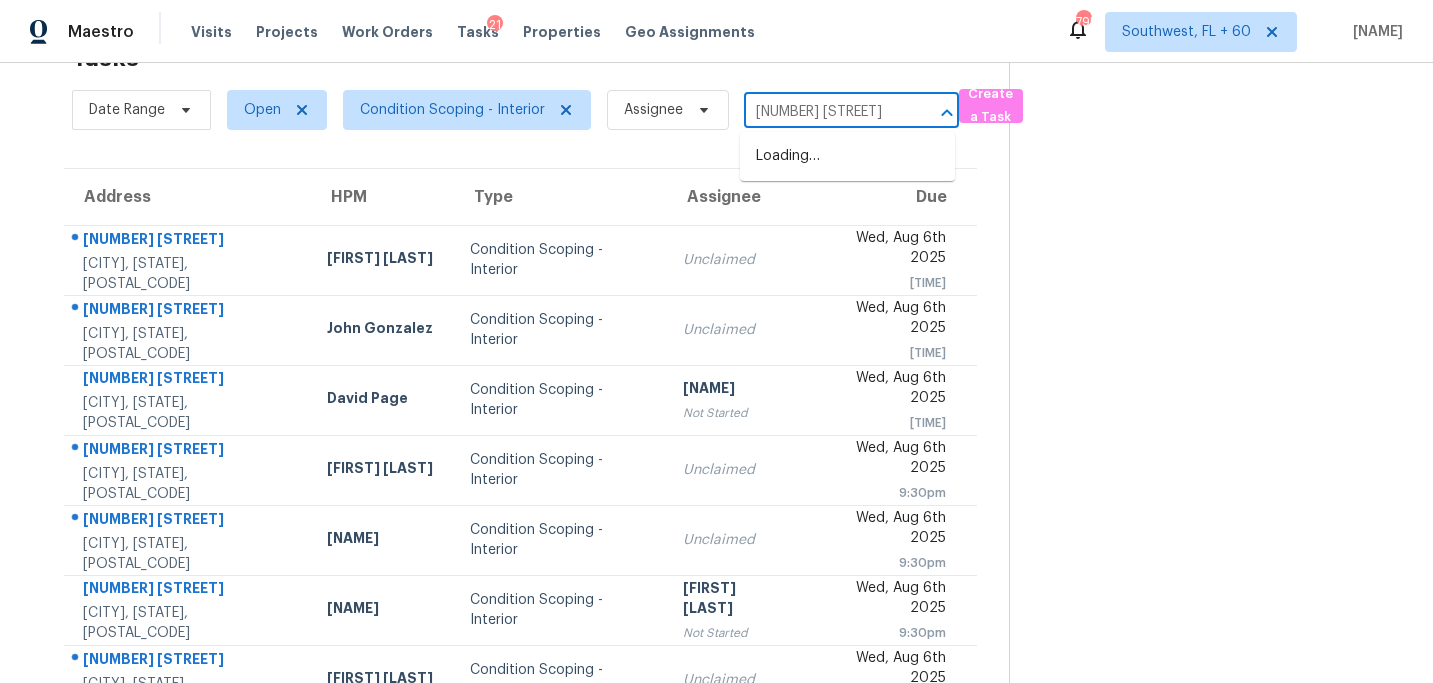 type on "[NUMBER] [STREET]" 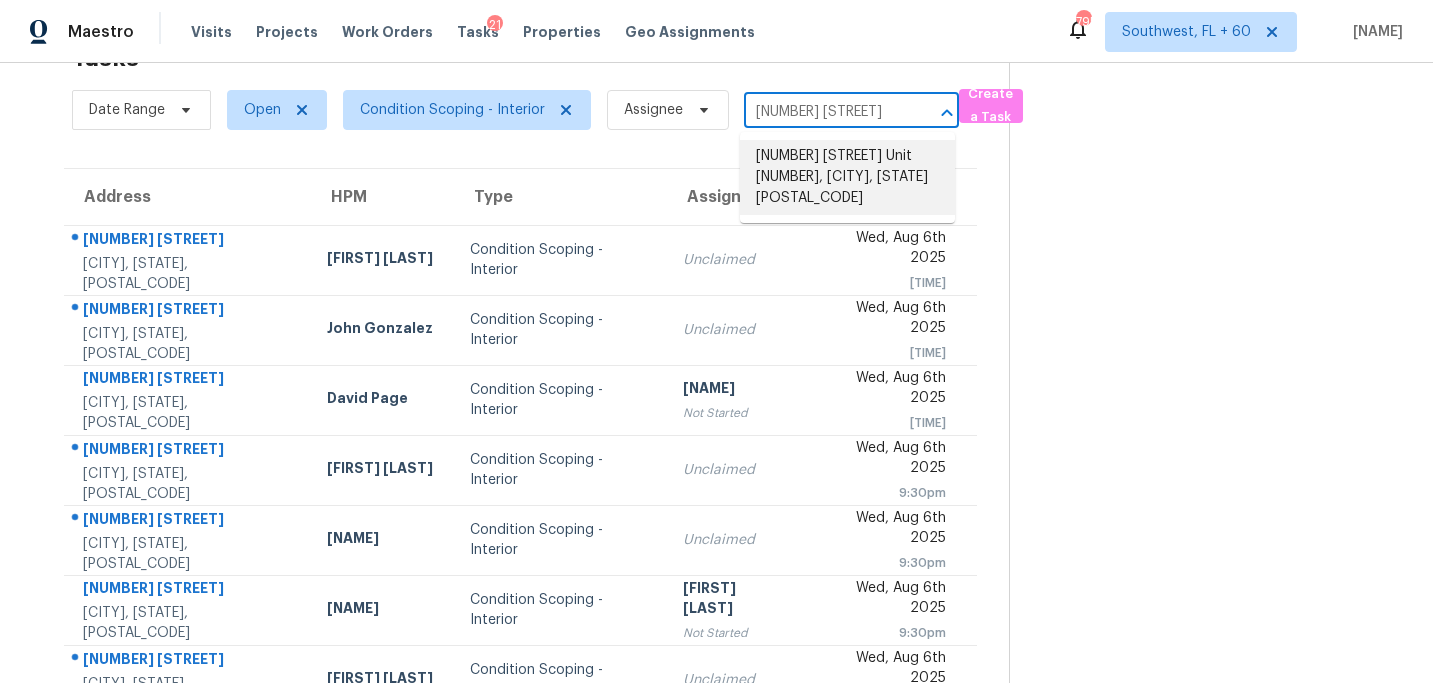 click on "[NUMBER] [STREET] Unit [NUMBER], [CITY], [STATE] [POSTAL_CODE]" at bounding box center (847, 177) 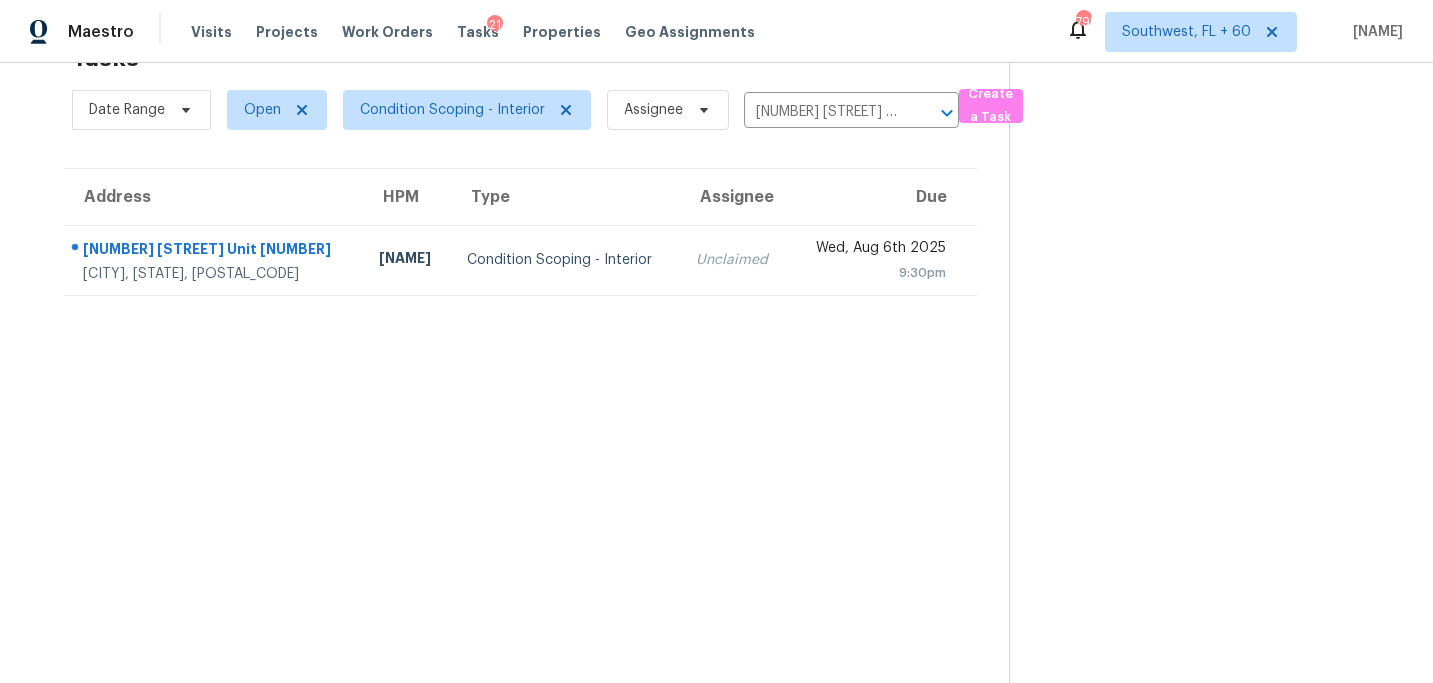 click on "Tasks 1  Results Date Range Open Condition Scoping - Interior Assignee [NUMBER] [STREET], [CITY], [STATE] ​ Create a Task Address HPM Type Assignee Due [NUMBER] [STREET] [CITY], [STATE], [POSTAL_CODE] [NAME] Condition Scoping - Interior Unclaimed [DATE] [TIME]" at bounding box center (520, 357) 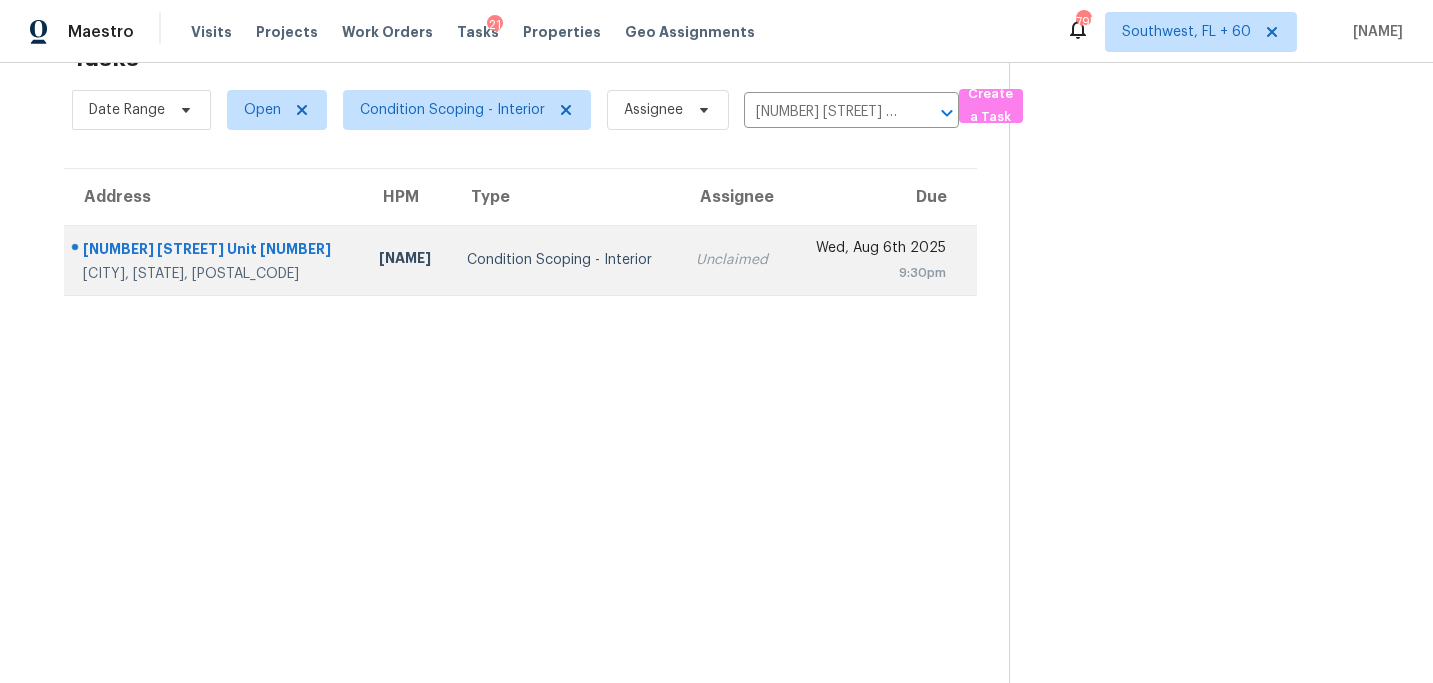 click on "Condition Scoping - Interior" at bounding box center [565, 260] 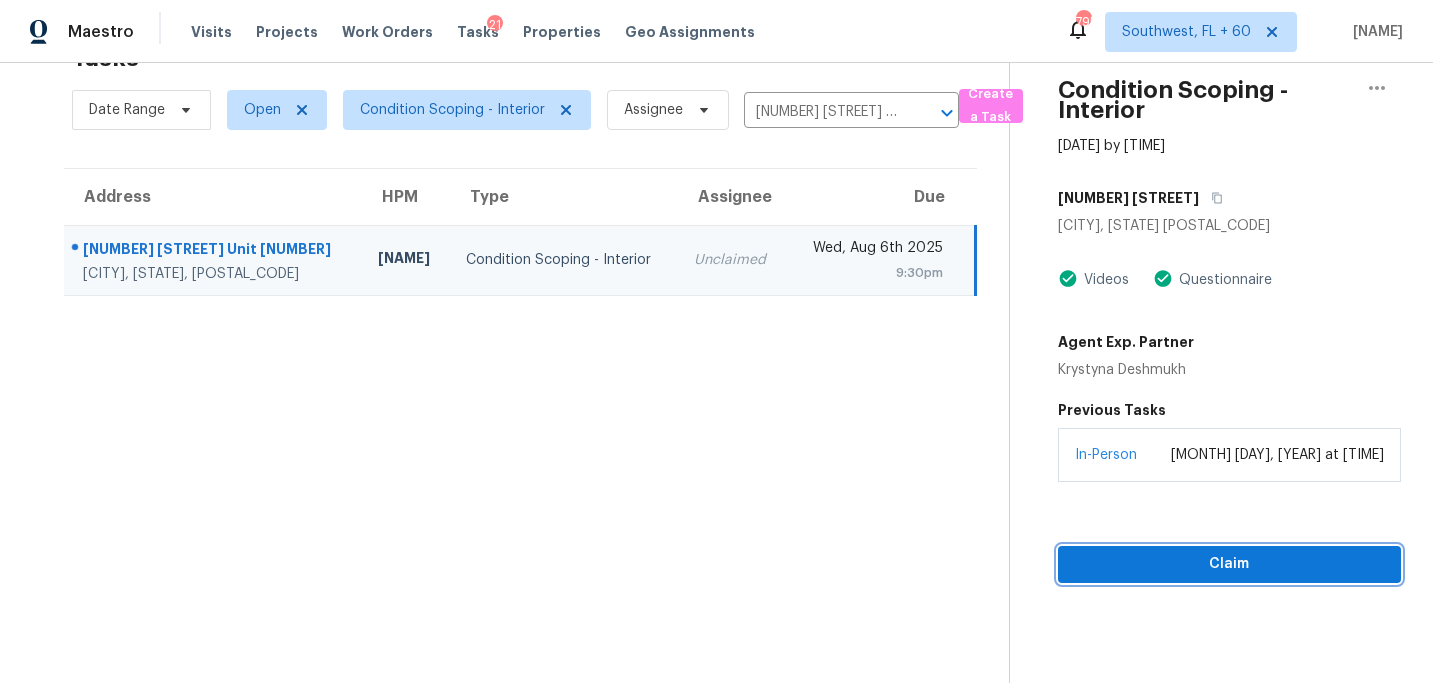 click on "Claim" at bounding box center (1229, 564) 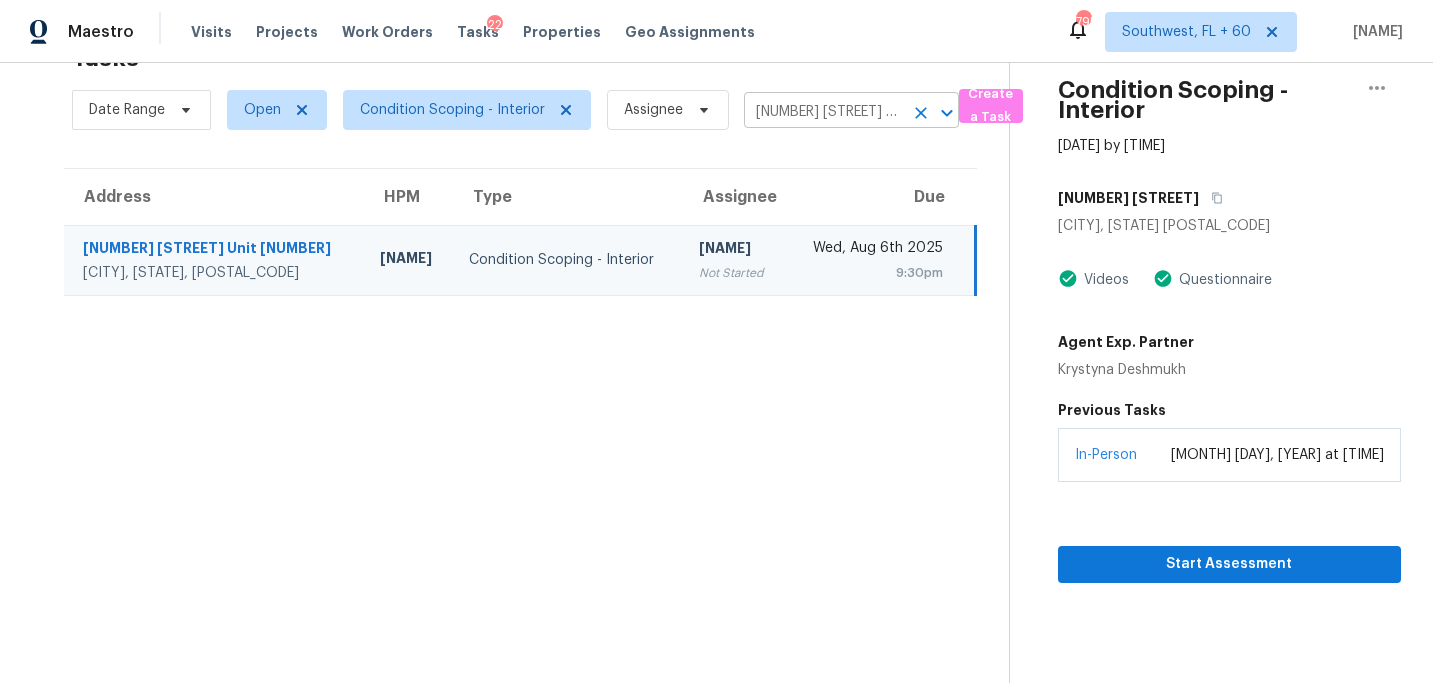 click 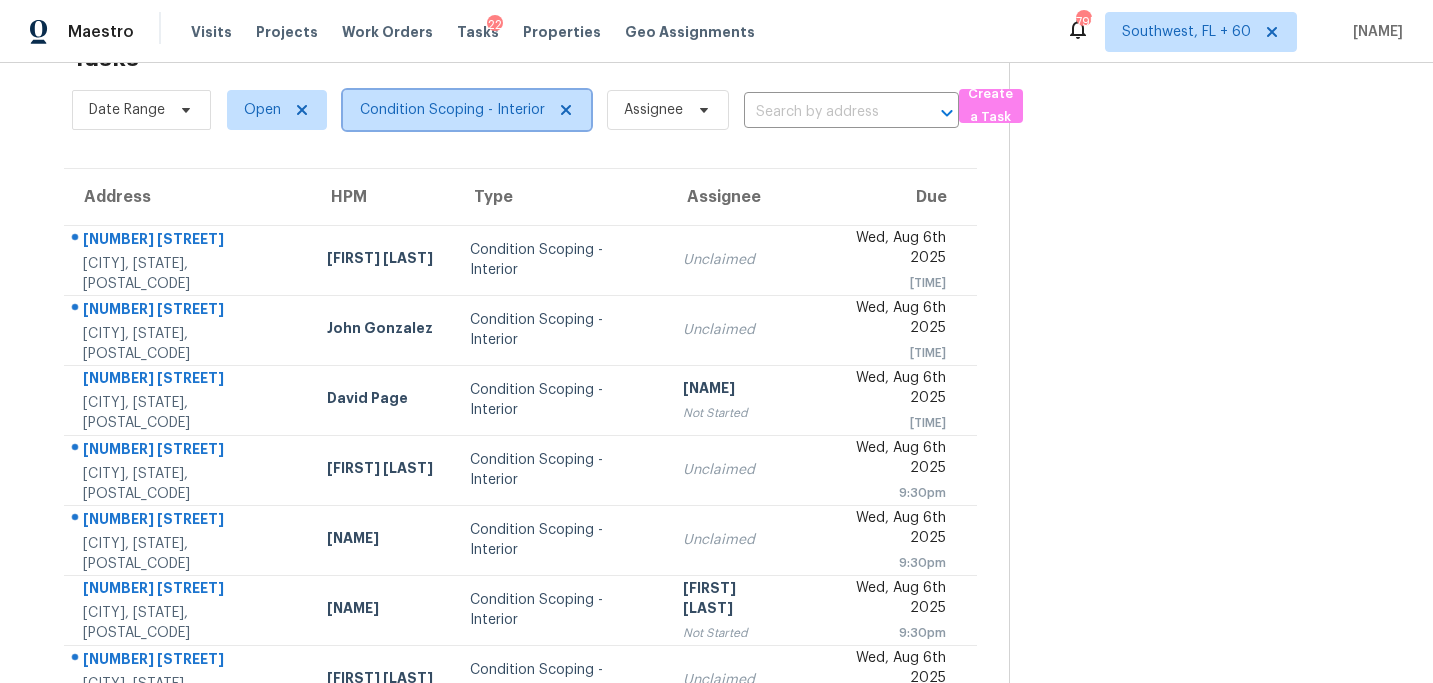 click on "Condition Scoping - Interior" at bounding box center [452, 110] 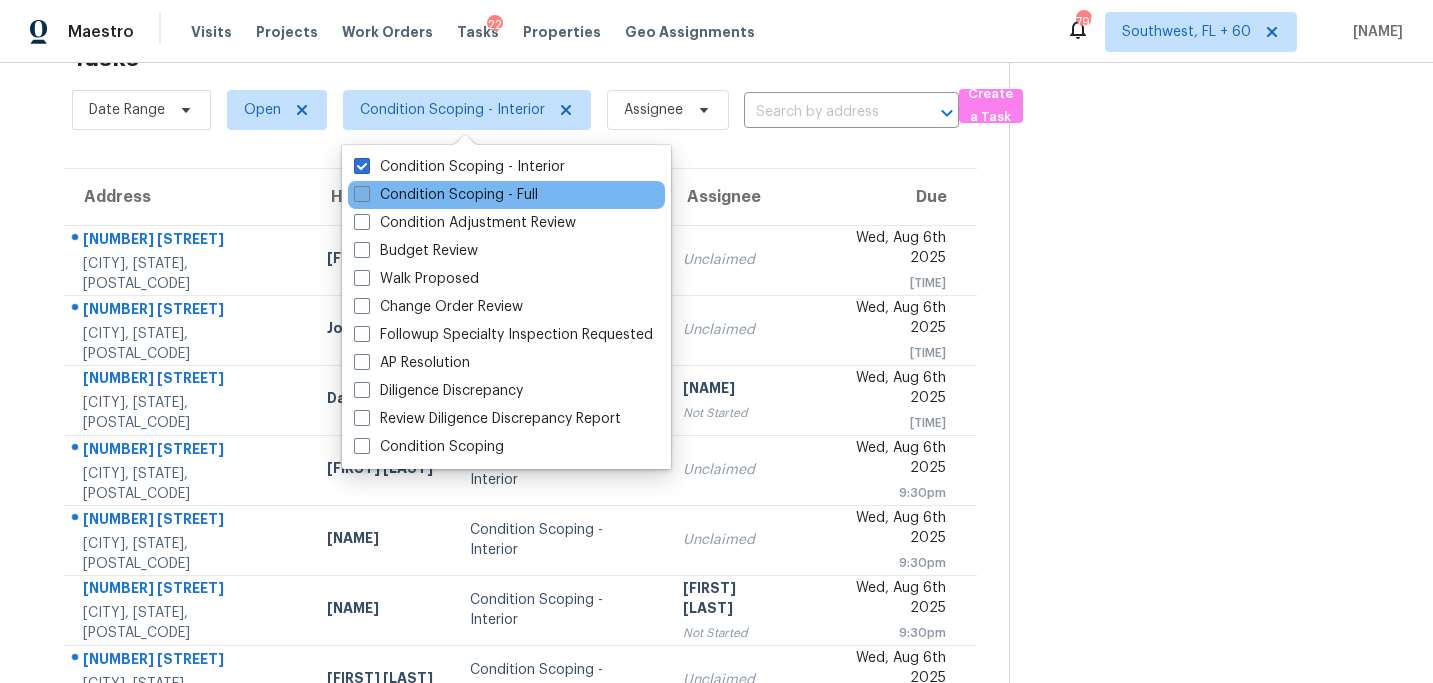 click on "Condition Scoping - Full" at bounding box center (446, 195) 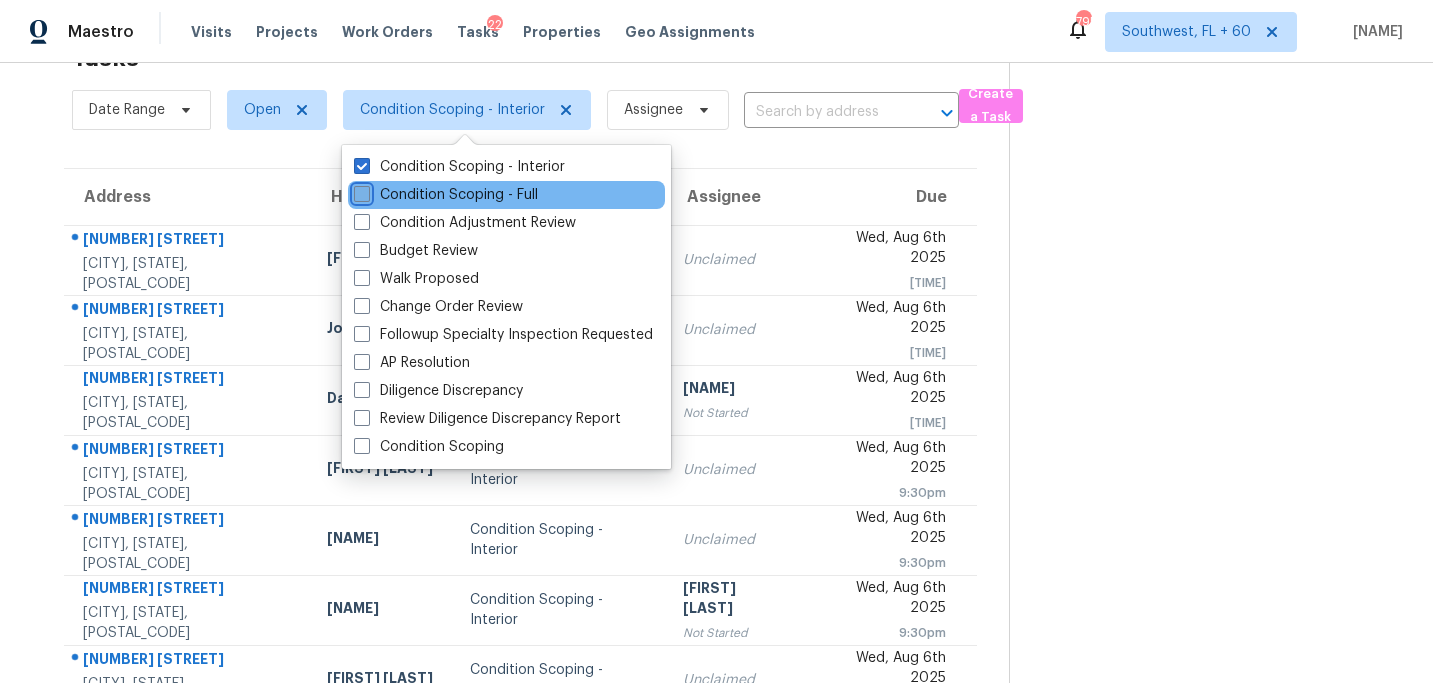 click on "Condition Scoping - Full" at bounding box center (360, 191) 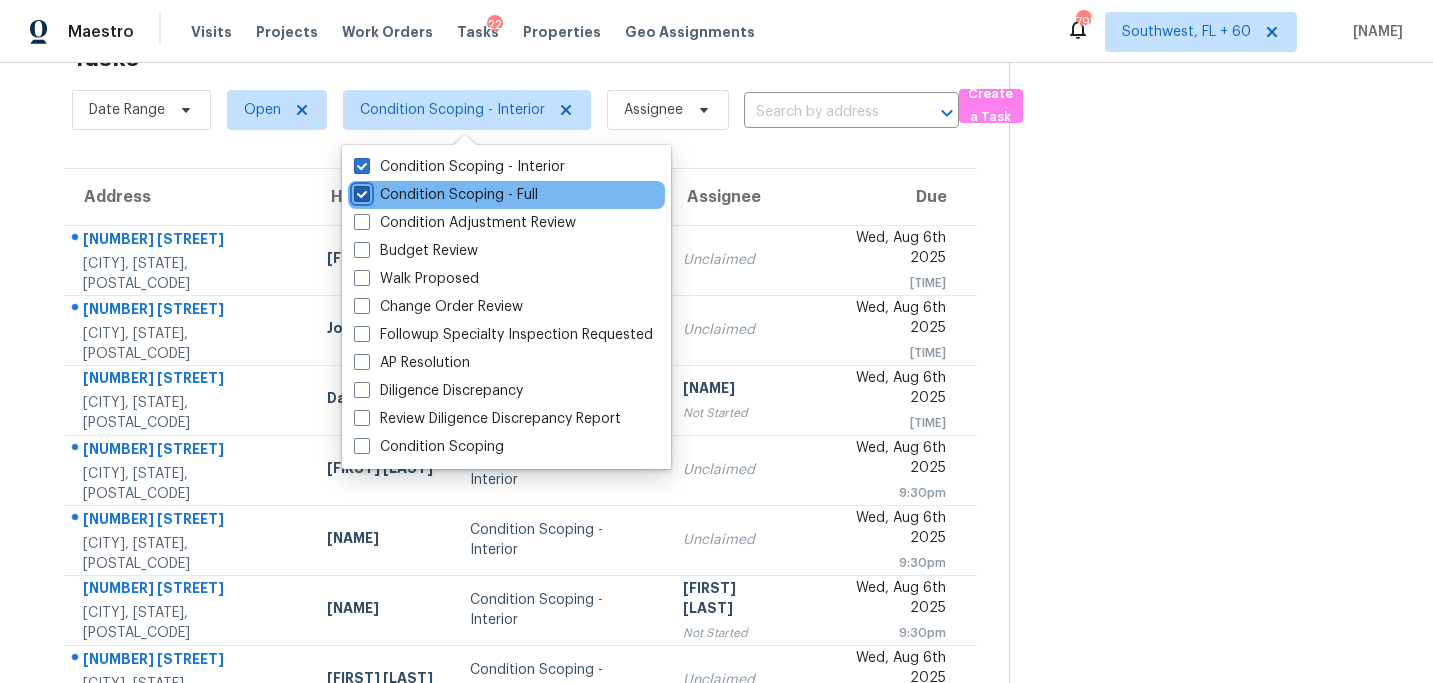 checkbox on "true" 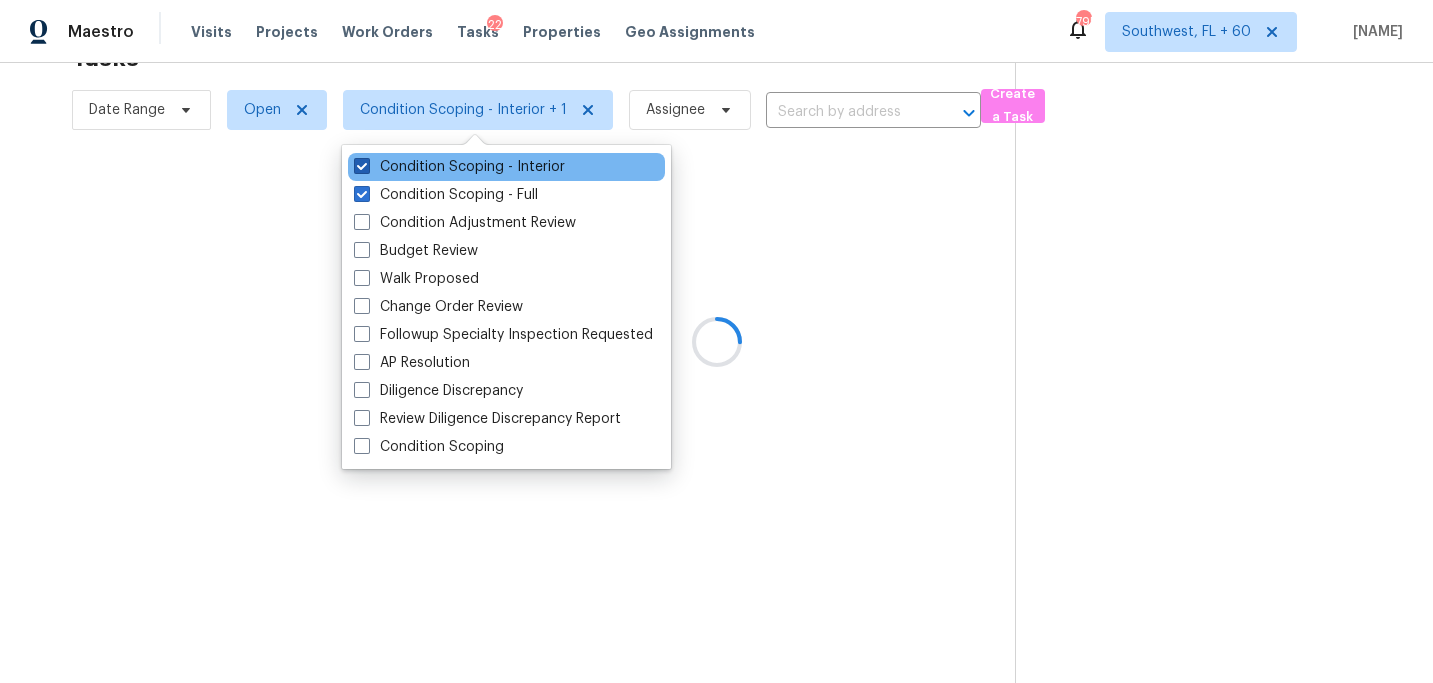 click on "Condition Scoping - Interior" at bounding box center [459, 167] 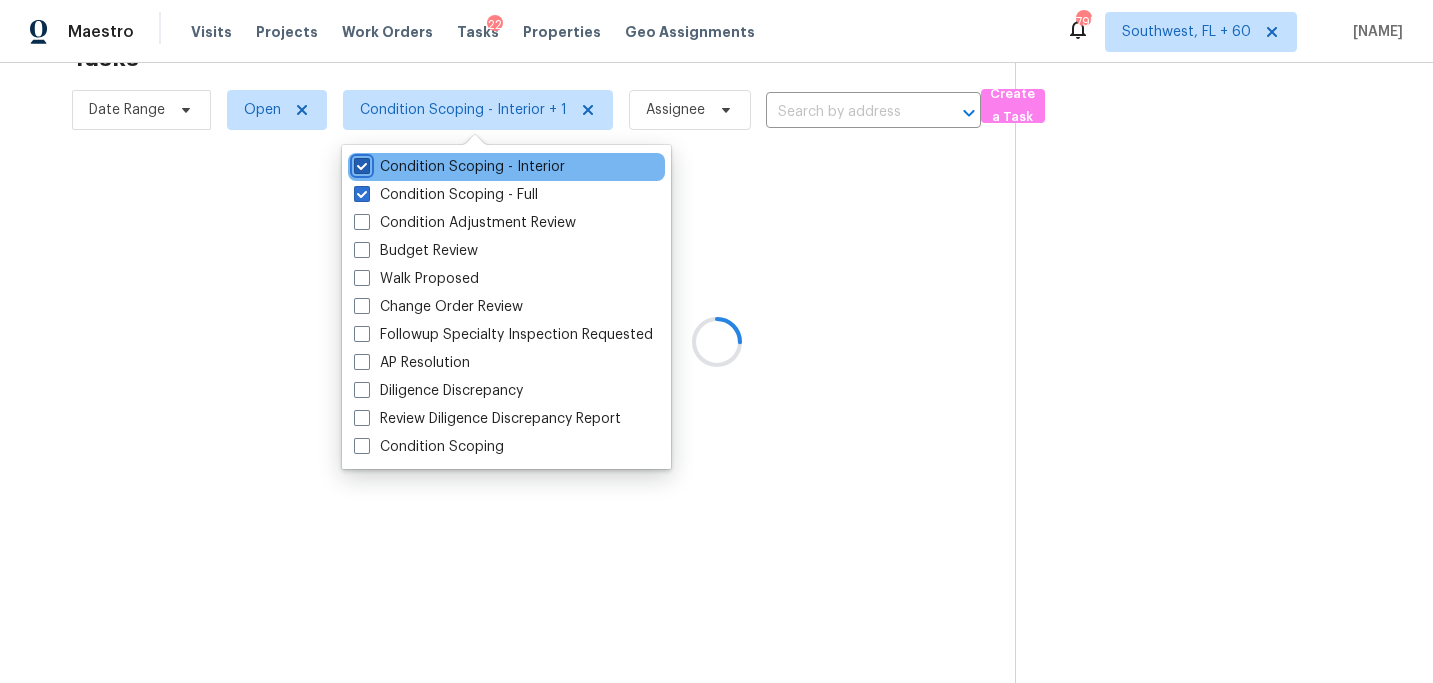 click on "Condition Scoping - Interior" at bounding box center [360, 163] 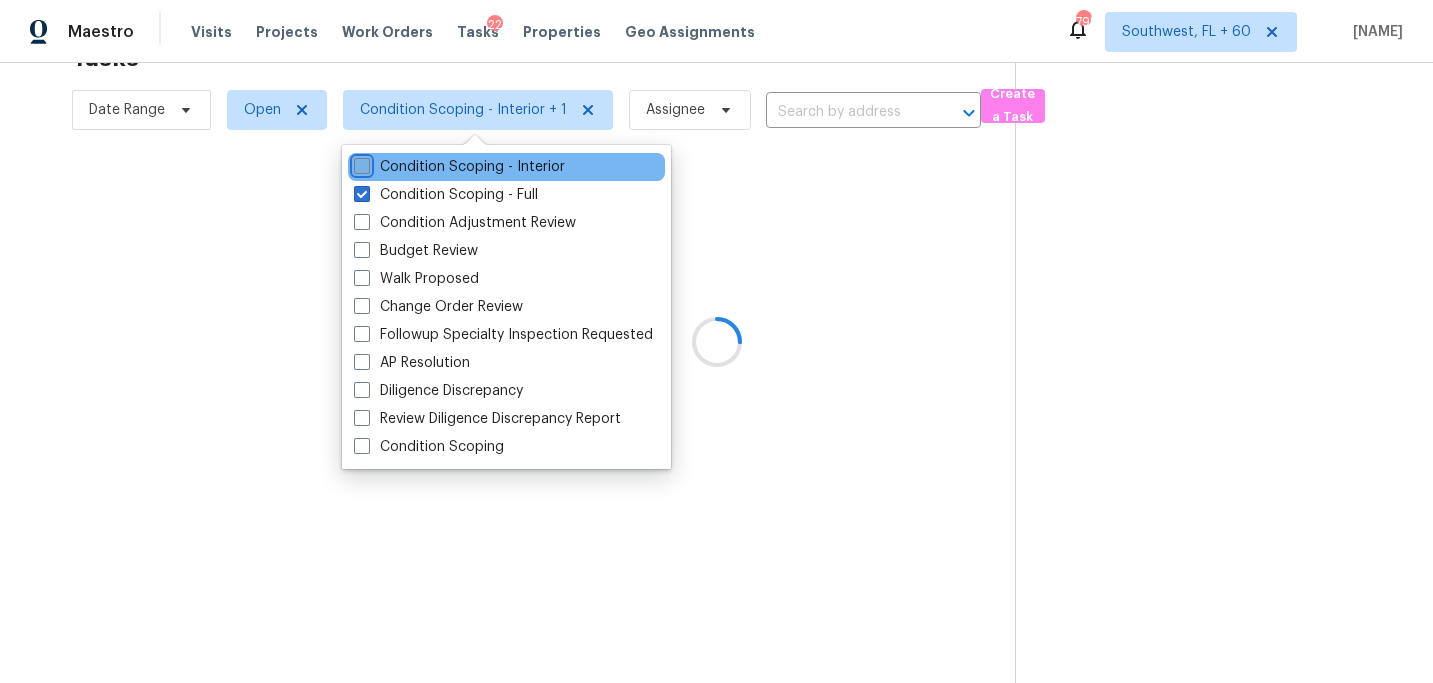 checkbox on "false" 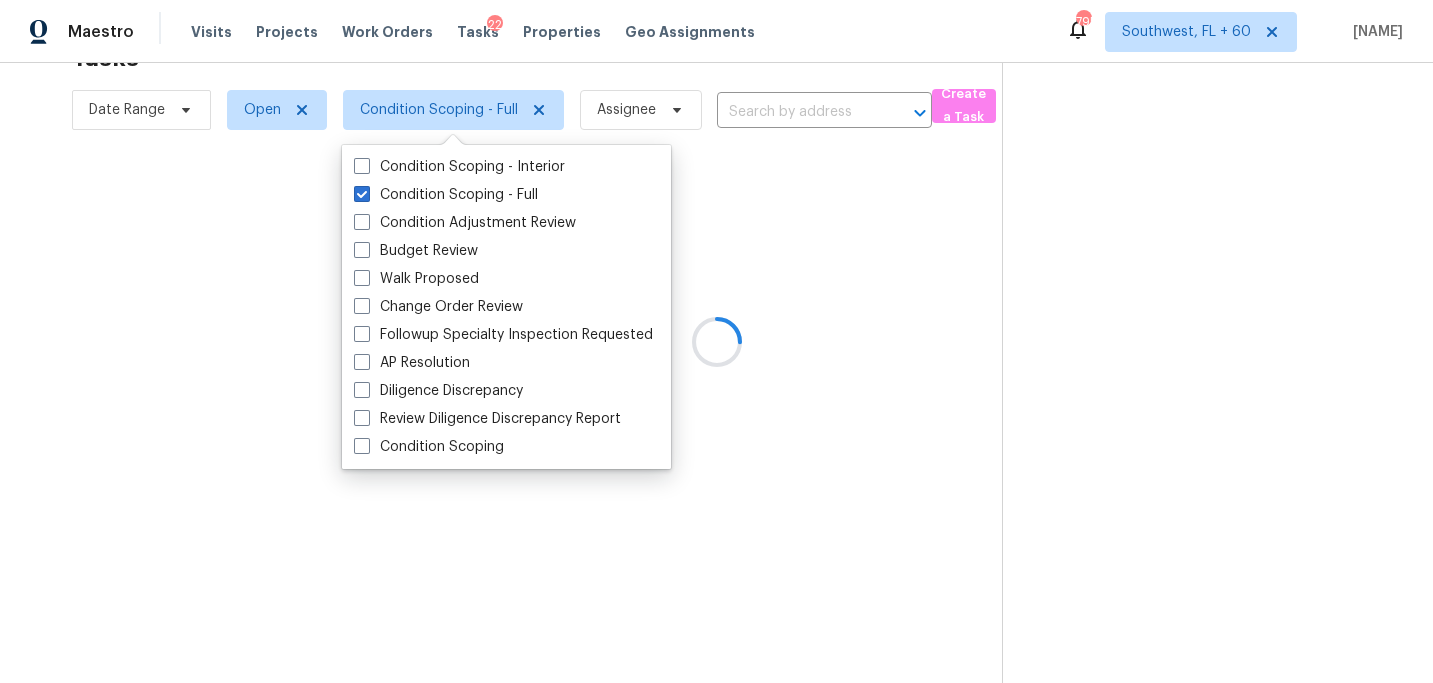 click at bounding box center (716, 341) 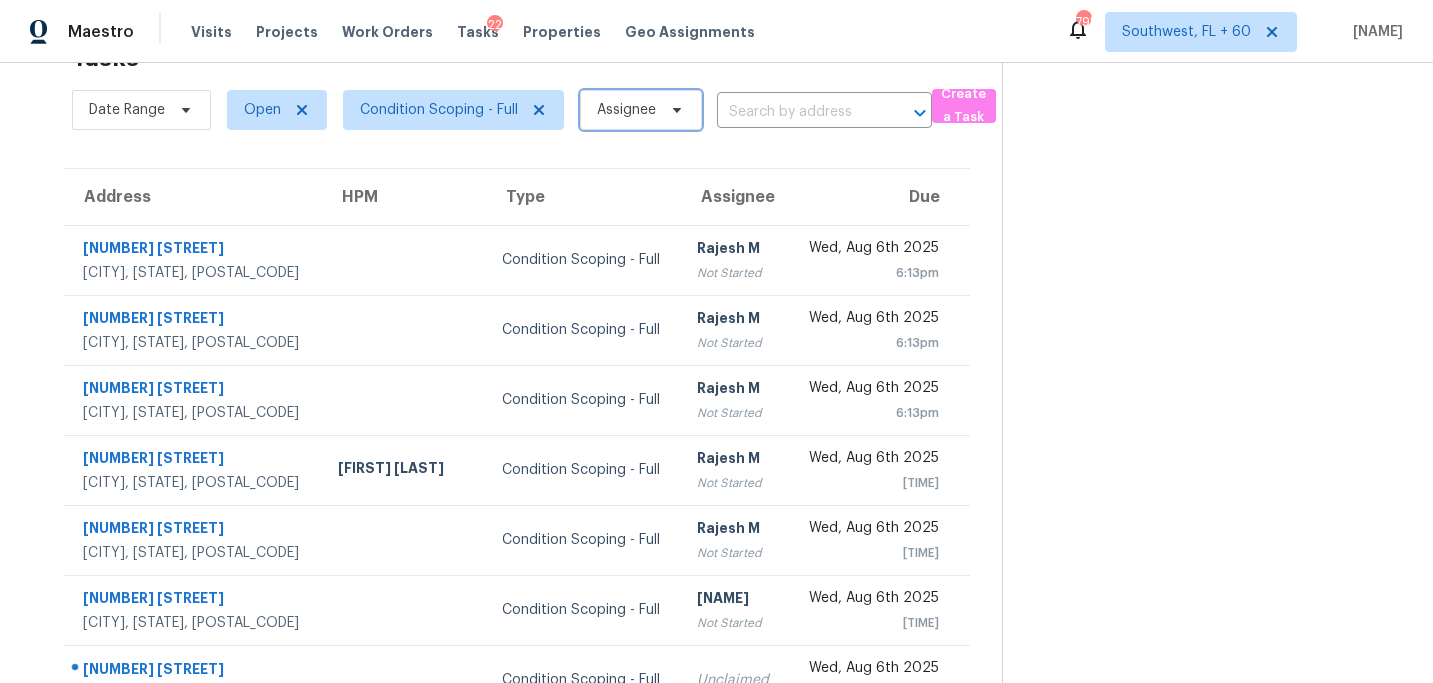 click on "Assignee" at bounding box center (626, 110) 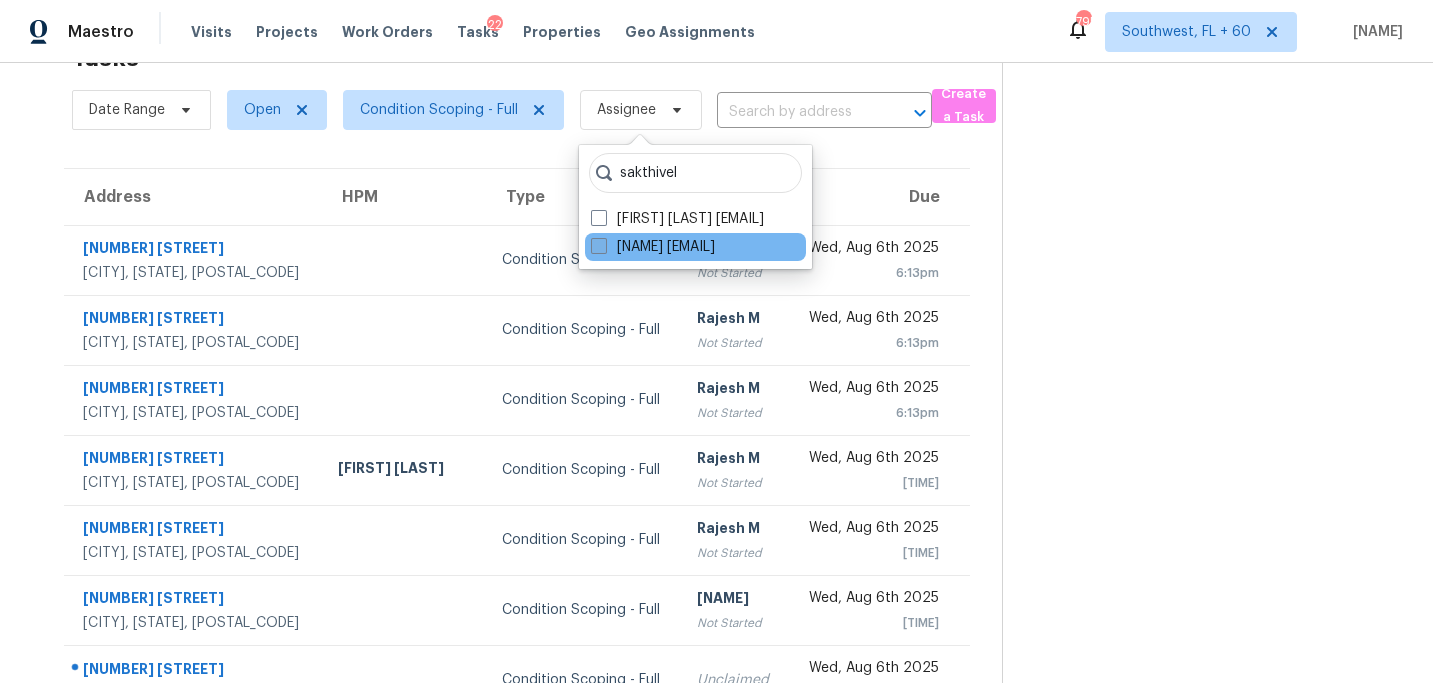 type on "sakthivel" 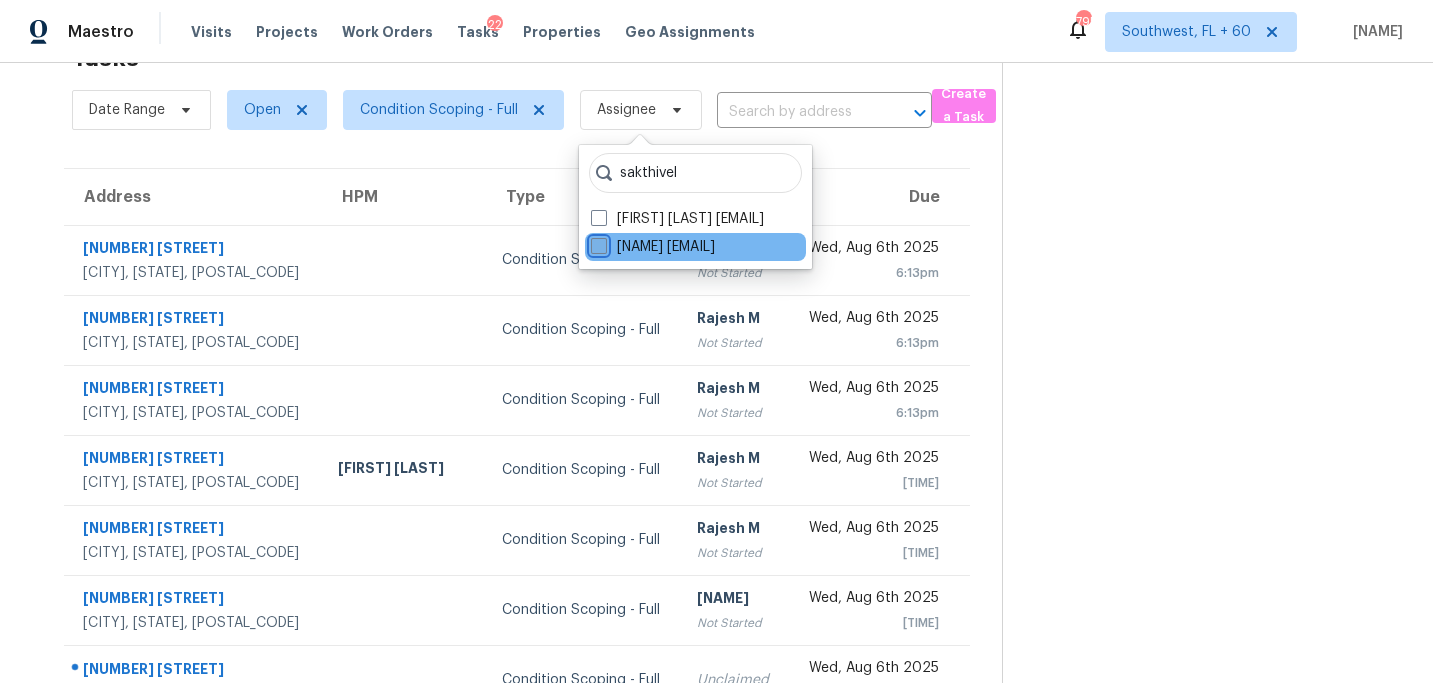 click on "[NAME]
[EMAIL]" at bounding box center [597, 243] 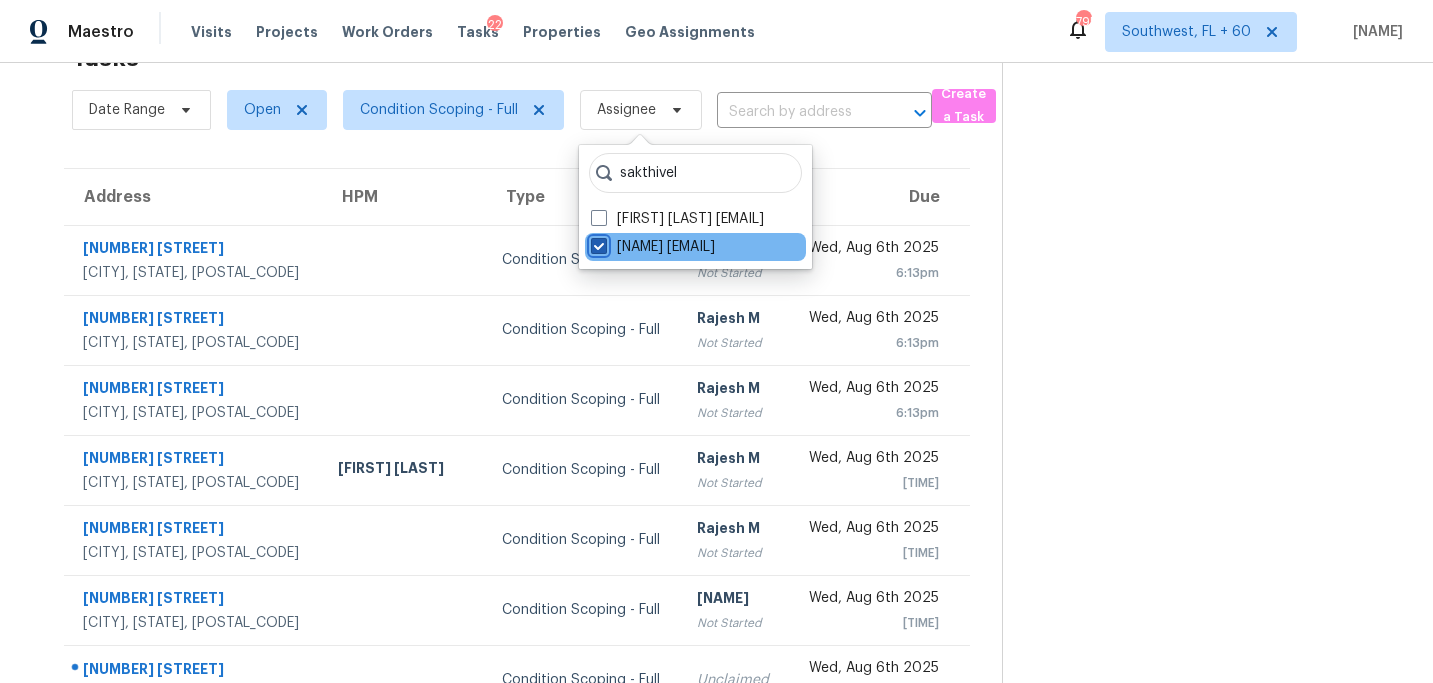 checkbox on "true" 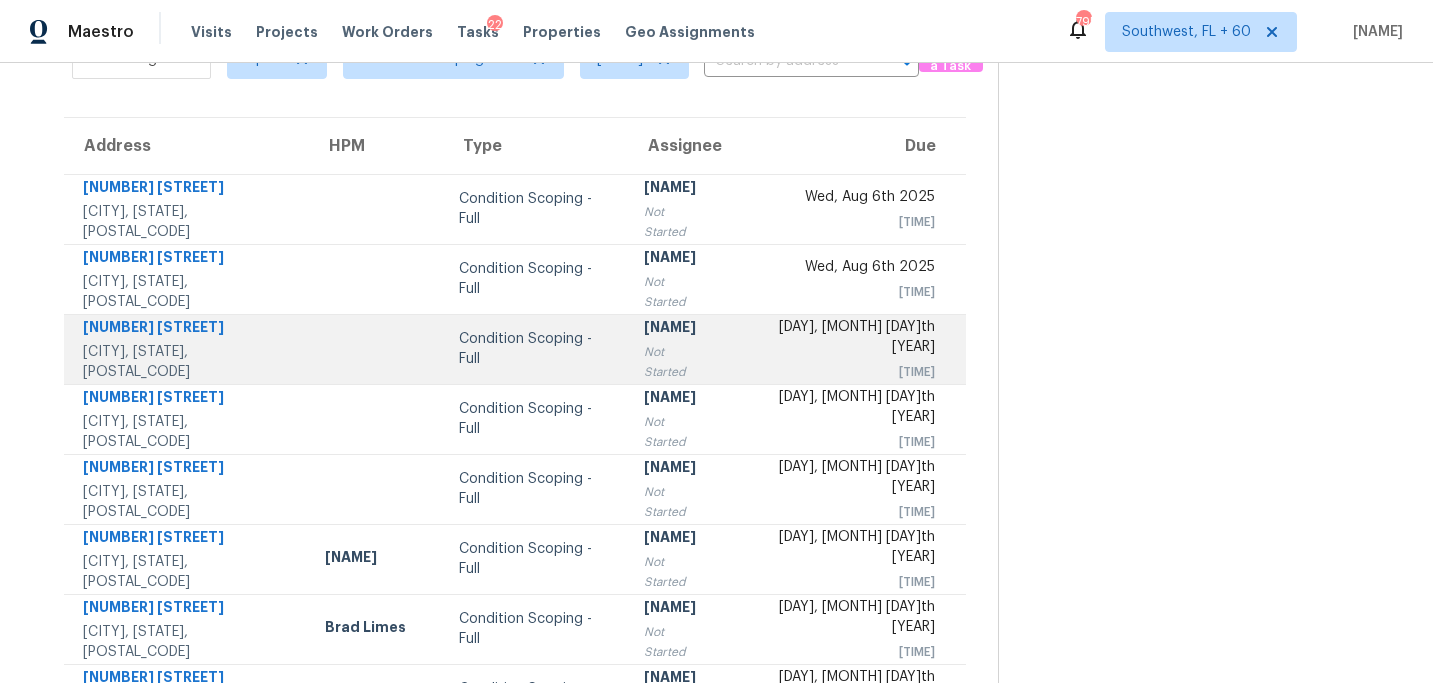 scroll, scrollTop: 0, scrollLeft: 0, axis: both 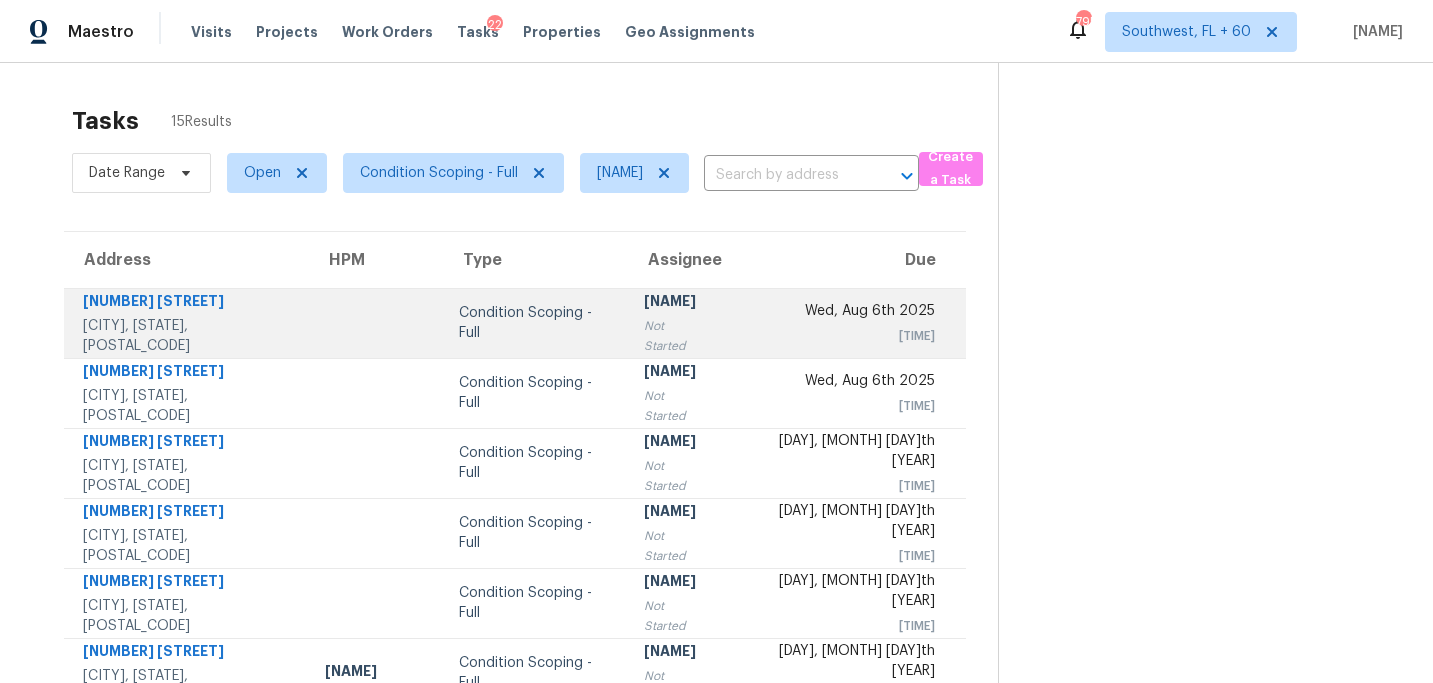 click on "[NAME]" at bounding box center (676, 303) 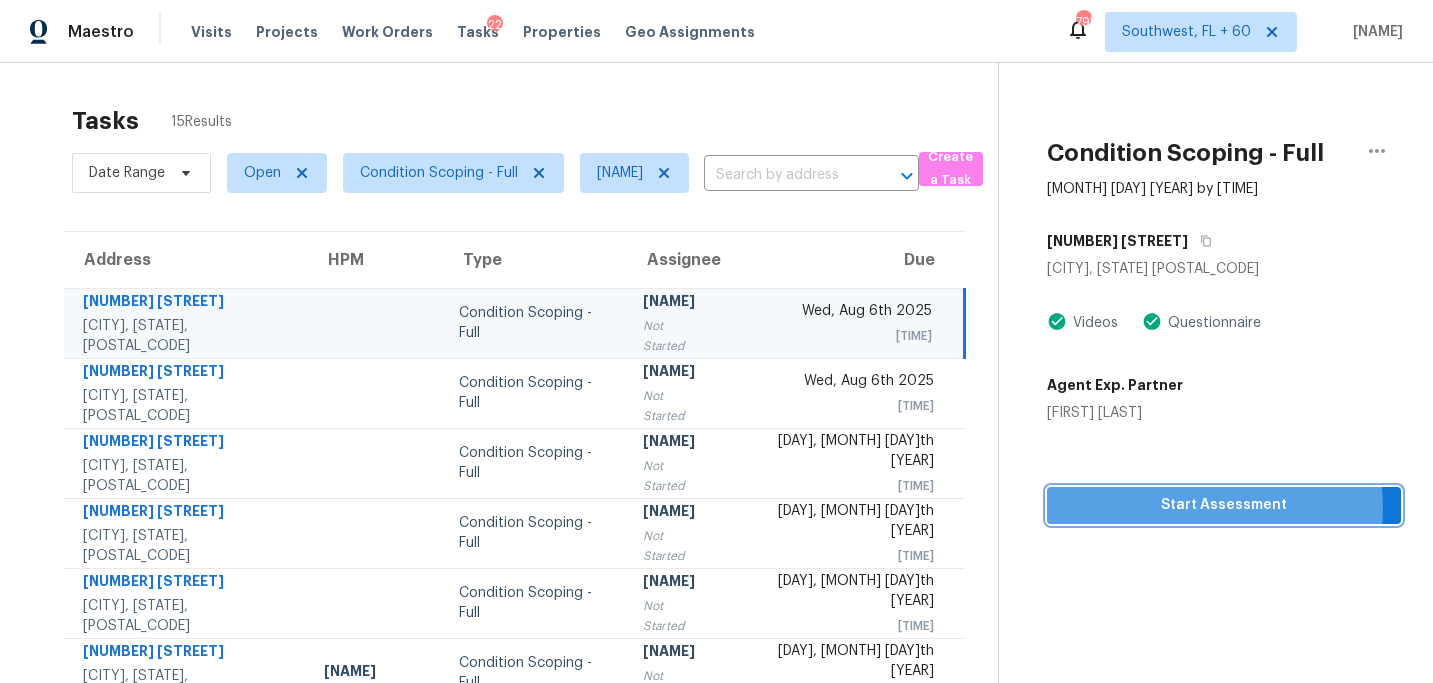 click on "Start Assessment" at bounding box center (1224, 505) 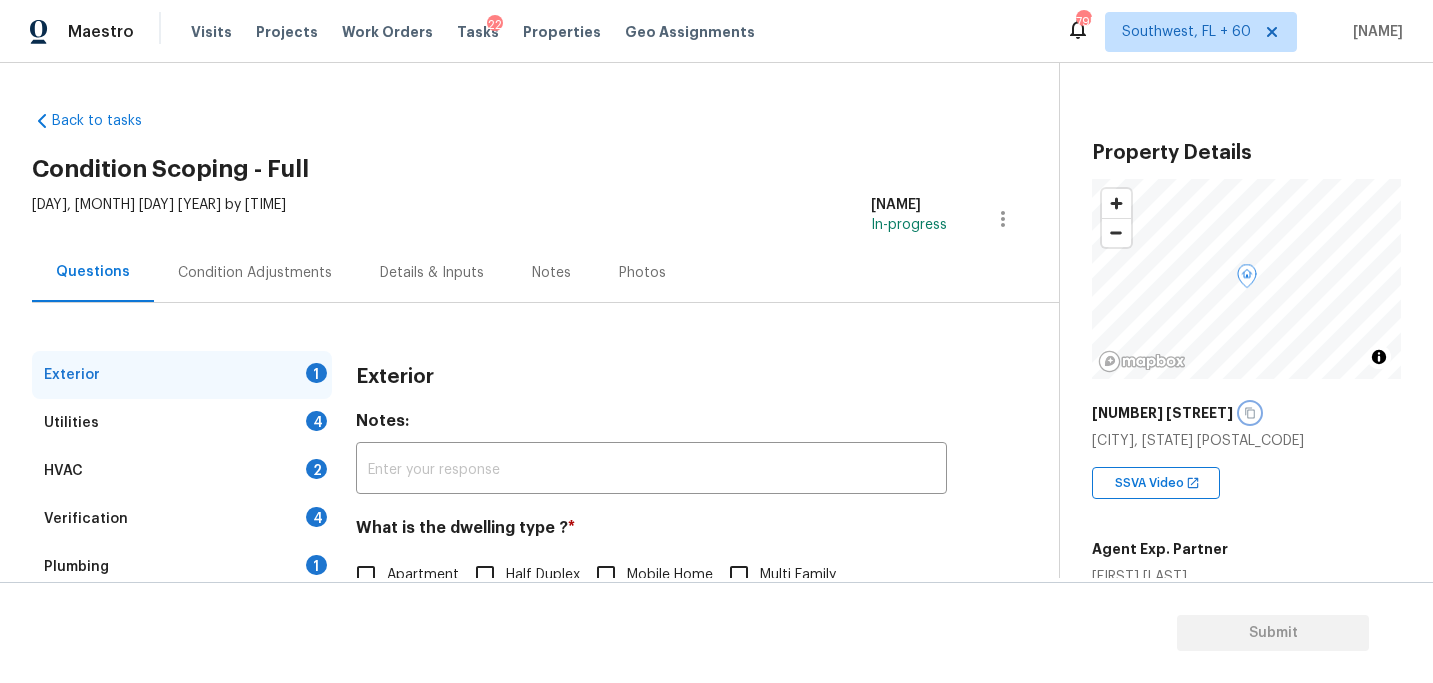 click 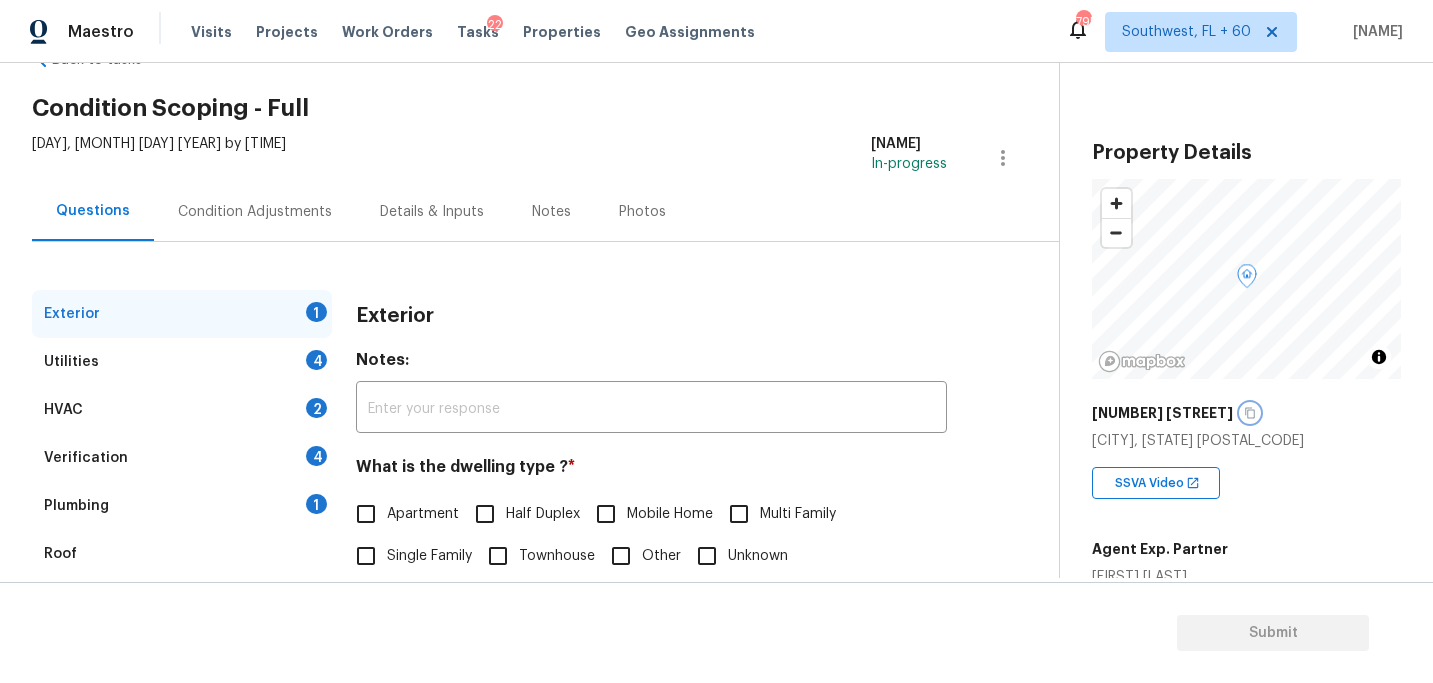 scroll, scrollTop: 69, scrollLeft: 0, axis: vertical 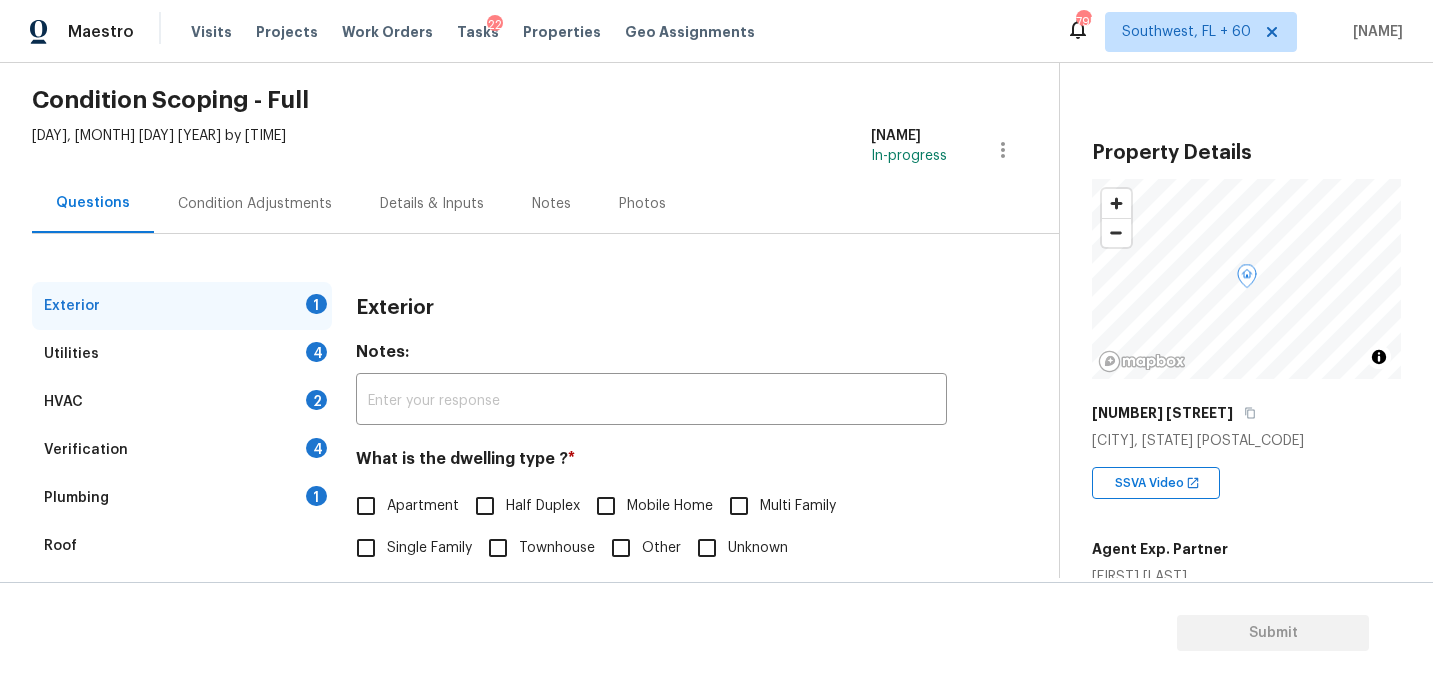 click on "Single Family" at bounding box center [429, 548] 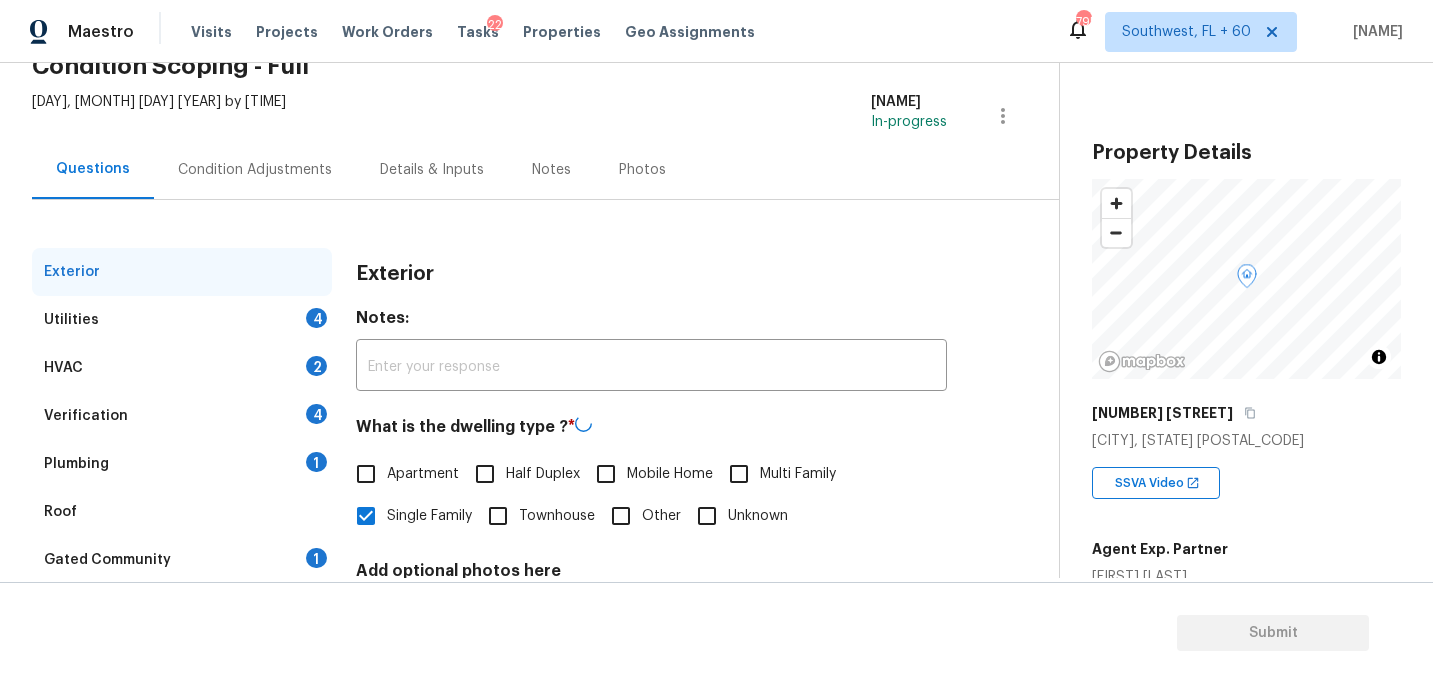 scroll, scrollTop: 132, scrollLeft: 0, axis: vertical 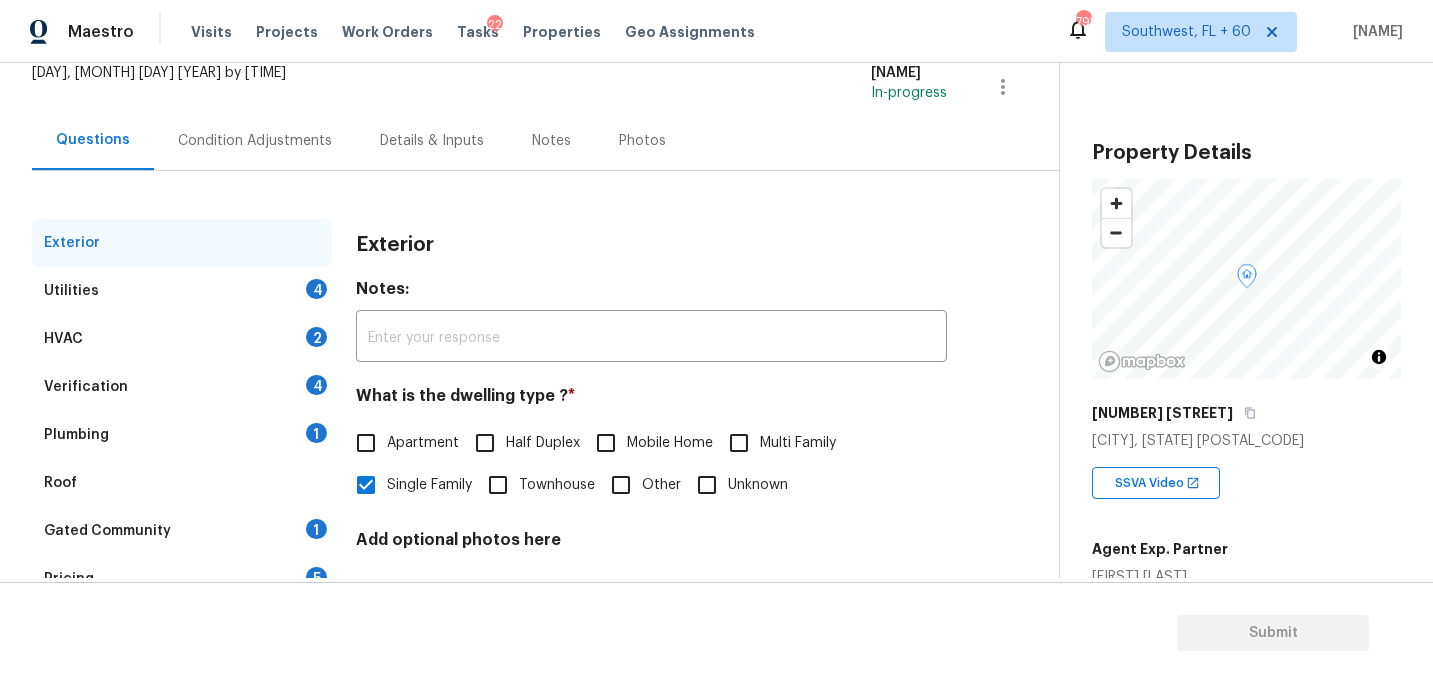 click on "Utilities 4" at bounding box center (182, 291) 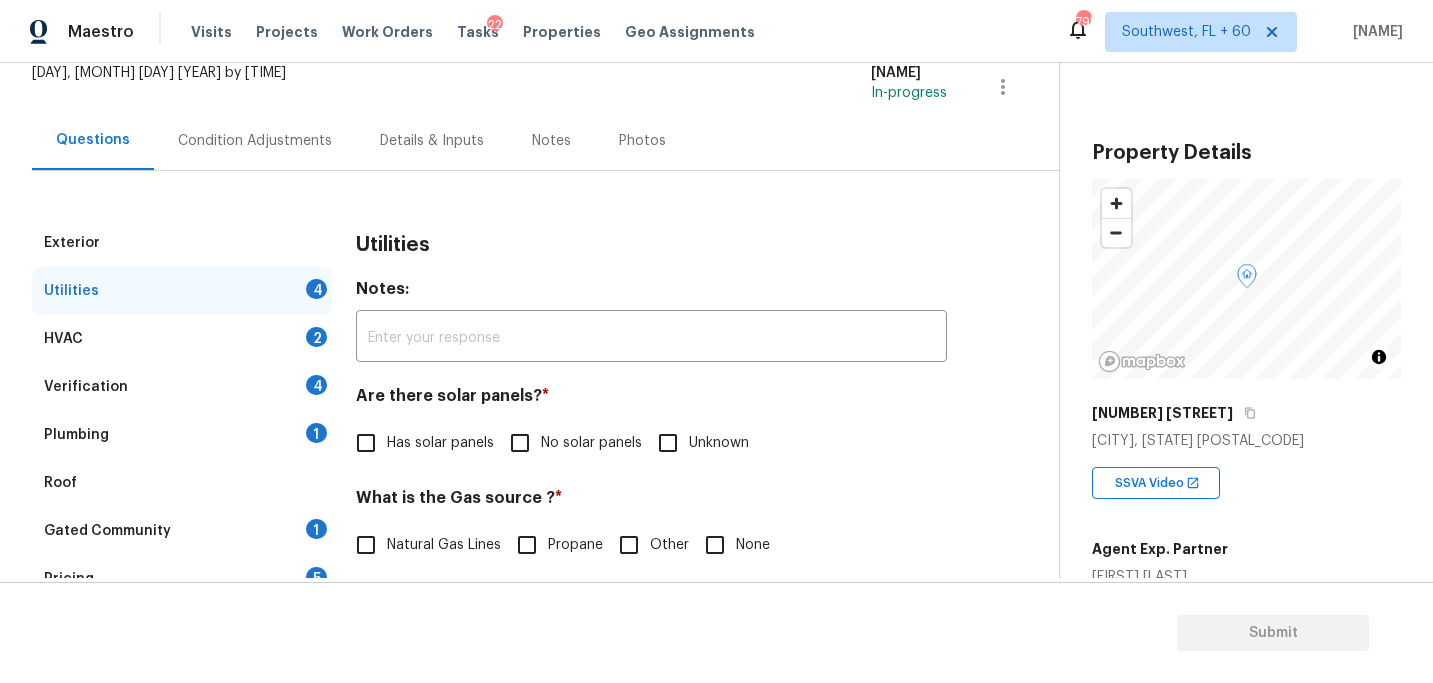 click on "No solar panels" at bounding box center (591, 443) 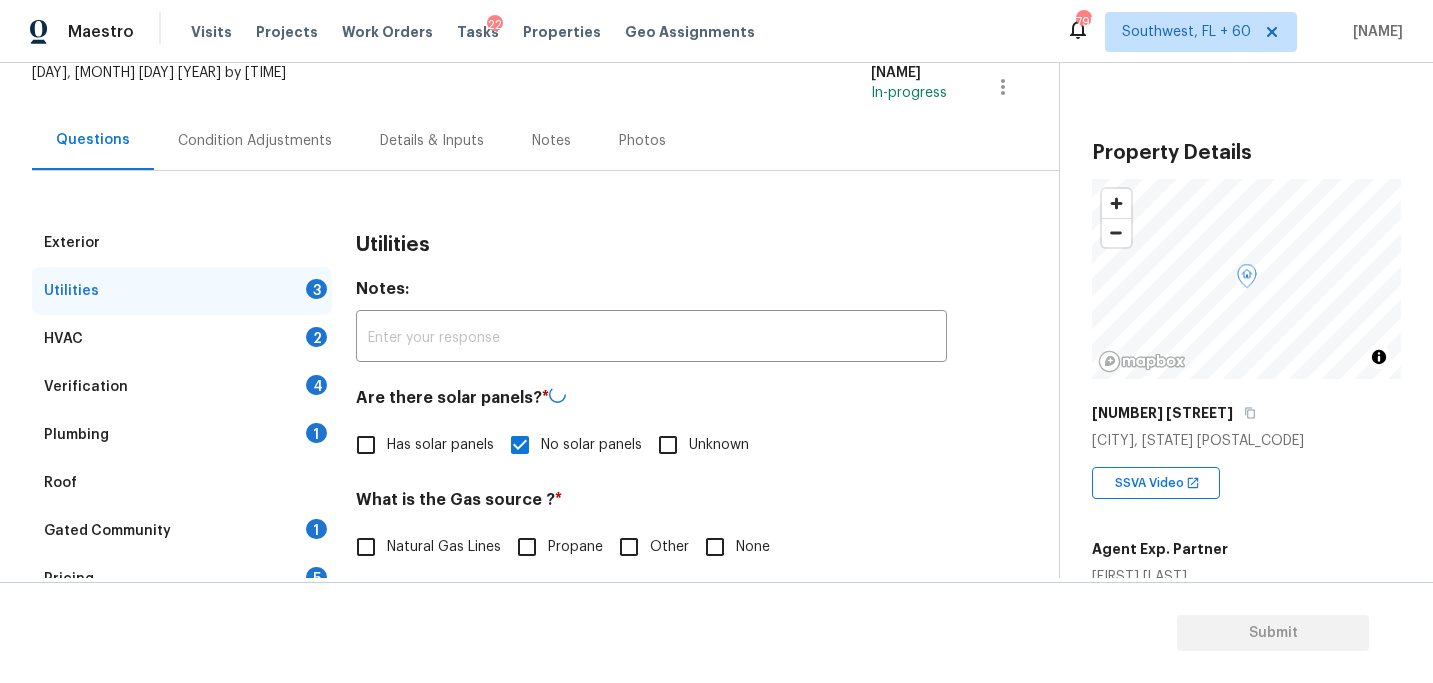 click on "Has solar panels" at bounding box center [440, 445] 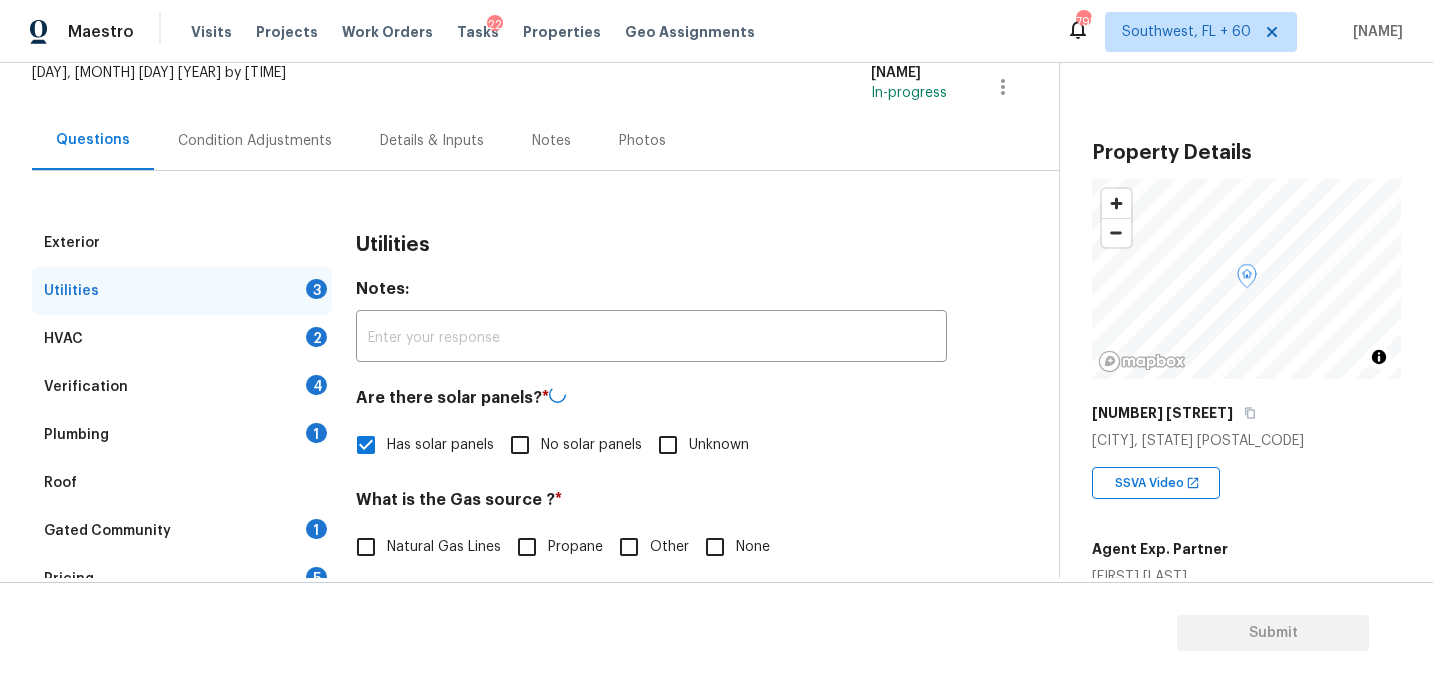 scroll, scrollTop: 822, scrollLeft: 0, axis: vertical 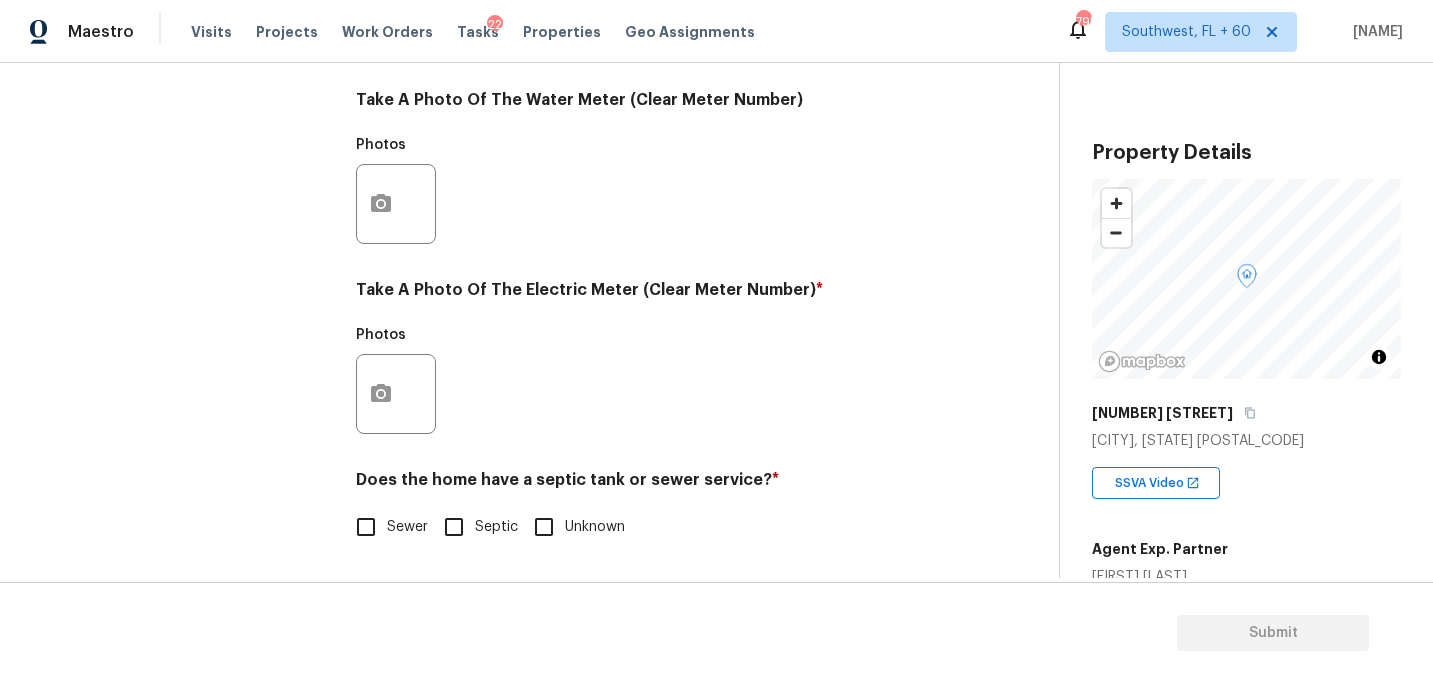 click on "Septic" at bounding box center (496, 527) 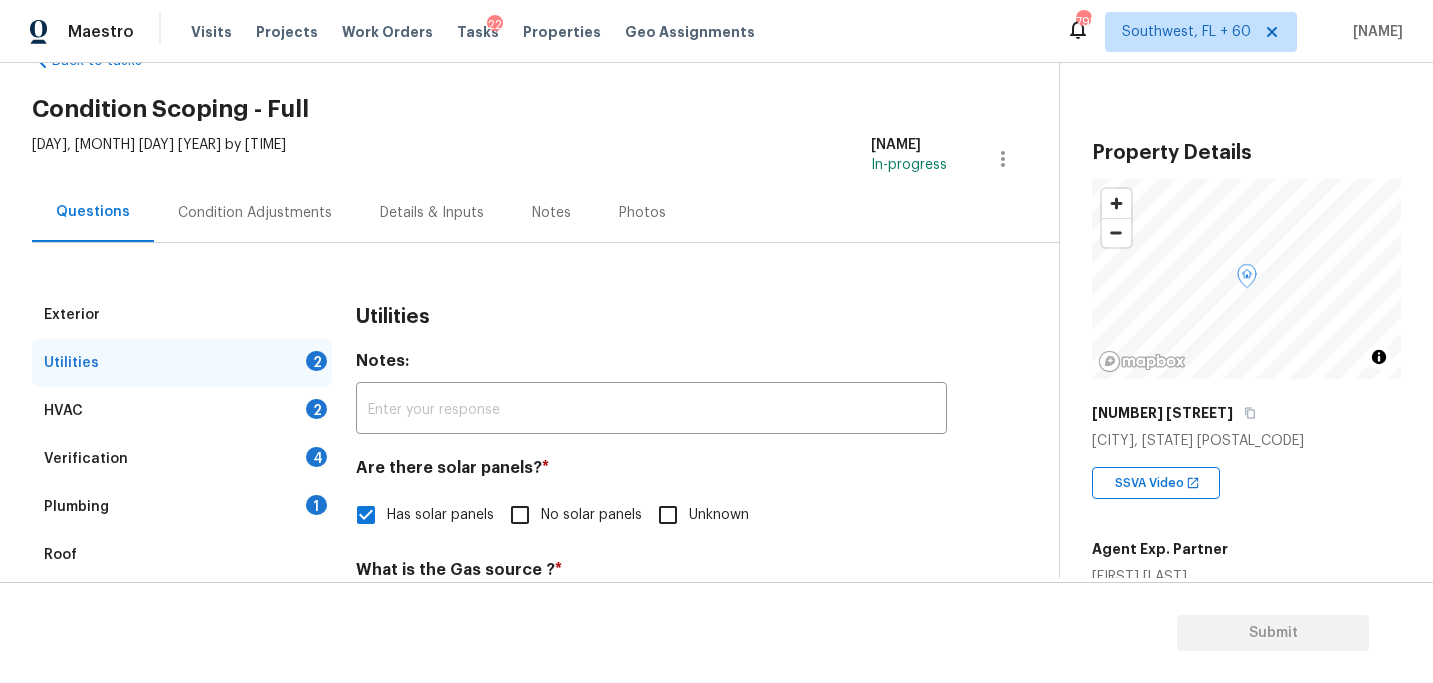 scroll, scrollTop: 0, scrollLeft: 0, axis: both 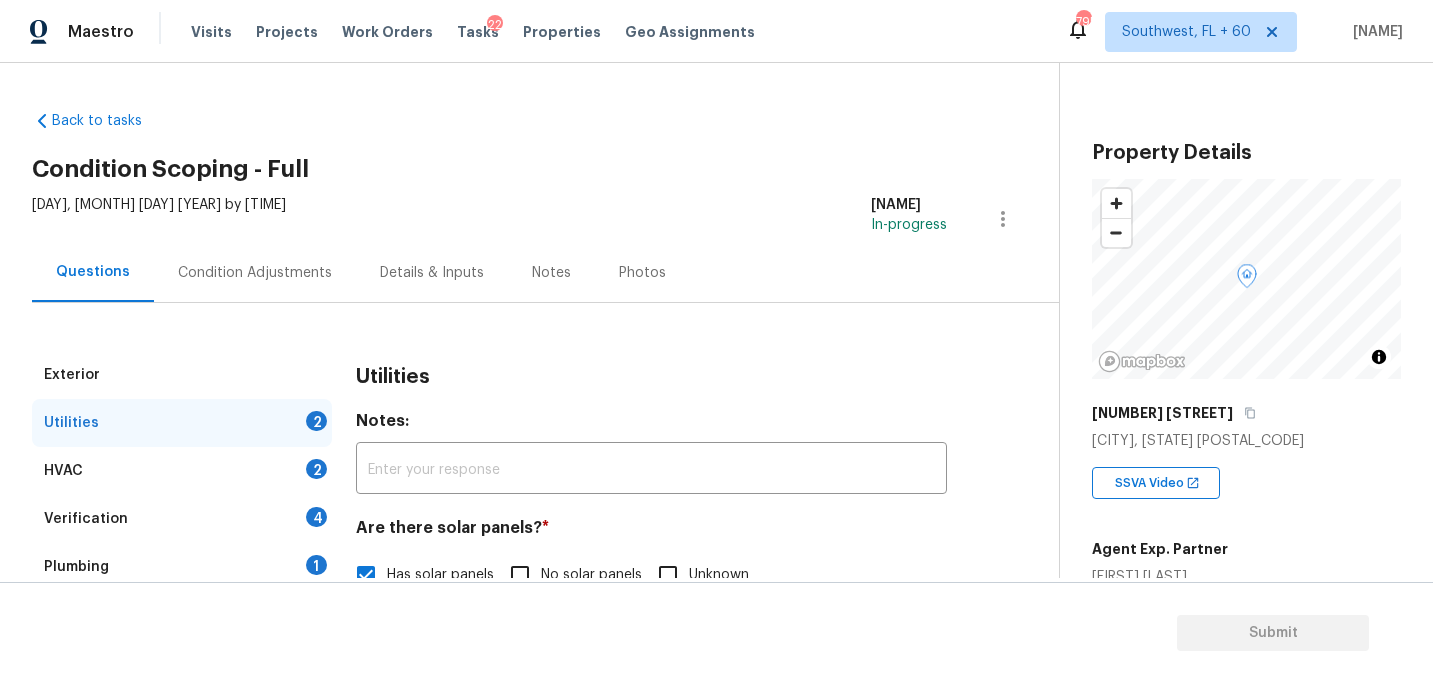 click on "Condition Adjustments" at bounding box center (255, 272) 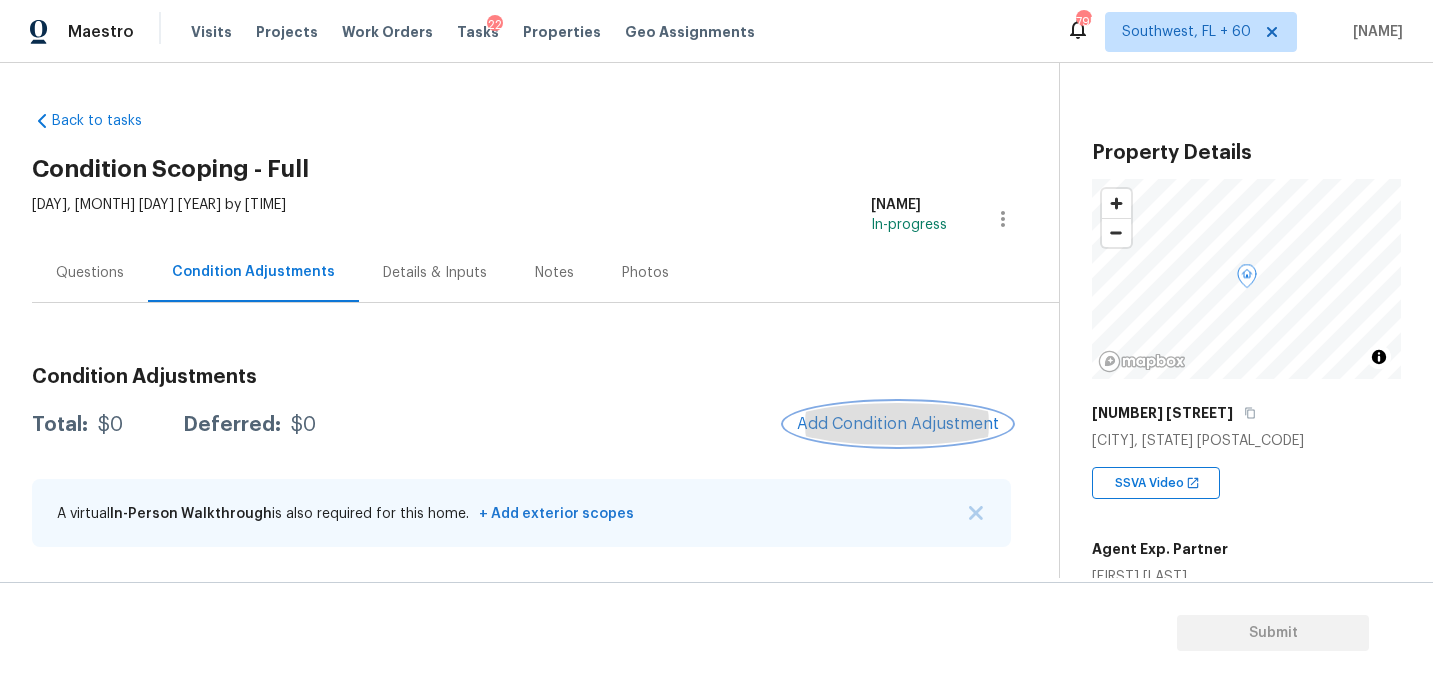 click on "Add Condition Adjustment" at bounding box center (898, 424) 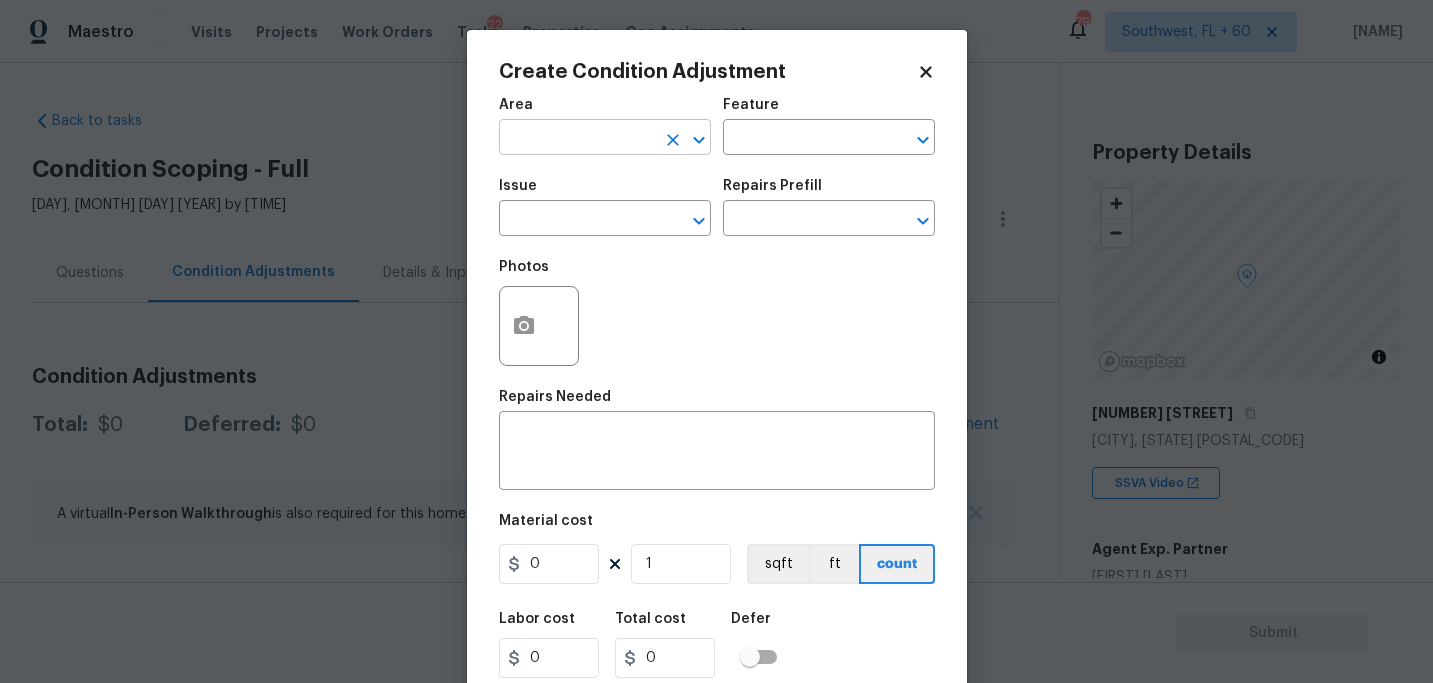 click at bounding box center (577, 139) 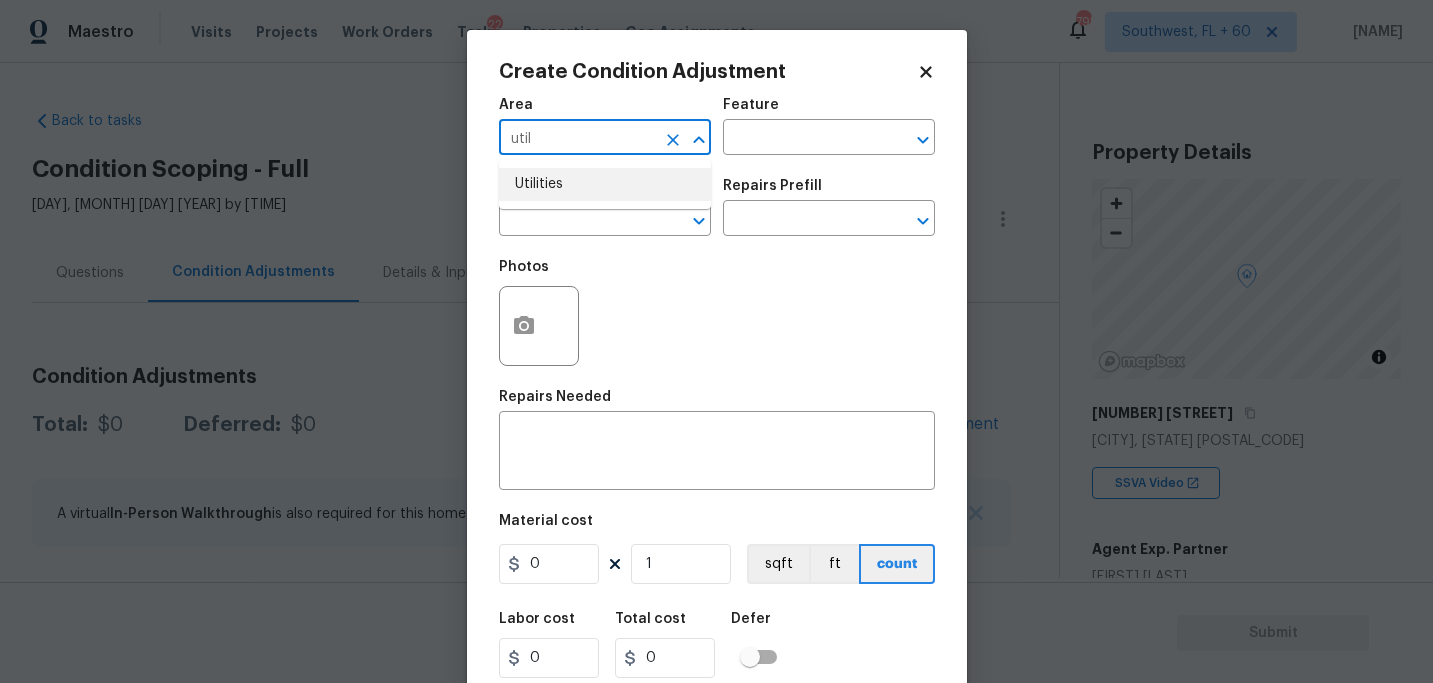 click on "Utilities" at bounding box center (605, 184) 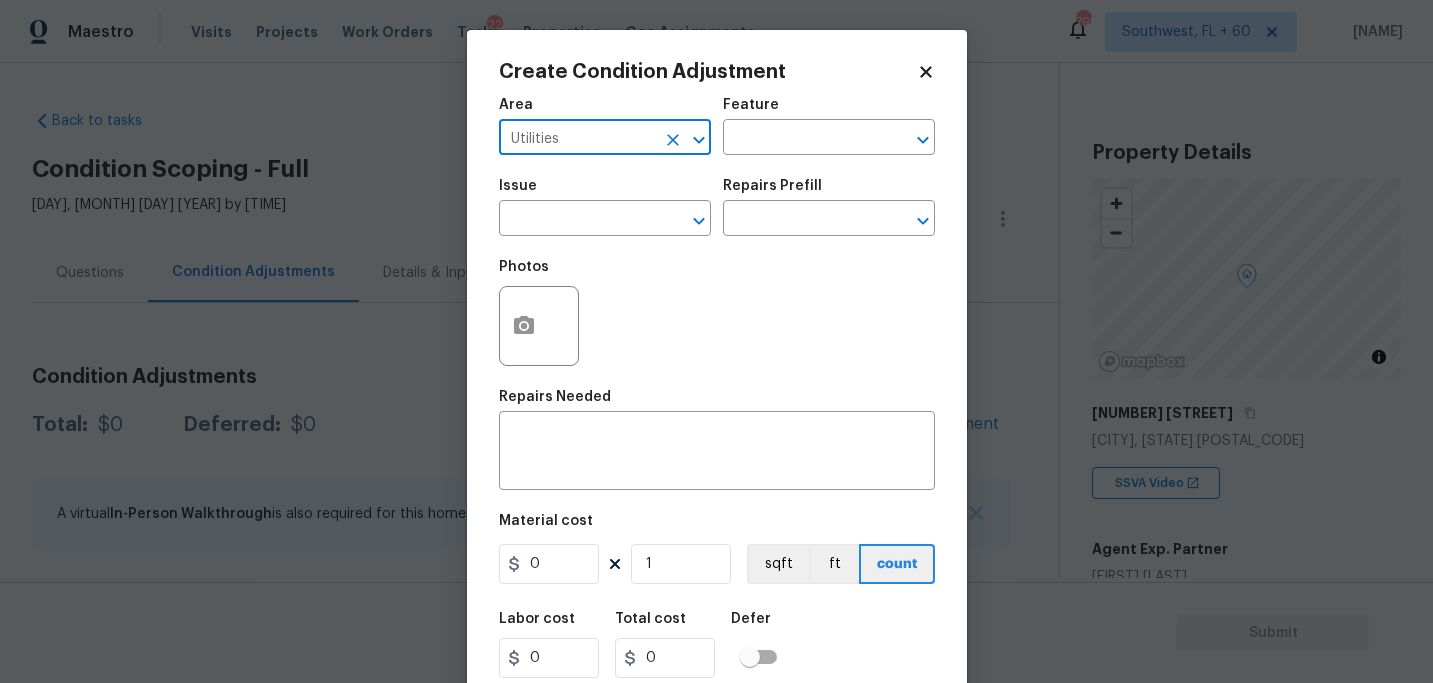 type on "Utilities" 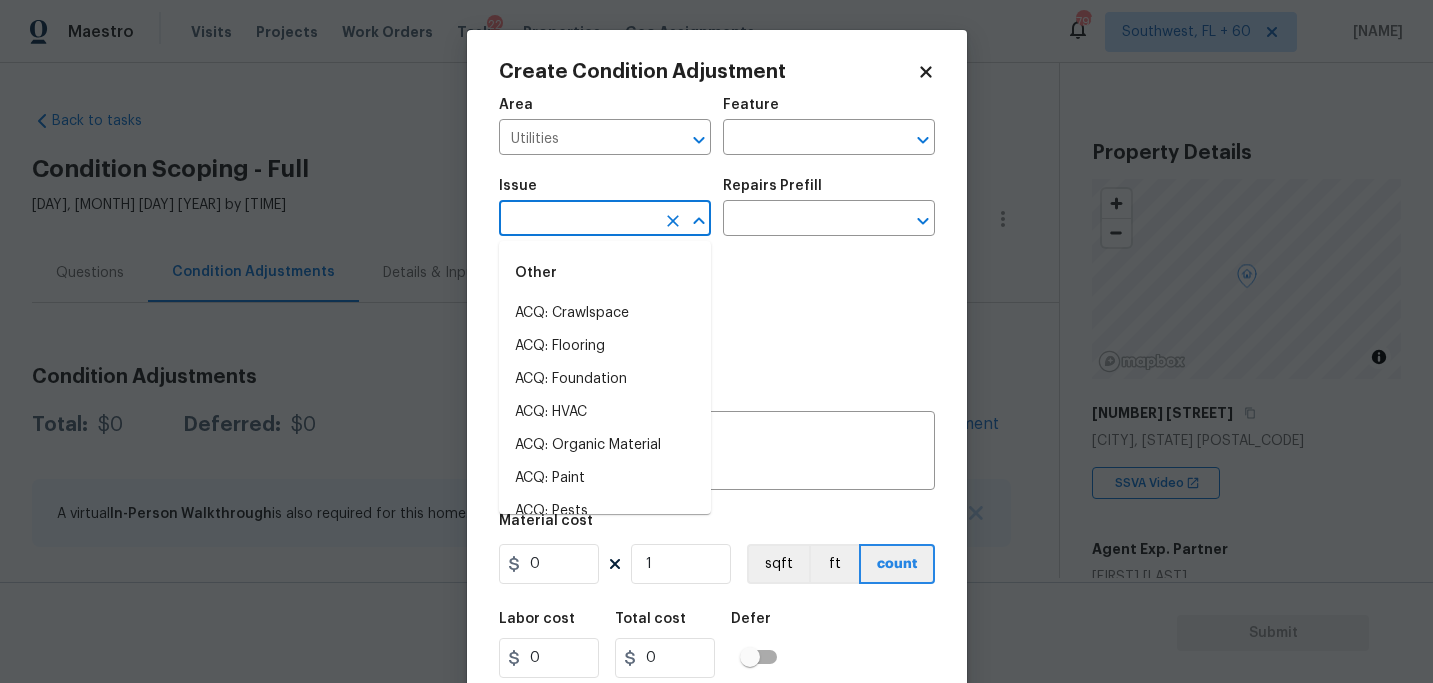click at bounding box center (577, 220) 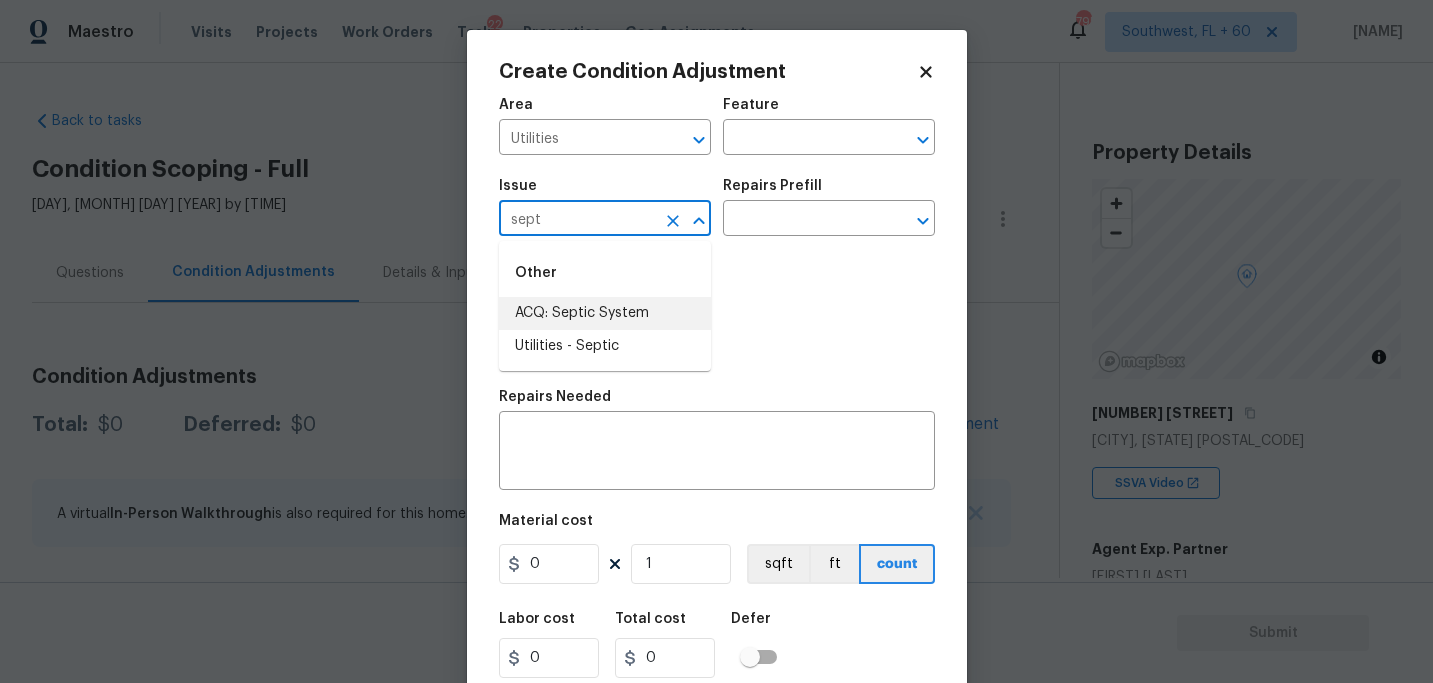click on "ACQ: Septic System" at bounding box center [605, 313] 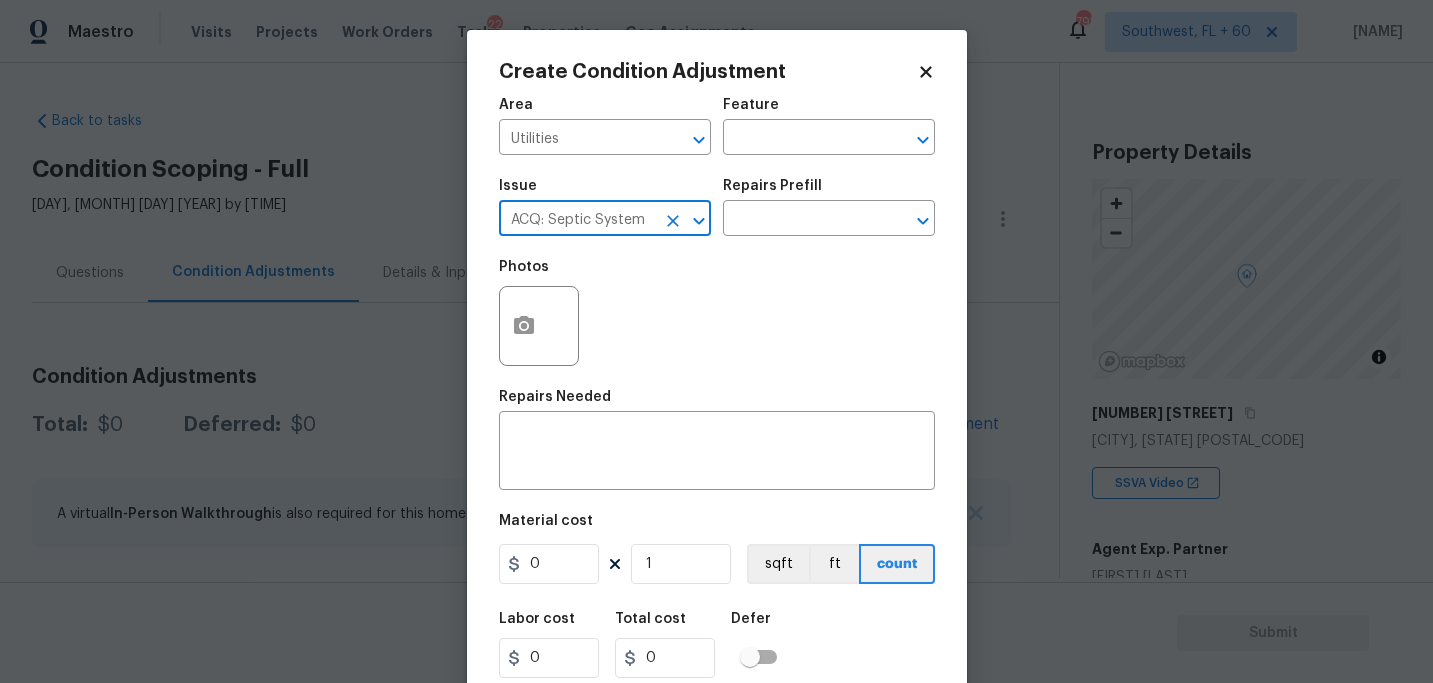 type on "ACQ: Septic System" 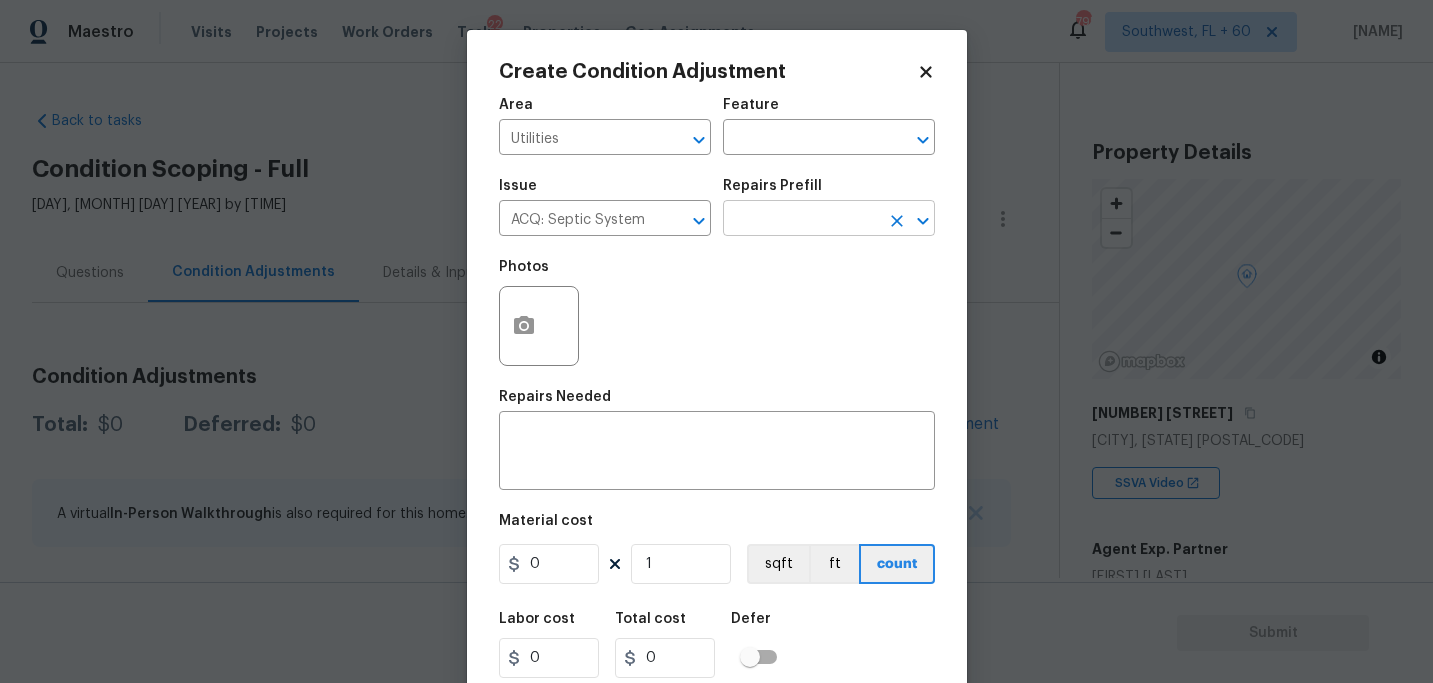 click at bounding box center (801, 220) 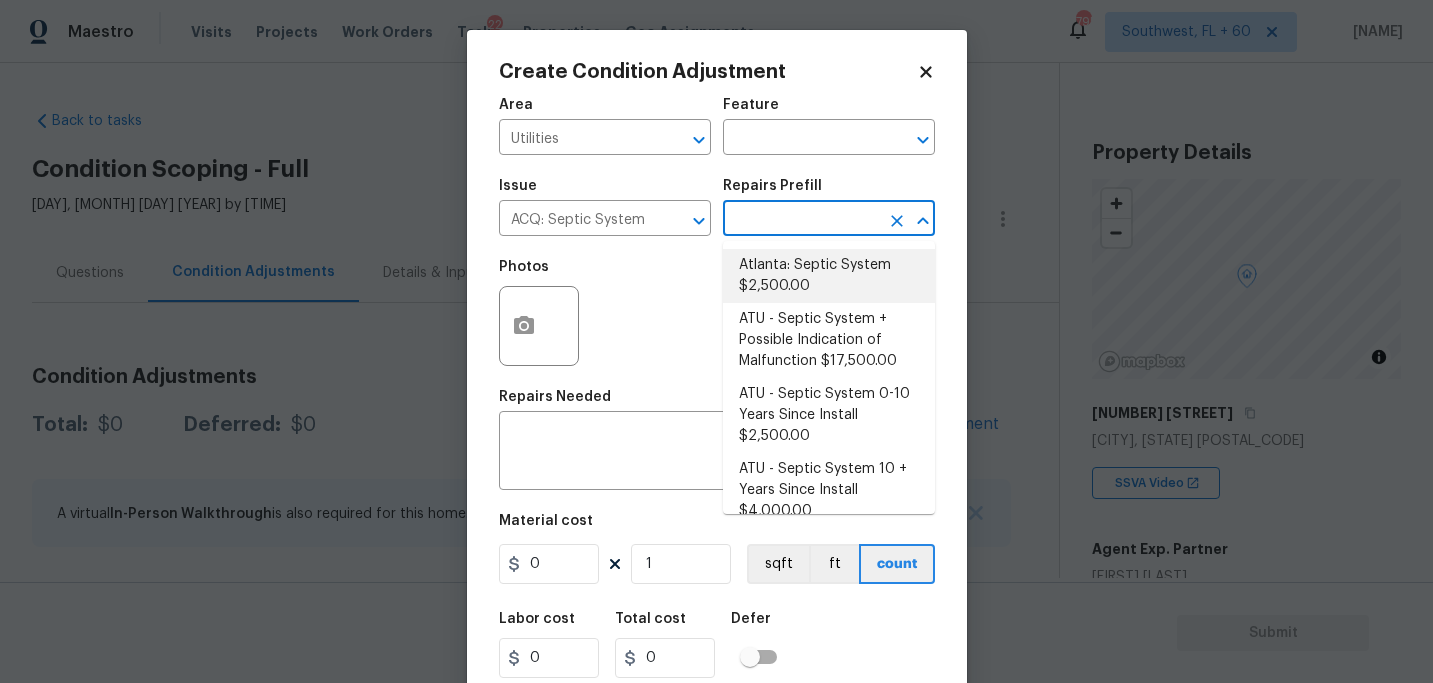 click on "Atlanta: Septic System $2,500.00" at bounding box center [829, 276] 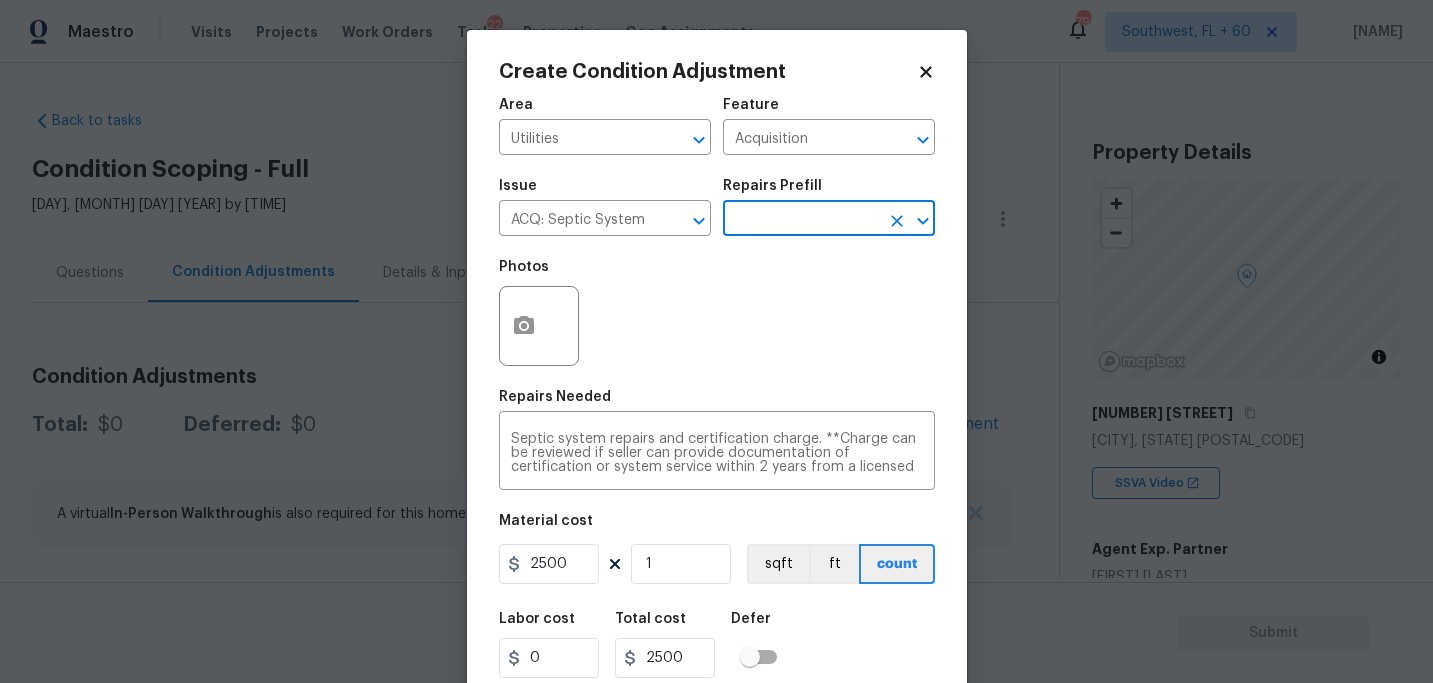 scroll, scrollTop: 64, scrollLeft: 0, axis: vertical 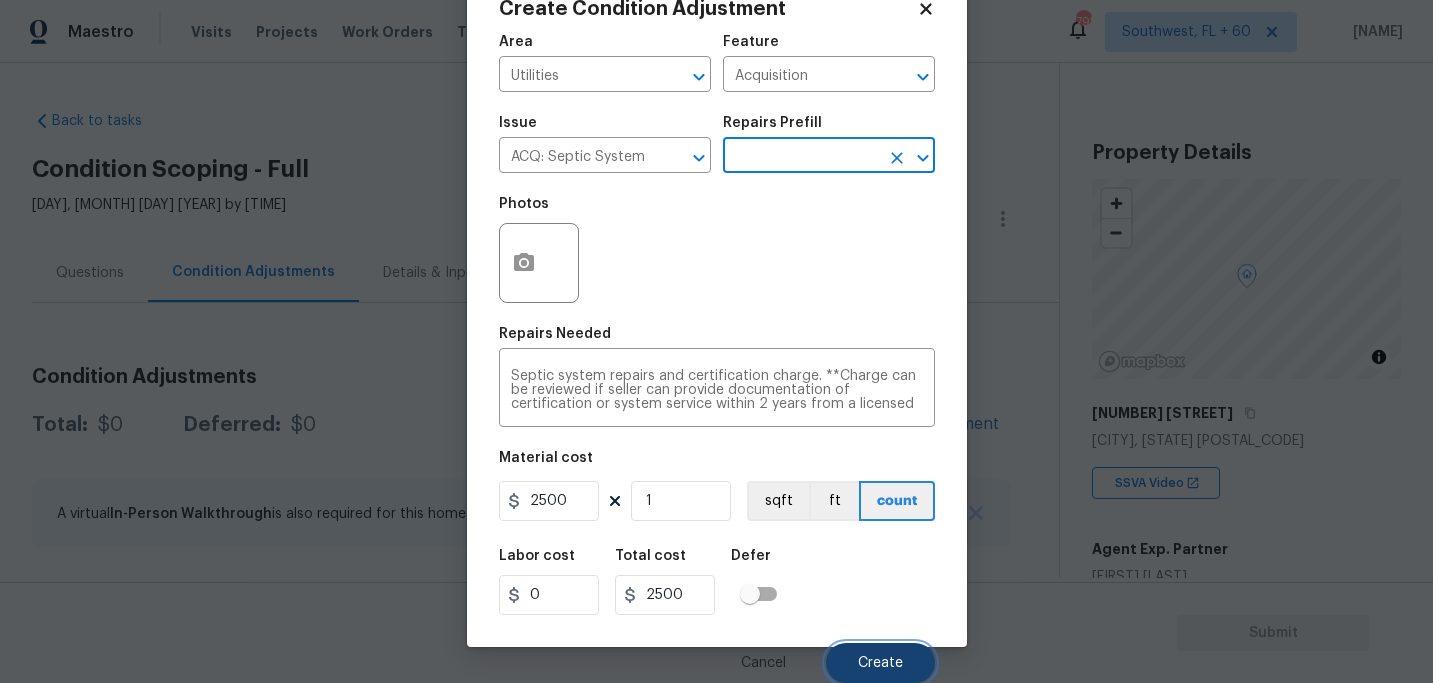 click on "Create" at bounding box center [880, 663] 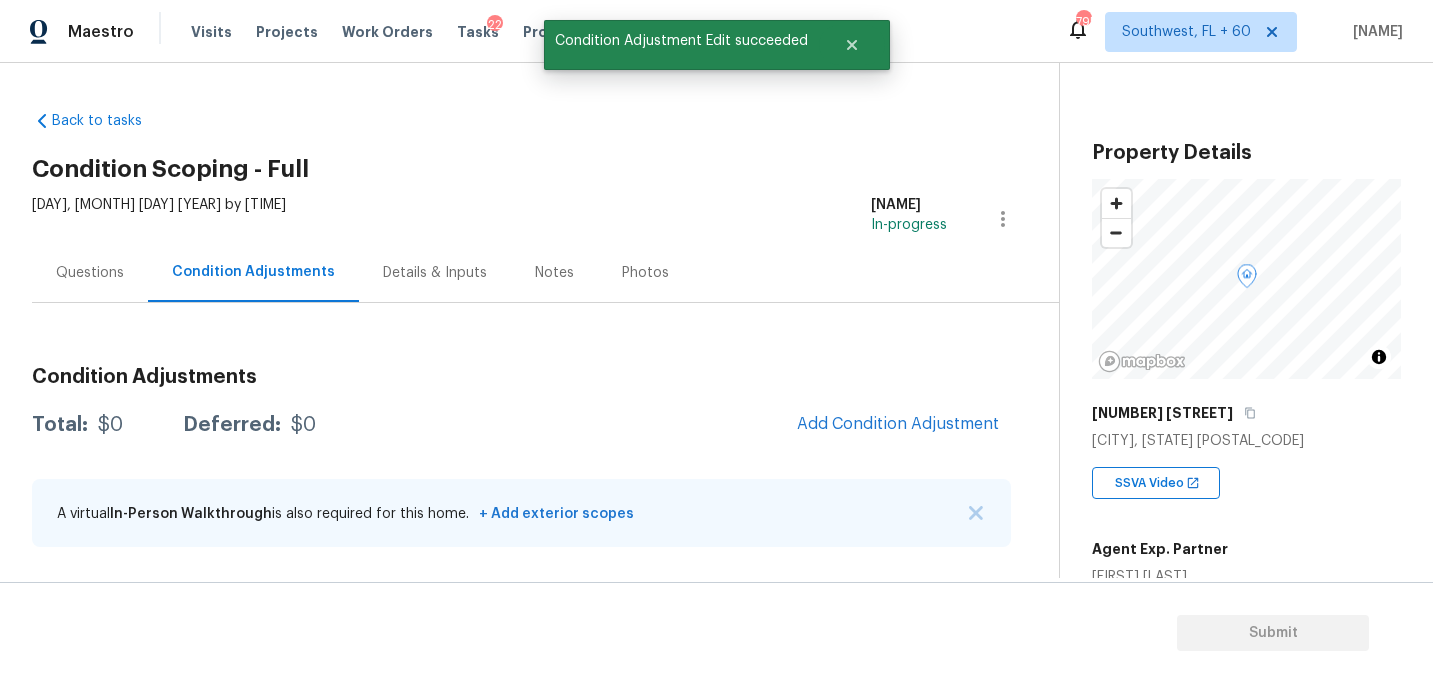scroll, scrollTop: 57, scrollLeft: 0, axis: vertical 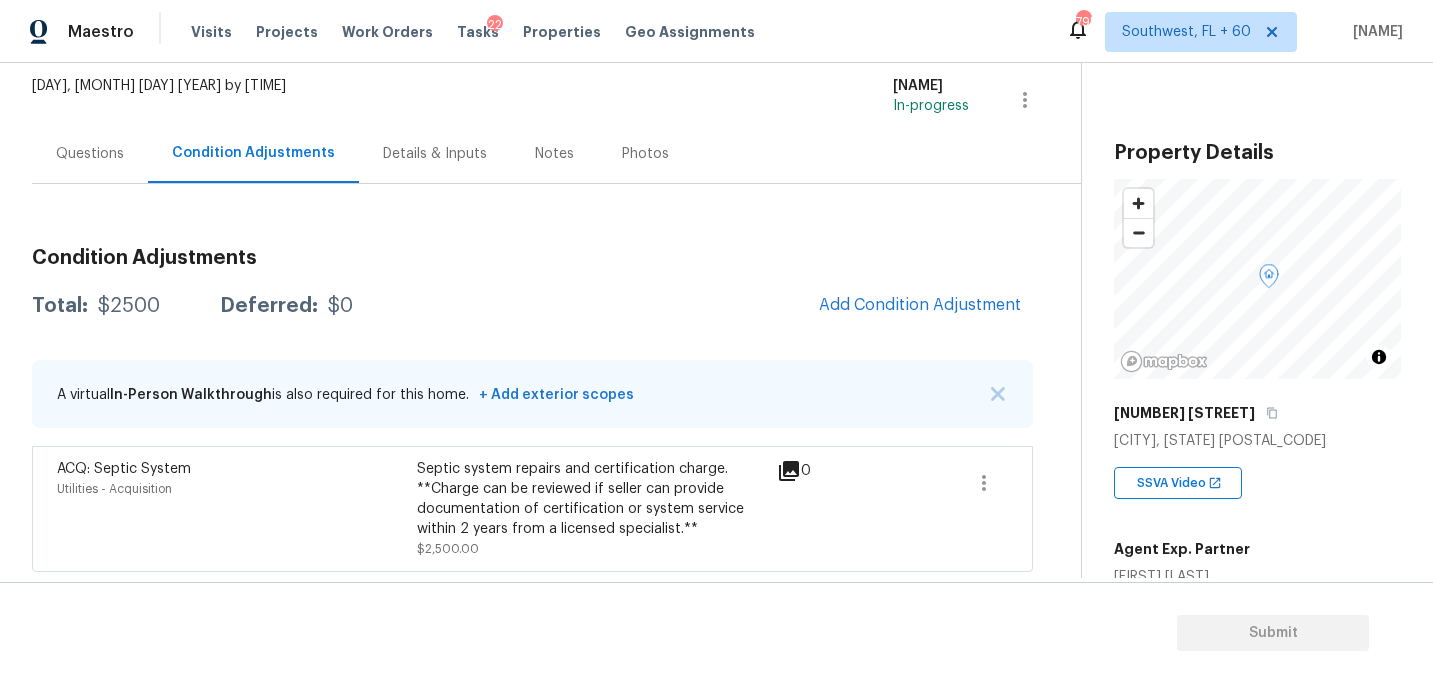 click on "Questions" at bounding box center (90, 153) 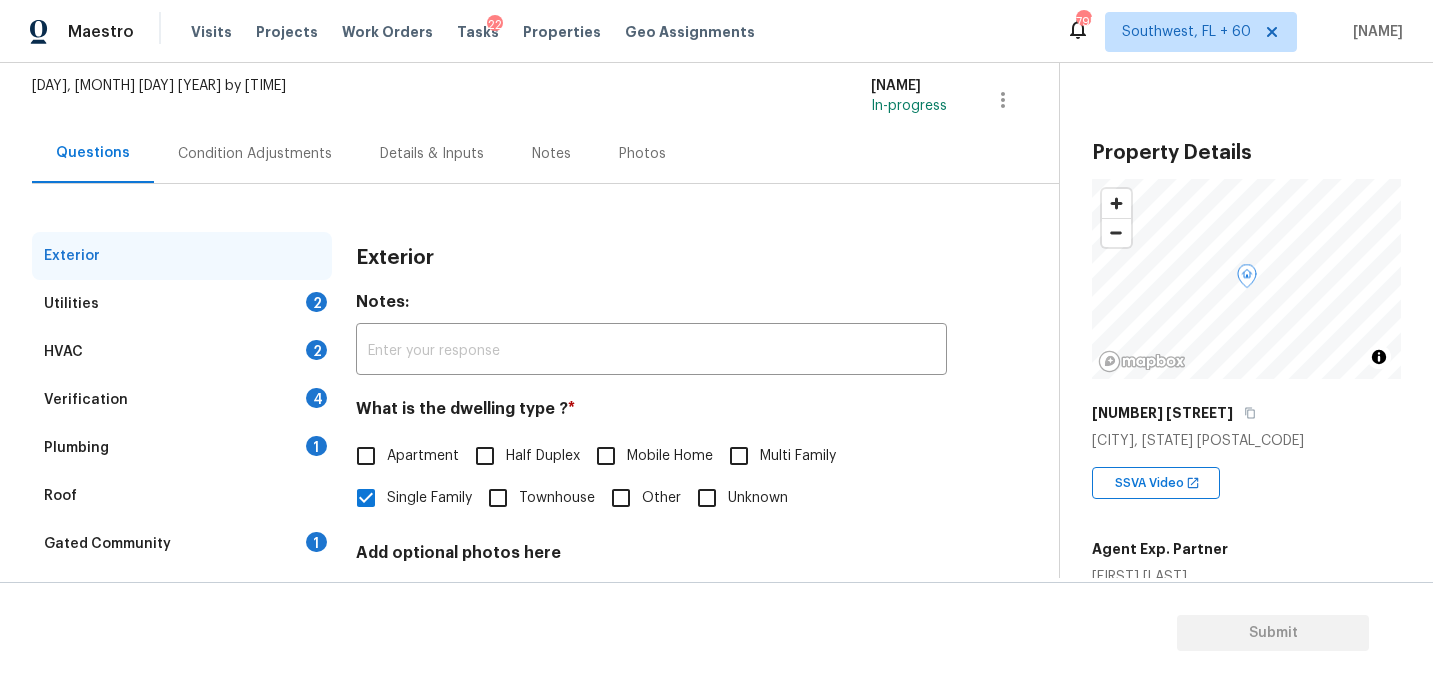 click on "Plumbing 1" at bounding box center (182, 448) 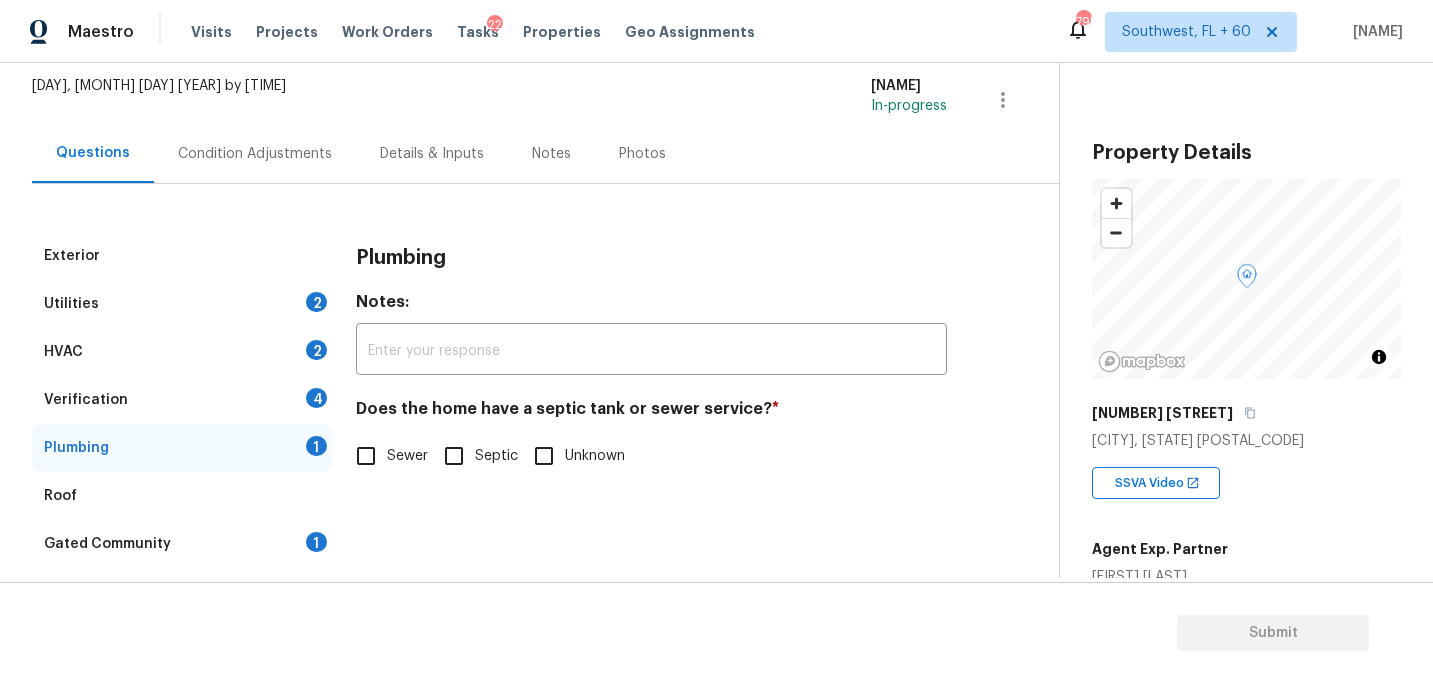 click on "Septic" at bounding box center [454, 456] 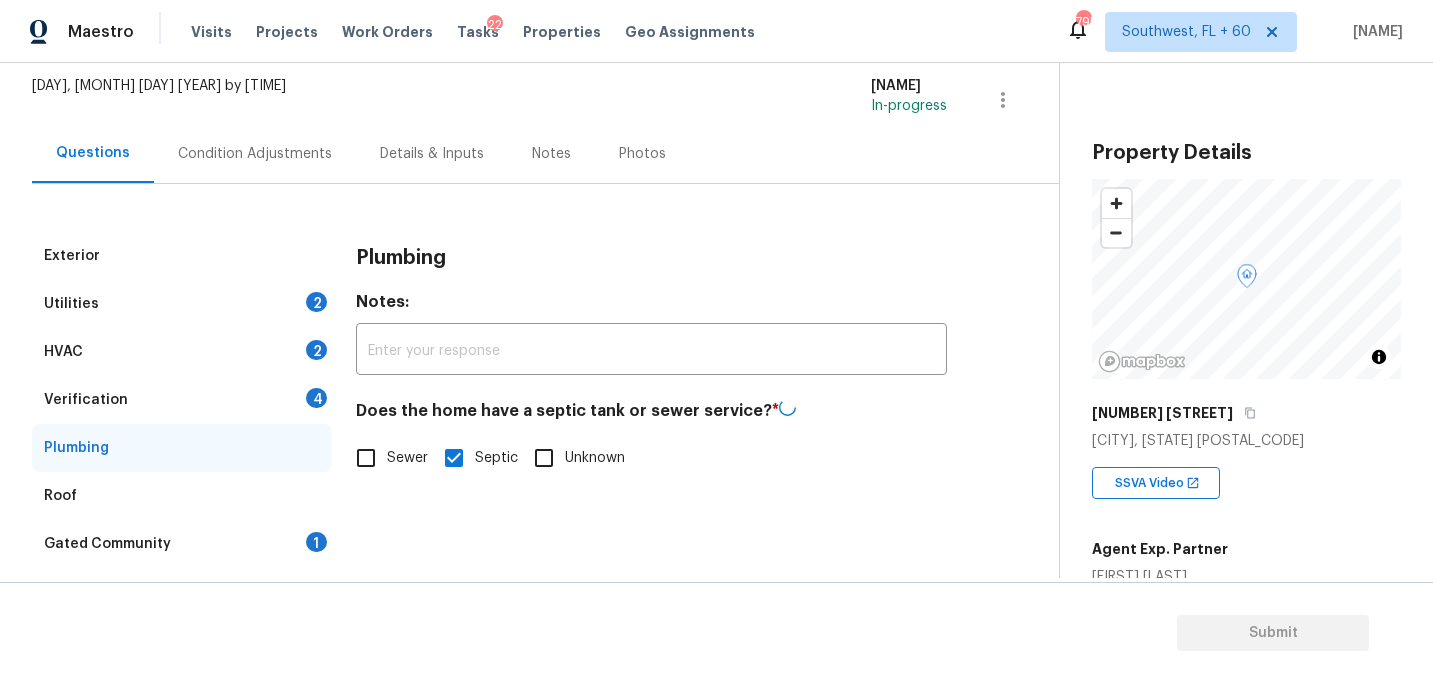 click on "Gated Community 1" at bounding box center (182, 544) 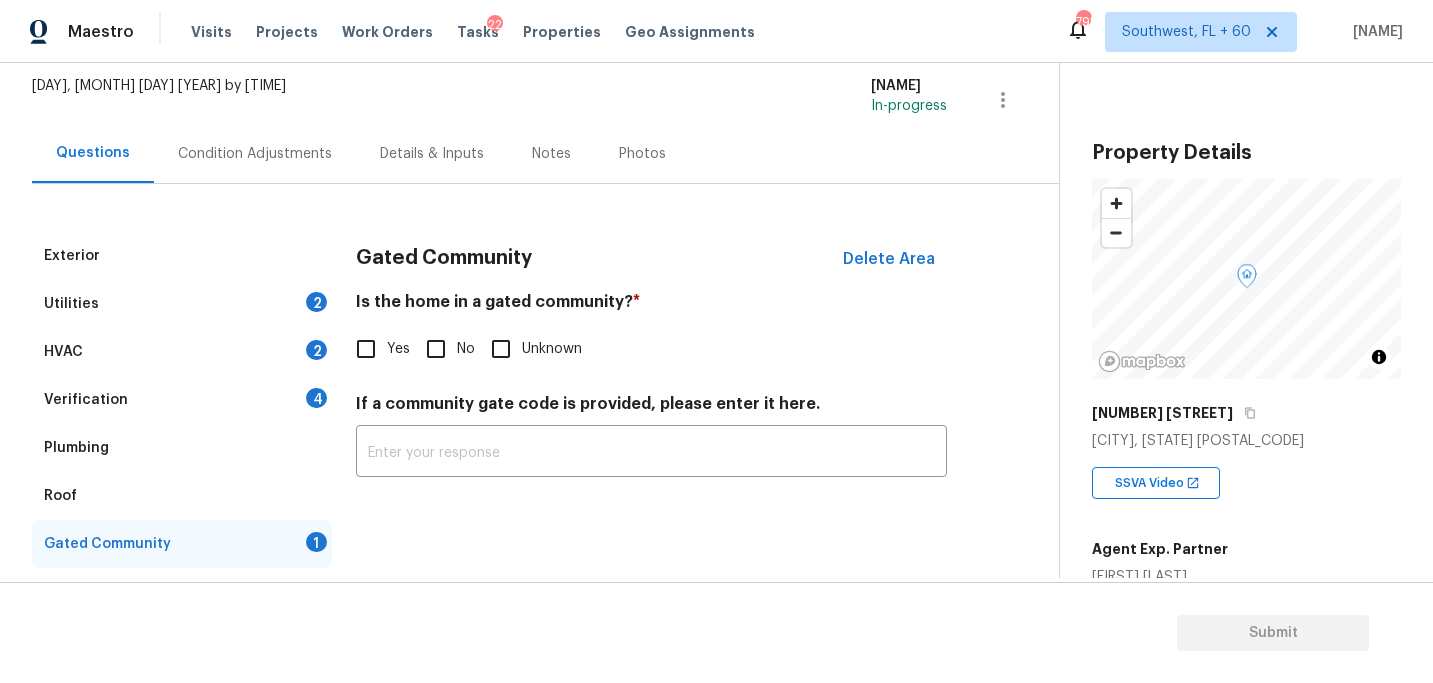 click on "No" at bounding box center (436, 349) 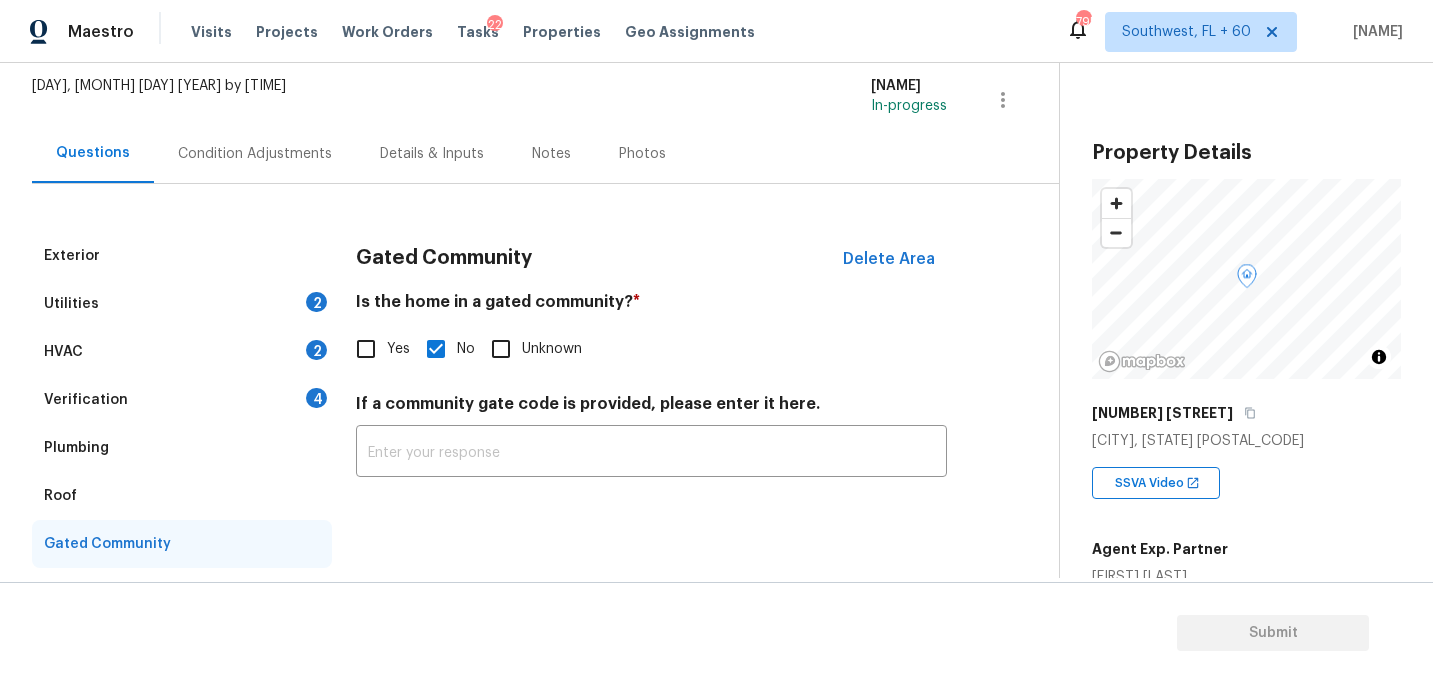 click on "Condition Adjustments" at bounding box center [255, 153] 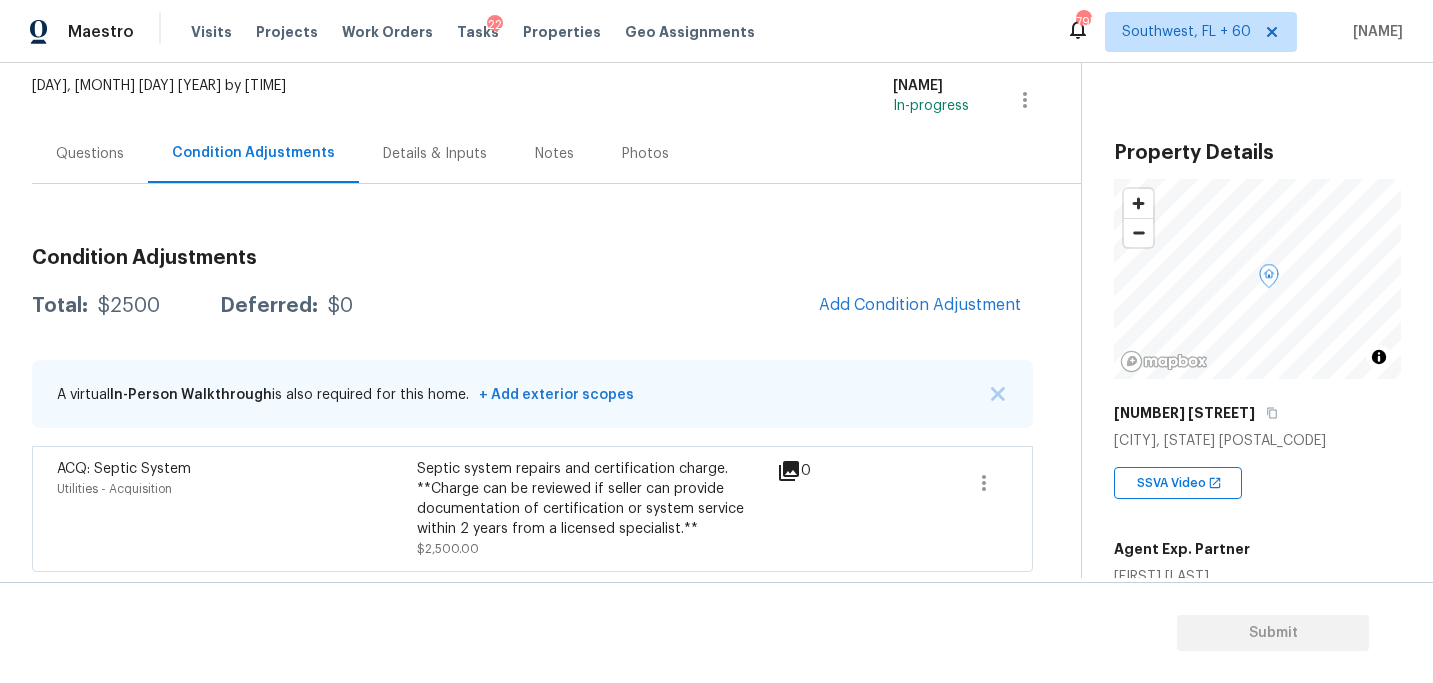 click on "Condition Adjustments Total:  $[PRICE] Deferred:  $[PRICE] Add Condition Adjustment A virtual  In-Person Walkthrough  is also required for this home.   + Add exterior scopes ACQ: Septic System Utilities - Acquisition Septic system repairs and certification charge. **Charge can be reviewed if seller can provide documentation of certification or system service within 2 years from a licensed specialist.** $[PRICE]   0" at bounding box center [532, 402] 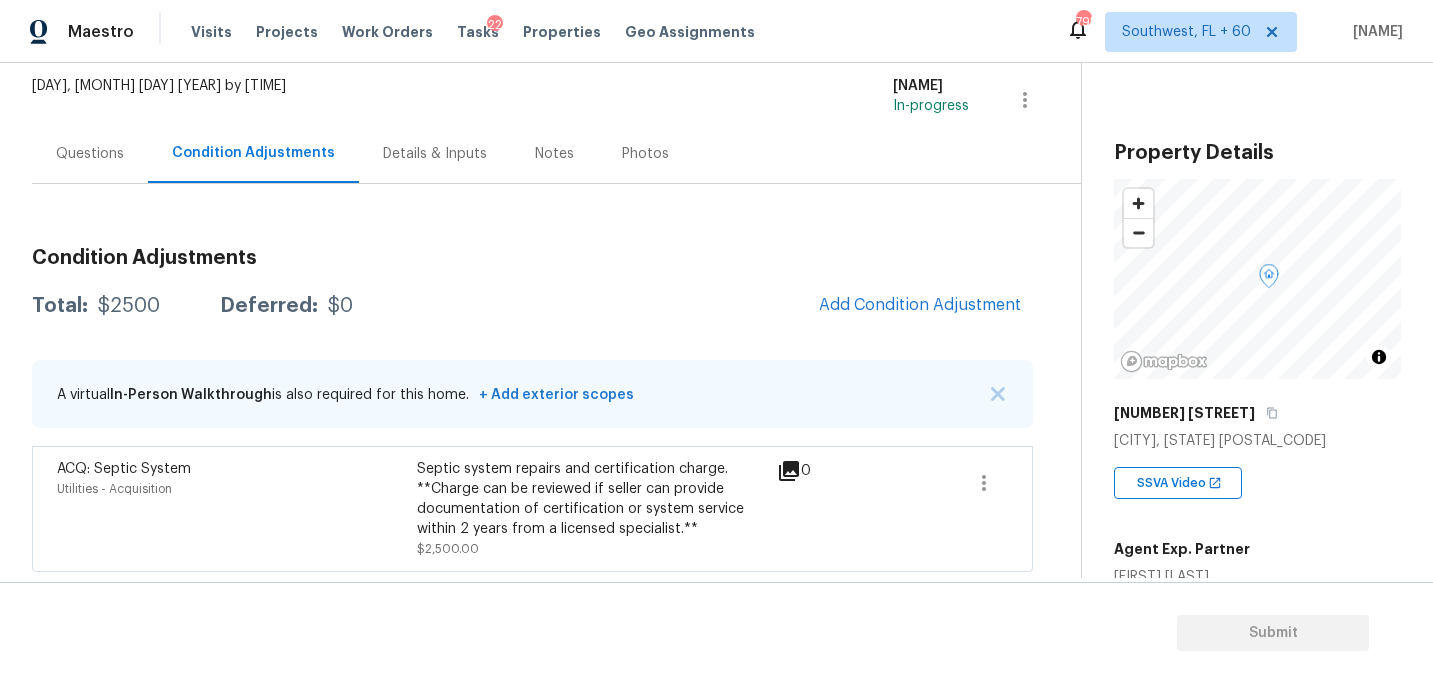click on "Condition Adjustments Total:  $[PRICE] Deferred:  $[PRICE] Add Condition Adjustment A virtual  In-Person Walkthrough  is also required for this home.   + Add exterior scopes ACQ: Septic System Utilities - Acquisition Septic system repairs and certification charge. **Charge can be reviewed if seller can provide documentation of certification or system service within 2 years from a licensed specialist.** $[PRICE]   0" at bounding box center (532, 378) 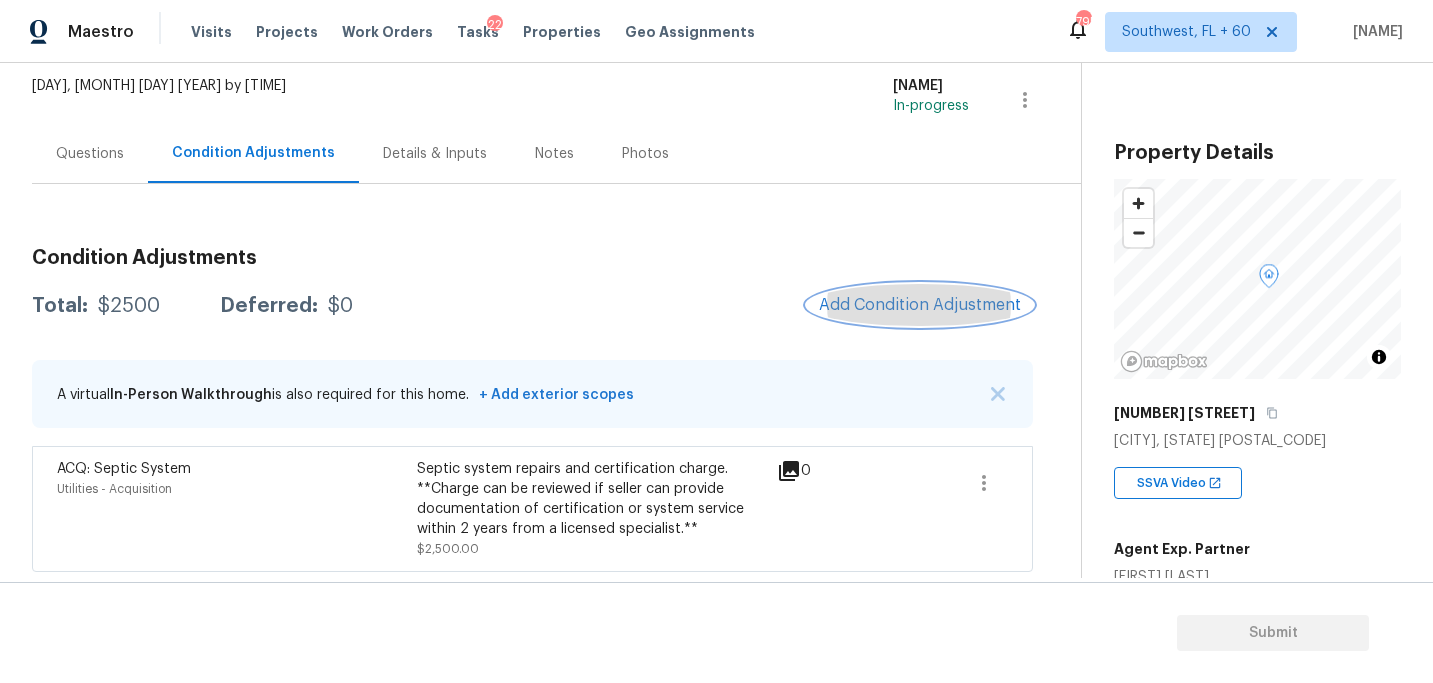 click on "Add Condition Adjustment" at bounding box center (920, 305) 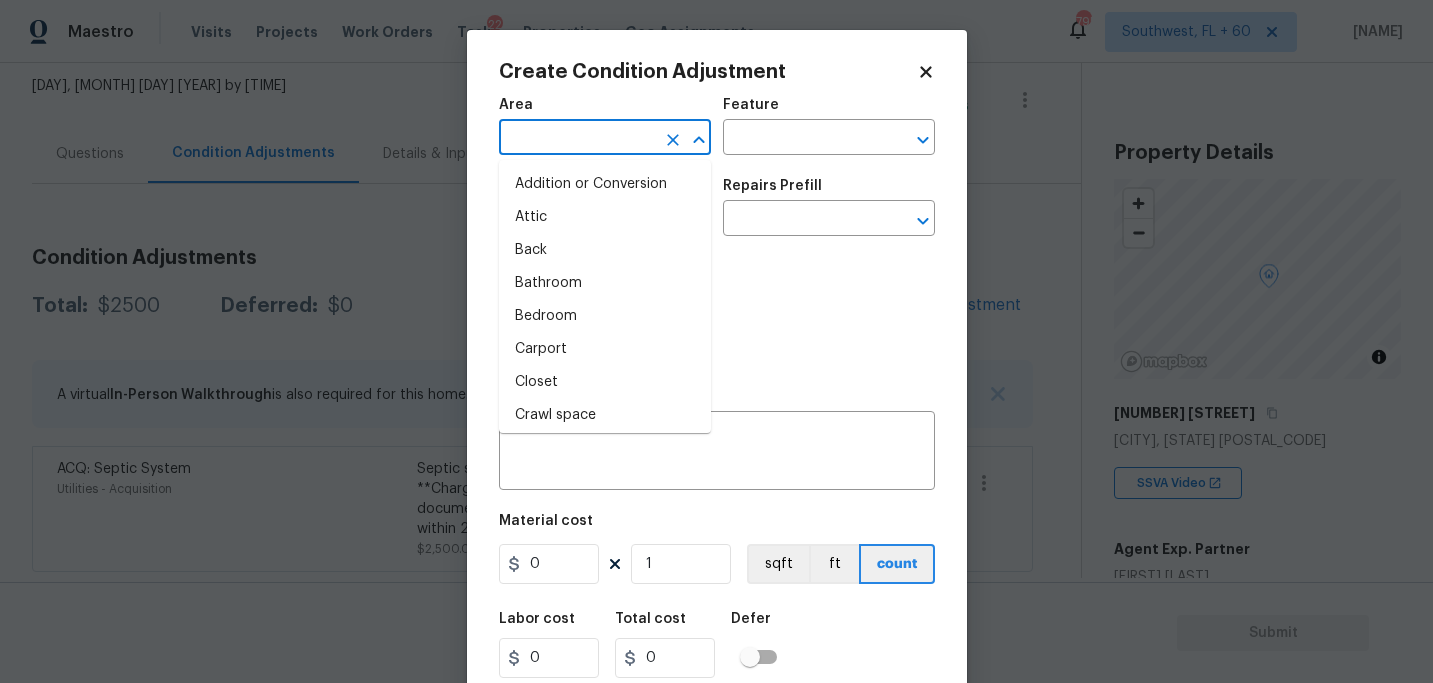 click at bounding box center [577, 139] 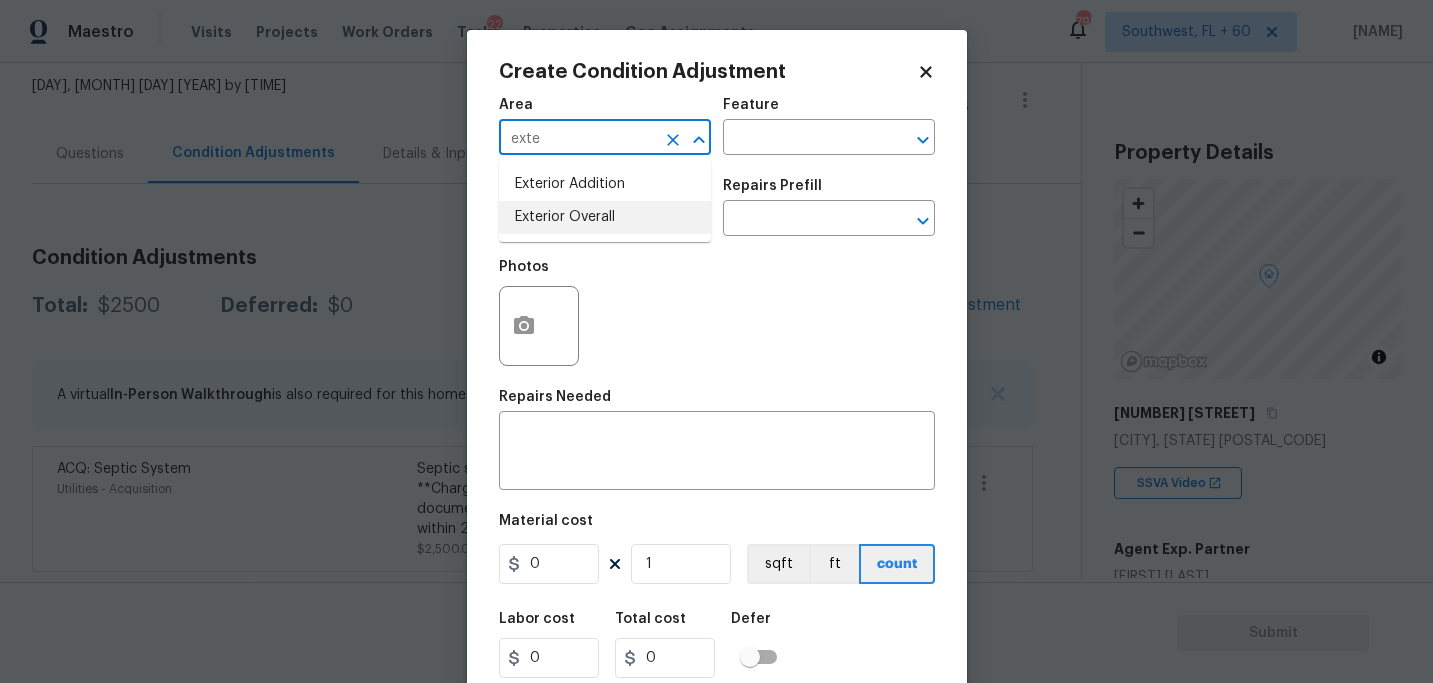 click on "Exterior Overall" at bounding box center [605, 217] 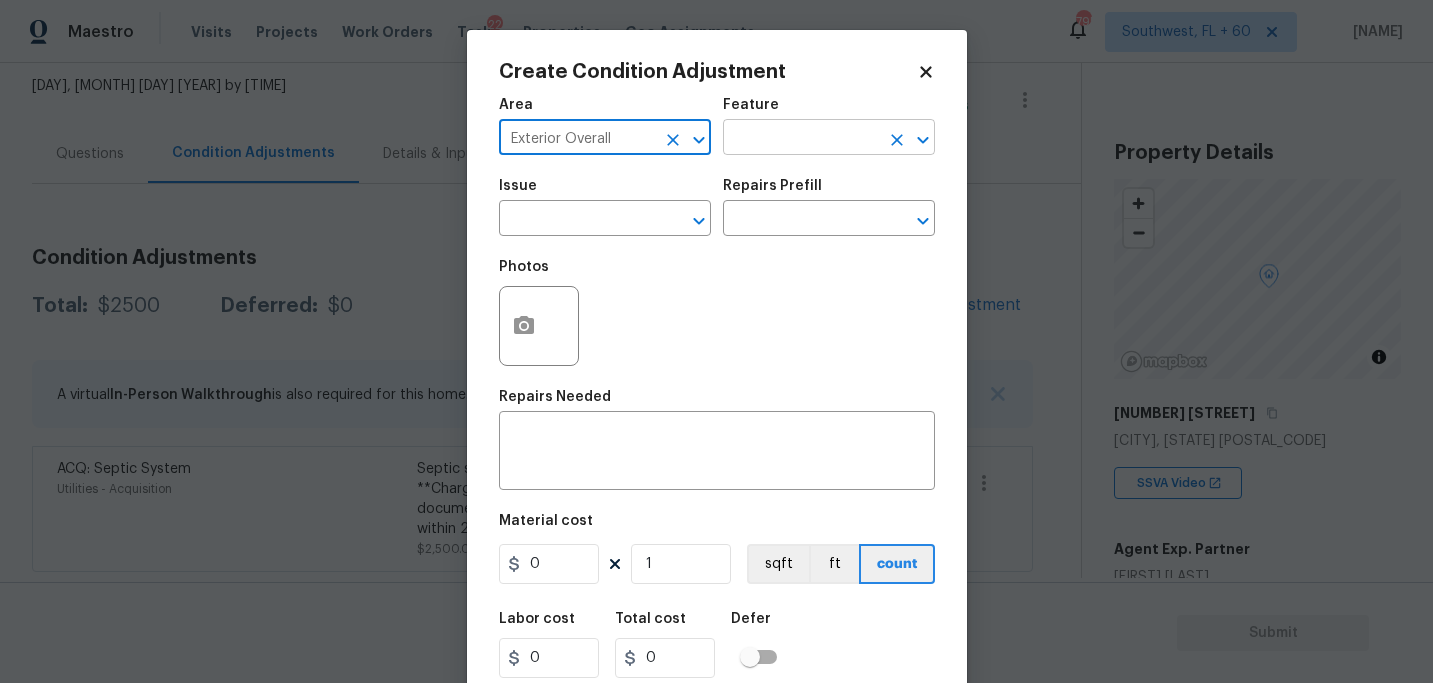 type on "Exterior Overall" 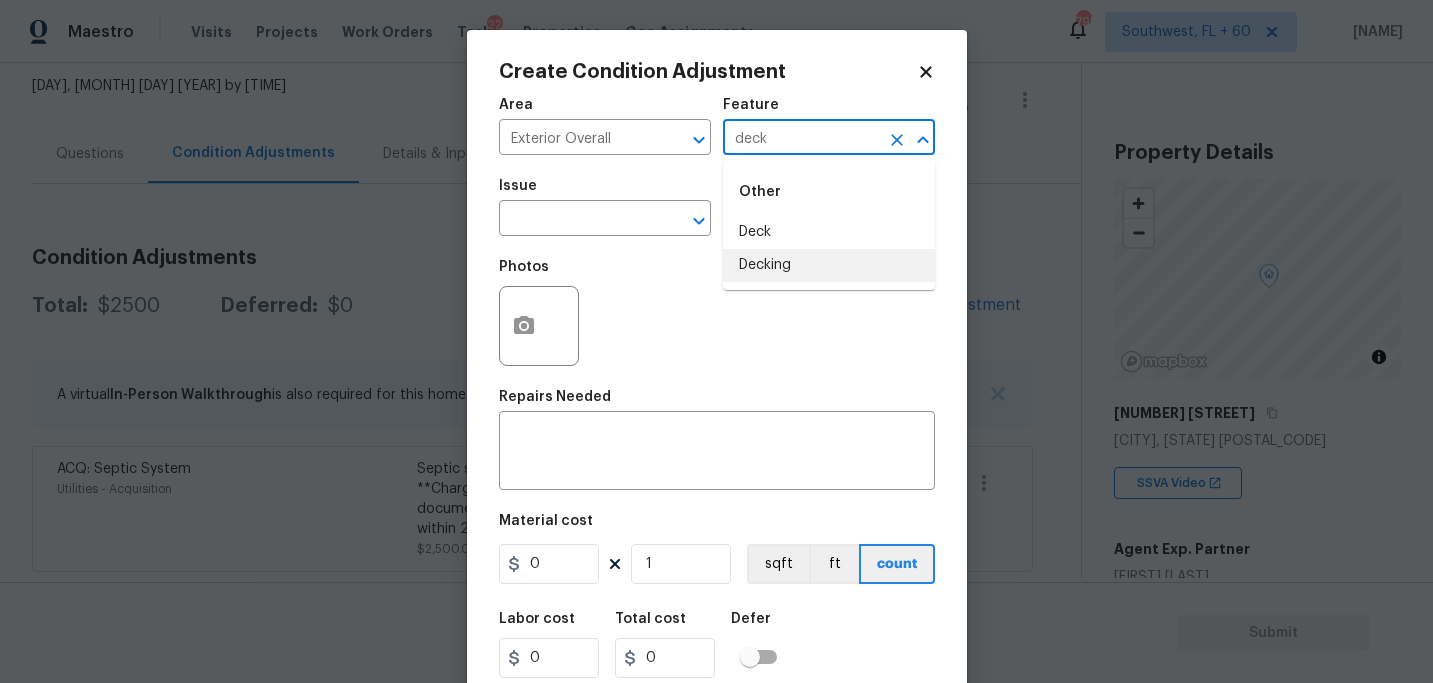 click on "Deck" at bounding box center (829, 232) 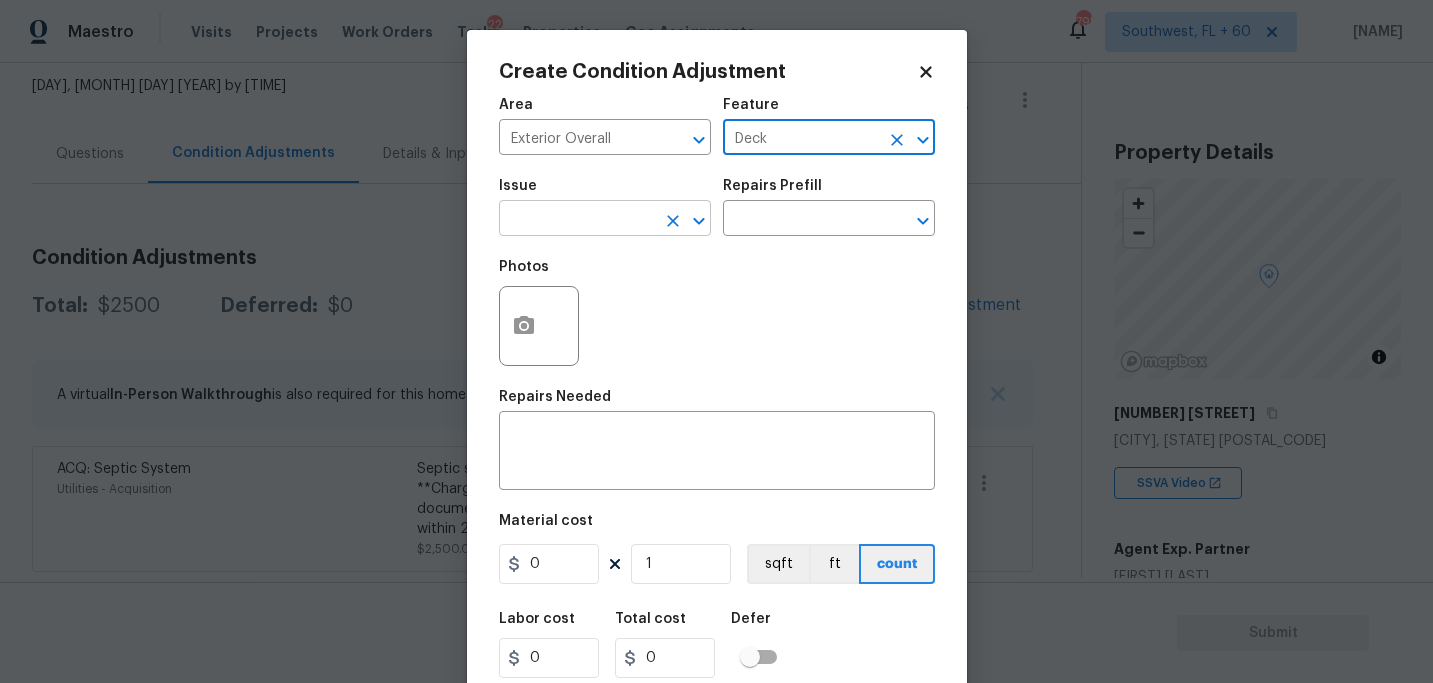 type on "Deck" 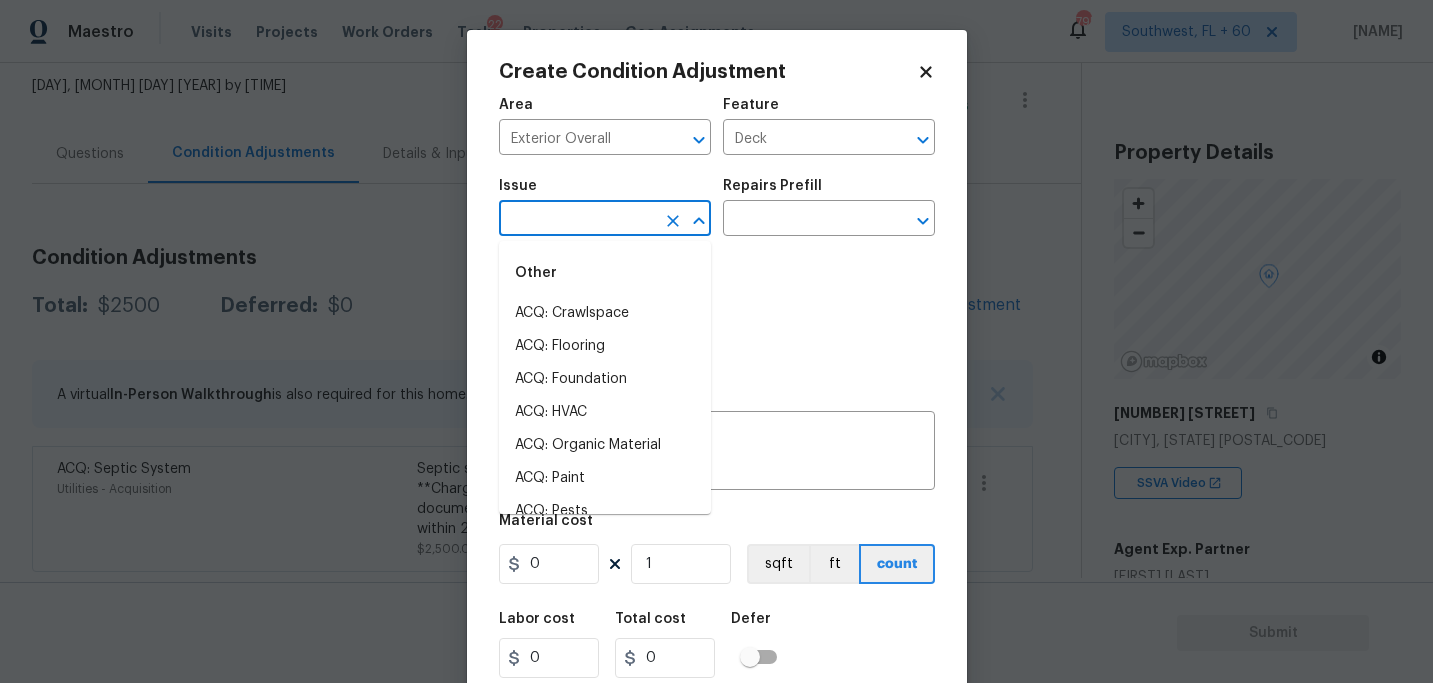 click at bounding box center (577, 220) 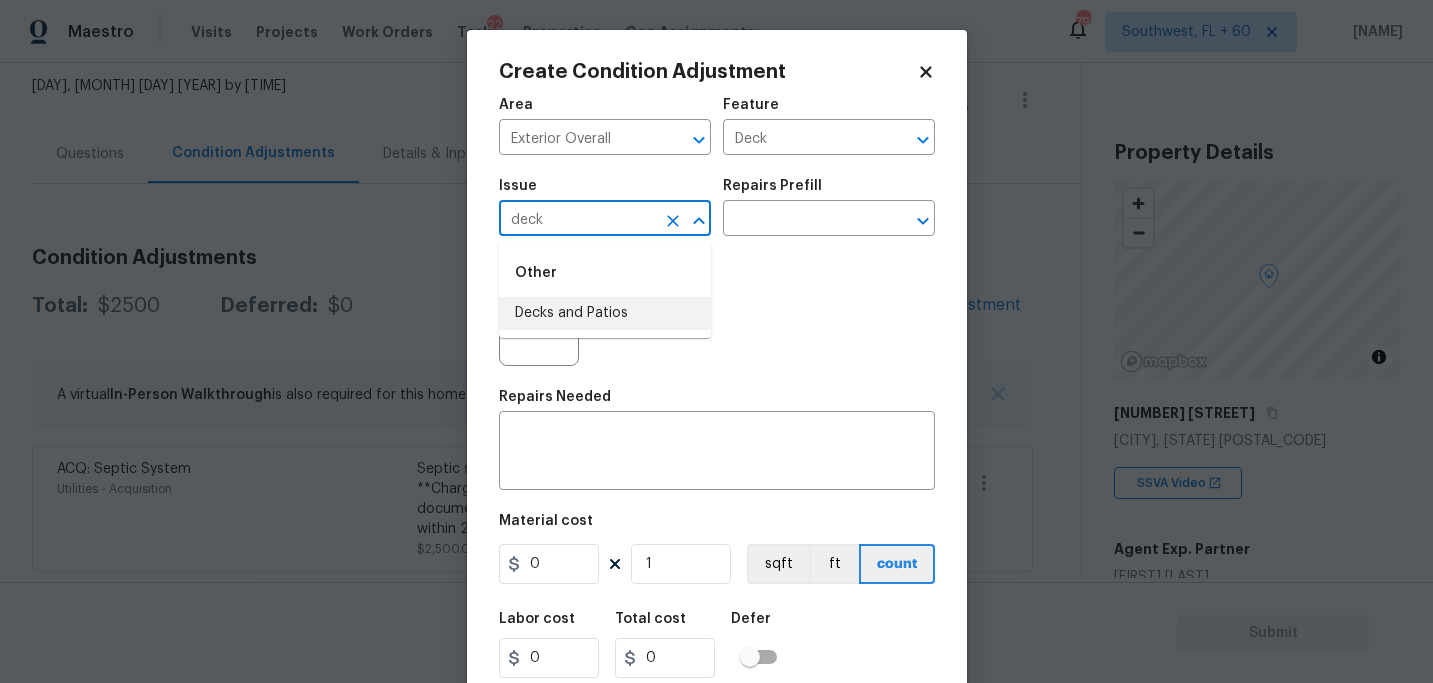 click on "Decks and Patios" at bounding box center (605, 313) 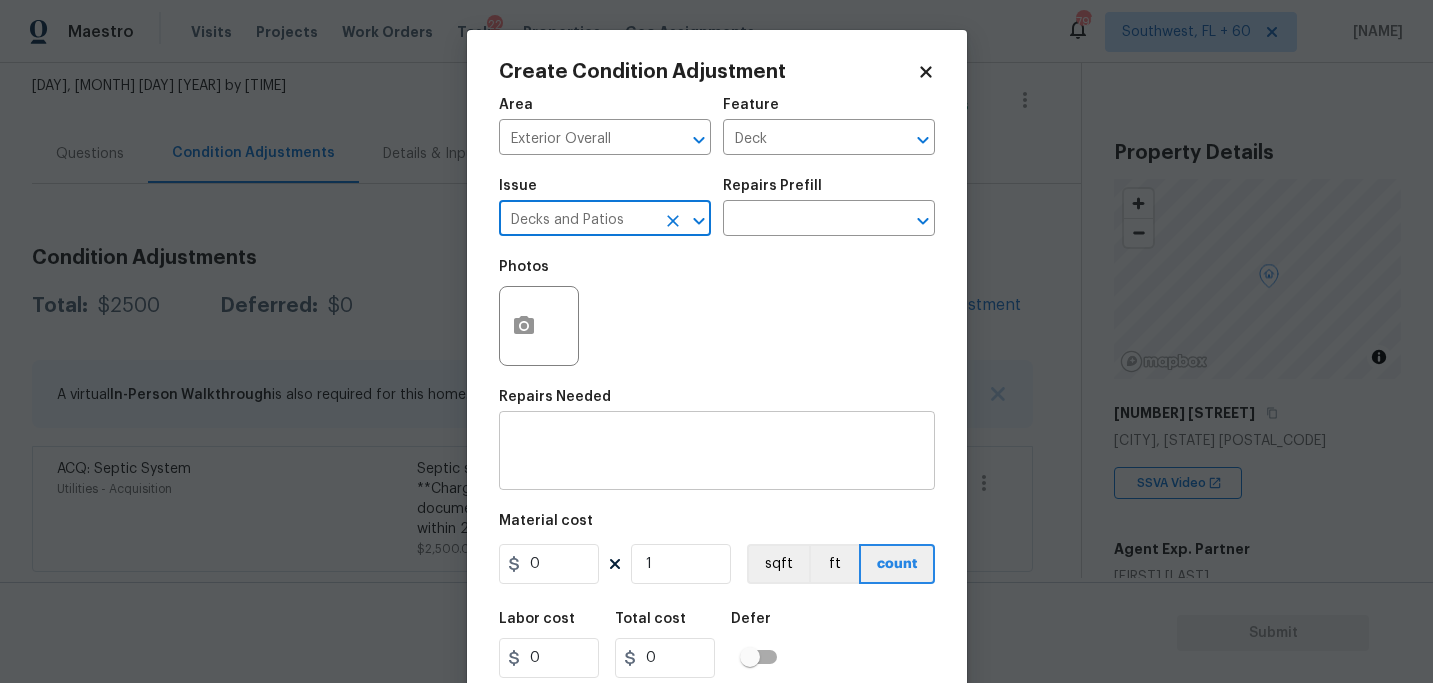 type on "Decks and Patios" 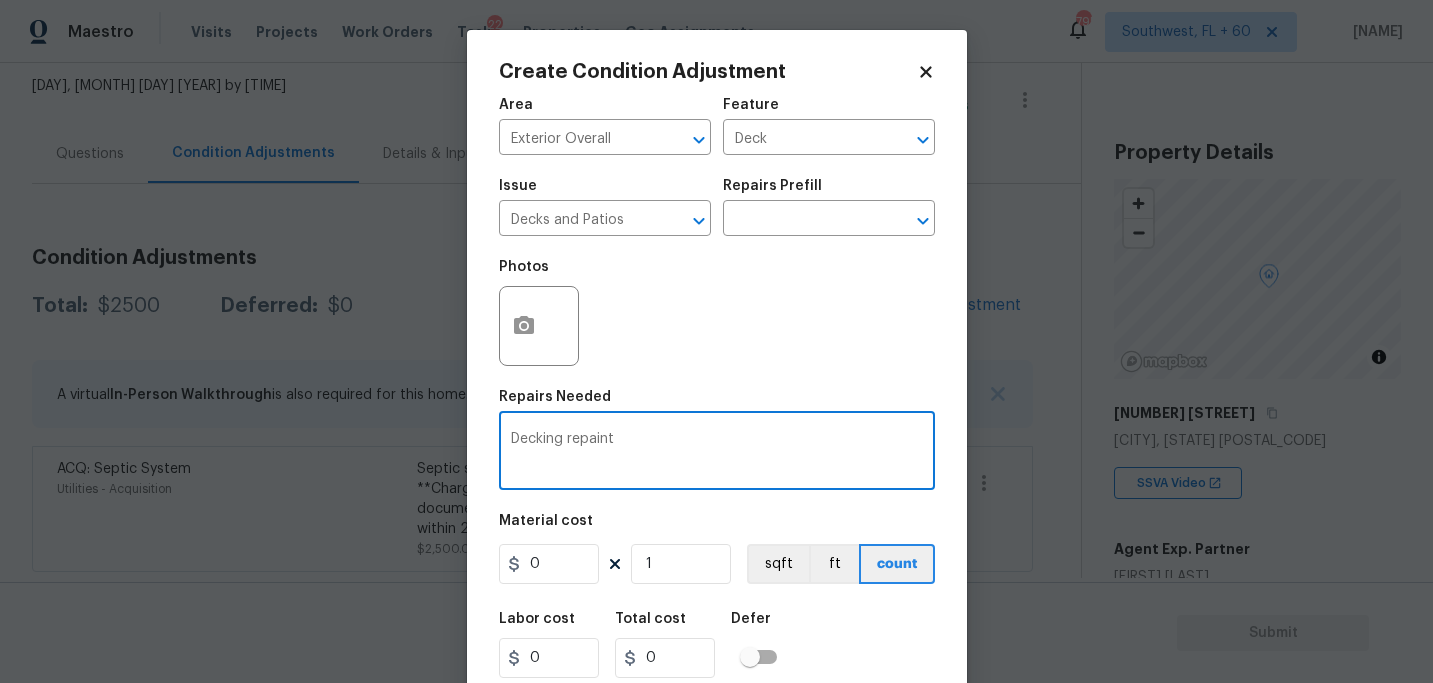 type on "Decking repaint" 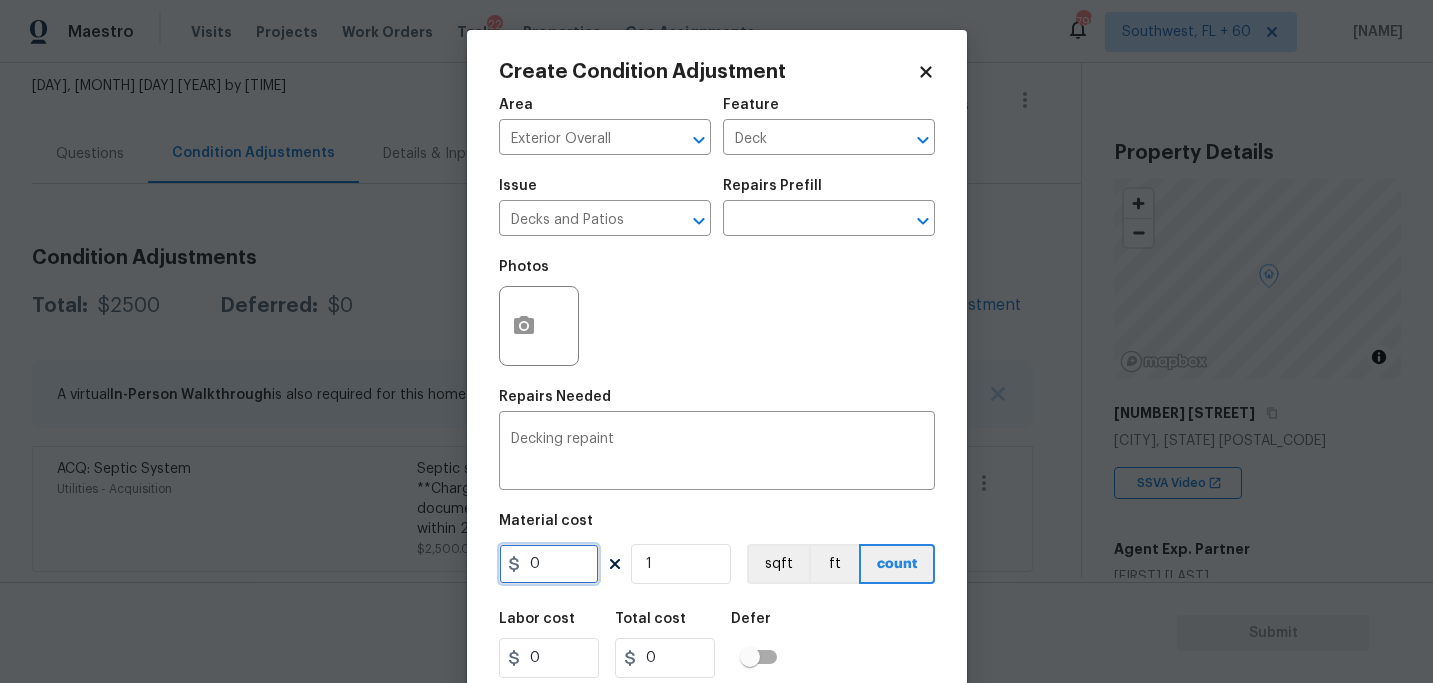 drag, startPoint x: 565, startPoint y: 560, endPoint x: 465, endPoint y: 559, distance: 100.005 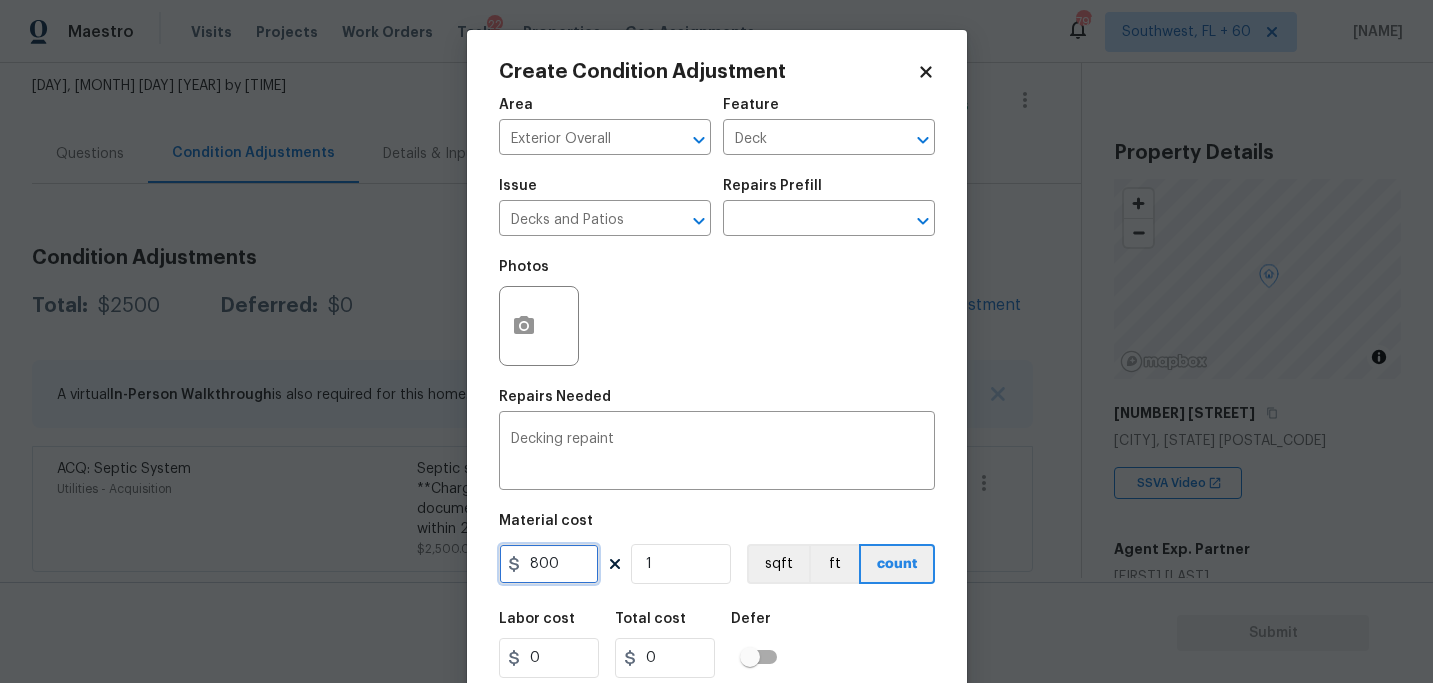 type on "800" 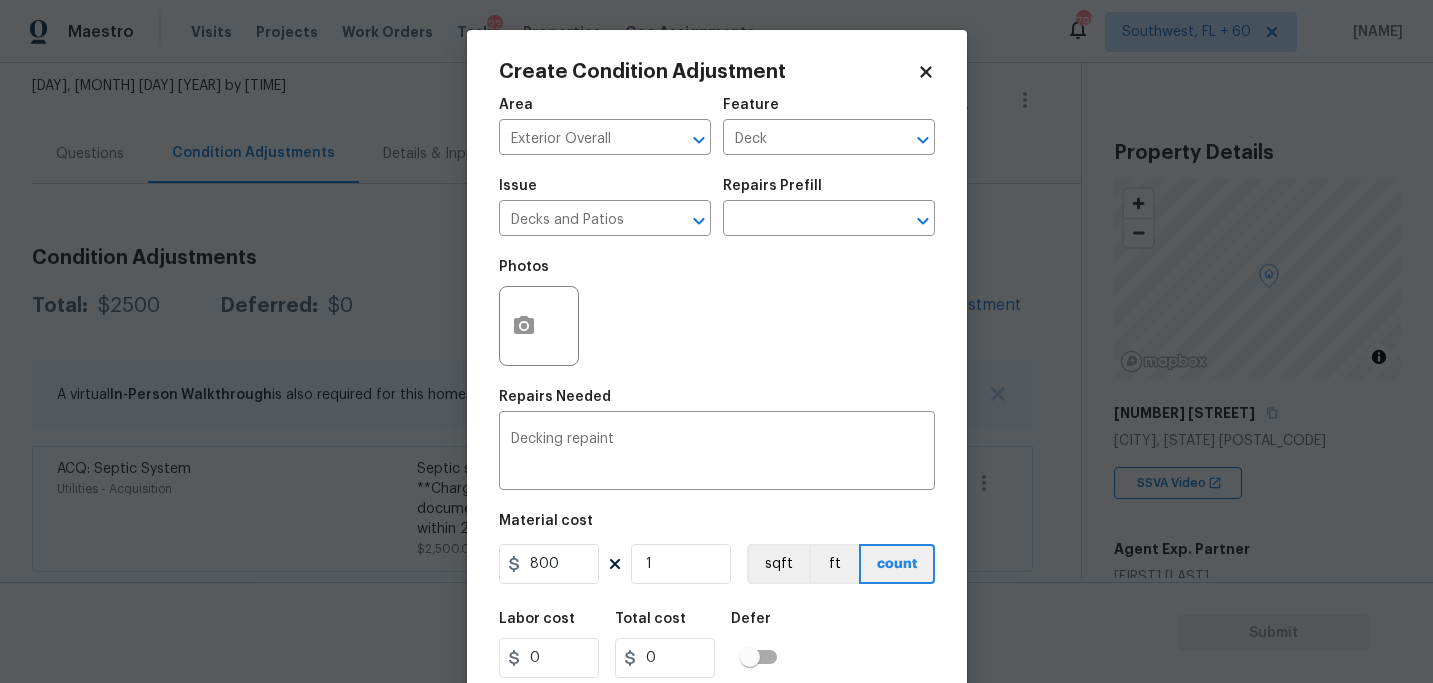 type on "800" 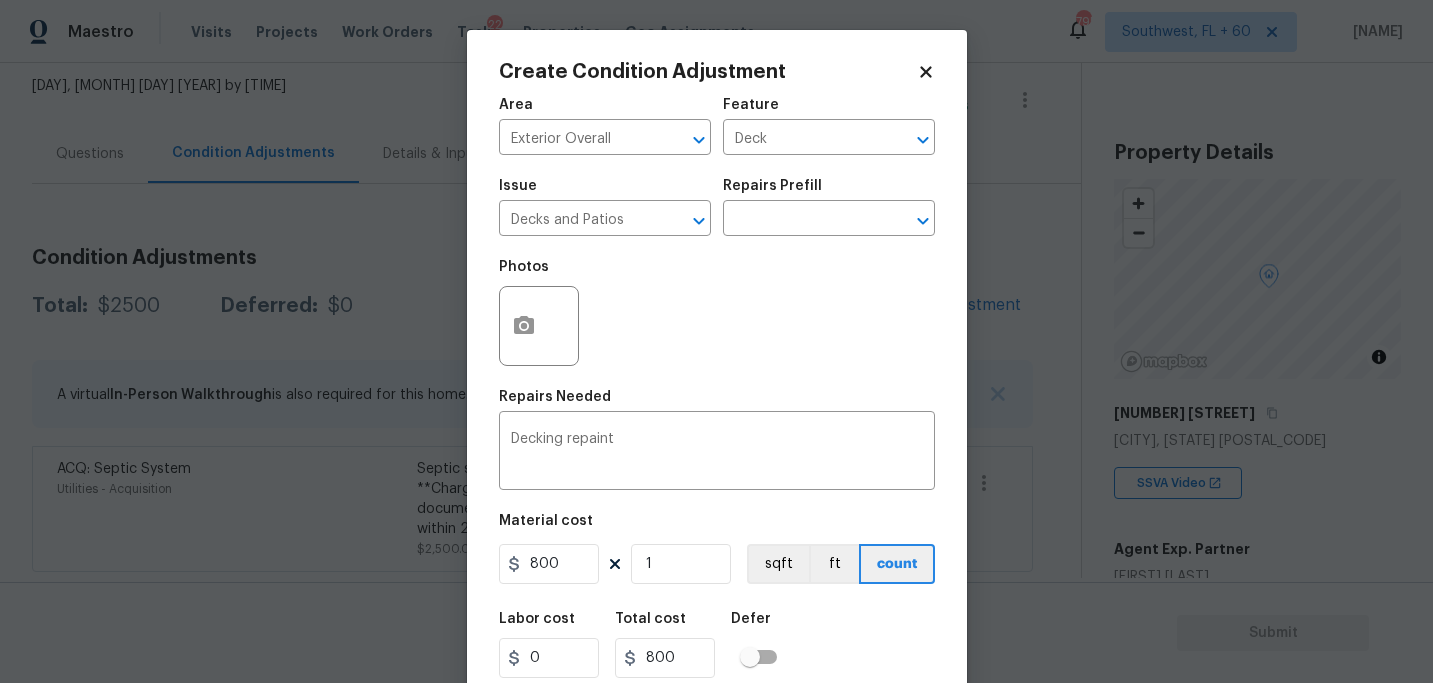 click on "Labor cost 0 Total cost 800 Defer" at bounding box center [717, 645] 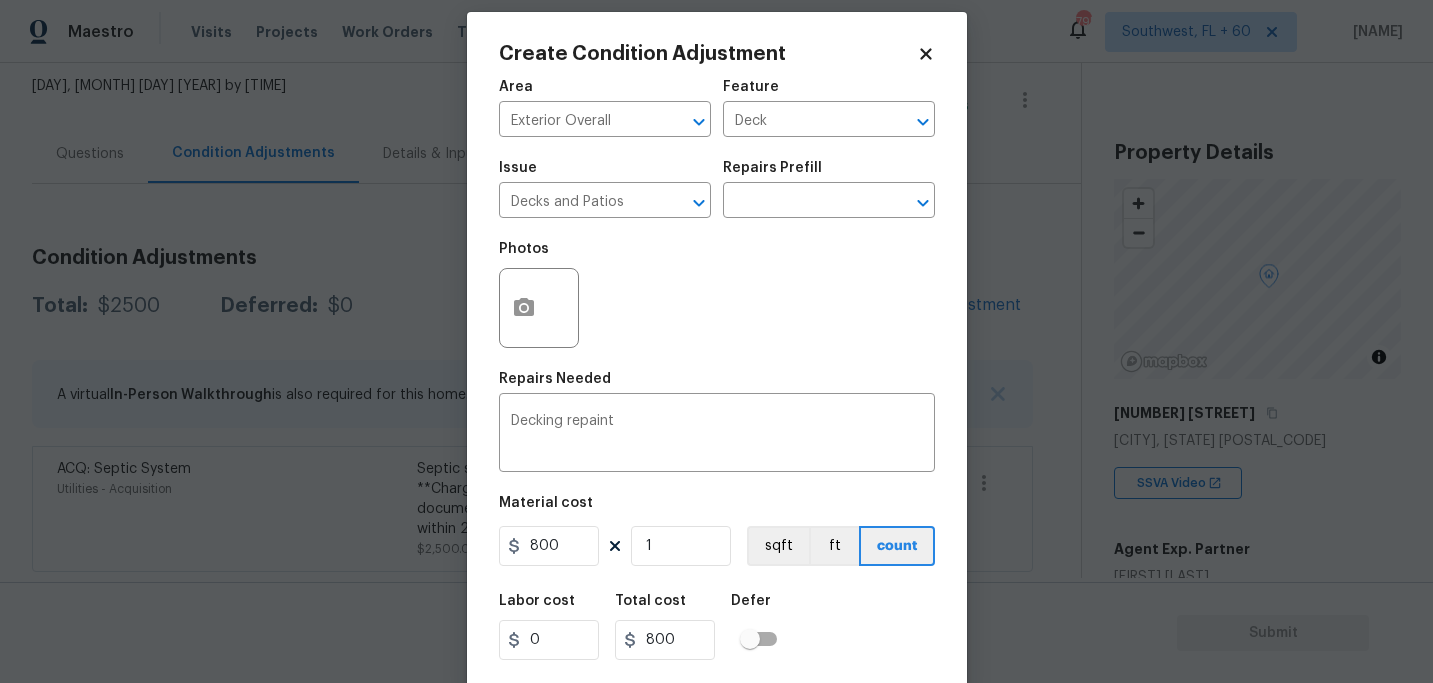 scroll, scrollTop: 64, scrollLeft: 0, axis: vertical 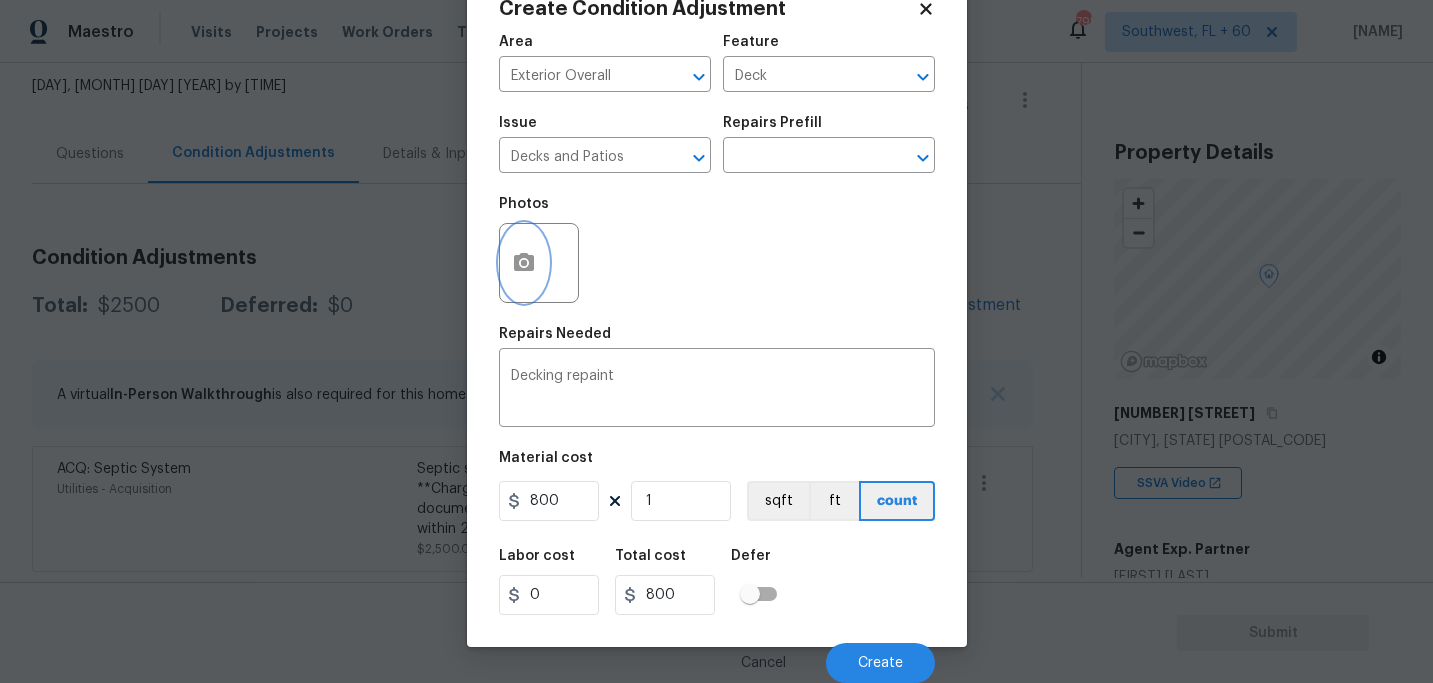 click 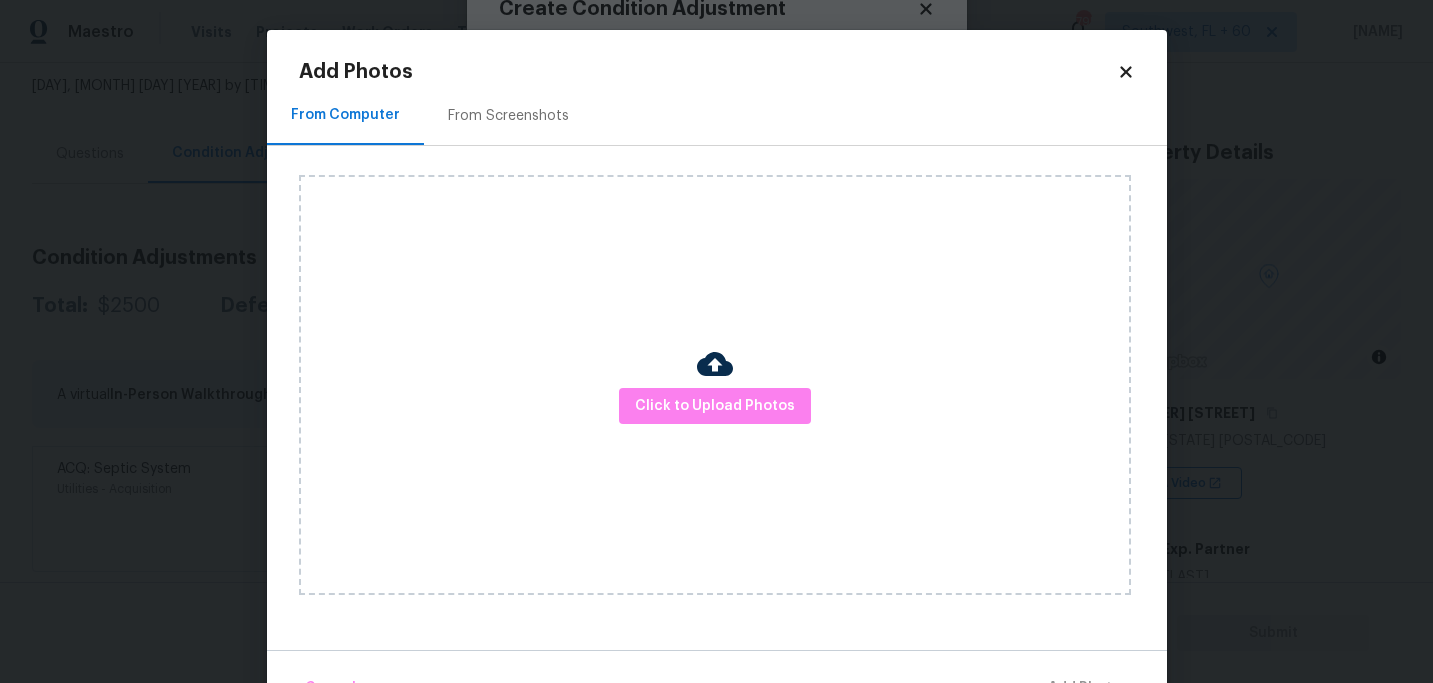 click on "Click to Upload Photos" at bounding box center [715, 385] 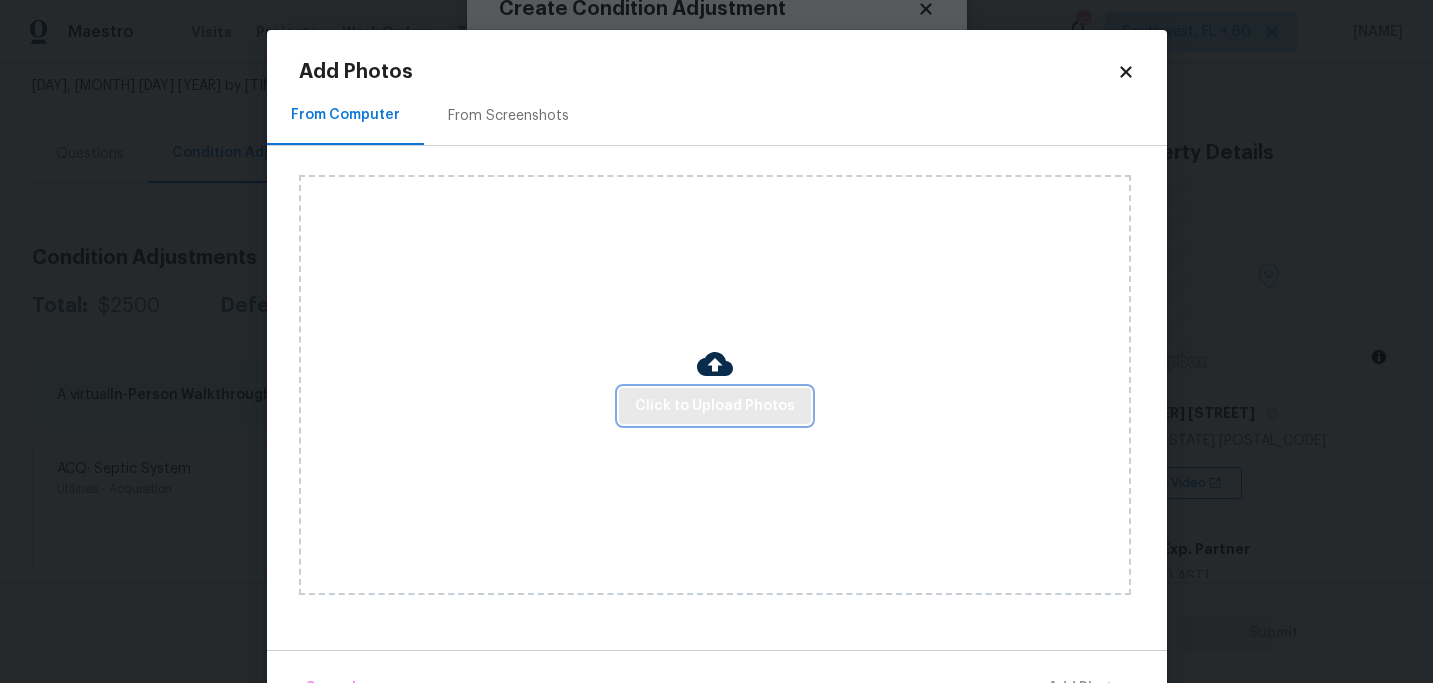 click on "Click to Upload Photos" at bounding box center (715, 406) 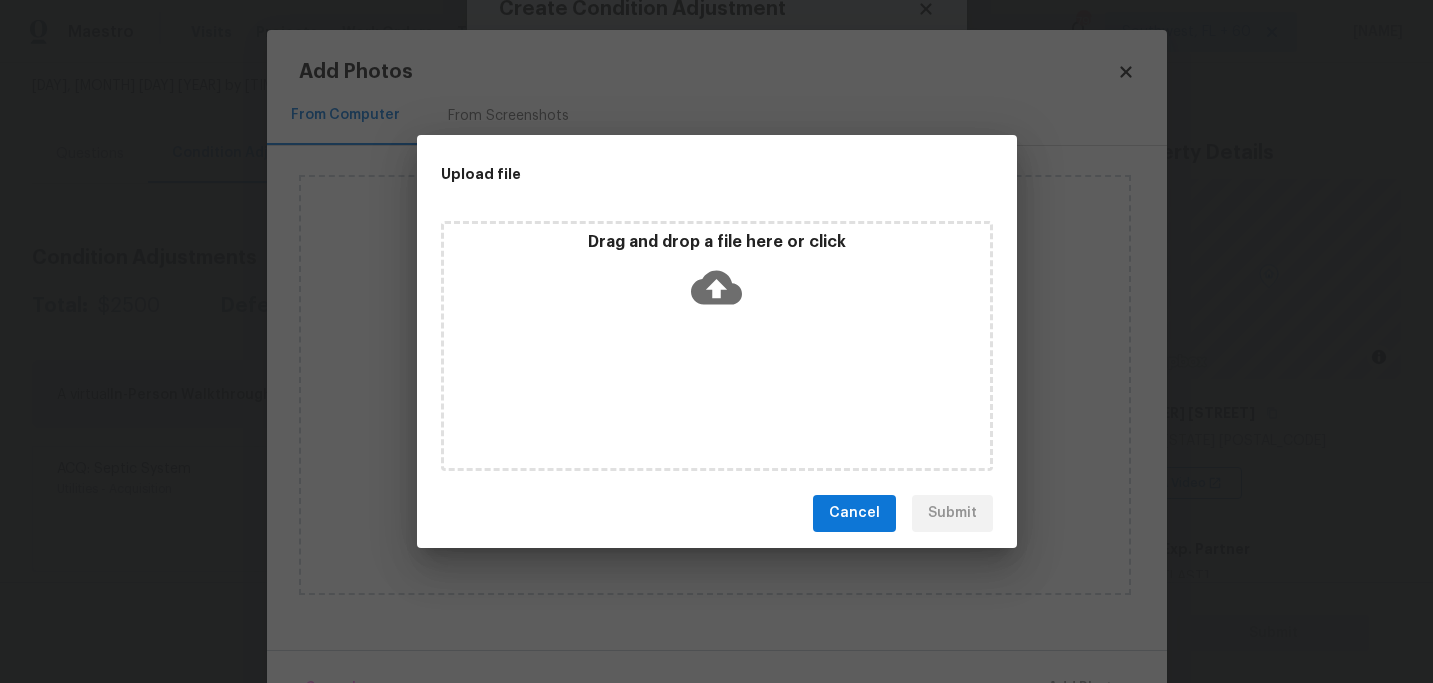 click on "Drag and drop a file here or click" at bounding box center [717, 346] 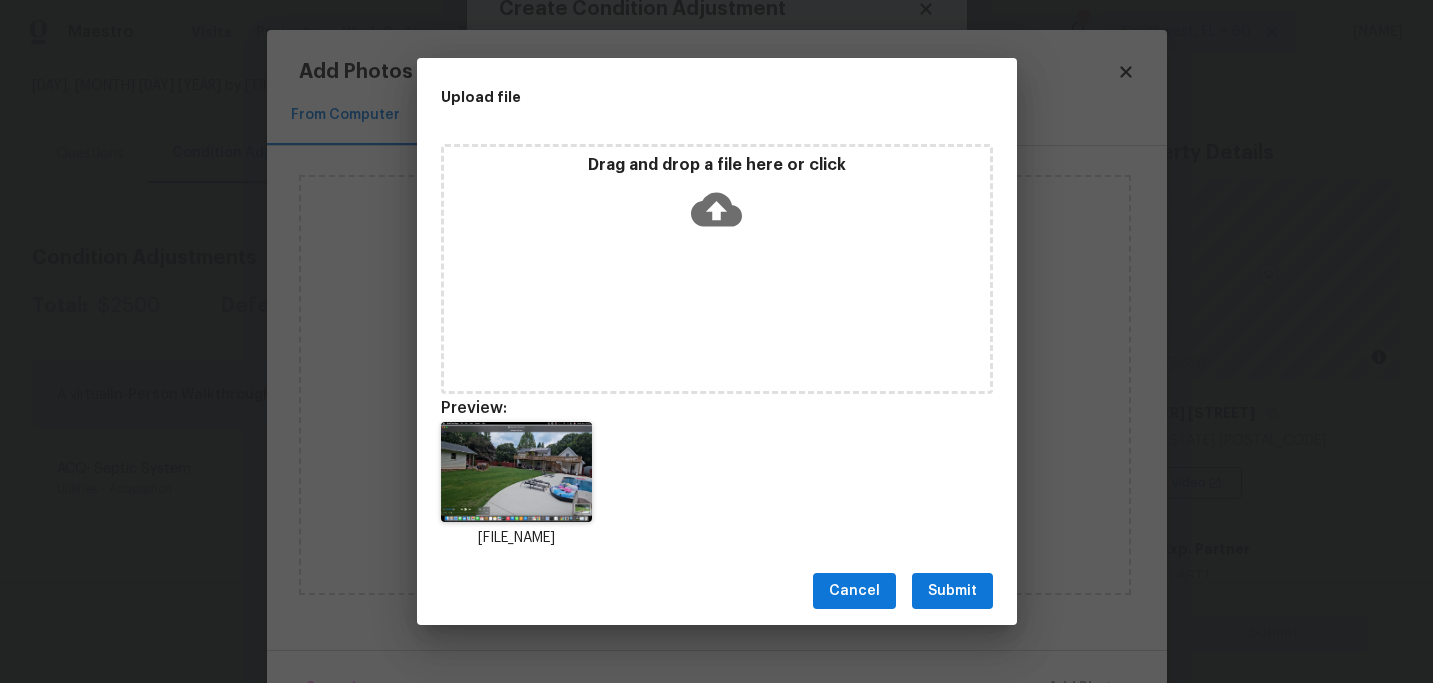 click on "Submit" at bounding box center [952, 591] 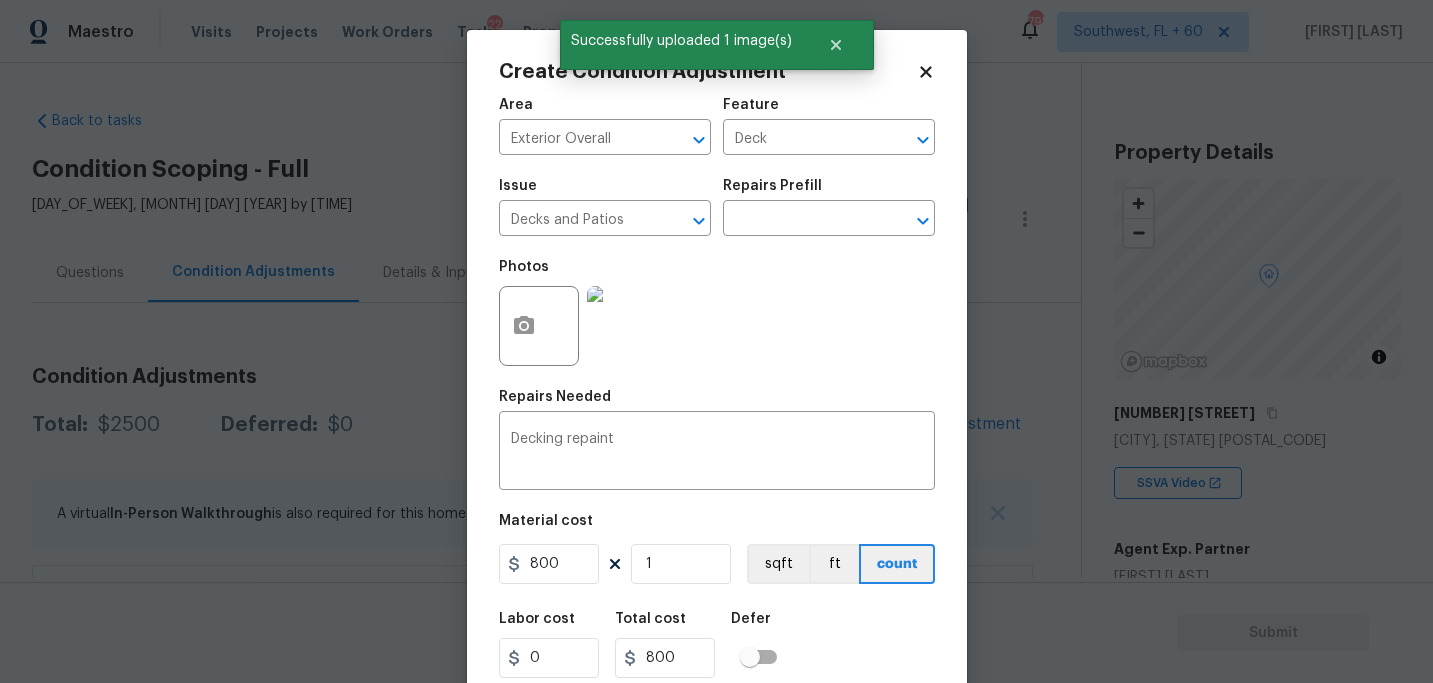 scroll, scrollTop: 0, scrollLeft: 0, axis: both 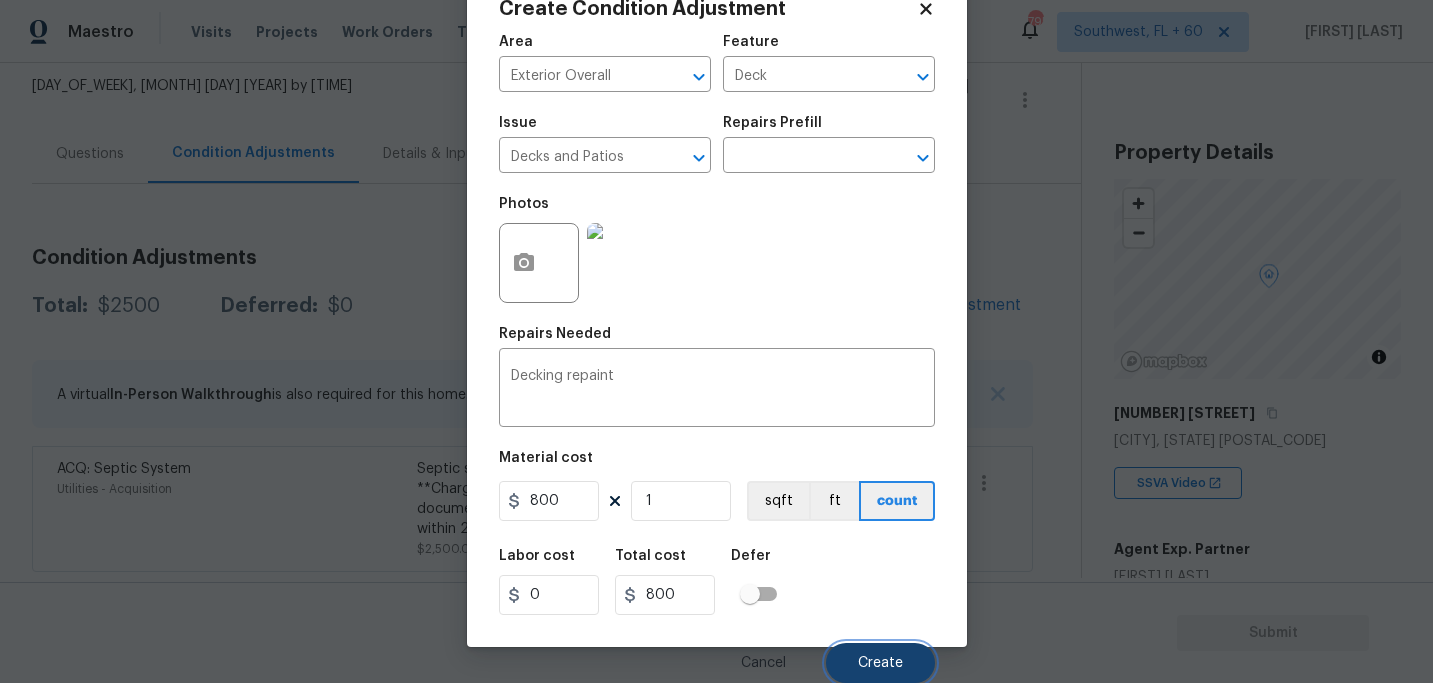 click on "Create" at bounding box center (880, 663) 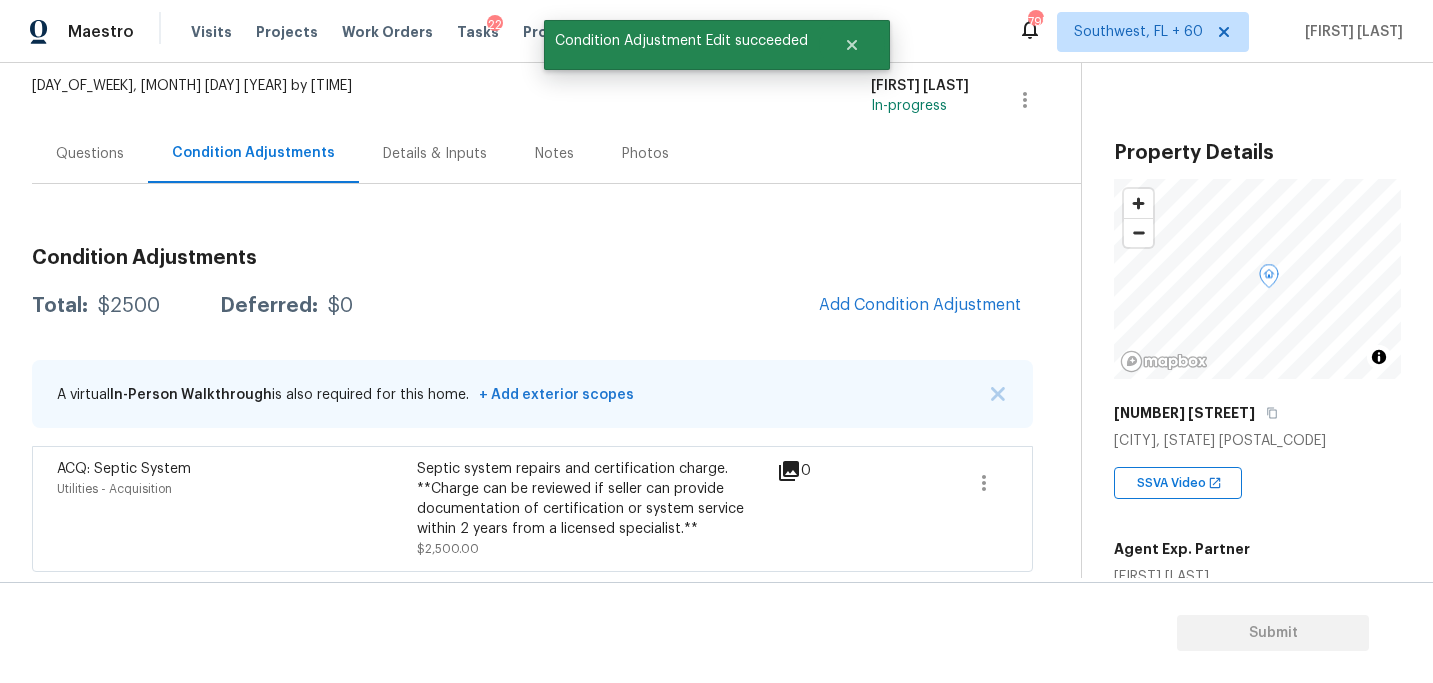 scroll, scrollTop: 57, scrollLeft: 0, axis: vertical 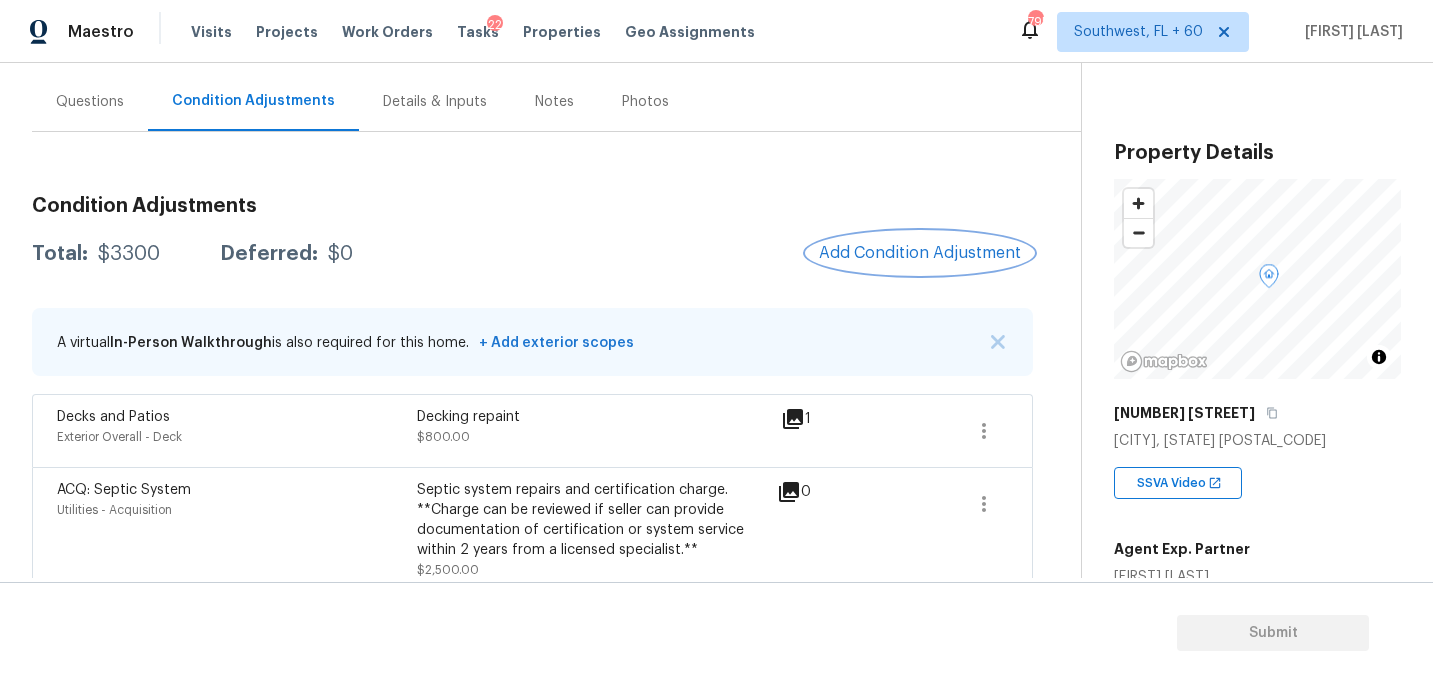 click on "Add Condition Adjustment" at bounding box center [920, 253] 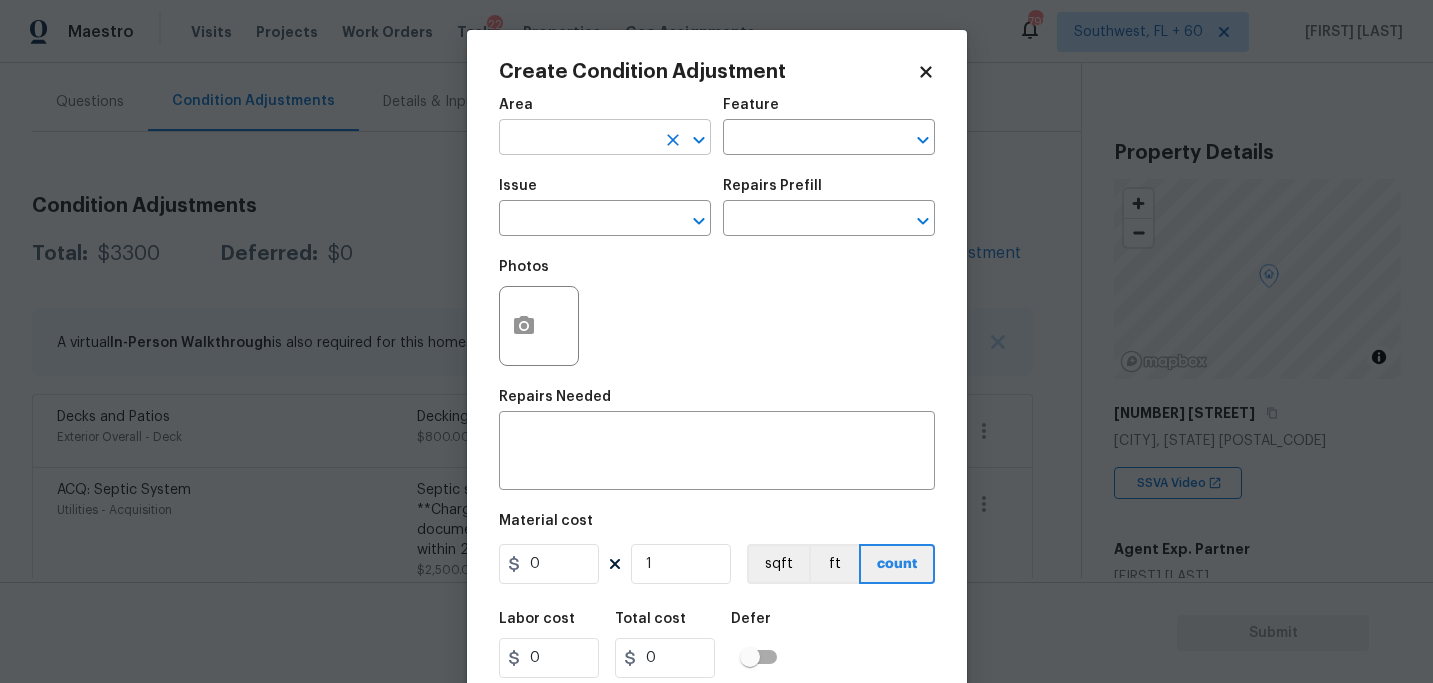 click at bounding box center [577, 139] 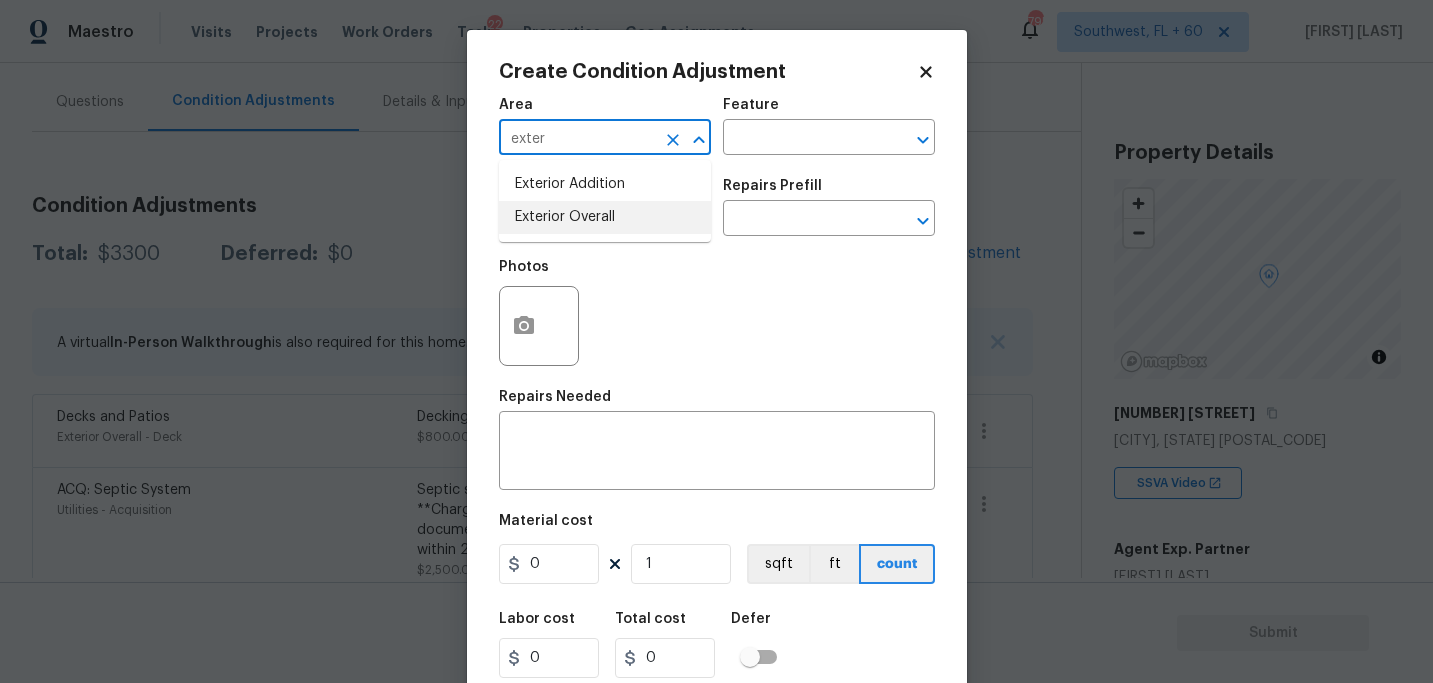 click on "Exterior Overall" at bounding box center (605, 217) 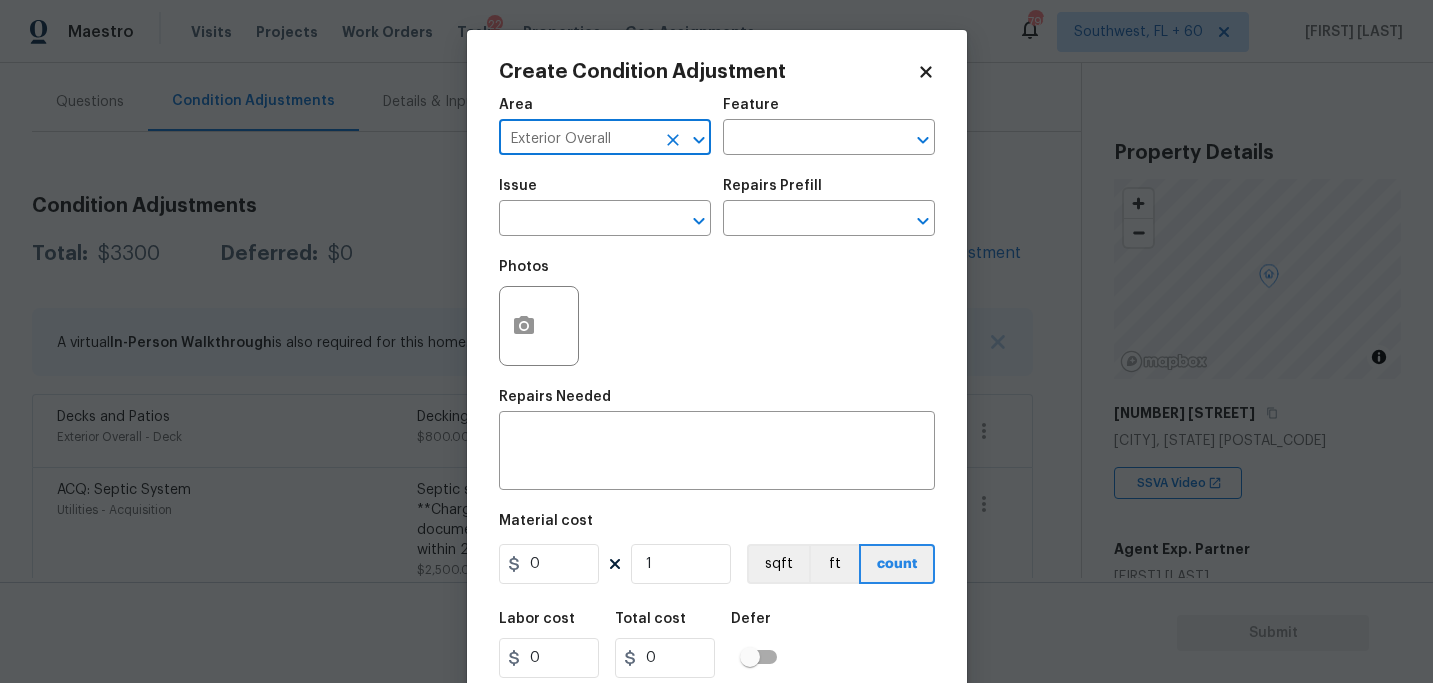 type on "Exterior Overall" 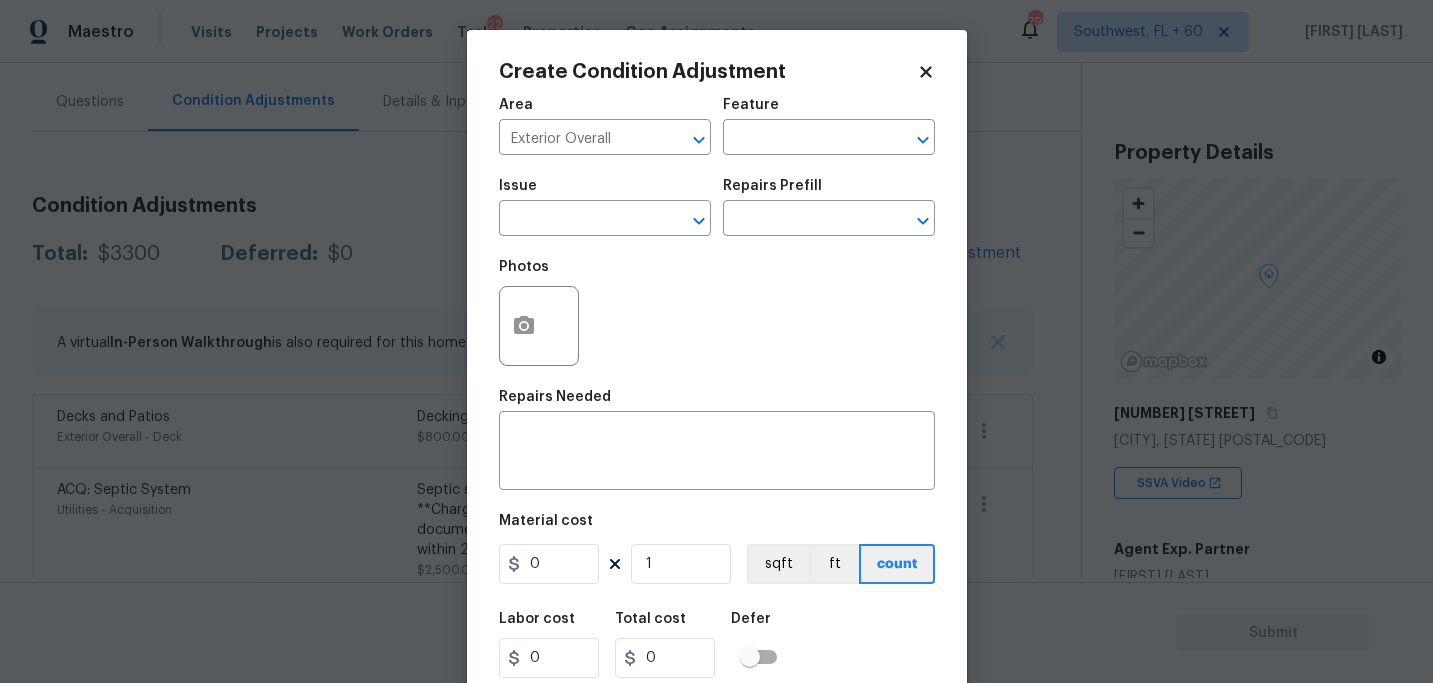 click on "Area Exterior Overall ​ Feature ​" at bounding box center [717, 126] 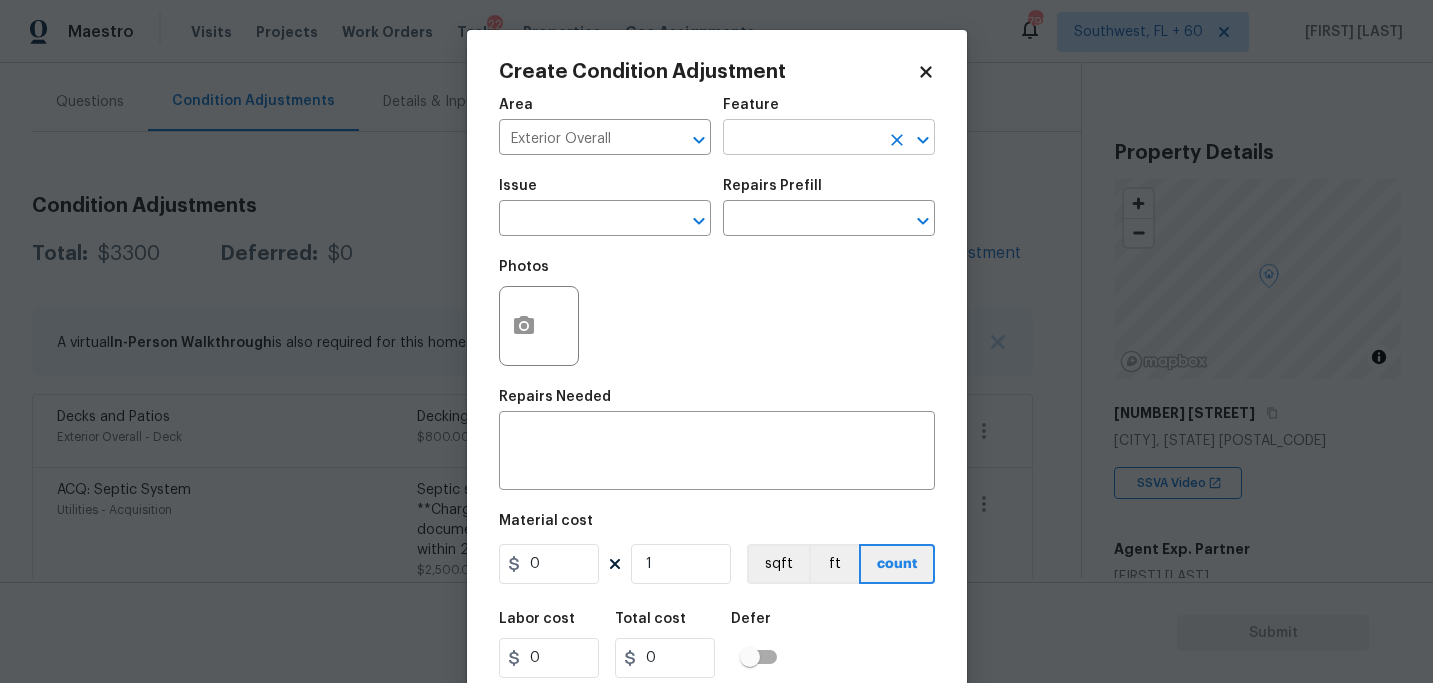 click at bounding box center (801, 139) 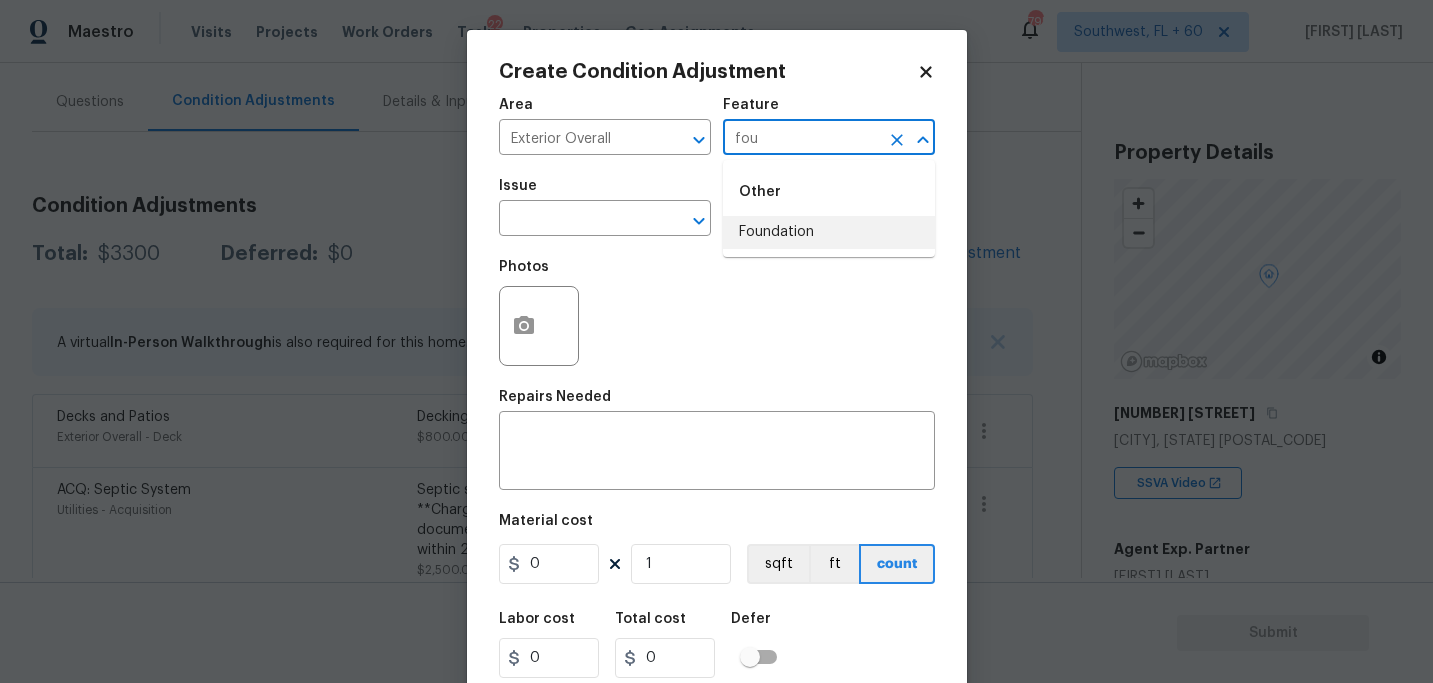 click on "Foundation" at bounding box center (829, 232) 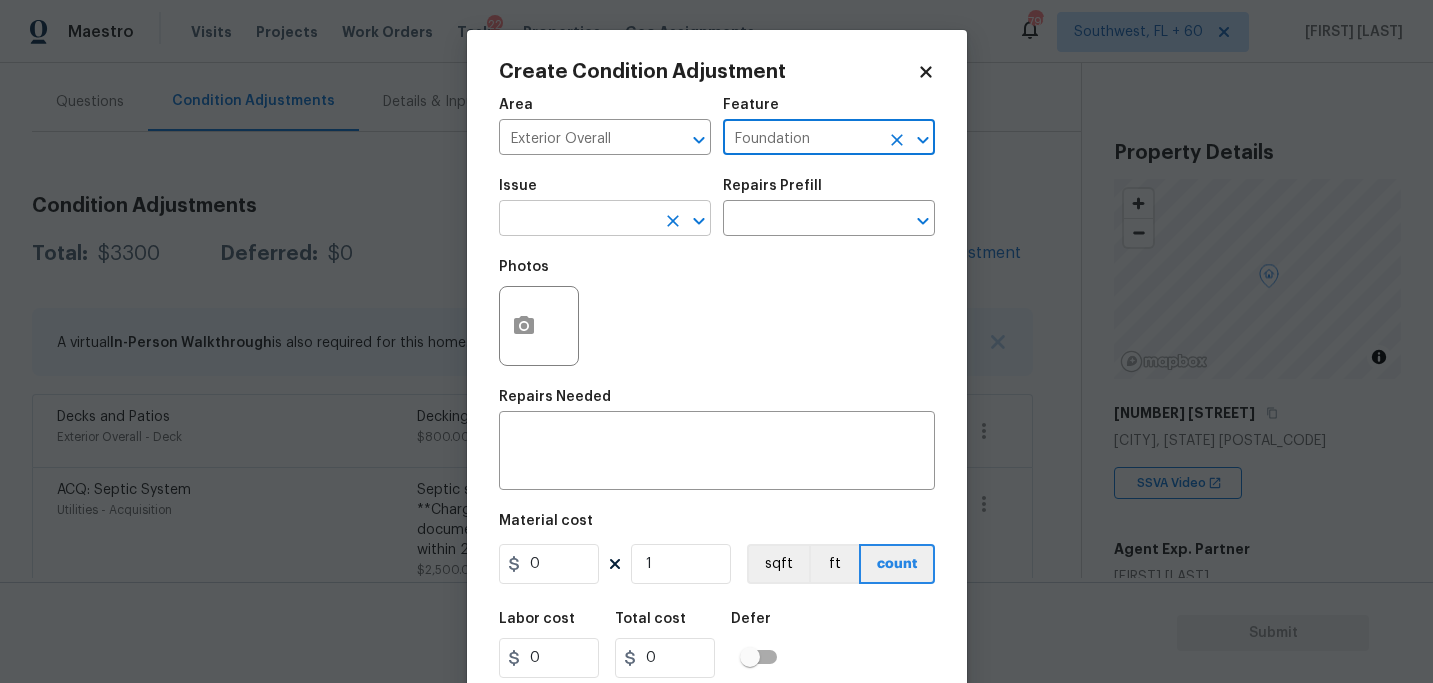 type on "Foundation" 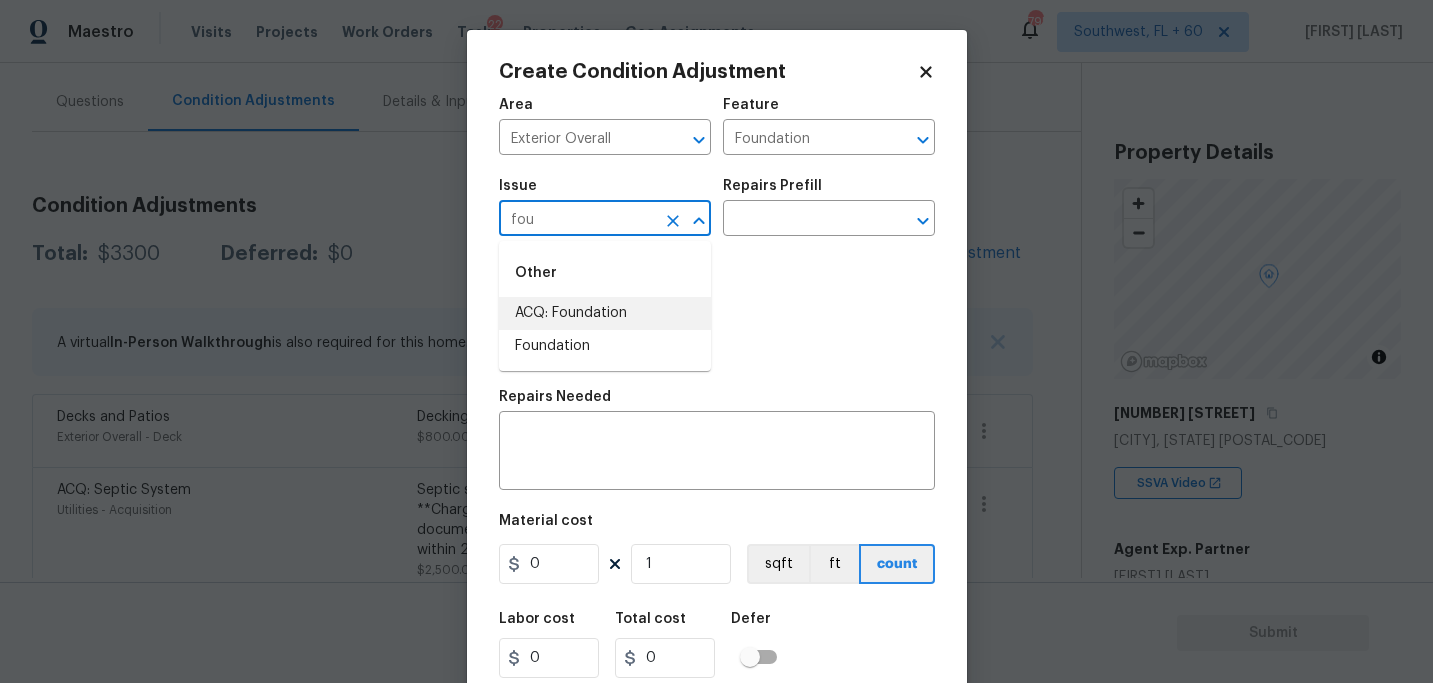 click on "ACQ: Foundation" at bounding box center (605, 313) 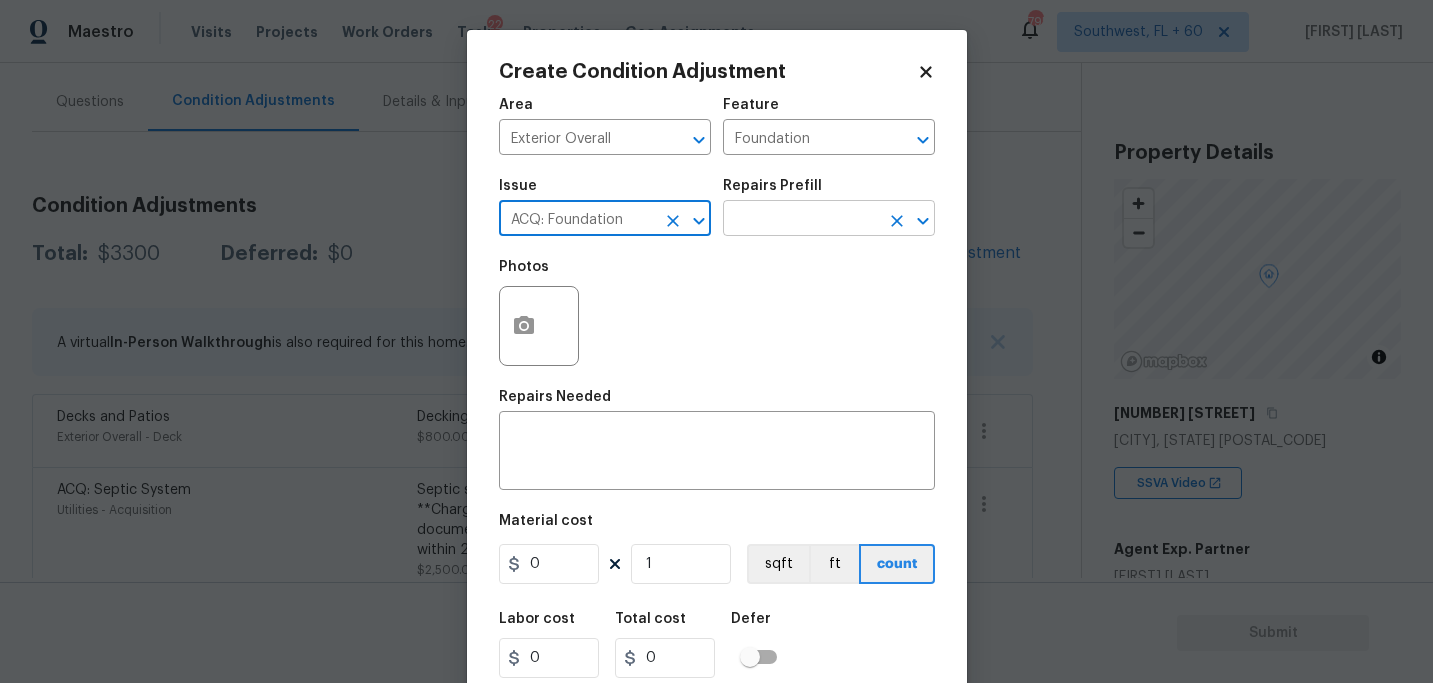 type on "ACQ: Foundation" 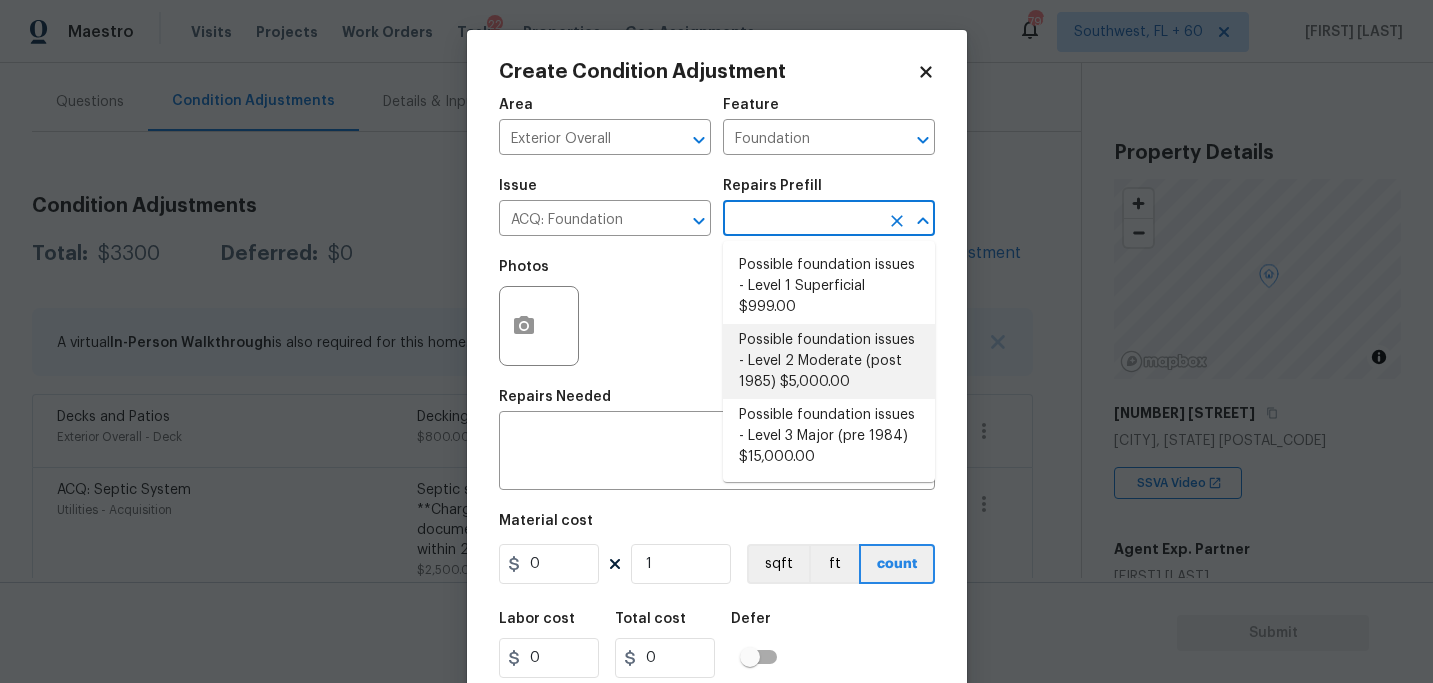 click on "Possible foundation issues - Level 2 Moderate (post 1985) $5,000.00" at bounding box center [829, 361] 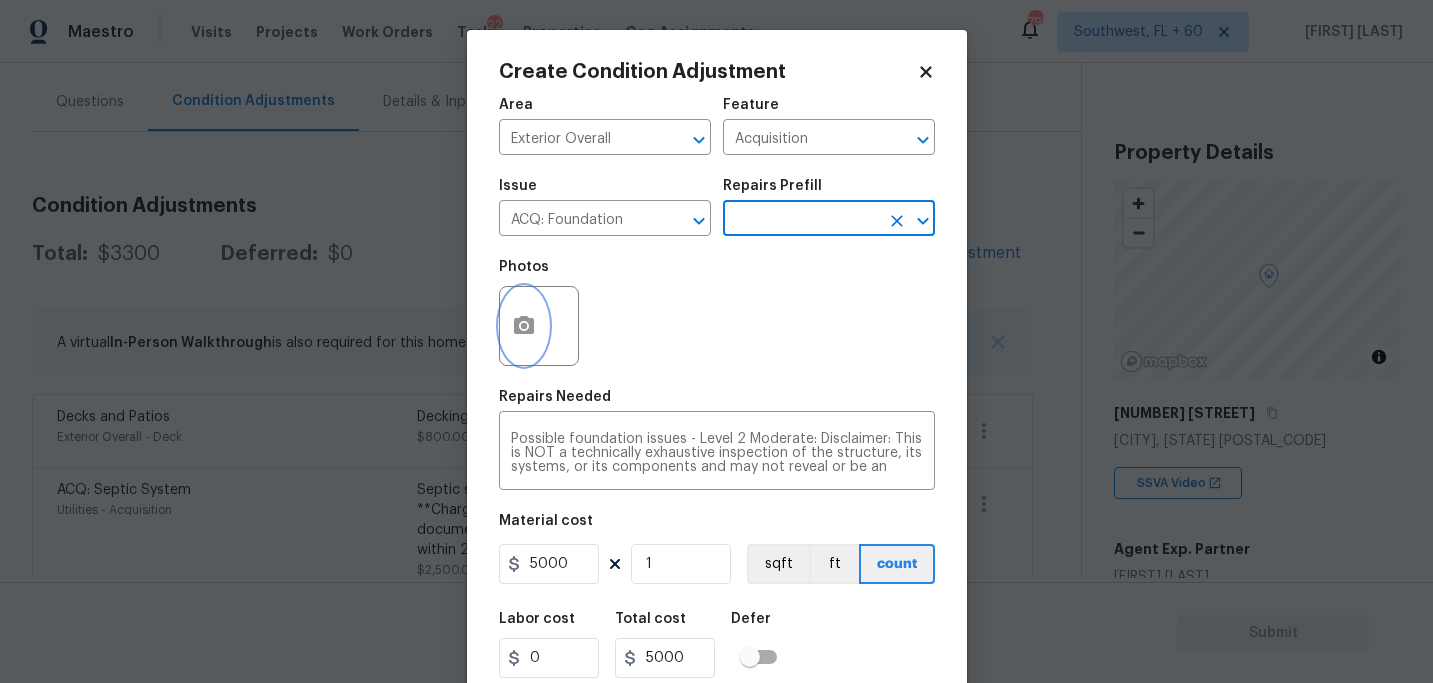 click 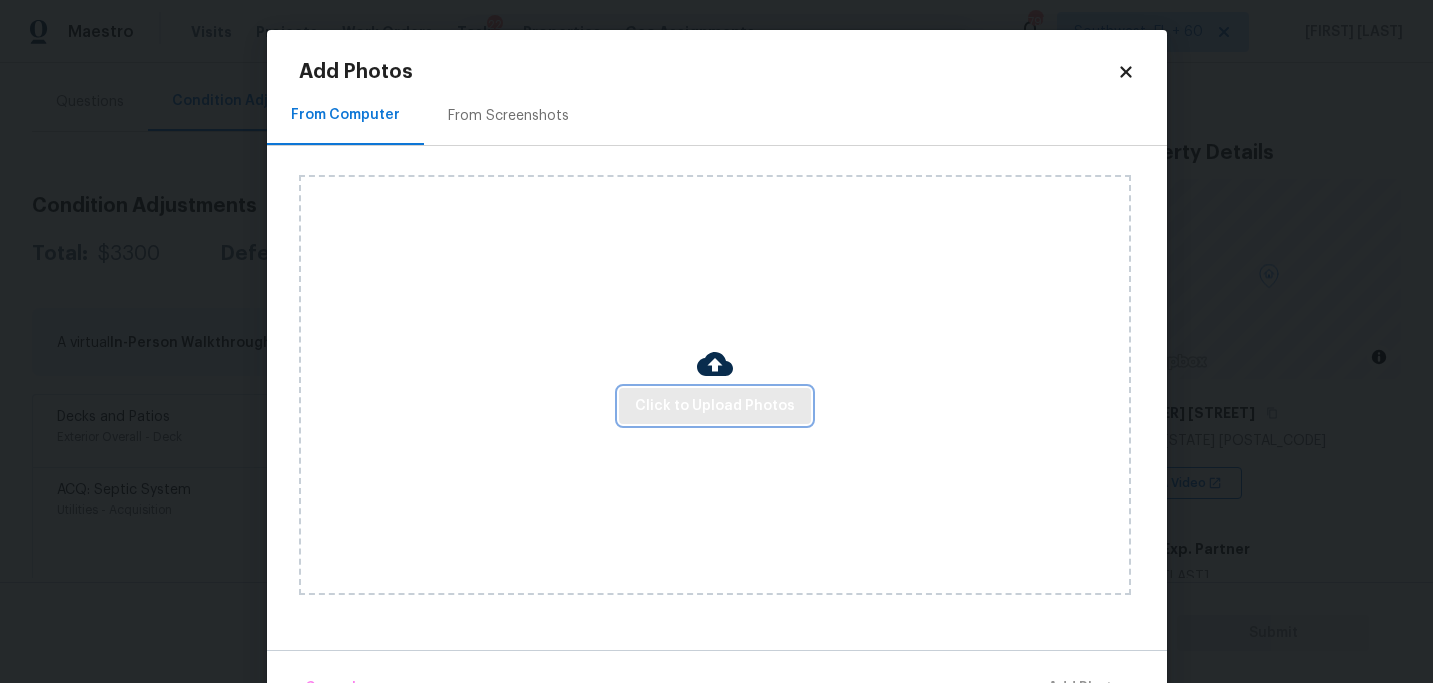 click on "Click to Upload Photos" at bounding box center [715, 406] 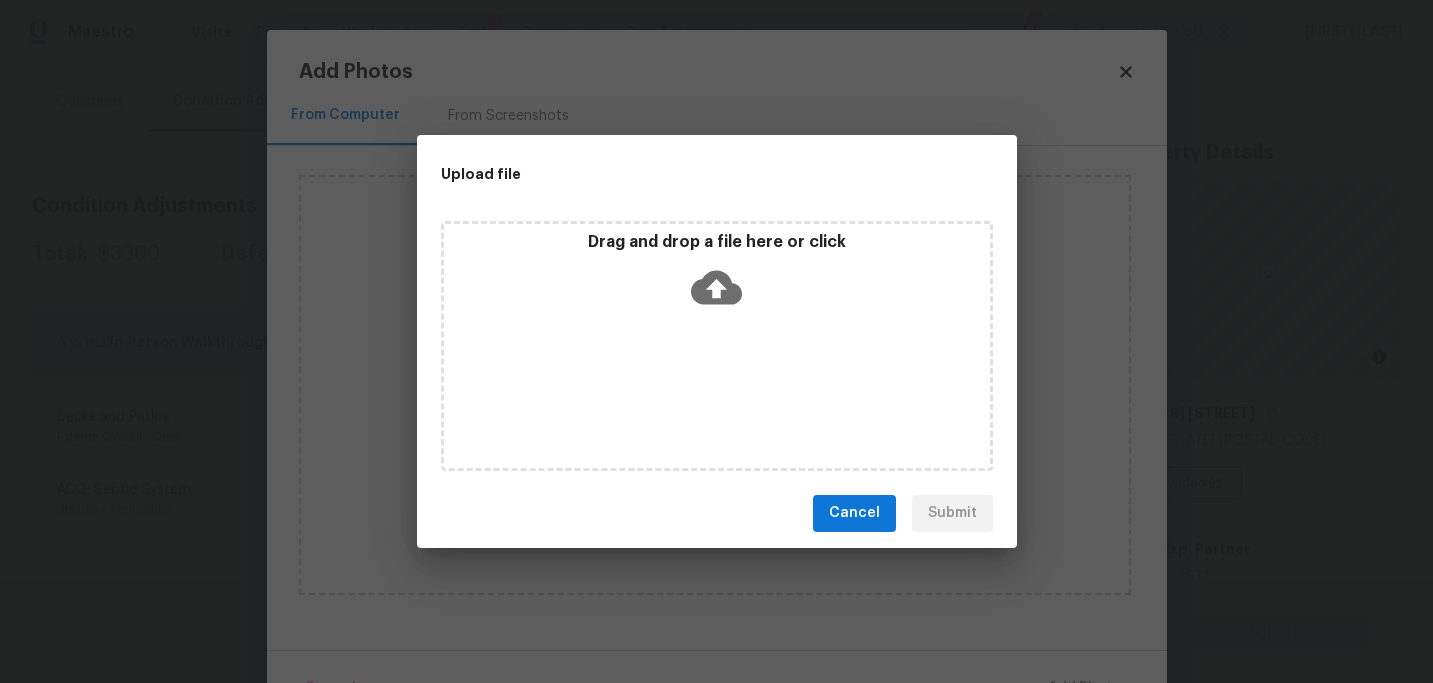 click 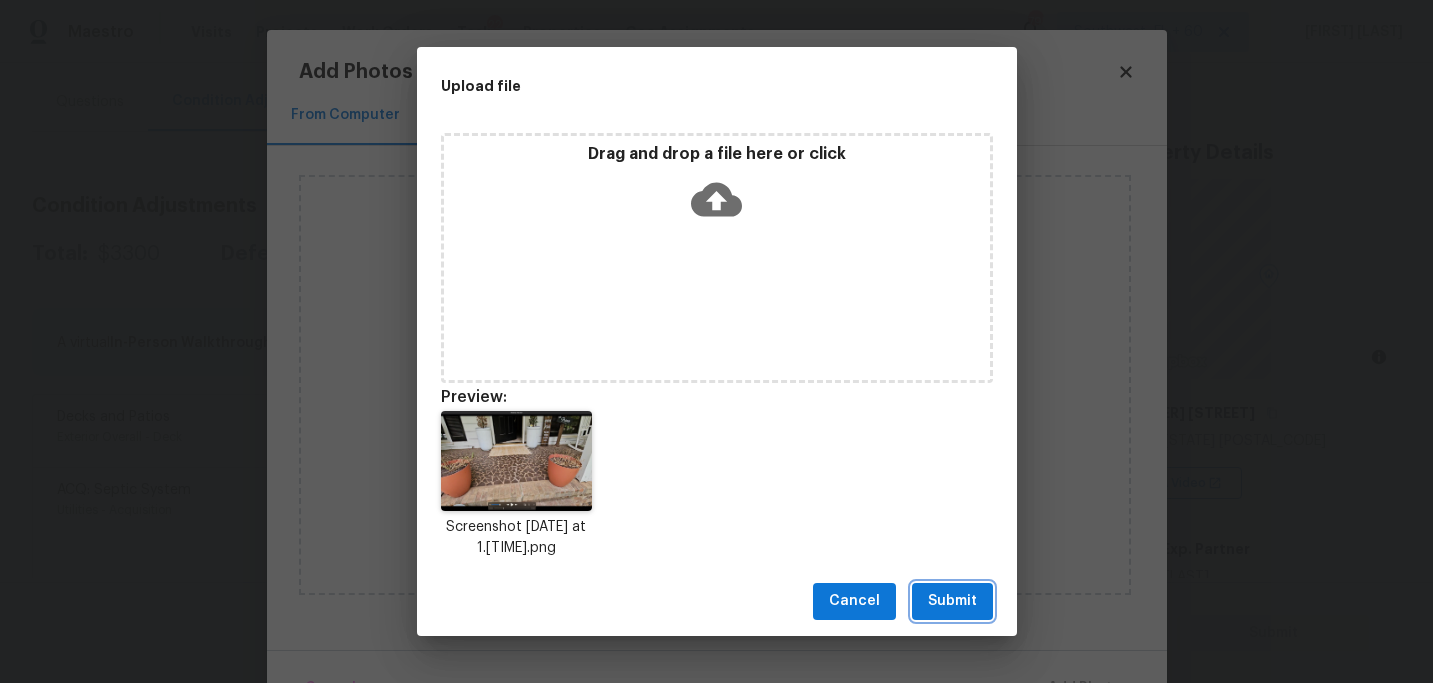 click on "Submit" at bounding box center [952, 601] 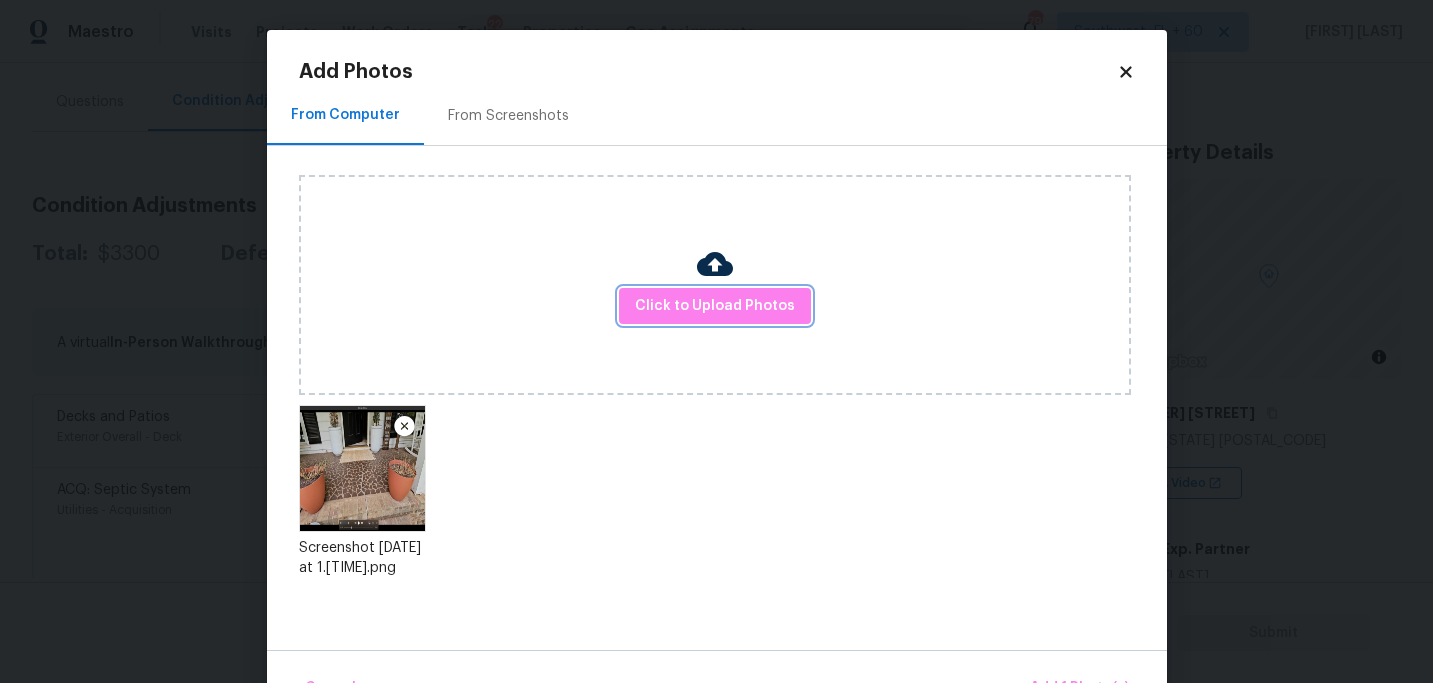 scroll, scrollTop: 57, scrollLeft: 0, axis: vertical 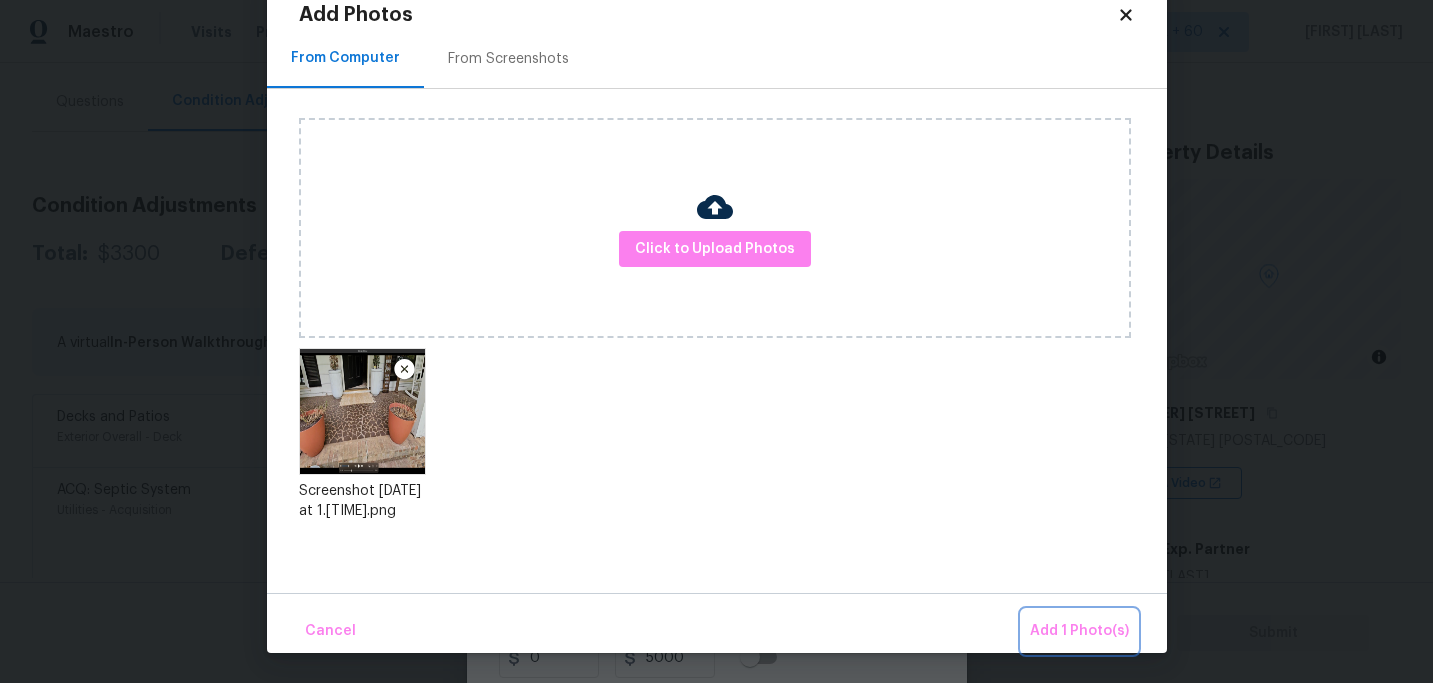 click on "Add 1 Photo(s)" at bounding box center (1079, 631) 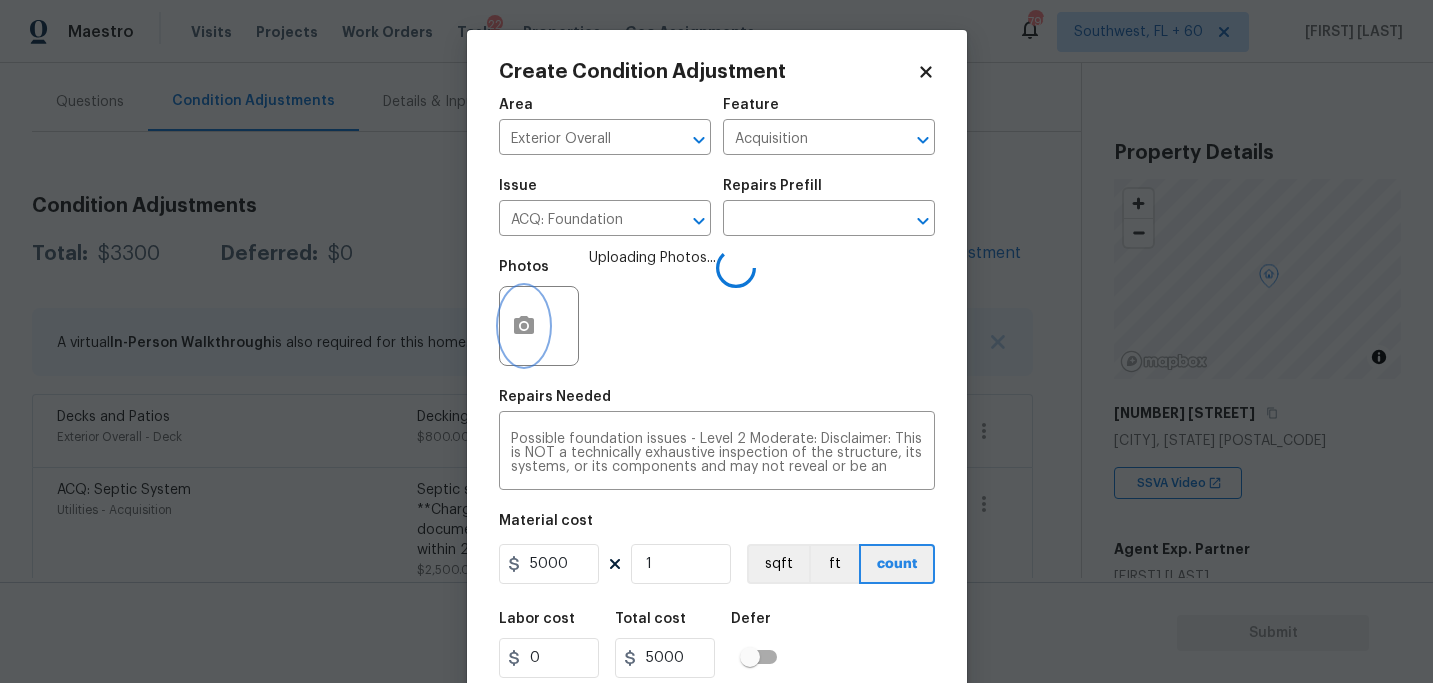 scroll, scrollTop: 0, scrollLeft: 0, axis: both 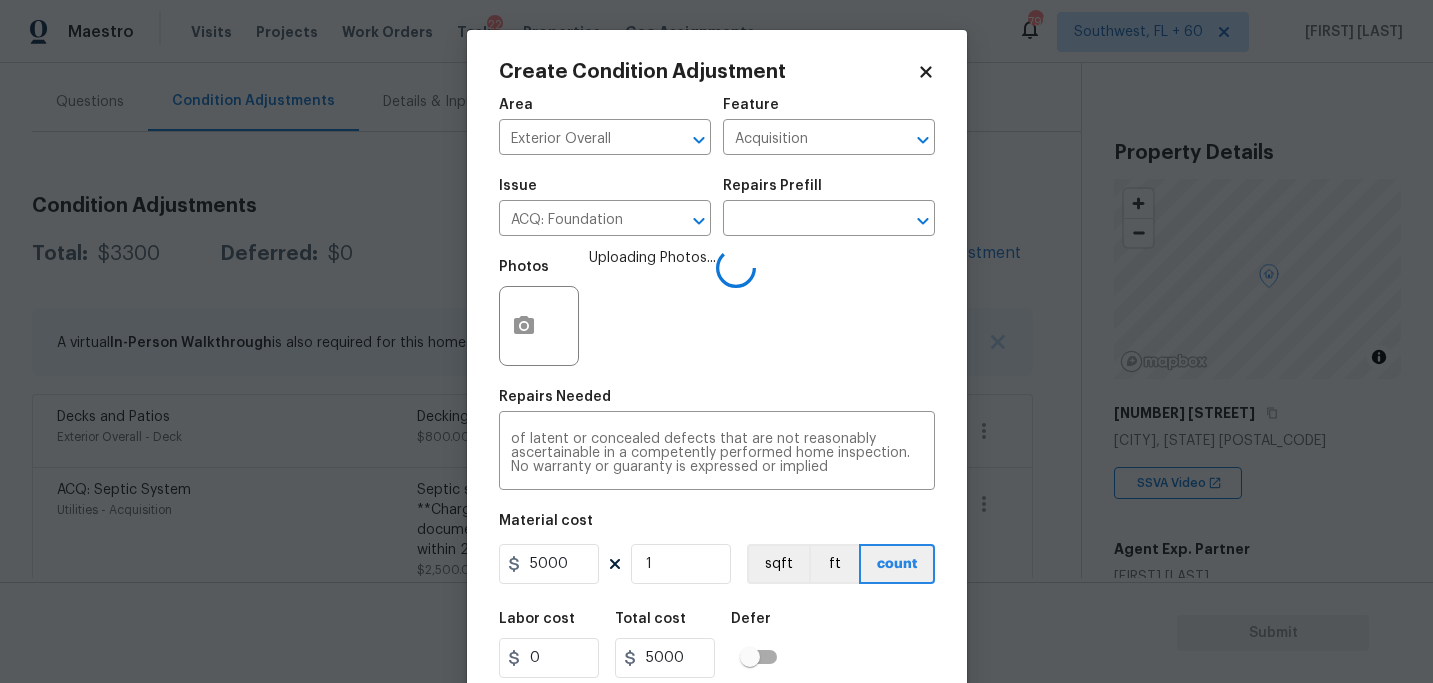 click on "Area Exterior Overall ​ Feature Acquisition ​ Issue ACQ: Foundation ​ Repairs Prefill ​ Photos Uploading Photos... Repairs Needed Possible foundation issues - Level 2 Moderate: Disclaimer: This is NOT a technically exhaustive inspection of the structure, its systems, or its components and may not reveal or be an accurate representation of all deficiencies” nor is intended to make any representation regarding the presence or absence of latent or concealed defects that are not reasonably ascertainable in a competently performed home inspection. No warranty or guaranty is expressed or implied x ​ Material cost 5000 1 sqft ft count Labor cost 0 Total cost 5000 Defer Cancel Create" at bounding box center (717, 416) 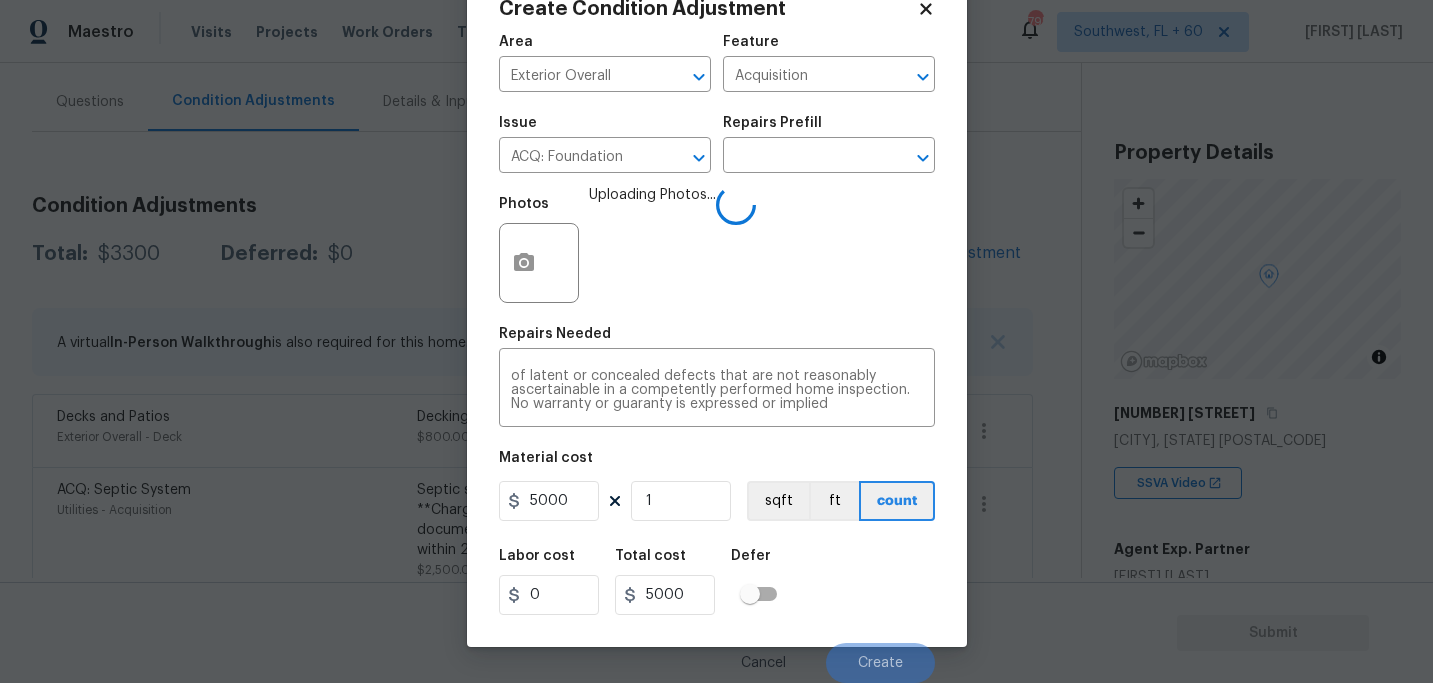 click on "Labor cost 0 Total cost 5000 Defer" at bounding box center (717, 582) 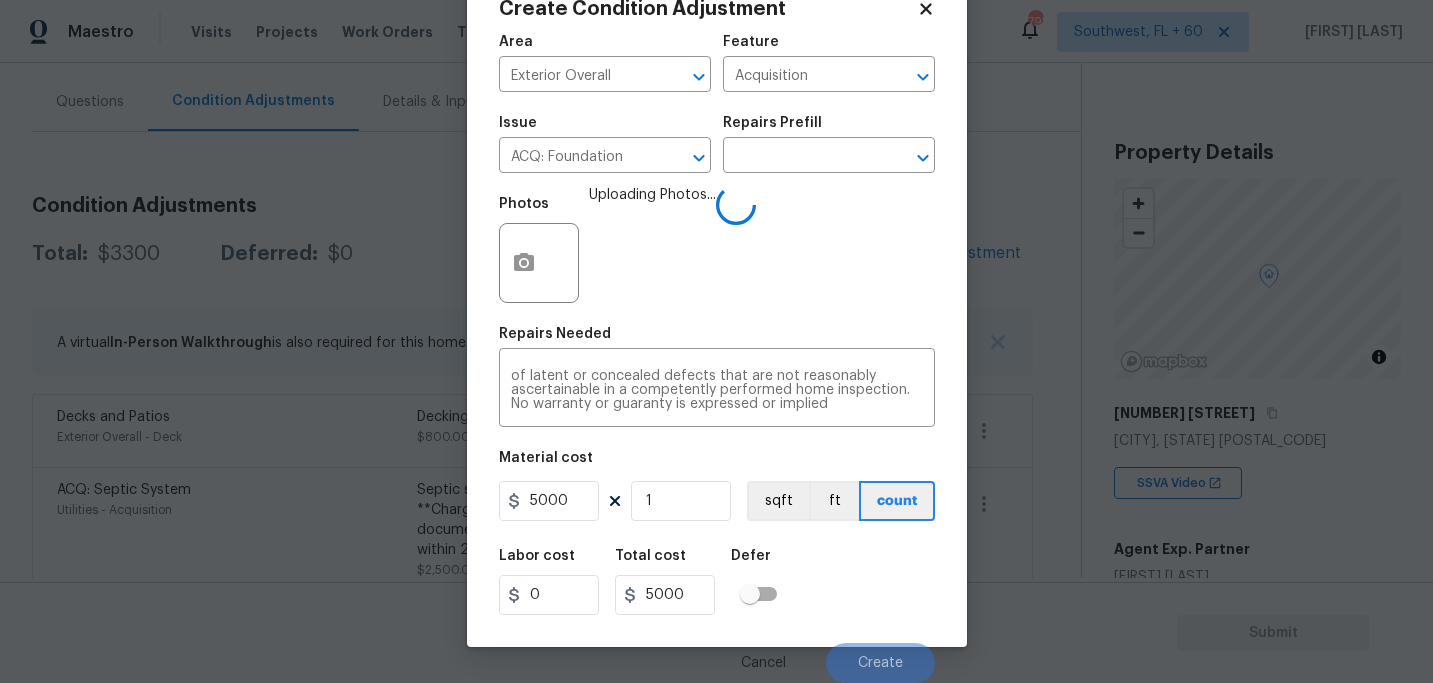 click on "Labor cost 0 Total cost 5000 Defer" at bounding box center [717, 582] 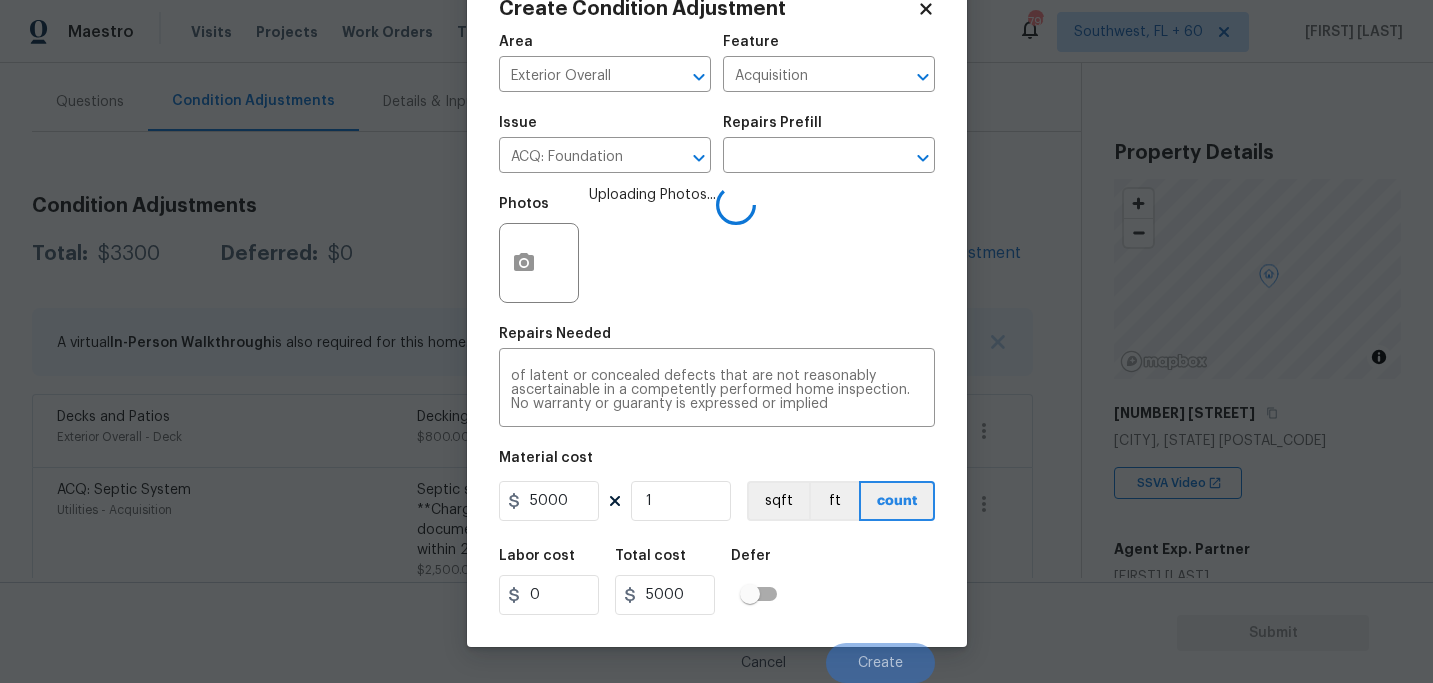click on "Labor cost 0 Total cost 5000 Defer" at bounding box center (717, 582) 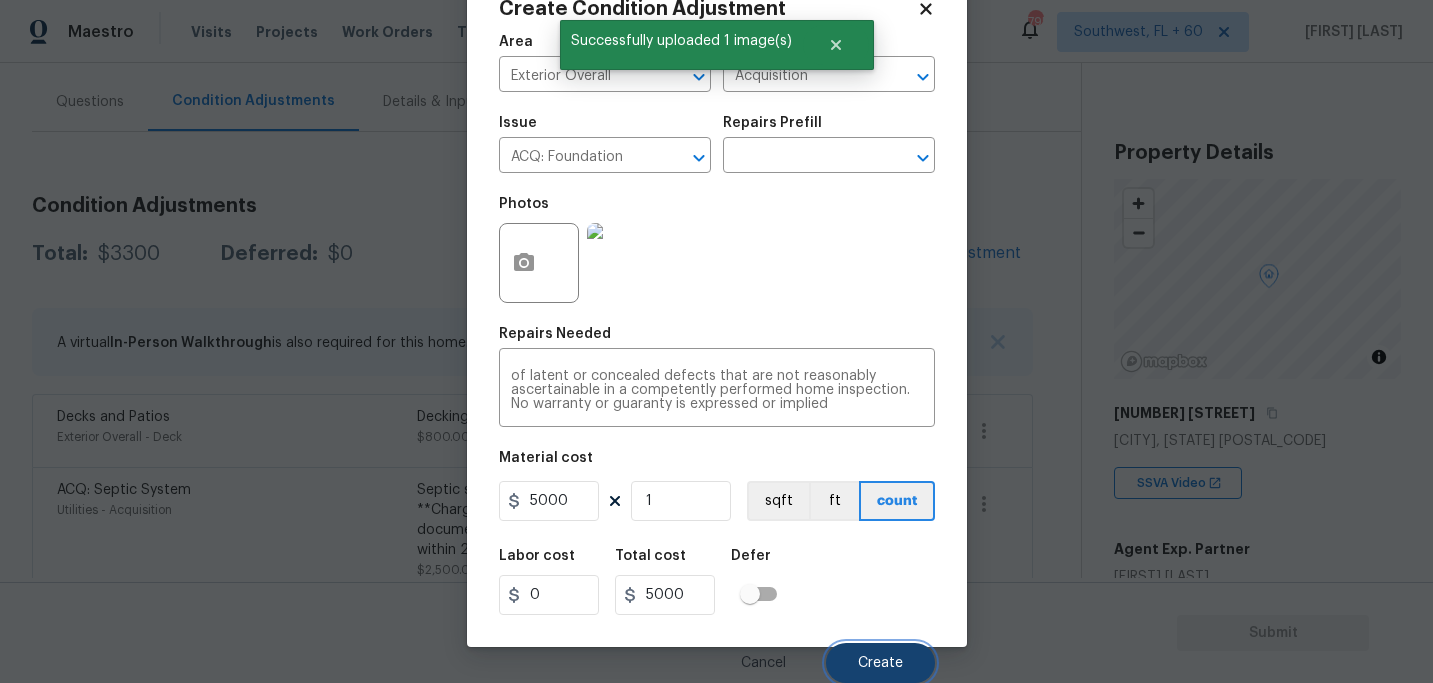 click on "Create" at bounding box center (880, 663) 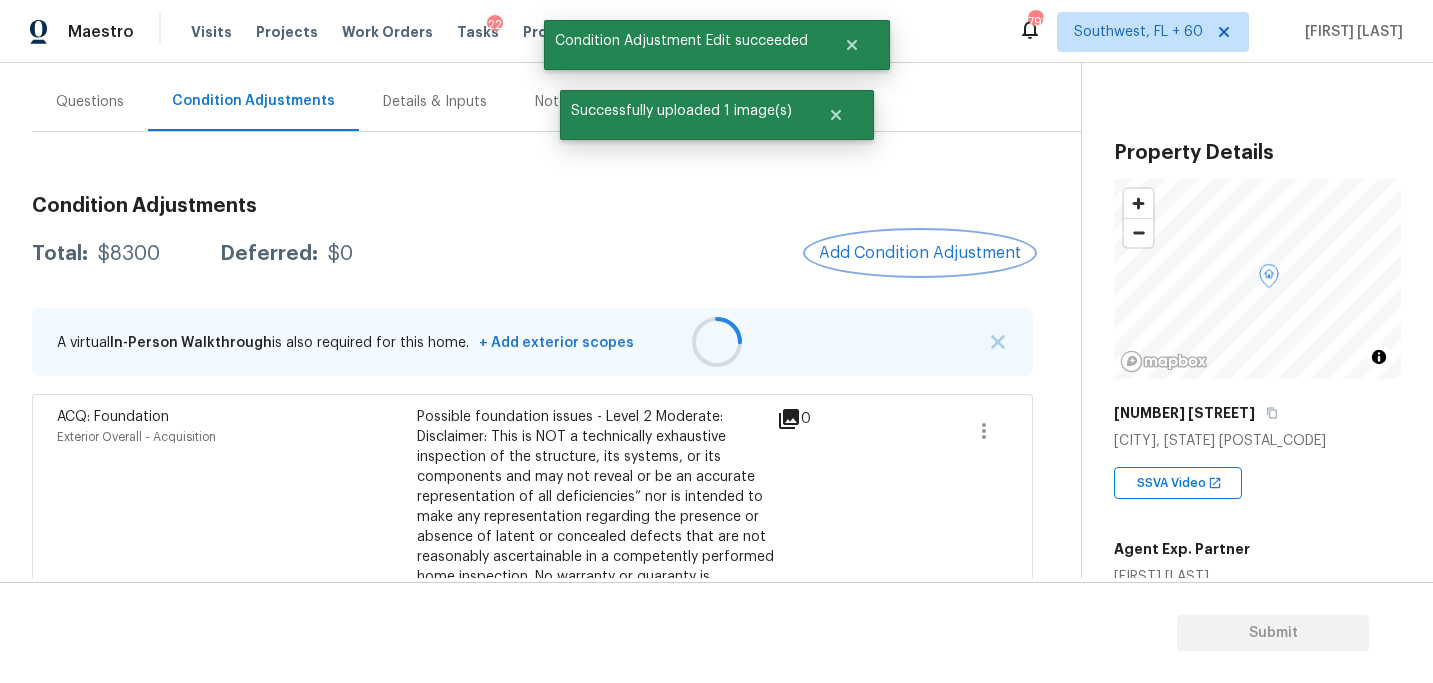 scroll, scrollTop: 0, scrollLeft: 0, axis: both 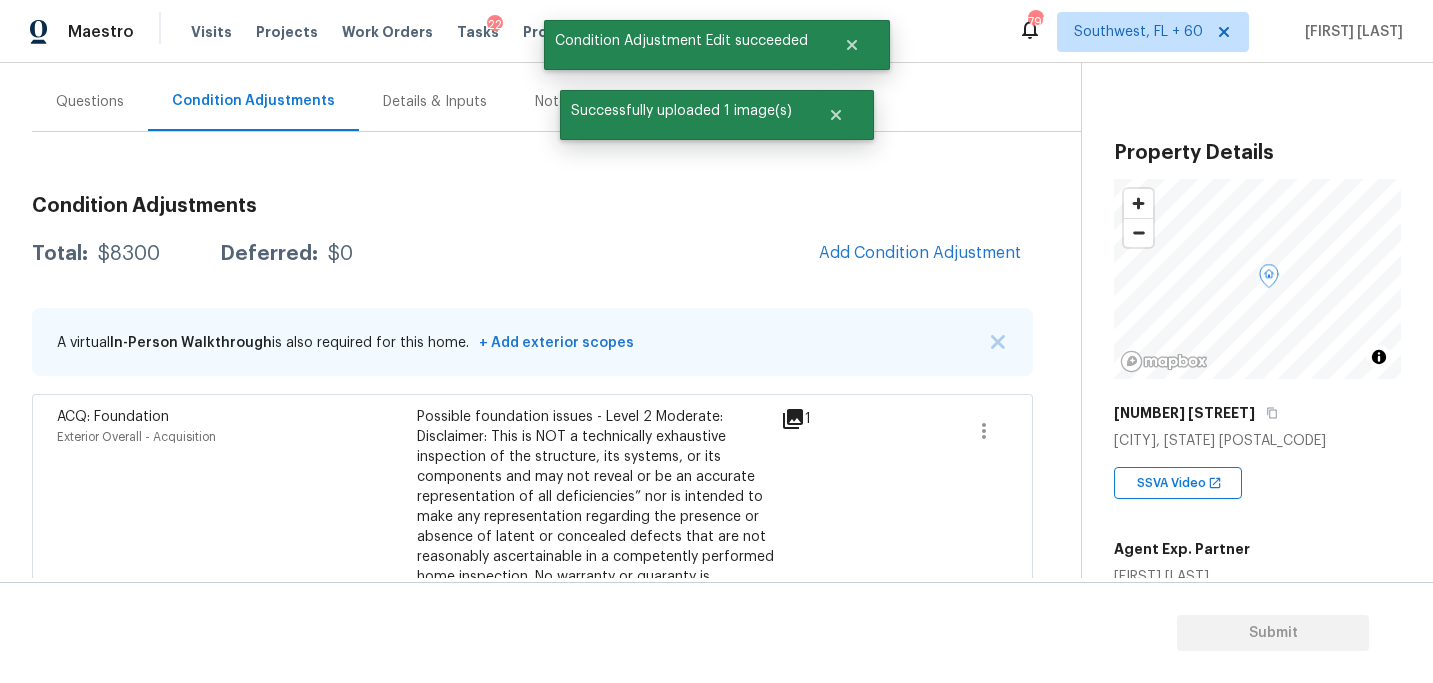 click on "Questions" at bounding box center (90, 101) 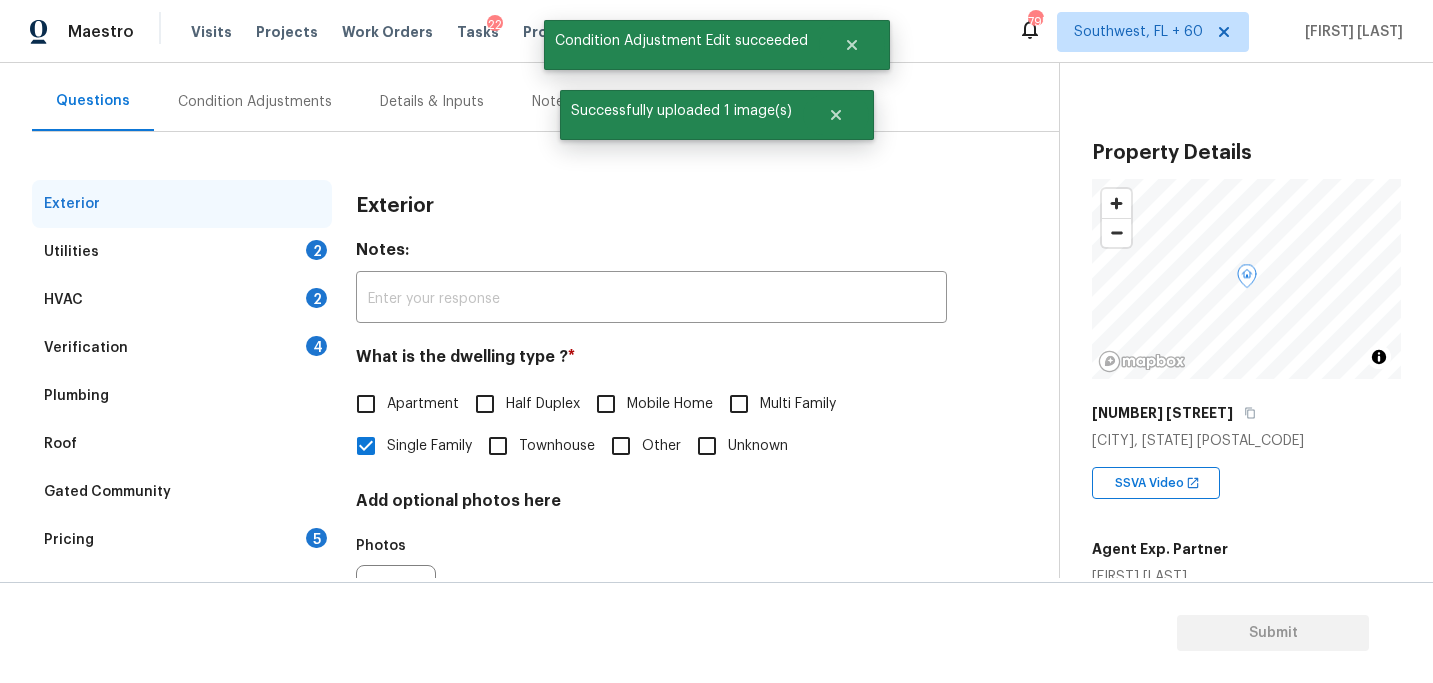 click on "Verification" at bounding box center (86, 348) 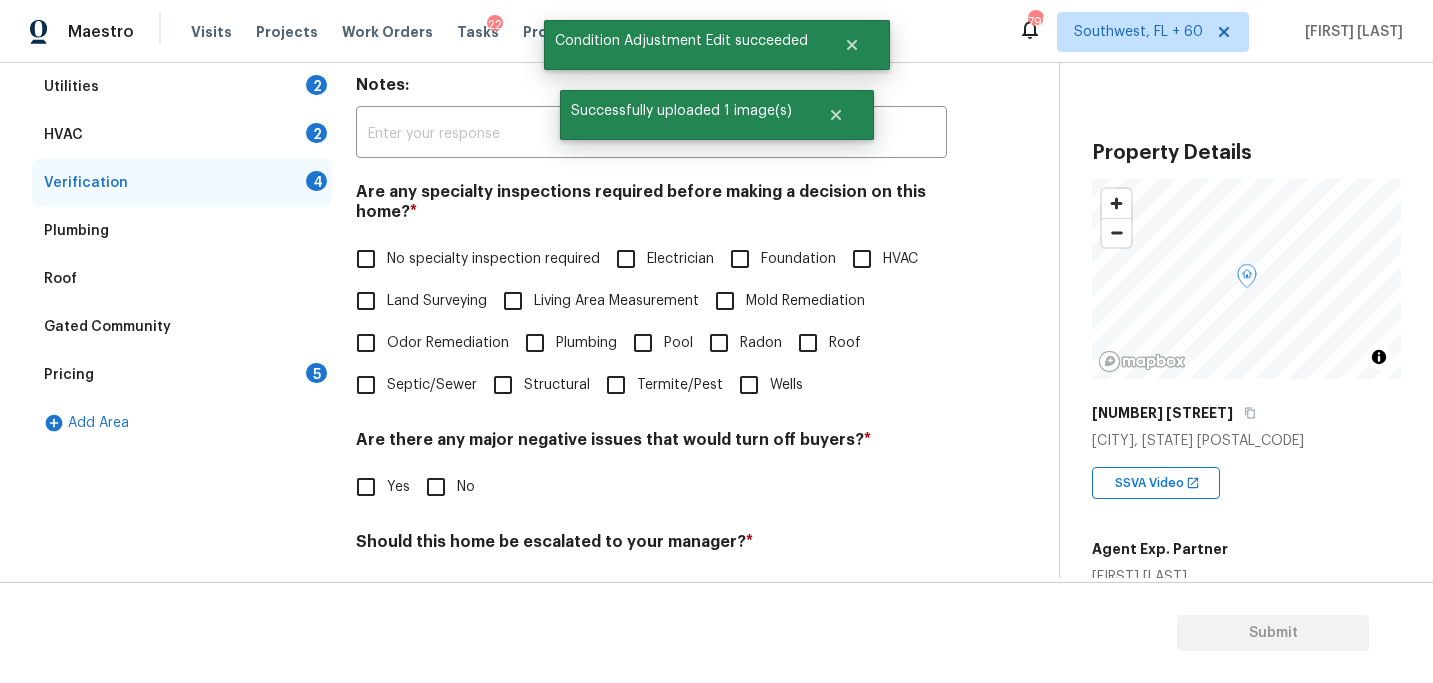 scroll, scrollTop: 361, scrollLeft: 0, axis: vertical 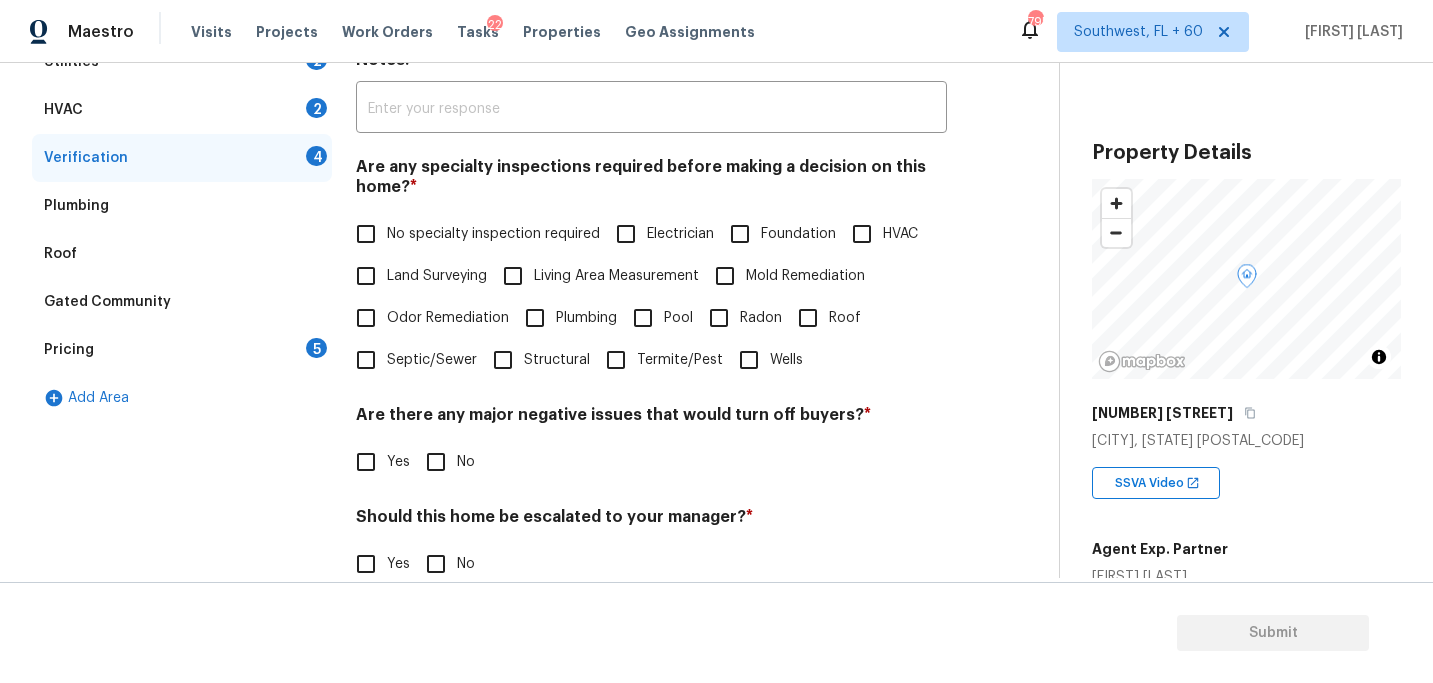 click on "No specialty inspection required" at bounding box center [493, 234] 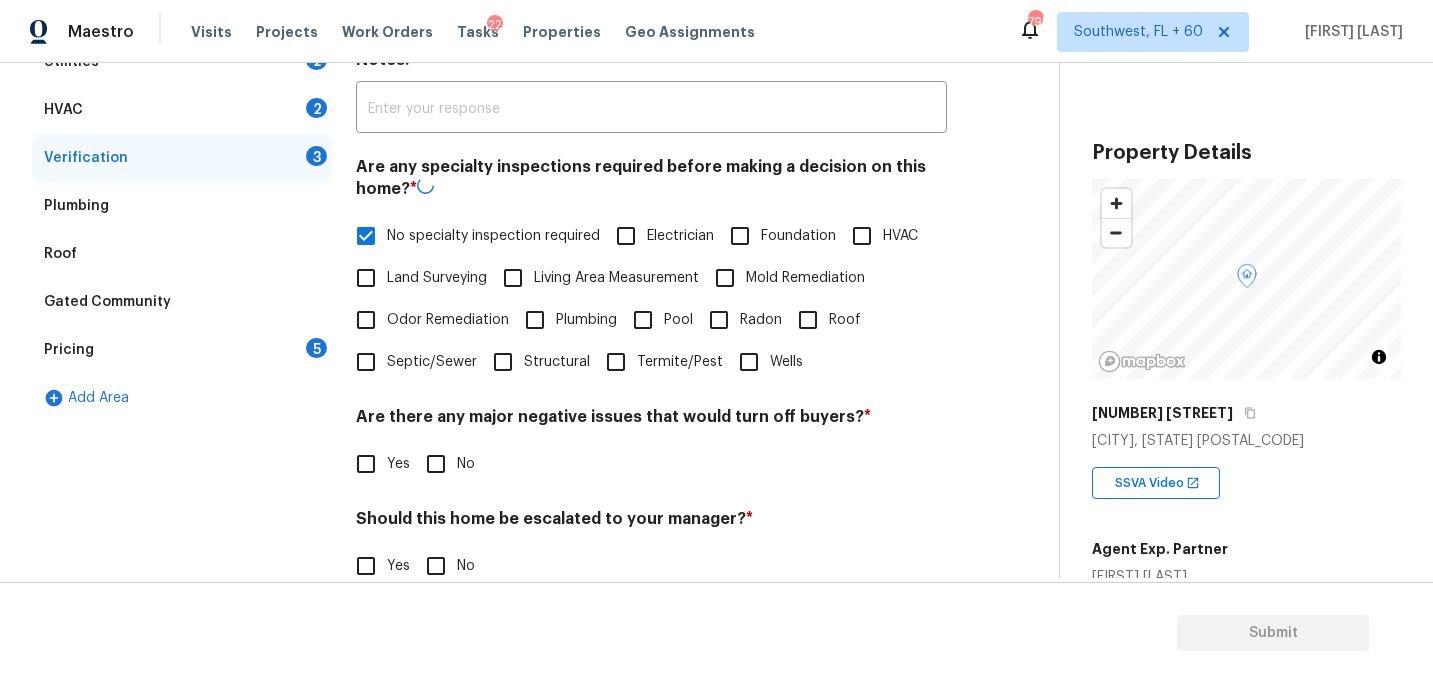 scroll, scrollTop: 514, scrollLeft: 0, axis: vertical 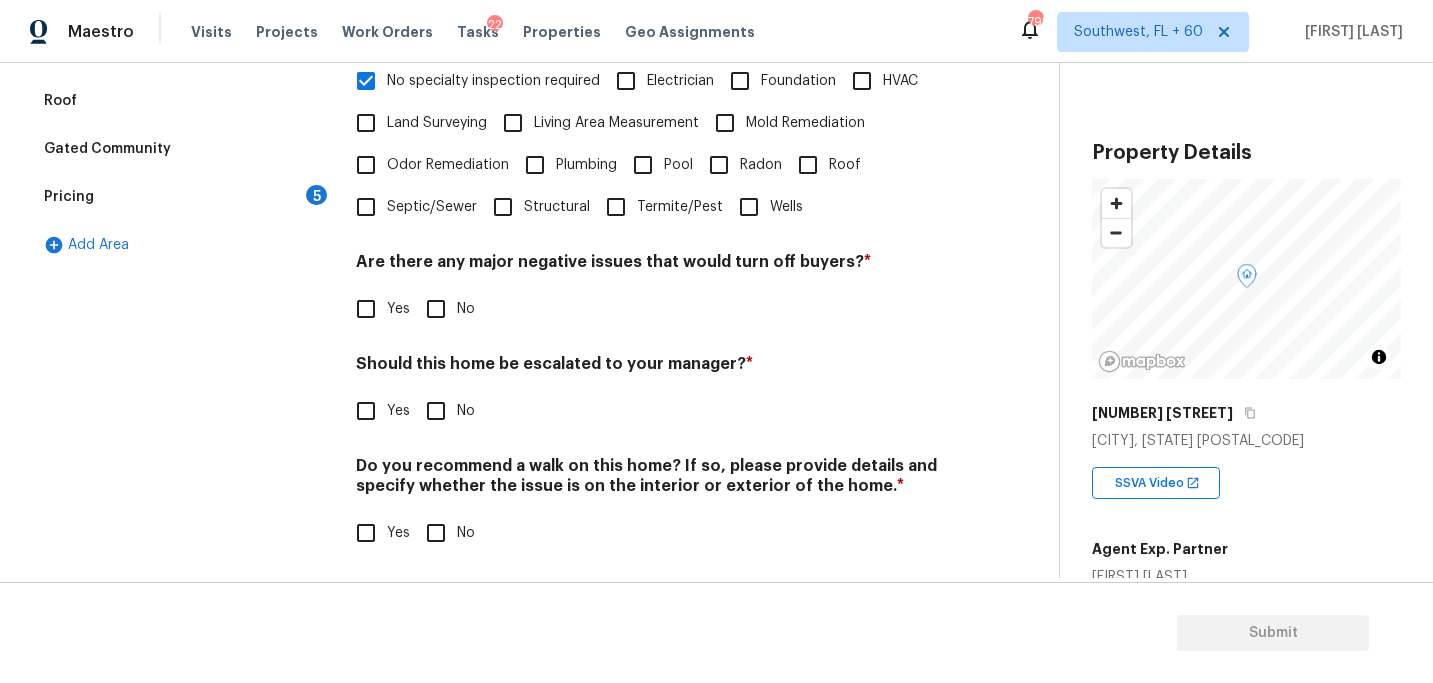 click on "No" at bounding box center [436, 309] 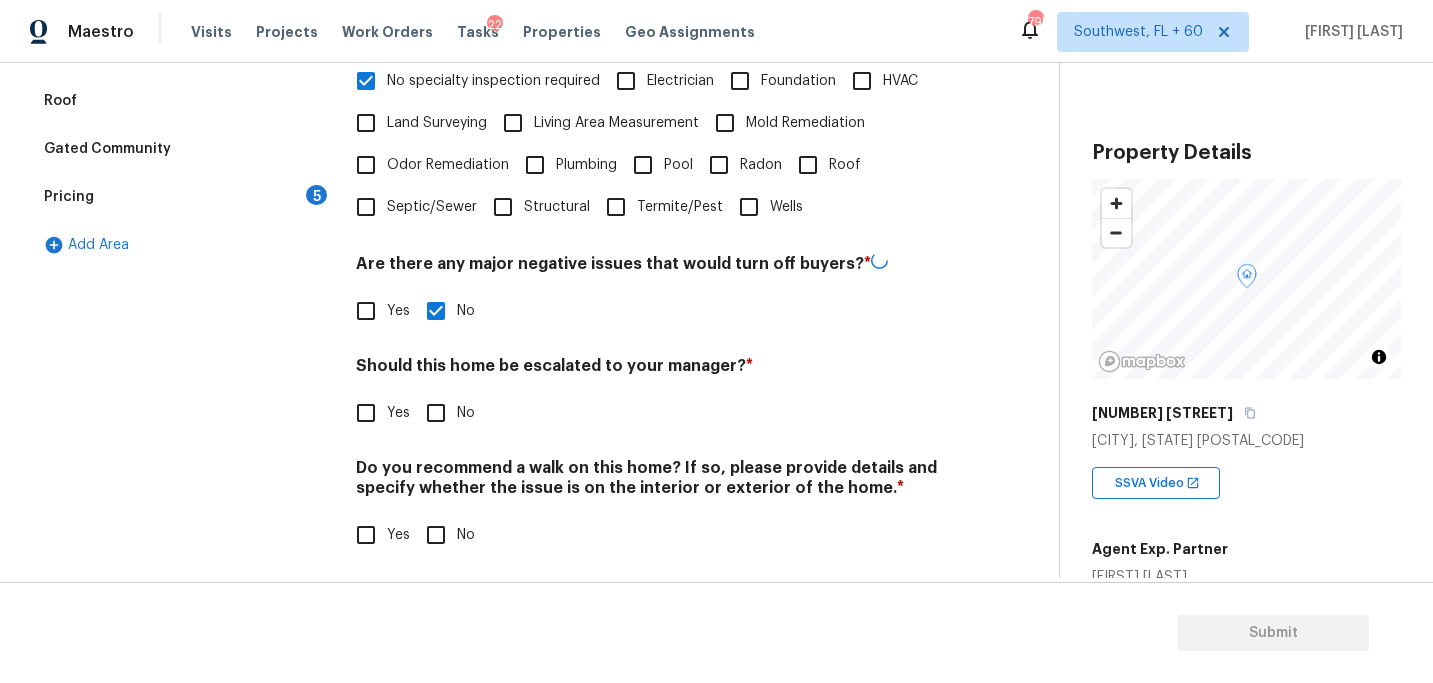 click on "No" at bounding box center [436, 535] 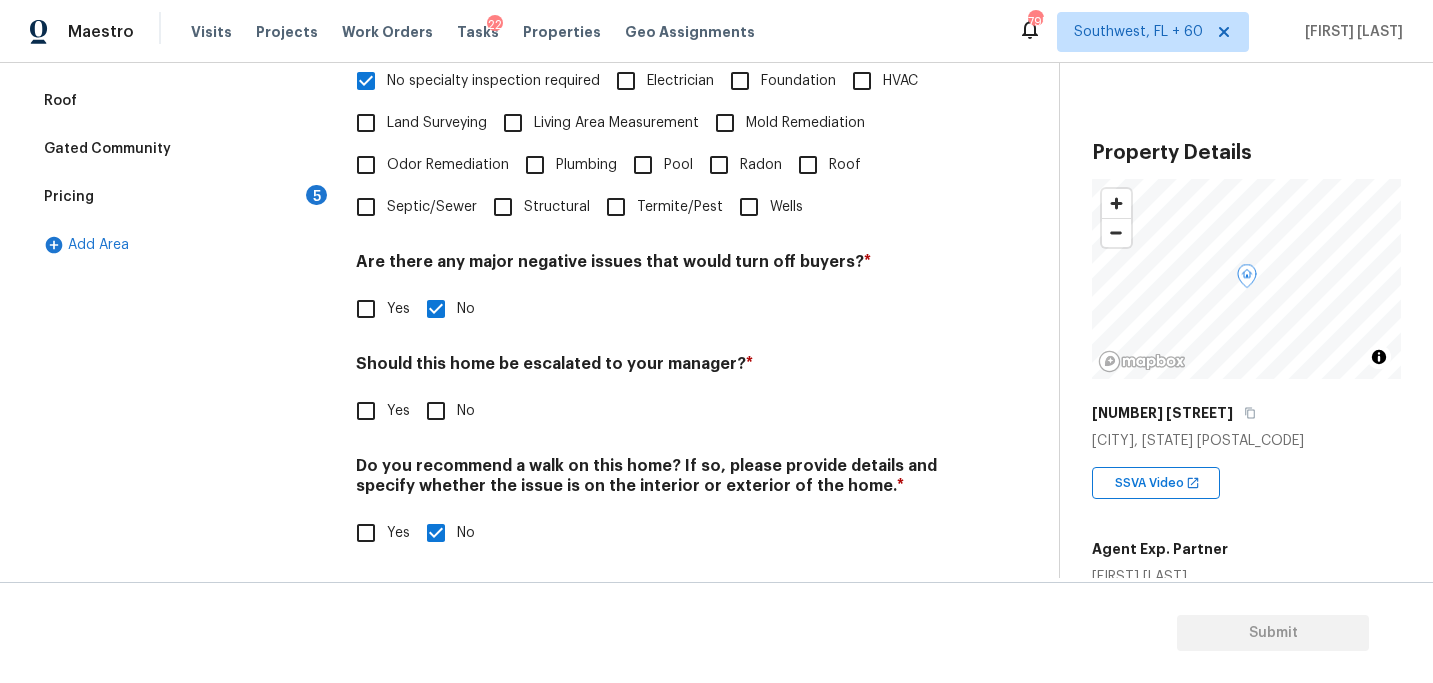 click on "Yes" at bounding box center (366, 411) 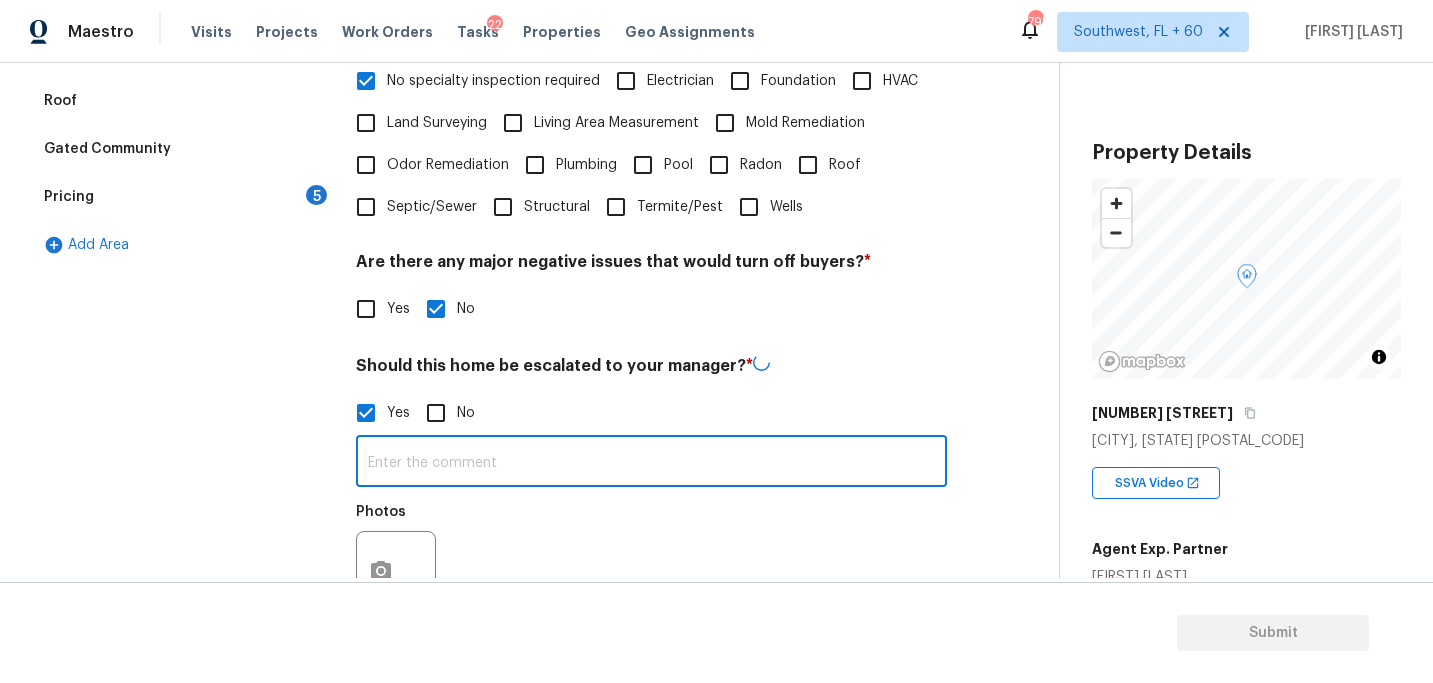 click at bounding box center (651, 463) 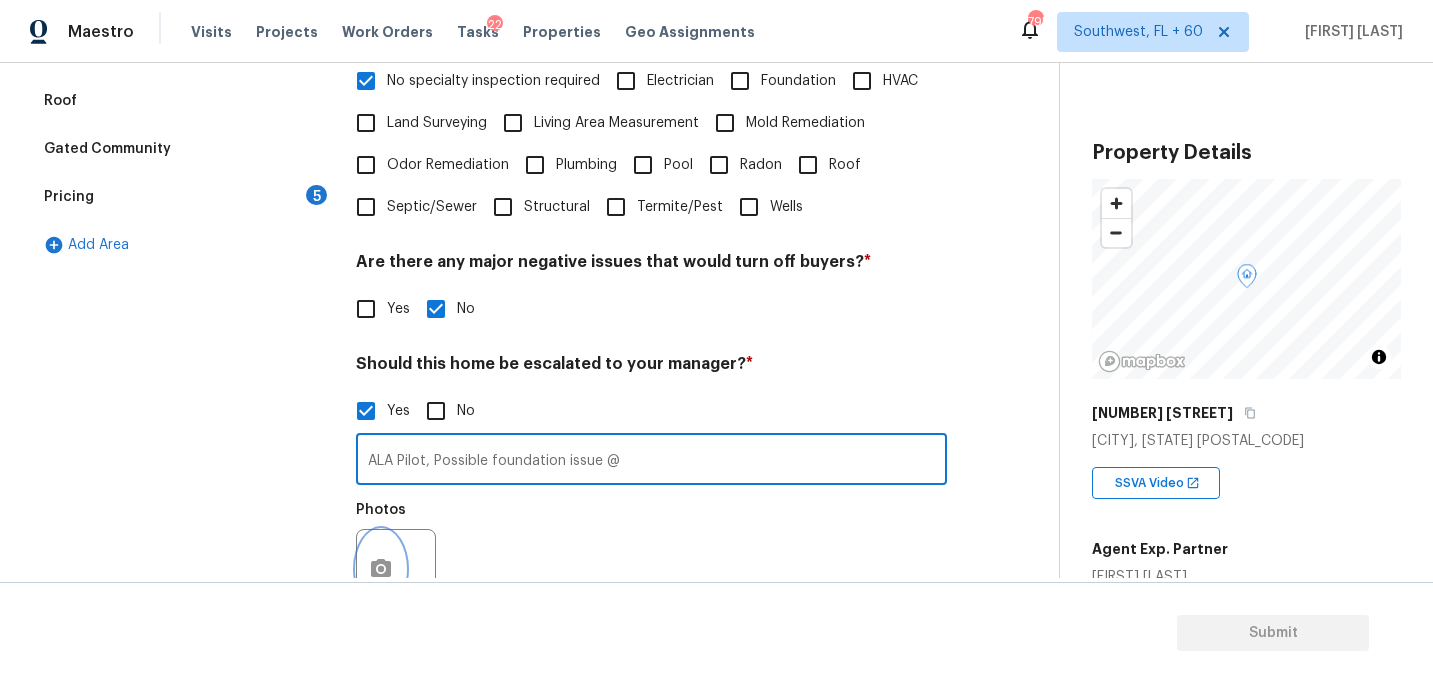 click at bounding box center [381, 569] 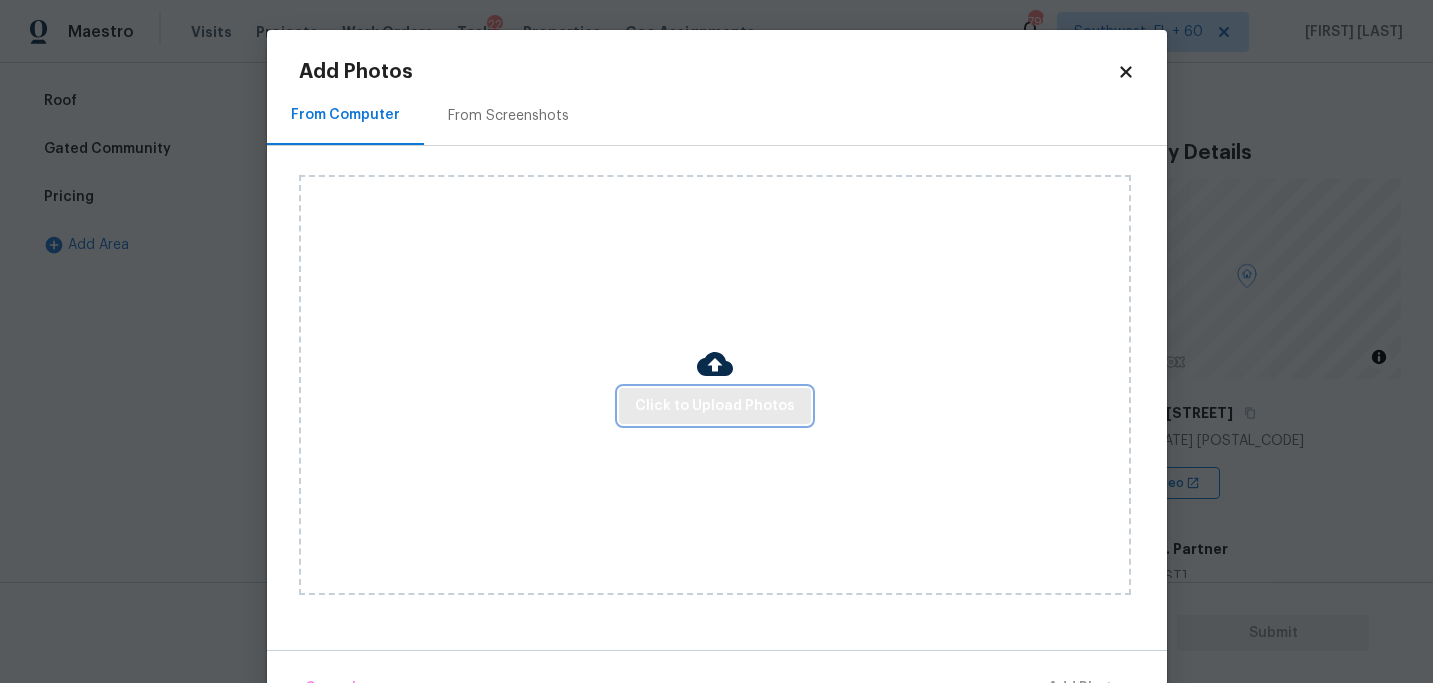 click on "Click to Upload Photos" at bounding box center (715, 406) 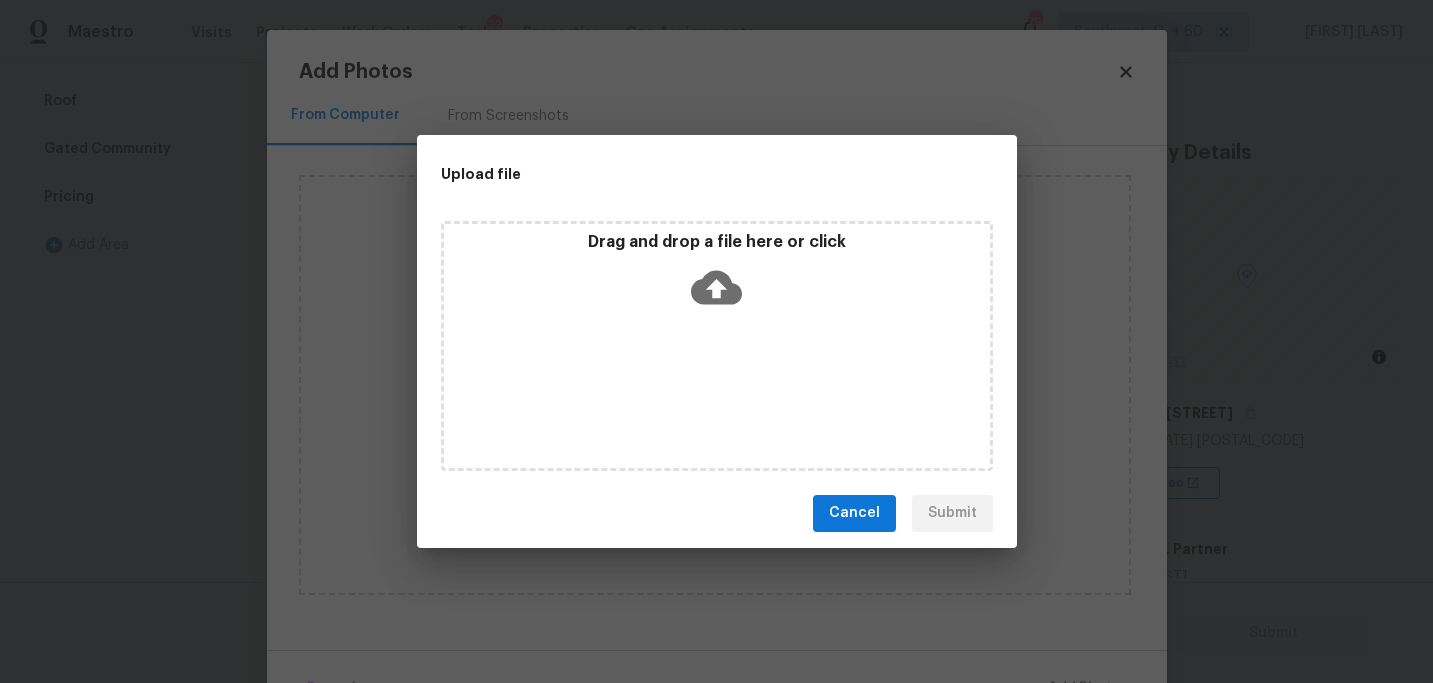 click 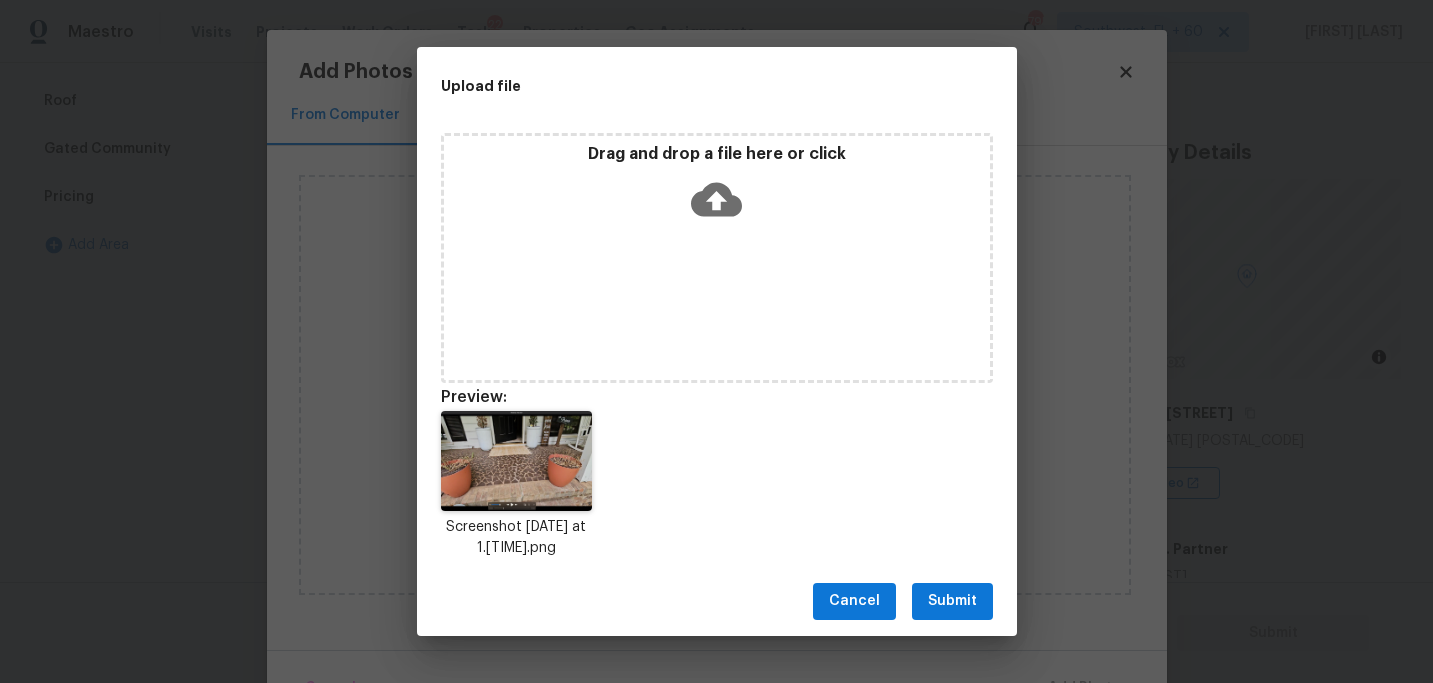 click on "Submit" at bounding box center (952, 601) 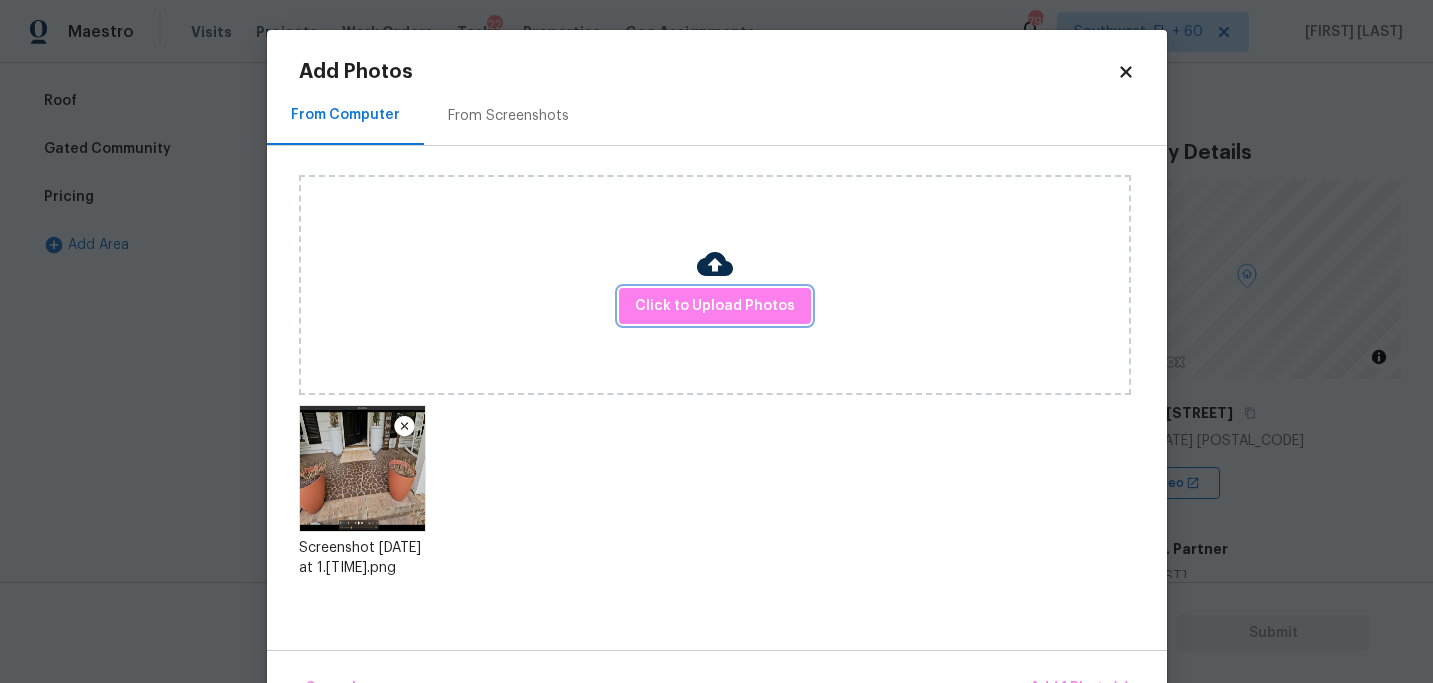 scroll, scrollTop: 57, scrollLeft: 0, axis: vertical 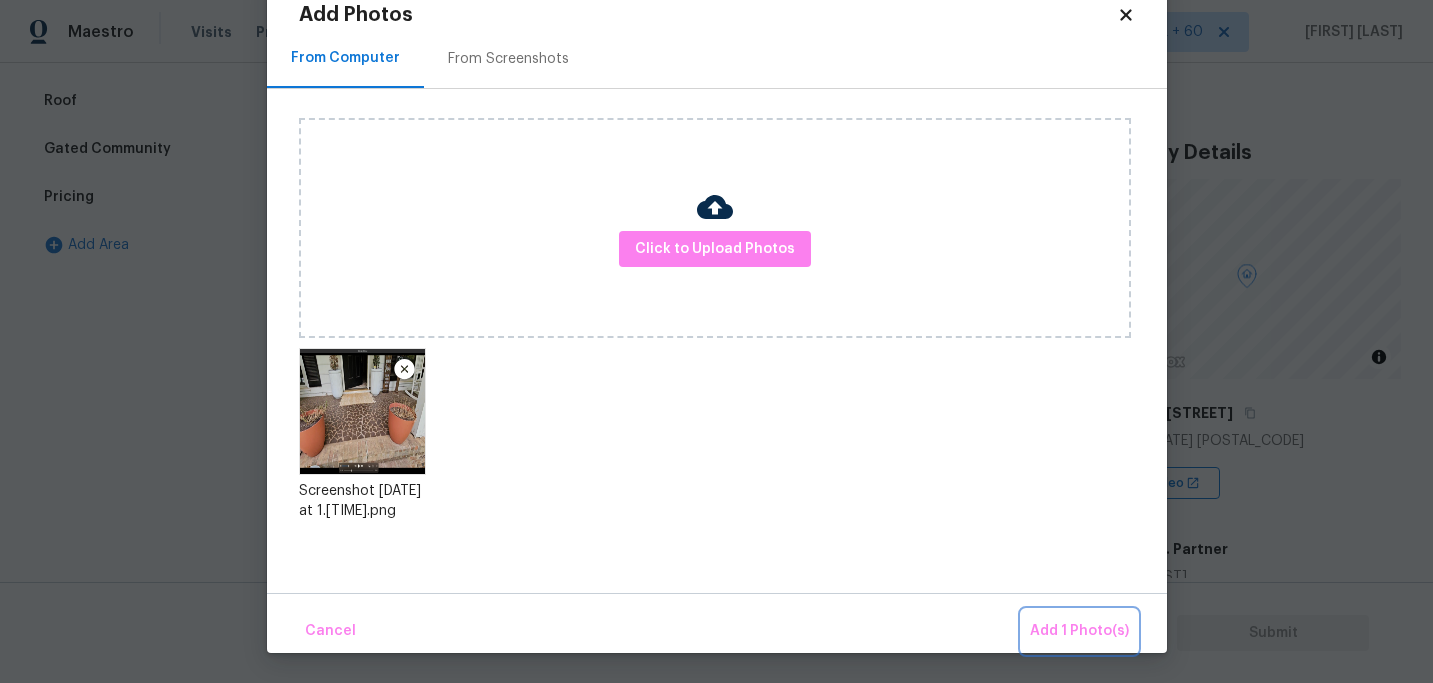 click on "Add 1 Photo(s)" at bounding box center [1079, 631] 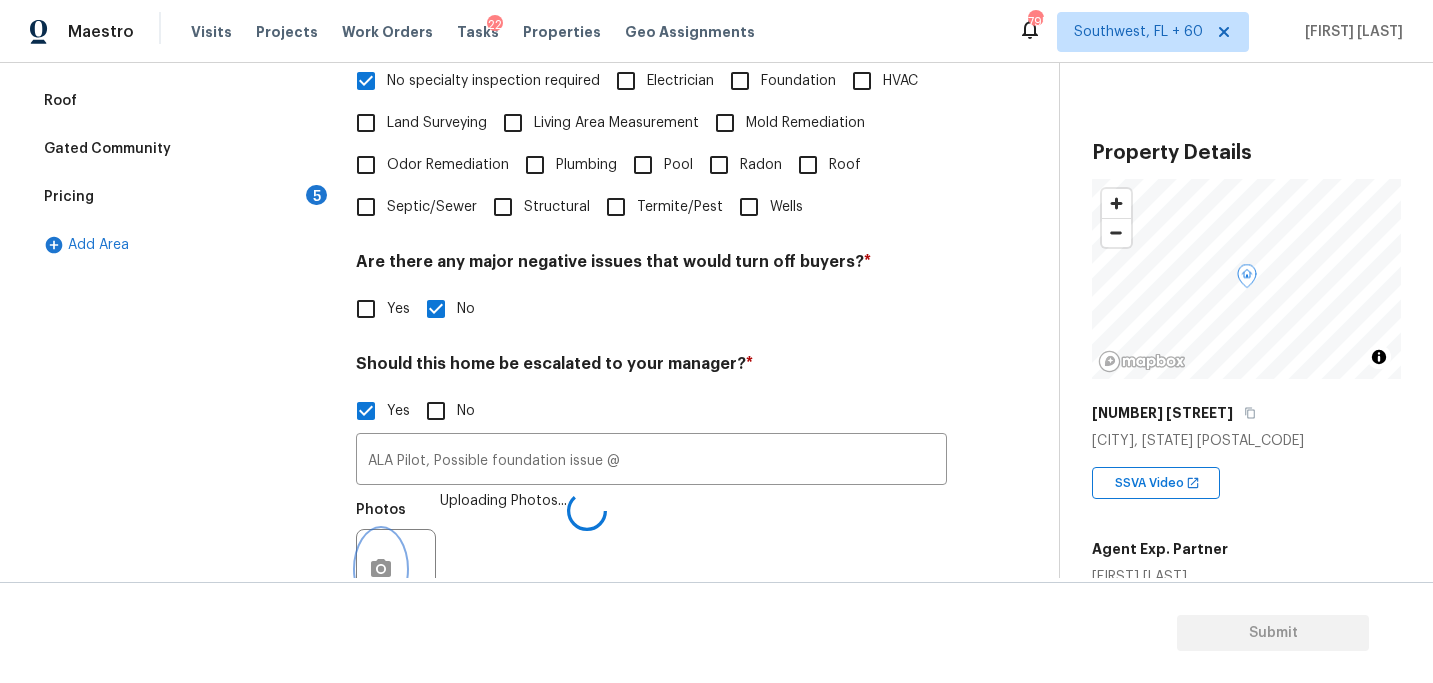 scroll, scrollTop: 545, scrollLeft: 0, axis: vertical 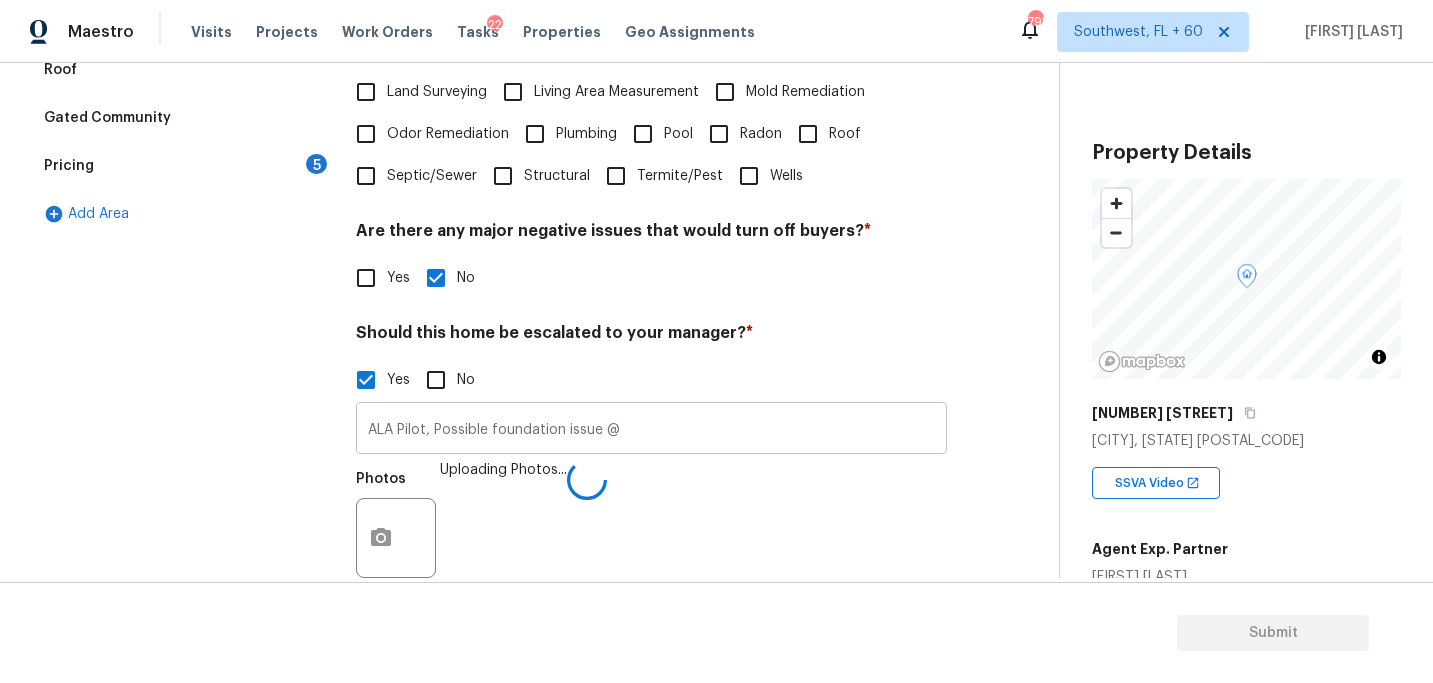 click on "ALA Pilot, Possible foundation issue @" at bounding box center (651, 430) 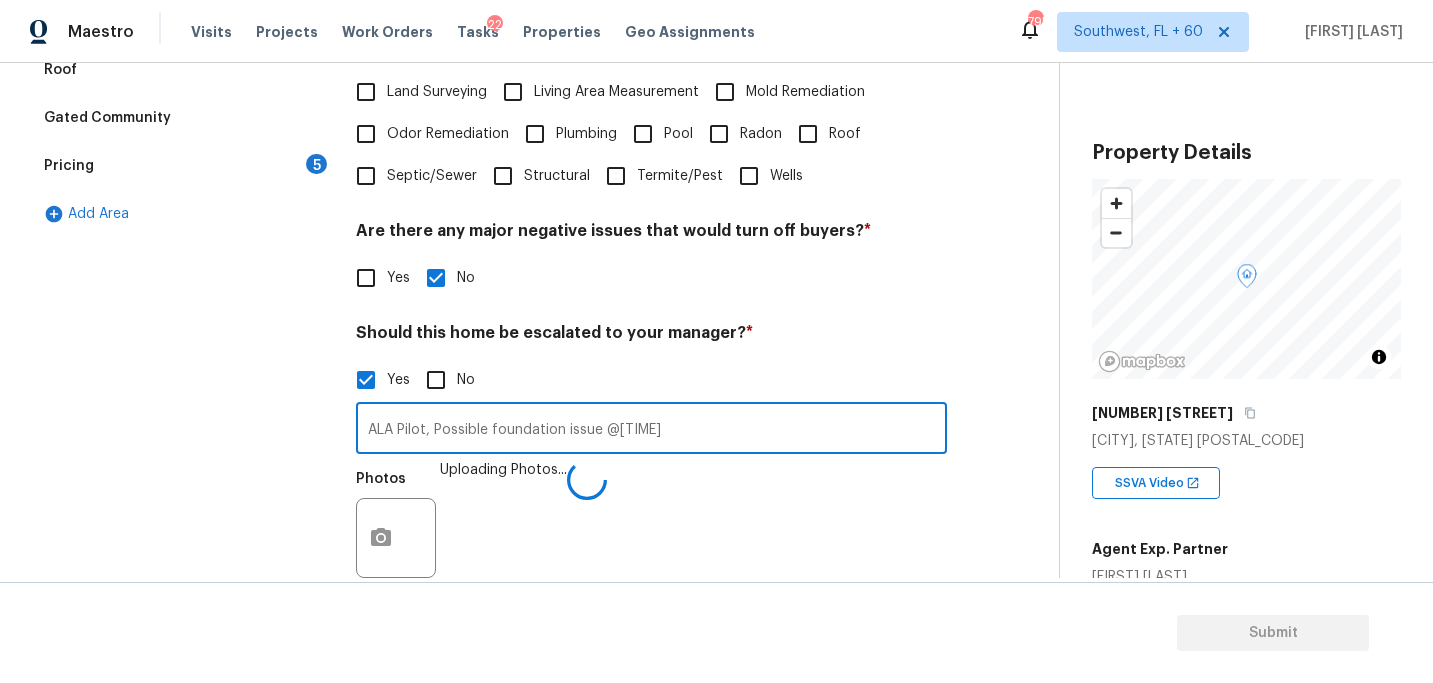 type on "ALA Pilot, Possible foundation issue @04:54" 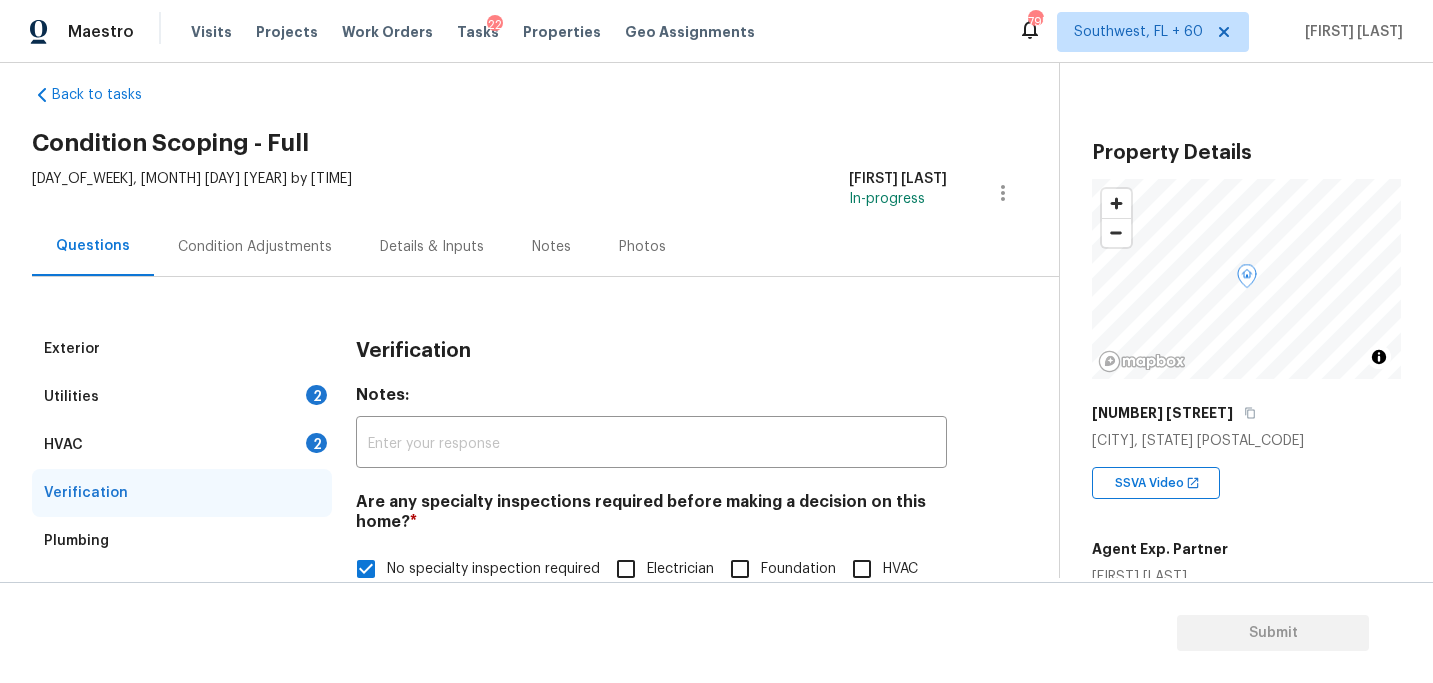 scroll, scrollTop: 0, scrollLeft: 0, axis: both 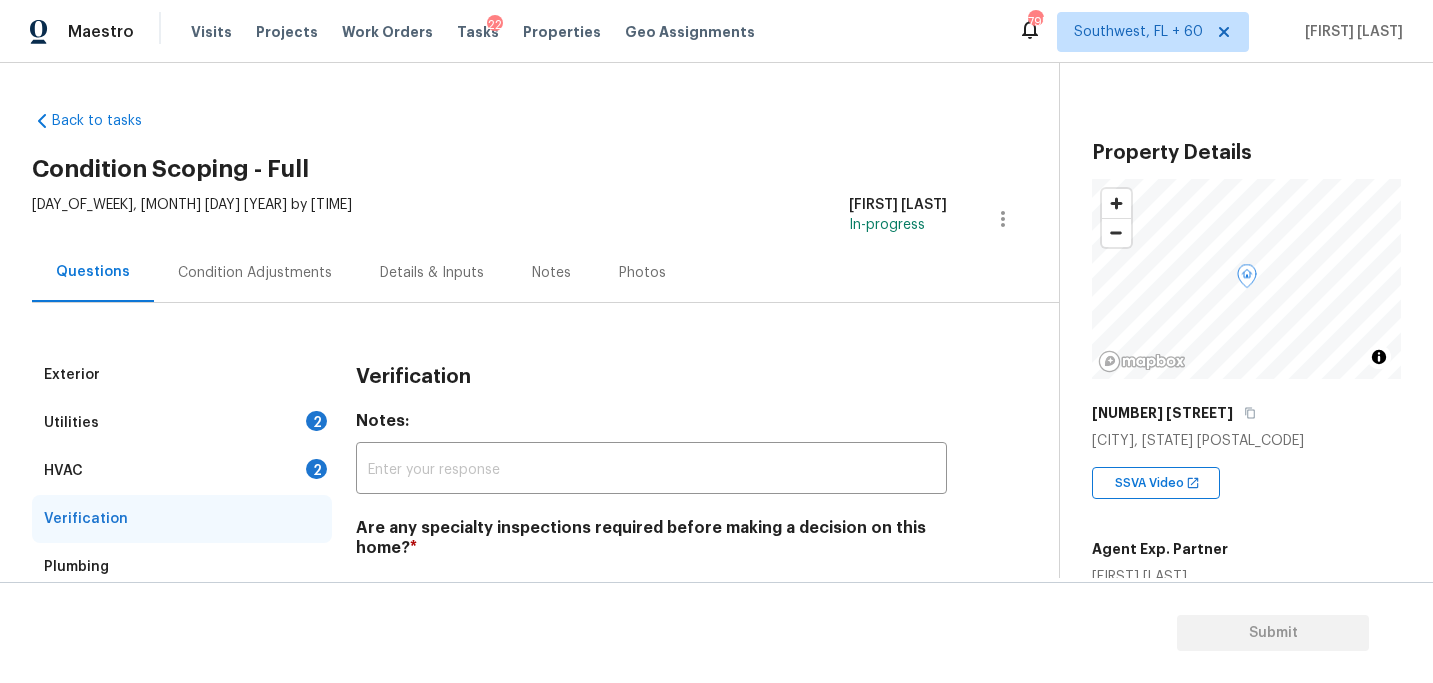 click on "Condition Adjustments" at bounding box center (255, 273) 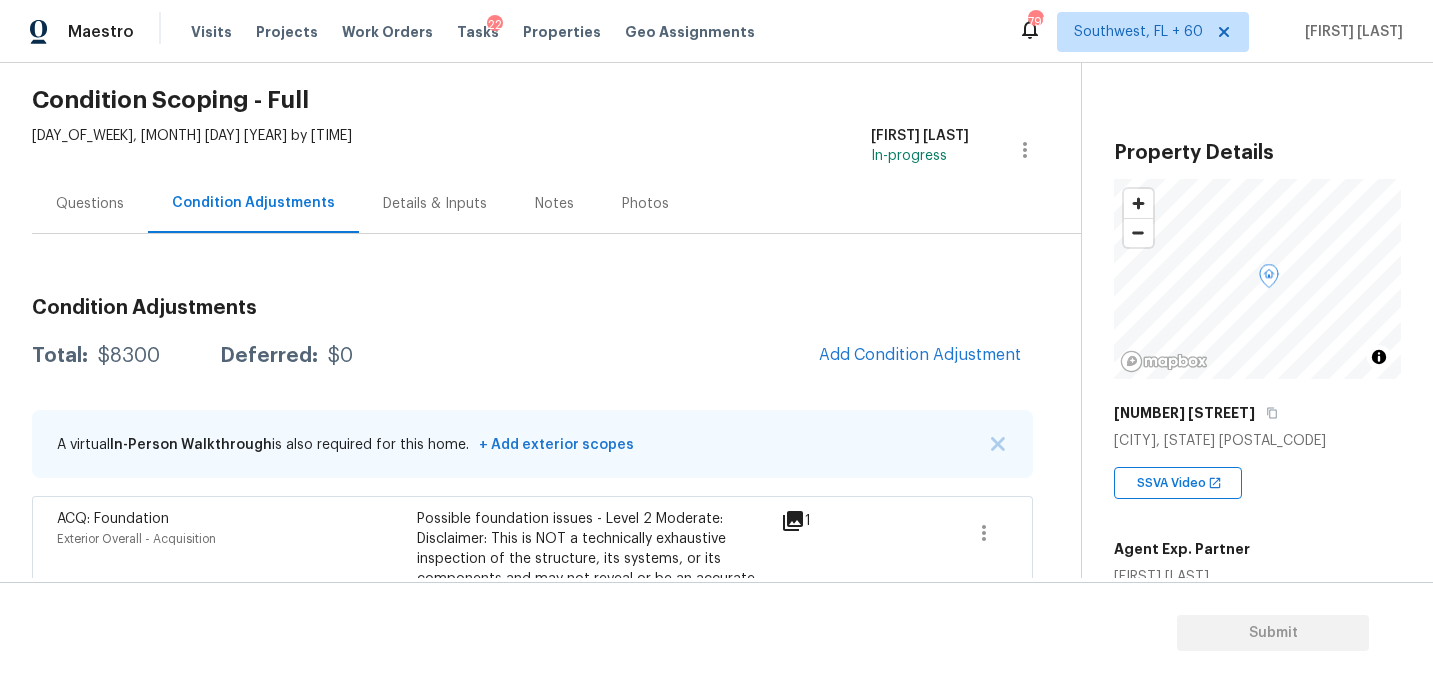 scroll, scrollTop: 163, scrollLeft: 0, axis: vertical 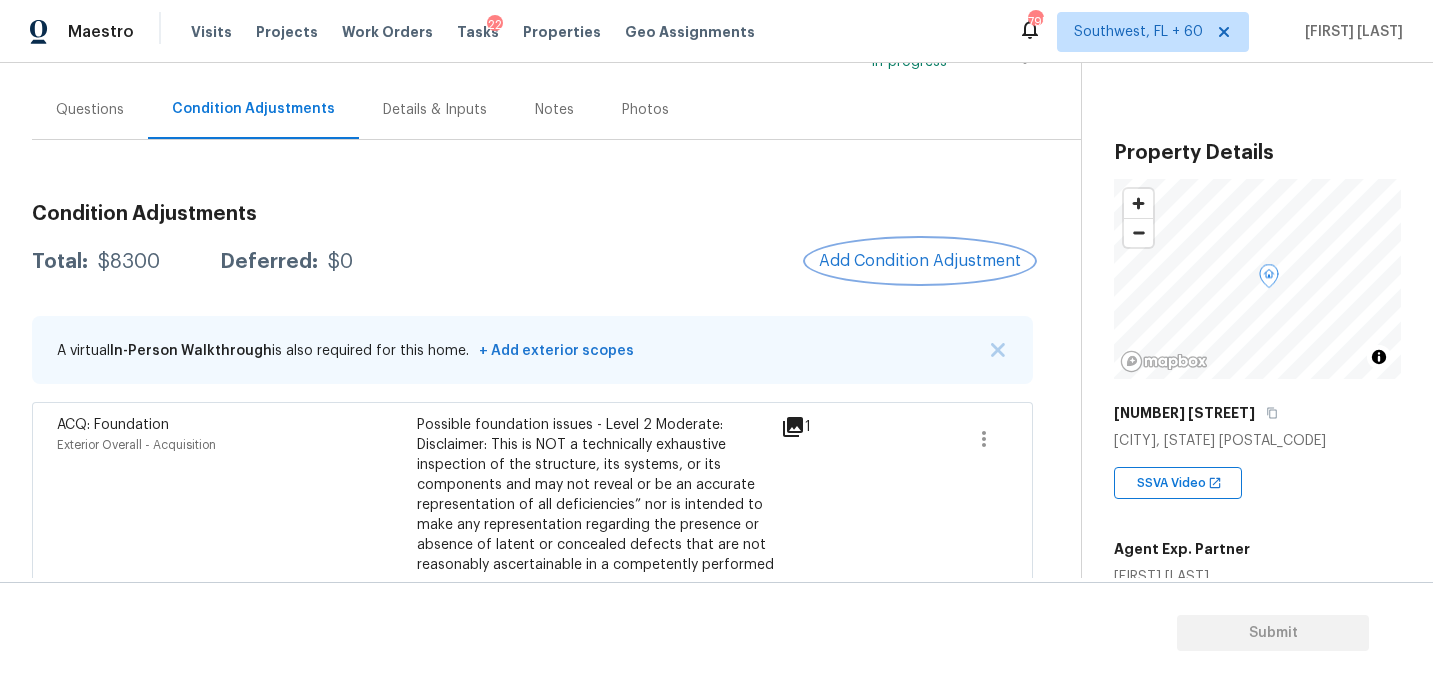 click on "Add Condition Adjustment" at bounding box center (920, 261) 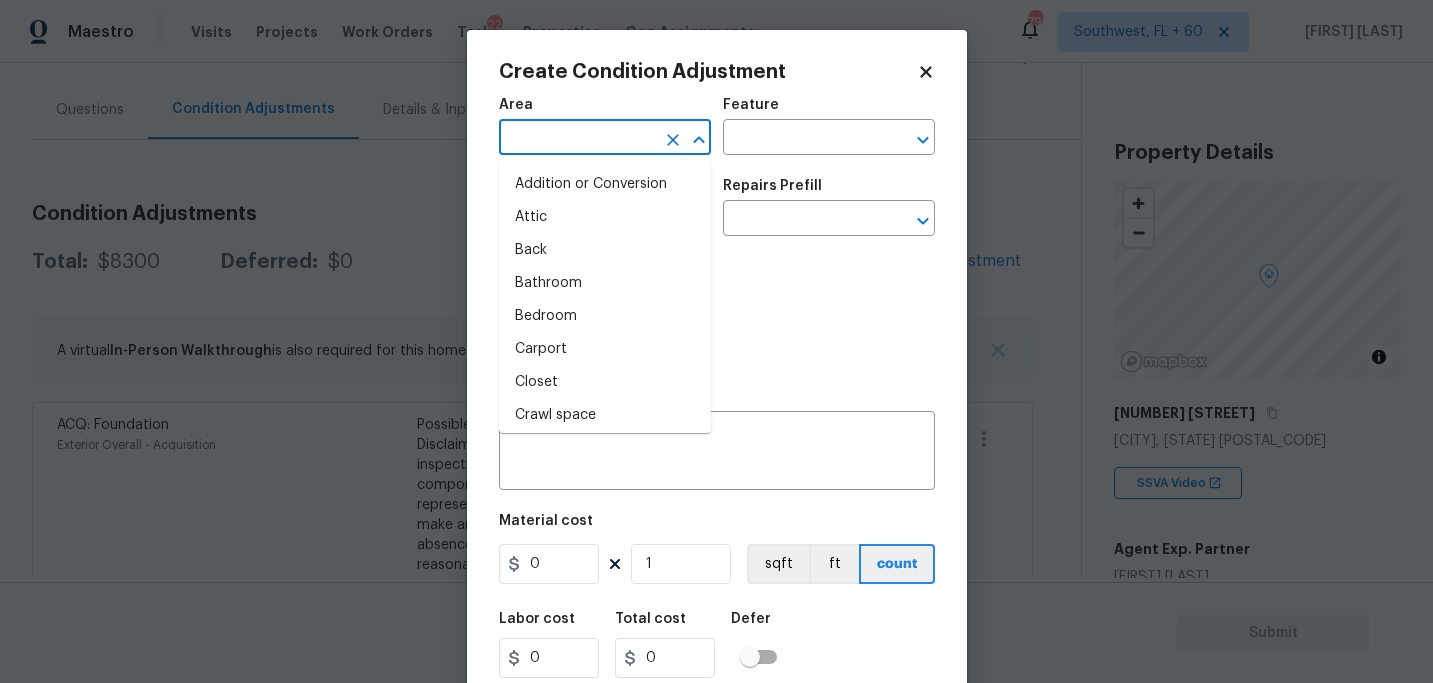 click at bounding box center [577, 139] 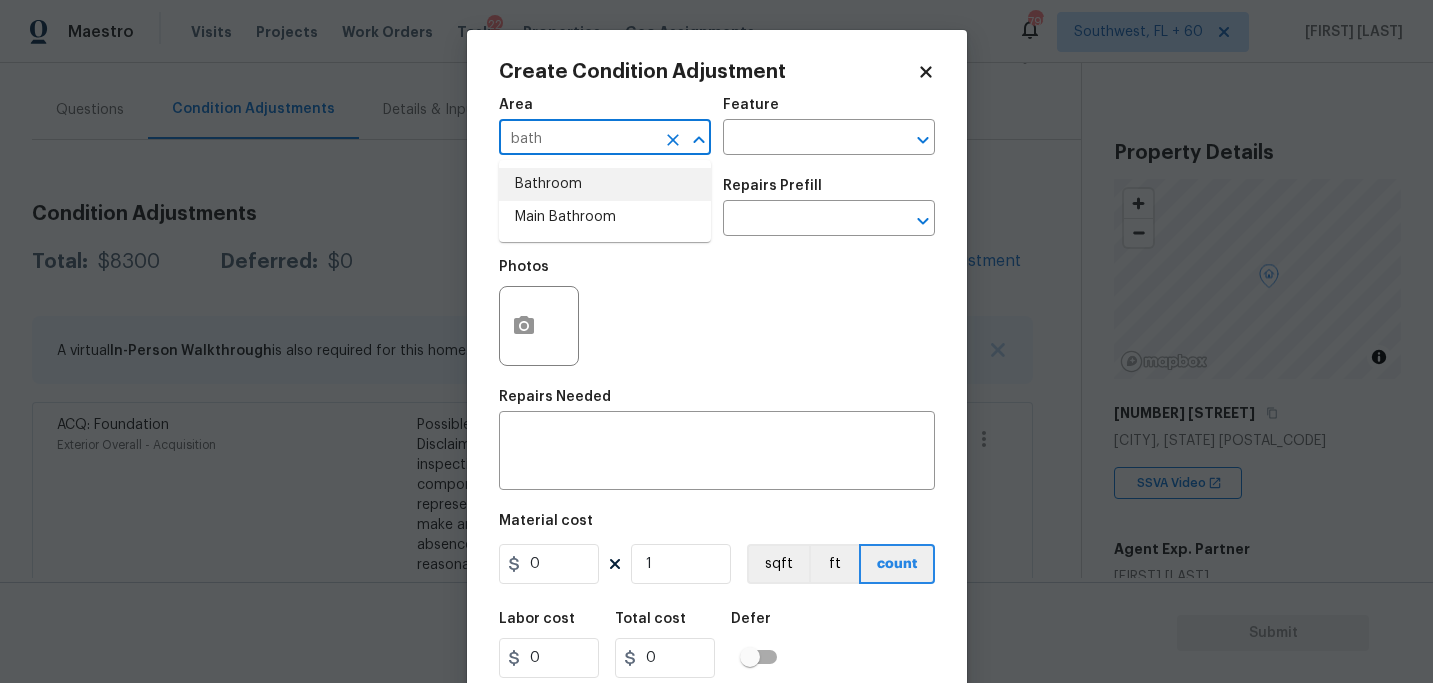 click on "Bathroom" at bounding box center [605, 184] 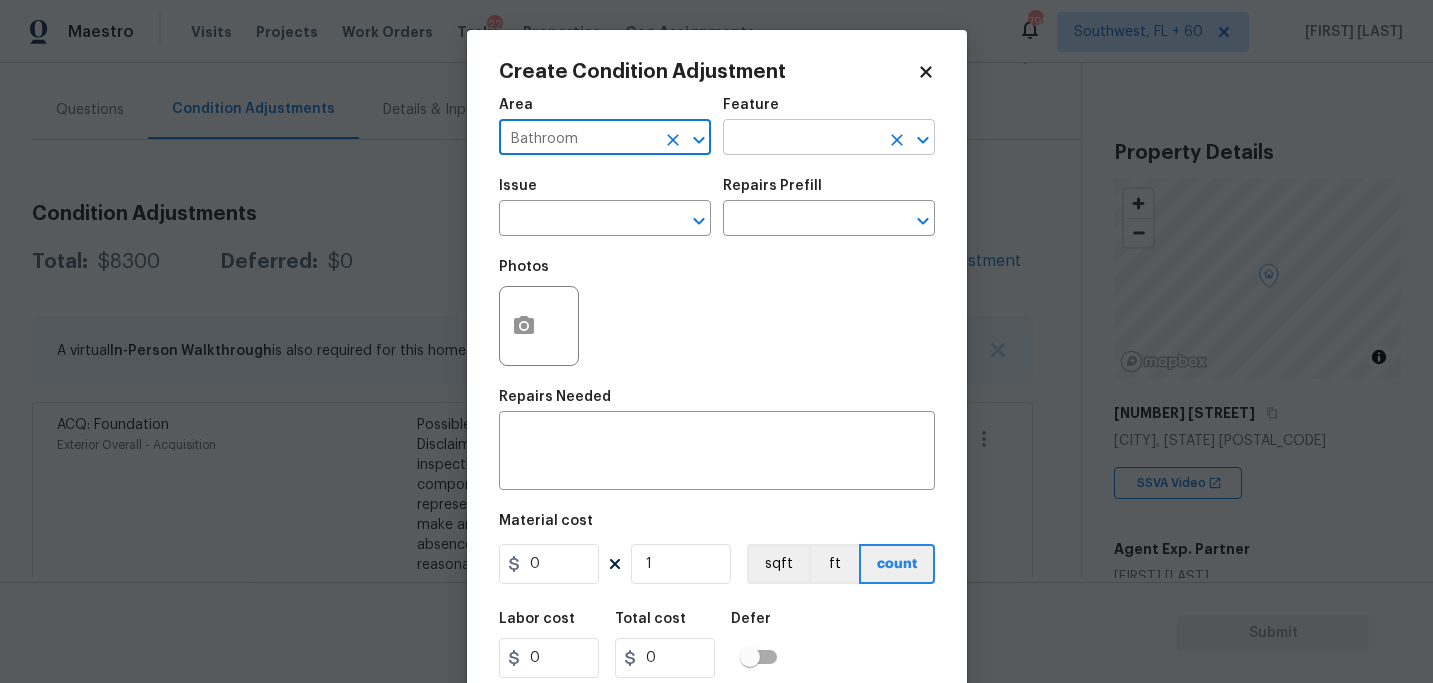 type on "Bathroom" 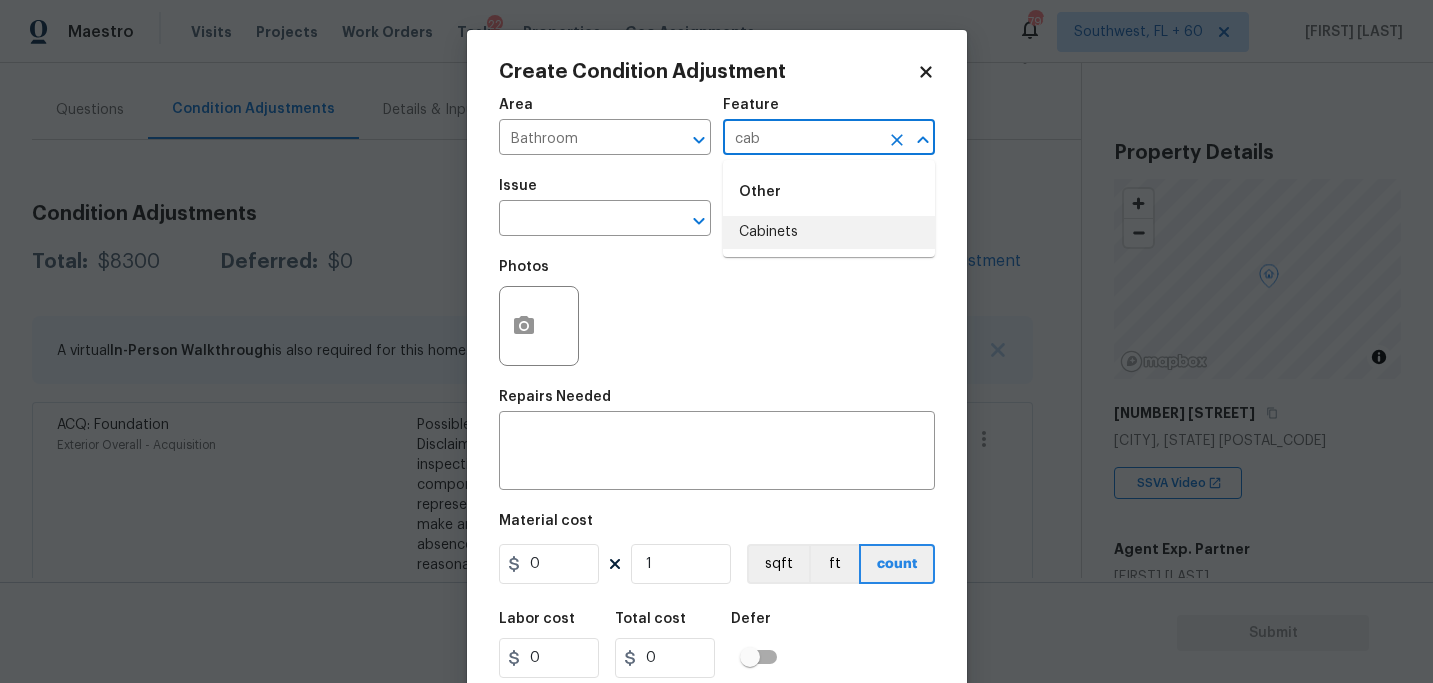 click on "Cabinets" at bounding box center (829, 232) 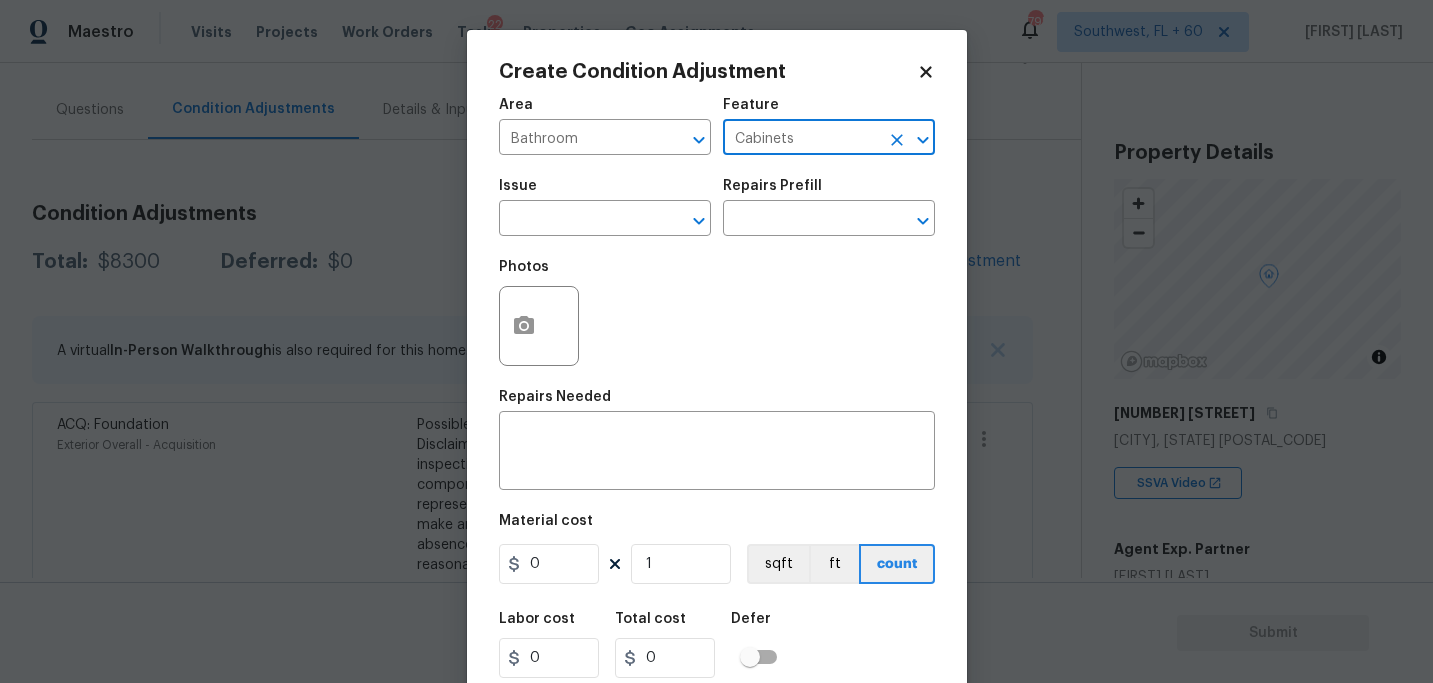 type on "Cabinets" 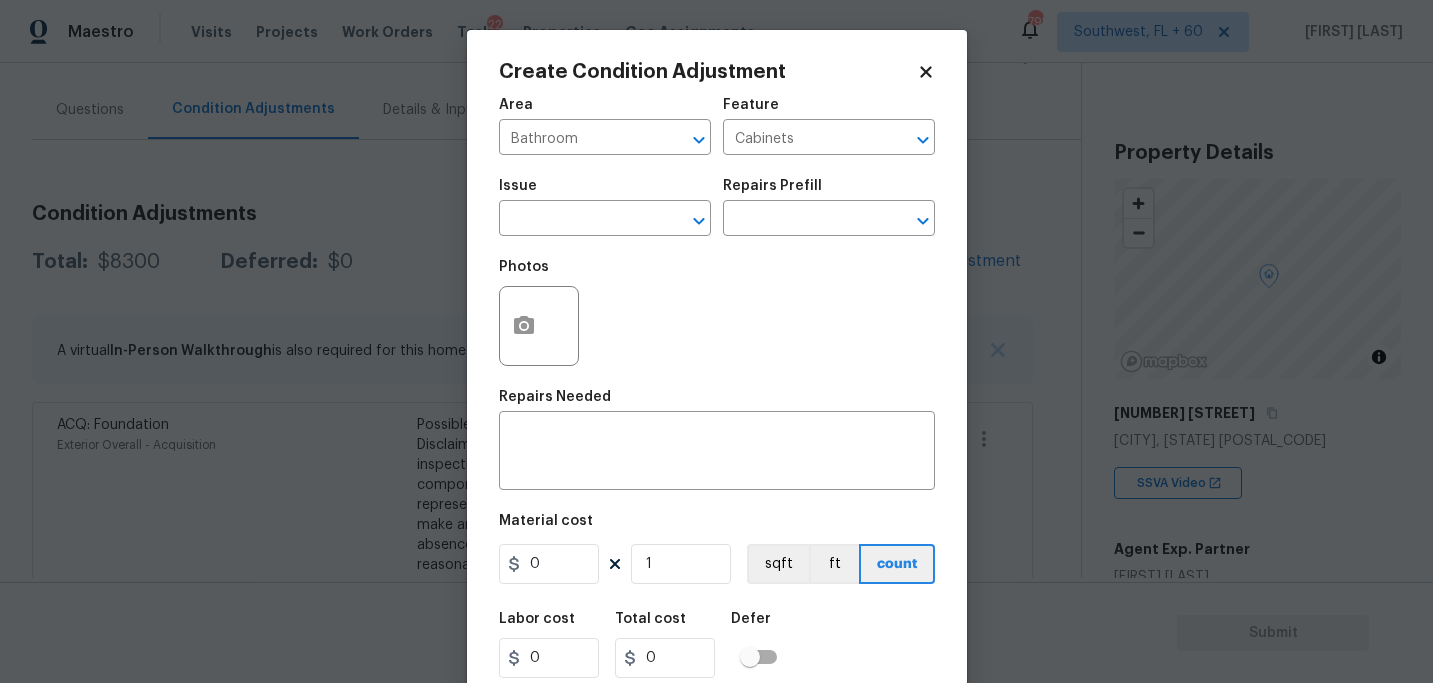 click on "Issue" at bounding box center (605, 192) 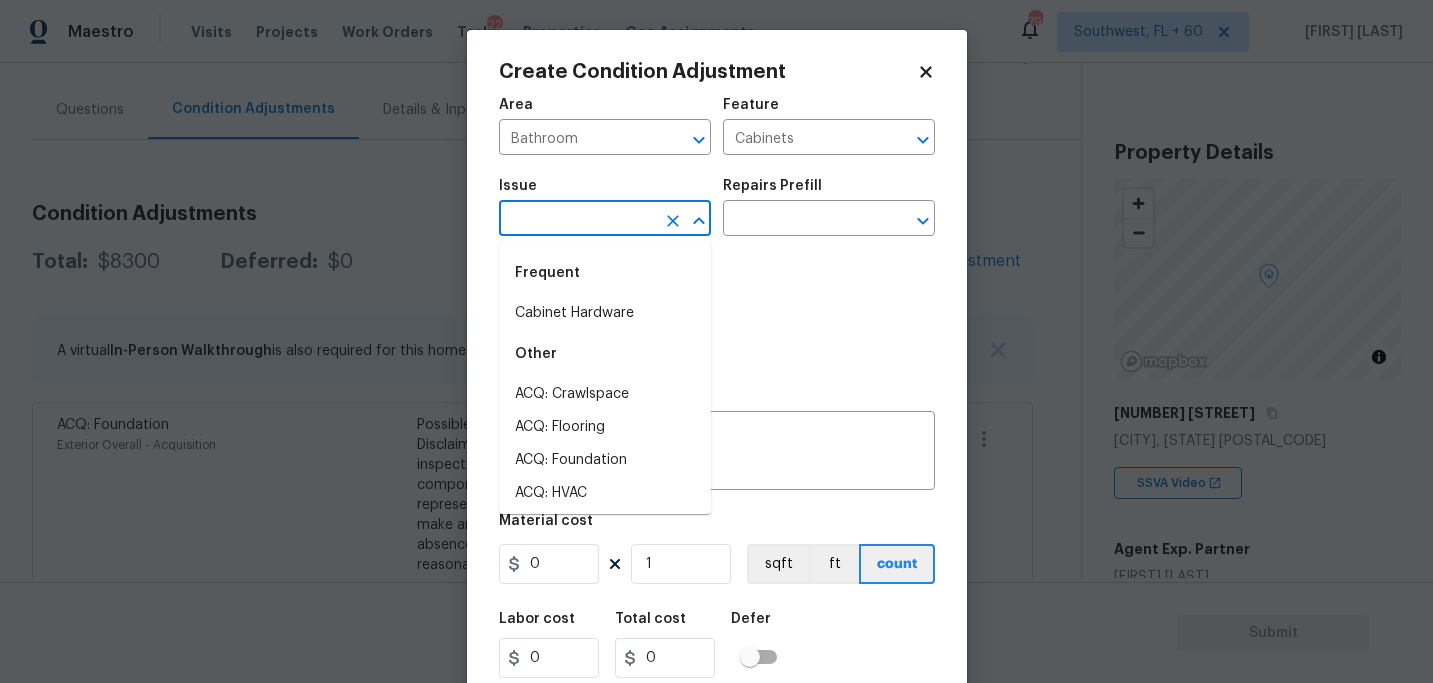 click at bounding box center (577, 220) 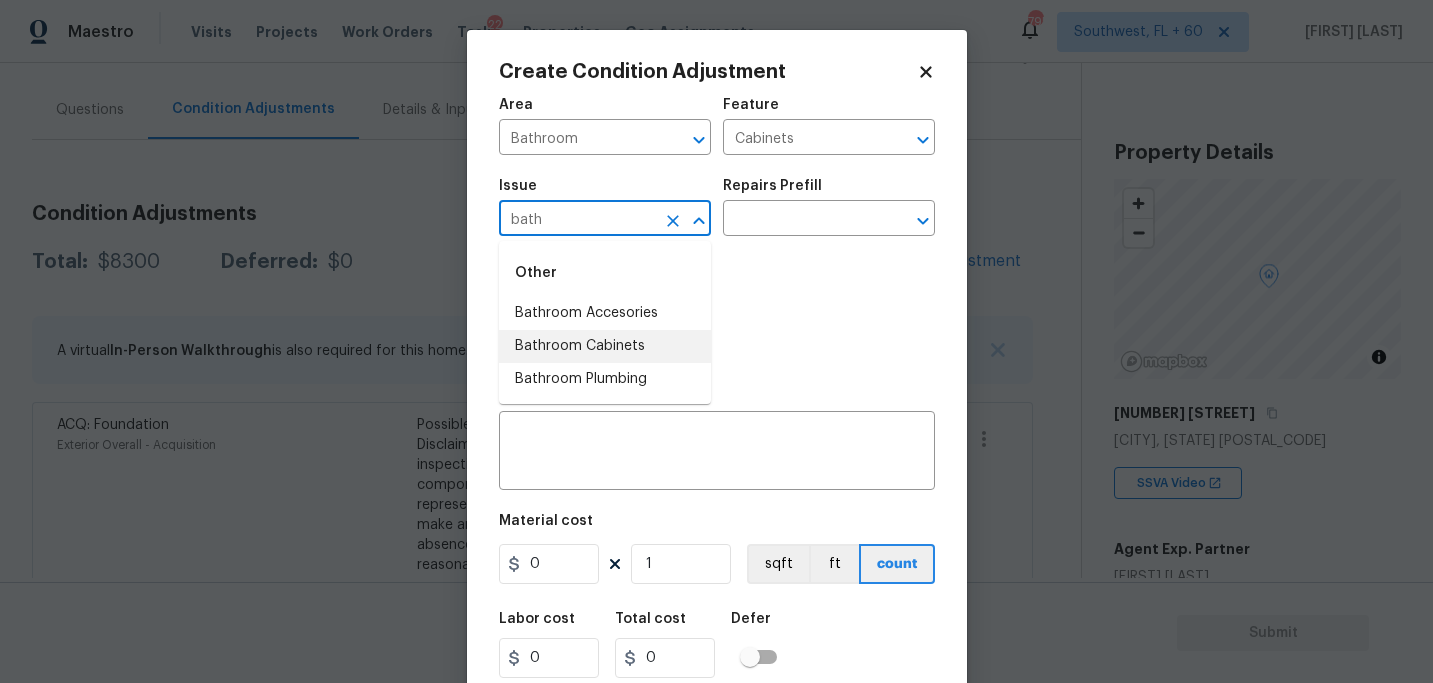 click on "Bathroom Cabinets" at bounding box center (605, 346) 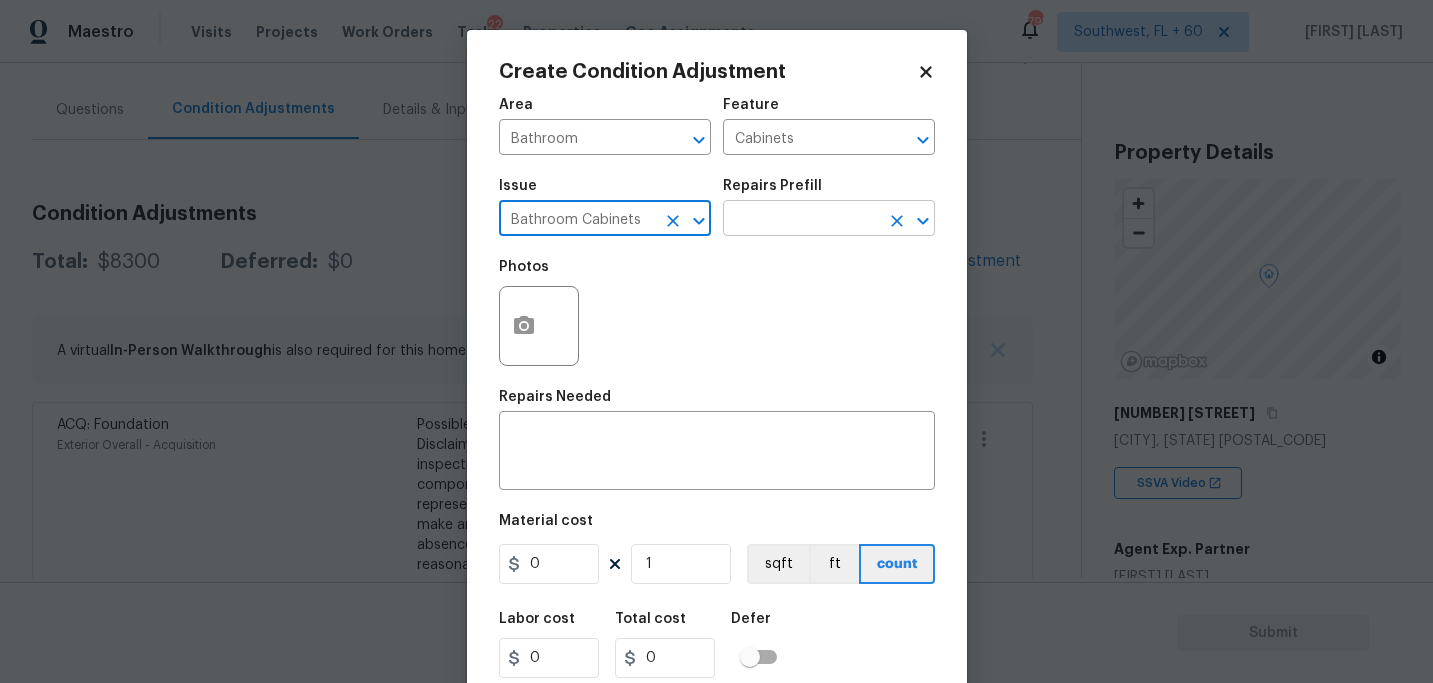 type on "Bathroom Cabinets" 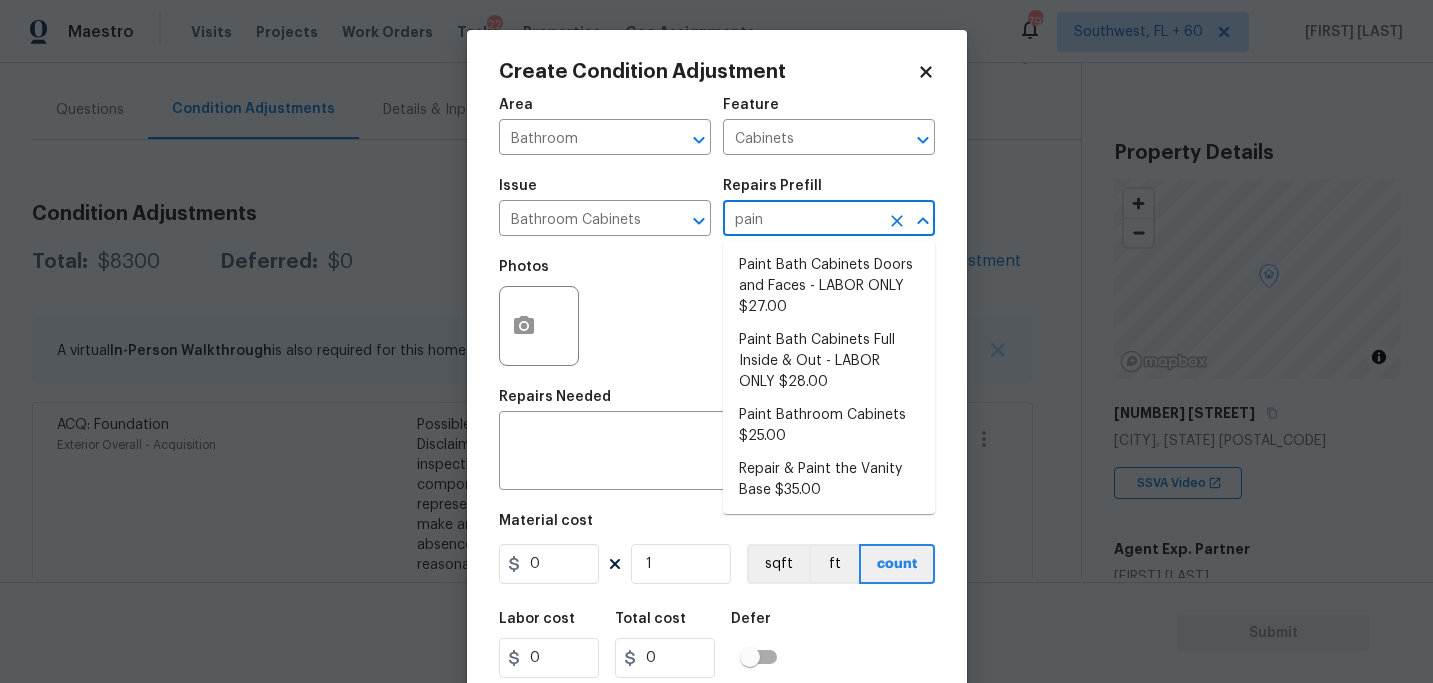 type on "paint" 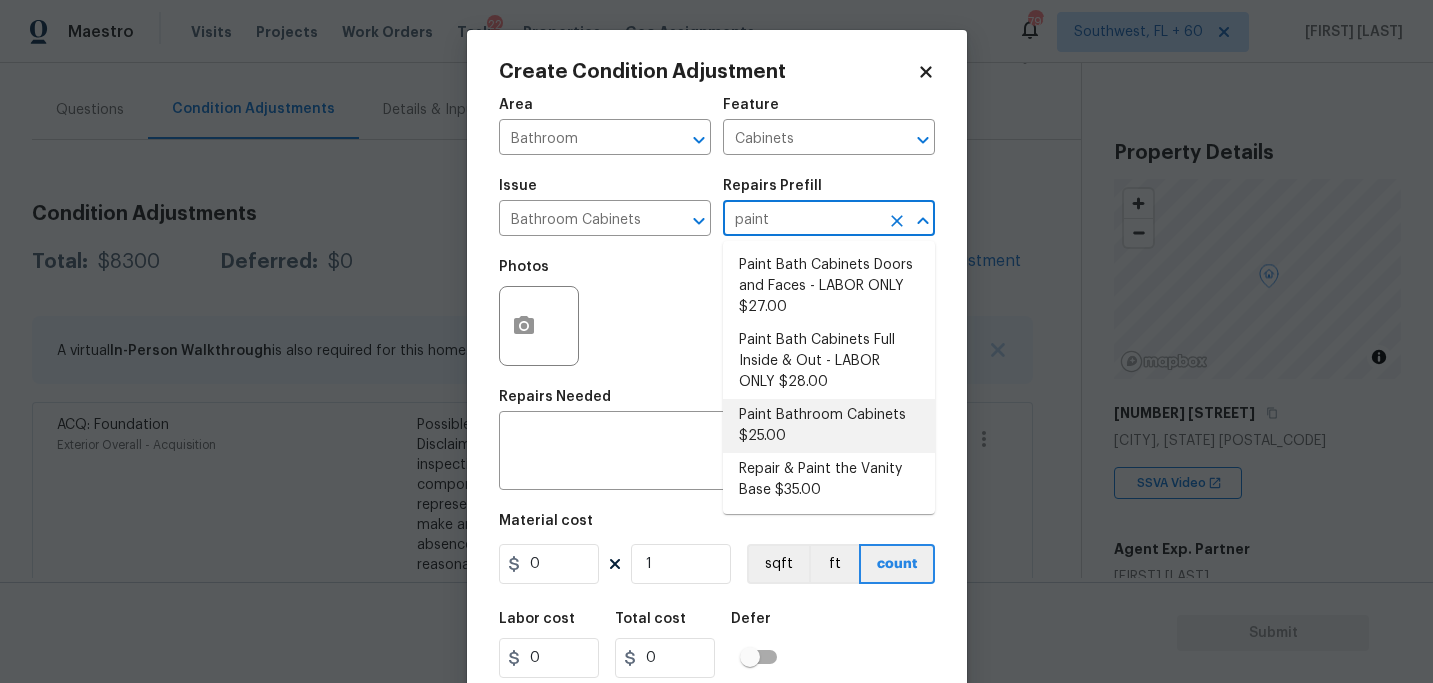 click on "Paint Bathroom Cabinets $25.00" at bounding box center [829, 426] 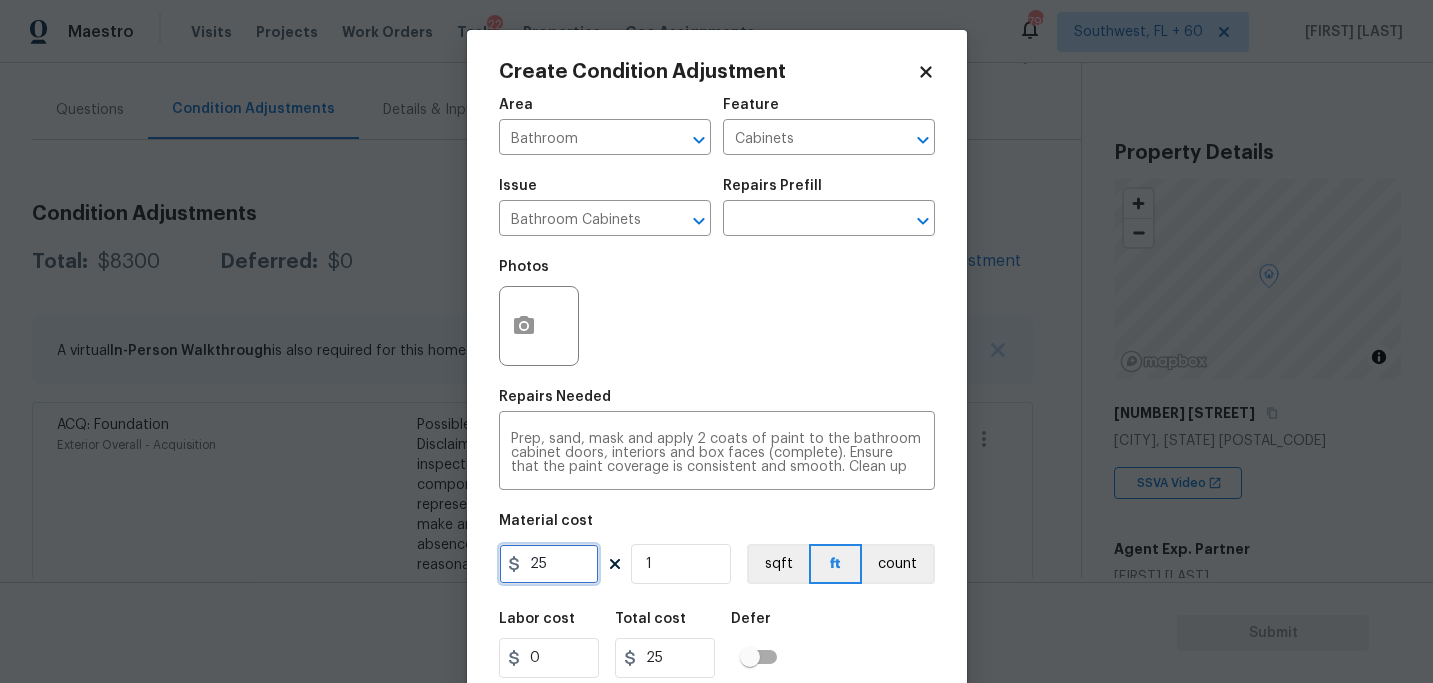 drag, startPoint x: 561, startPoint y: 567, endPoint x: 449, endPoint y: 564, distance: 112.04017 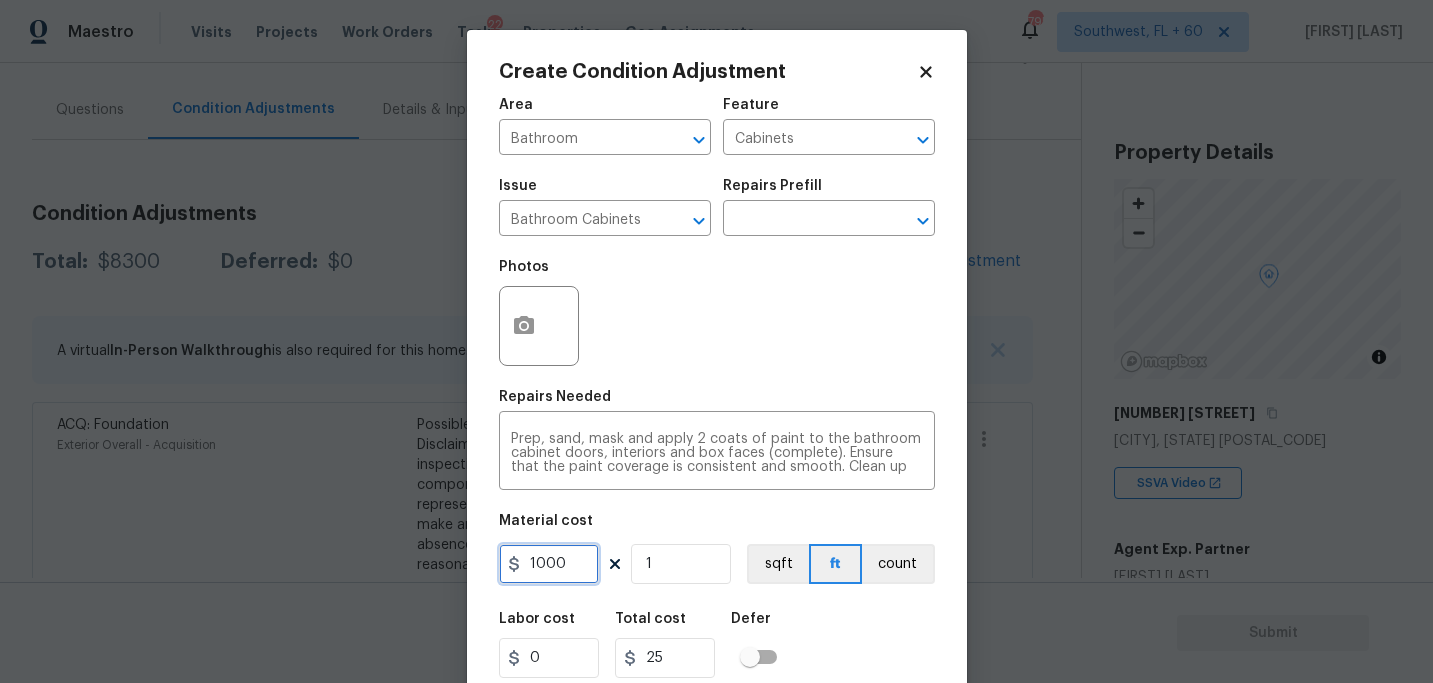 type on "1000" 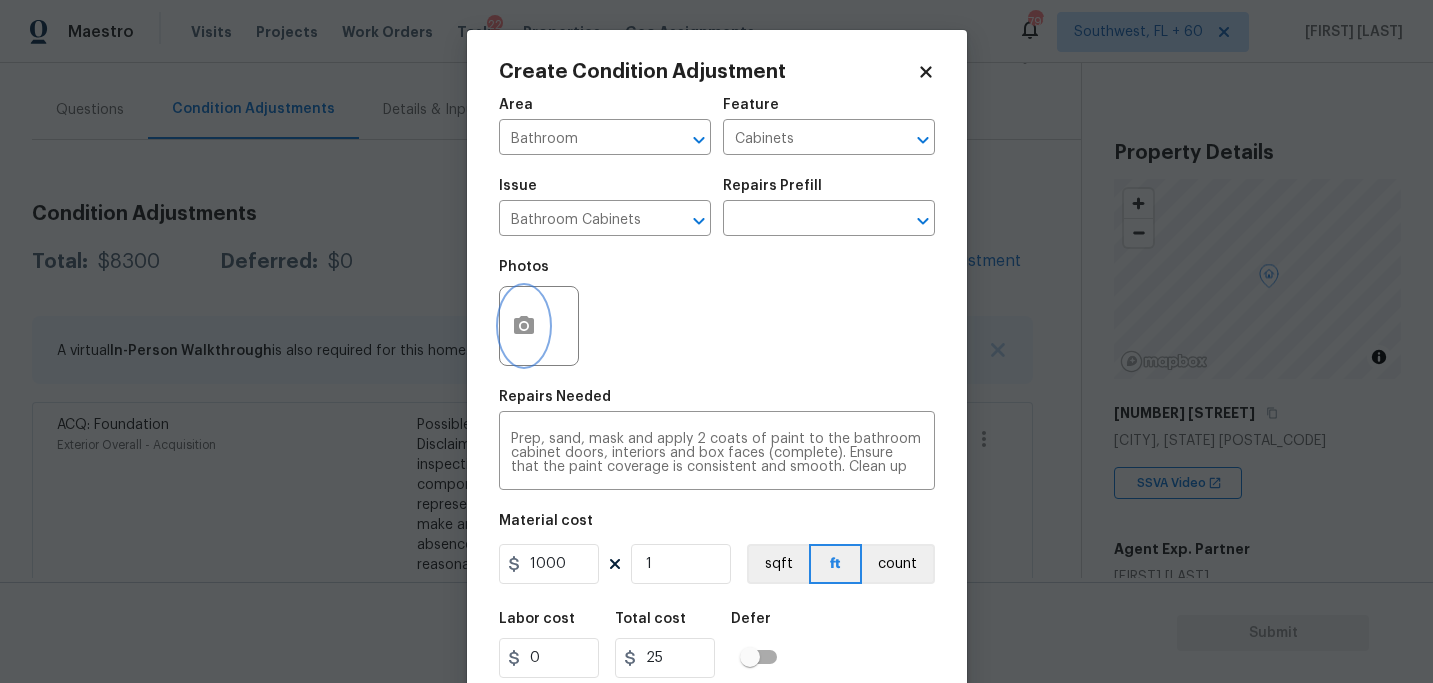 type on "1000" 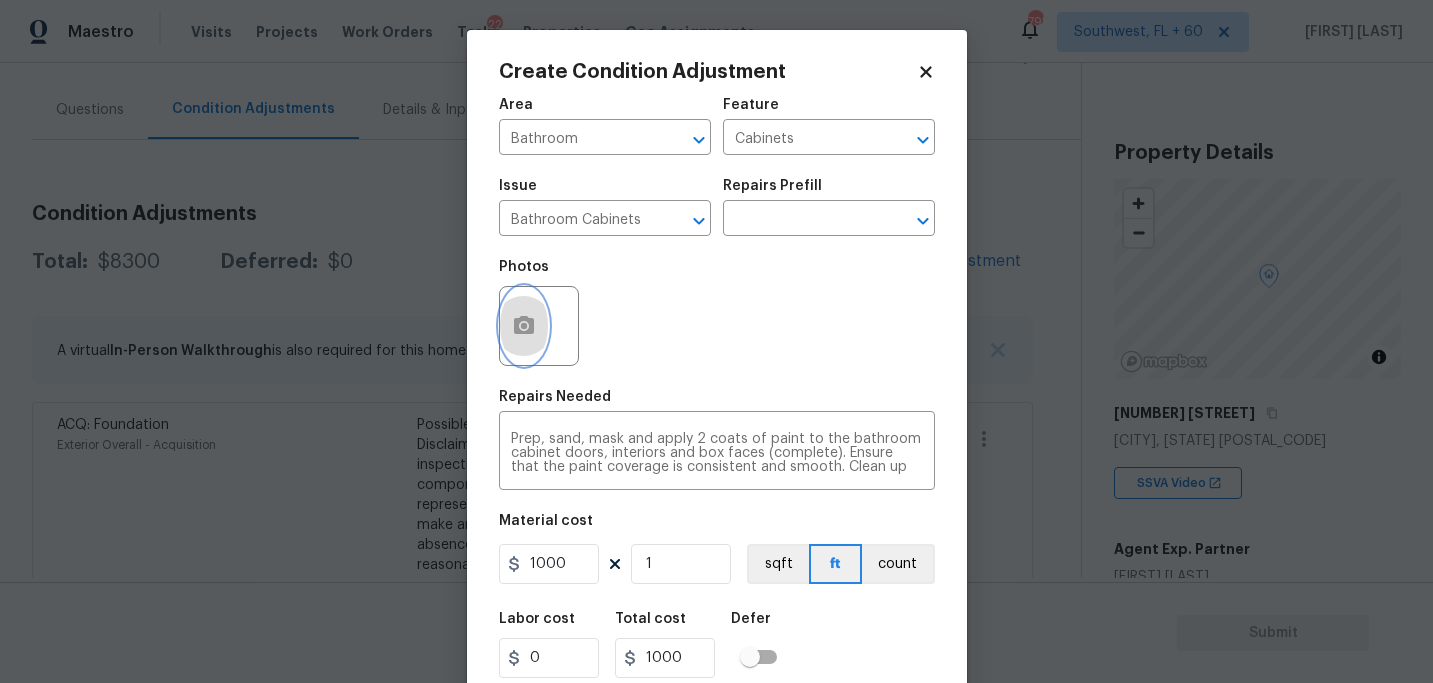 click 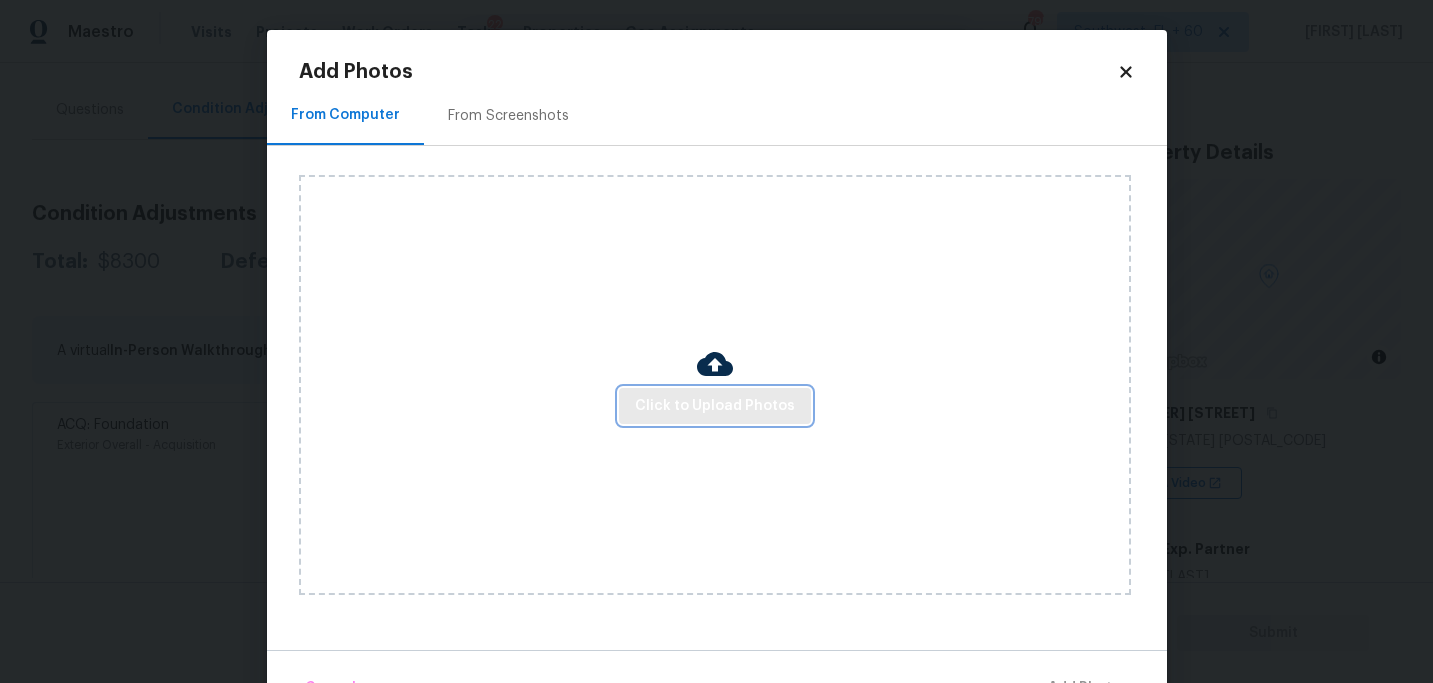 click on "Click to Upload Photos" at bounding box center (715, 406) 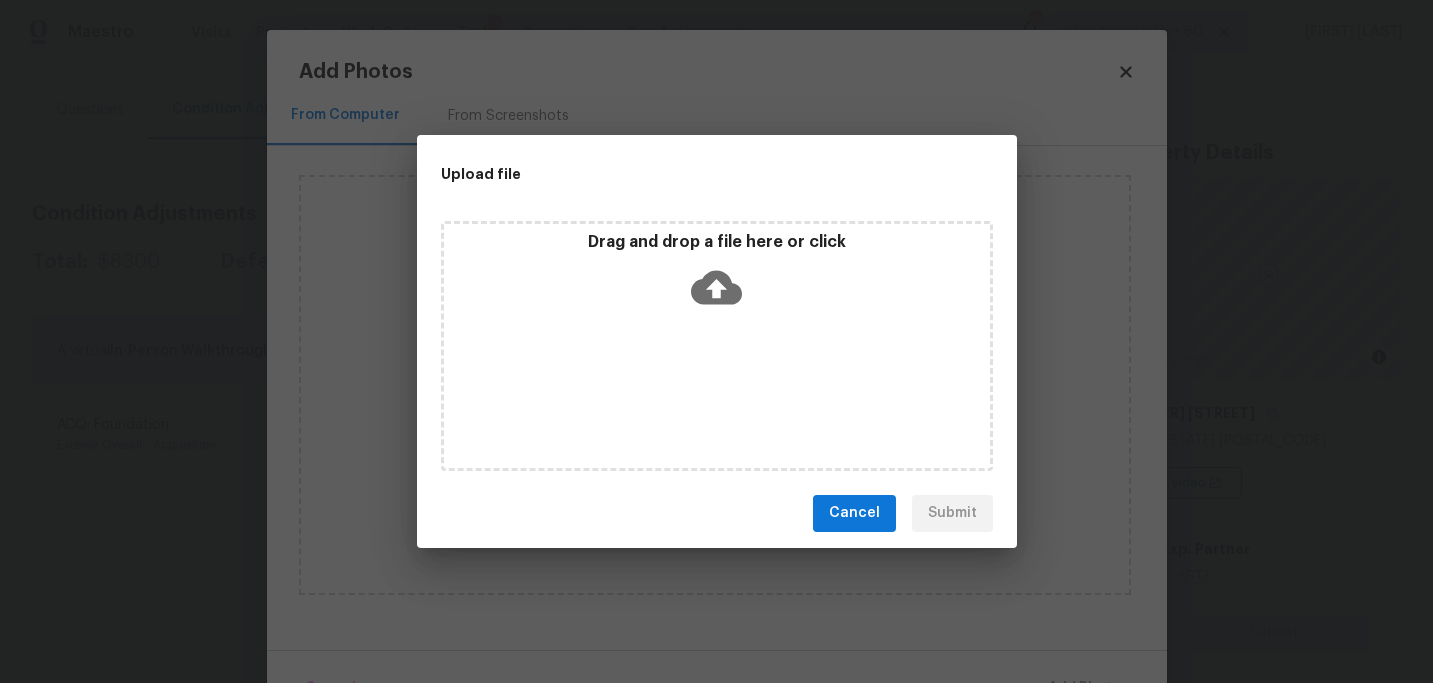 click on "Drag and drop a file here or click" at bounding box center (717, 346) 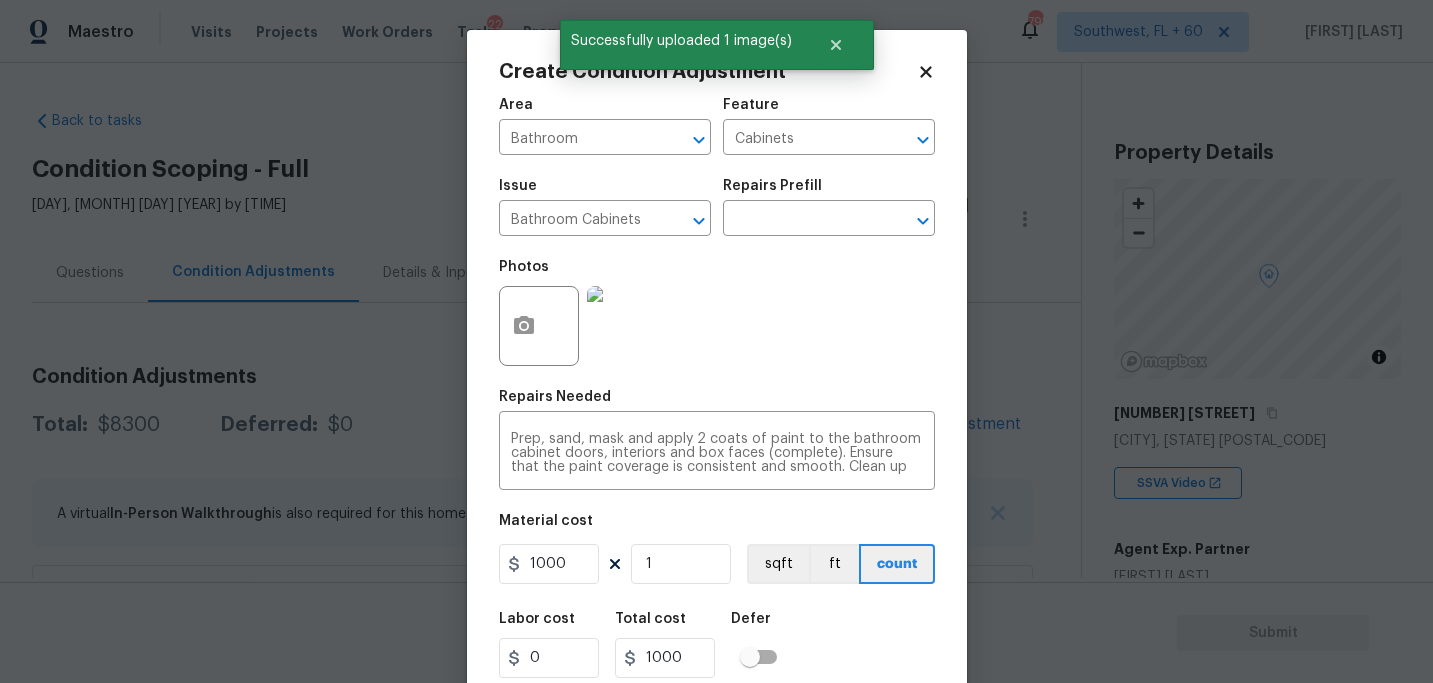 scroll, scrollTop: 0, scrollLeft: 0, axis: both 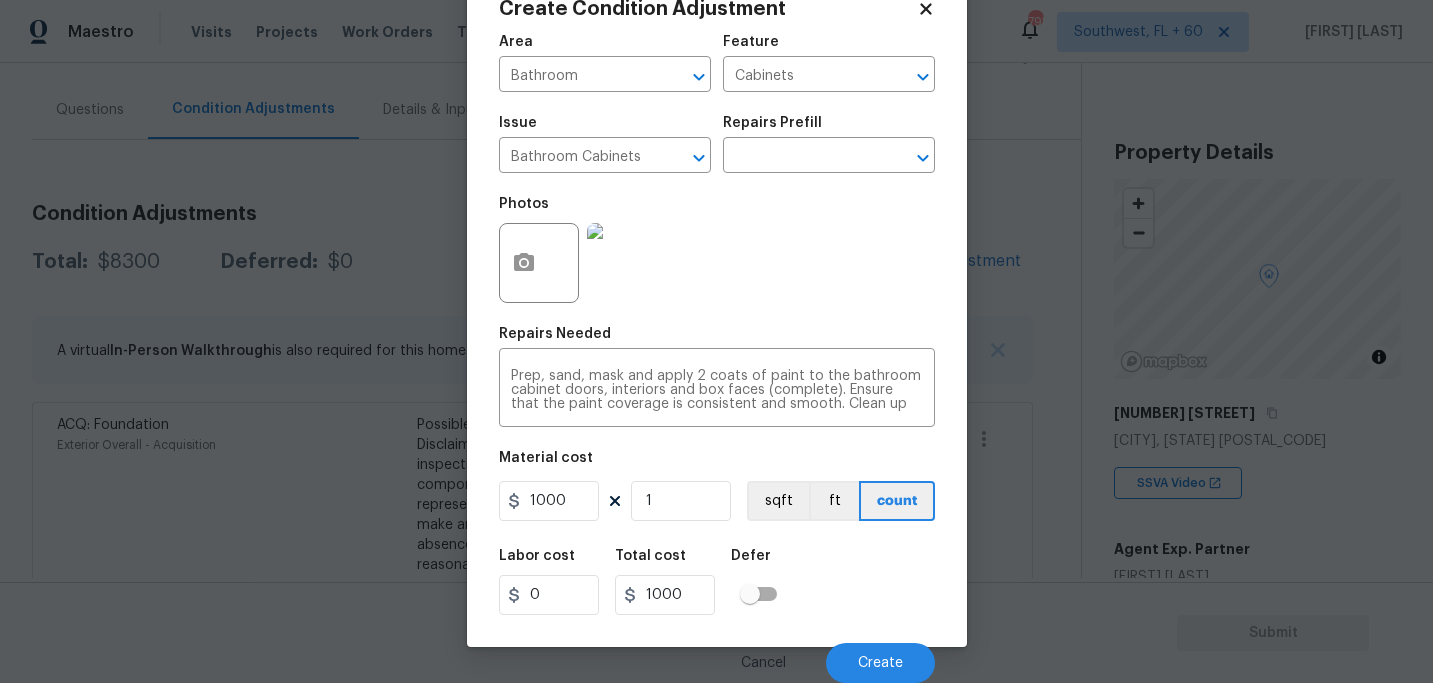 click on "Labor cost 0 Total cost 1000 Defer" at bounding box center (717, 582) 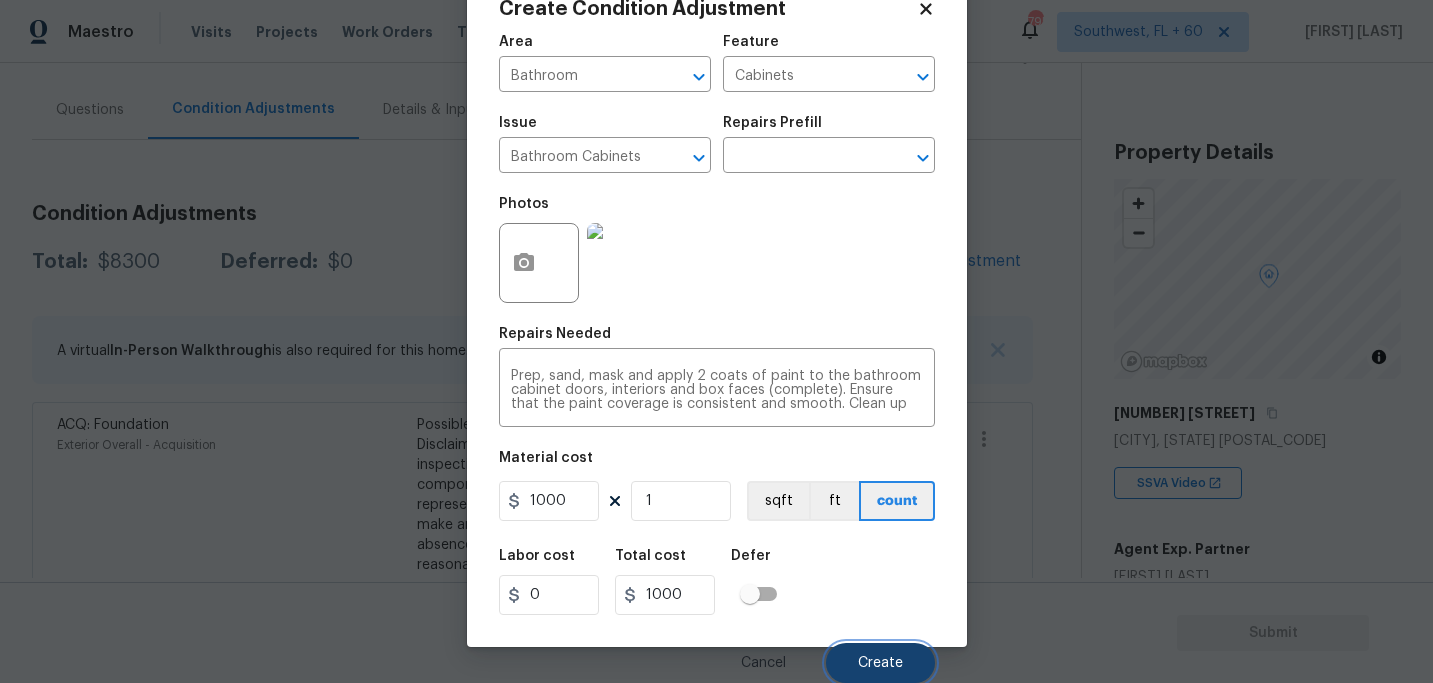 click on "Create" at bounding box center [880, 663] 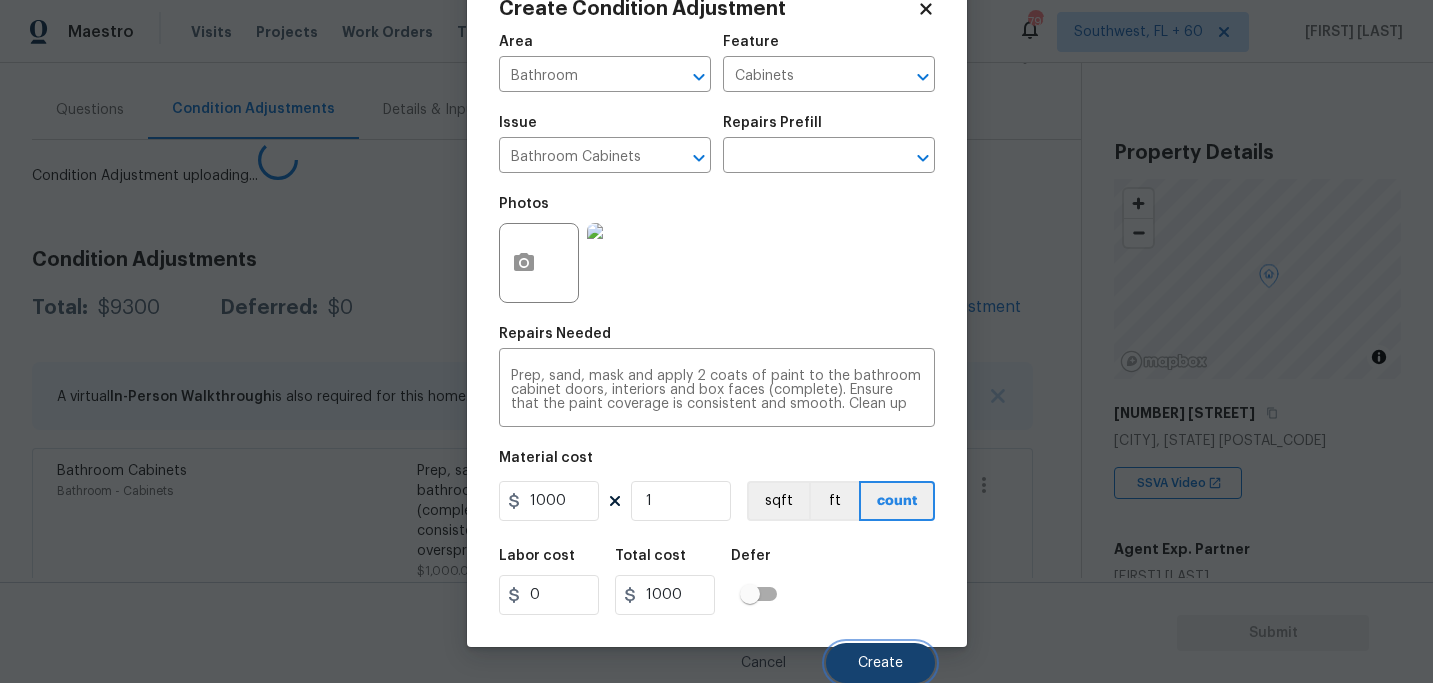 scroll, scrollTop: 57, scrollLeft: 0, axis: vertical 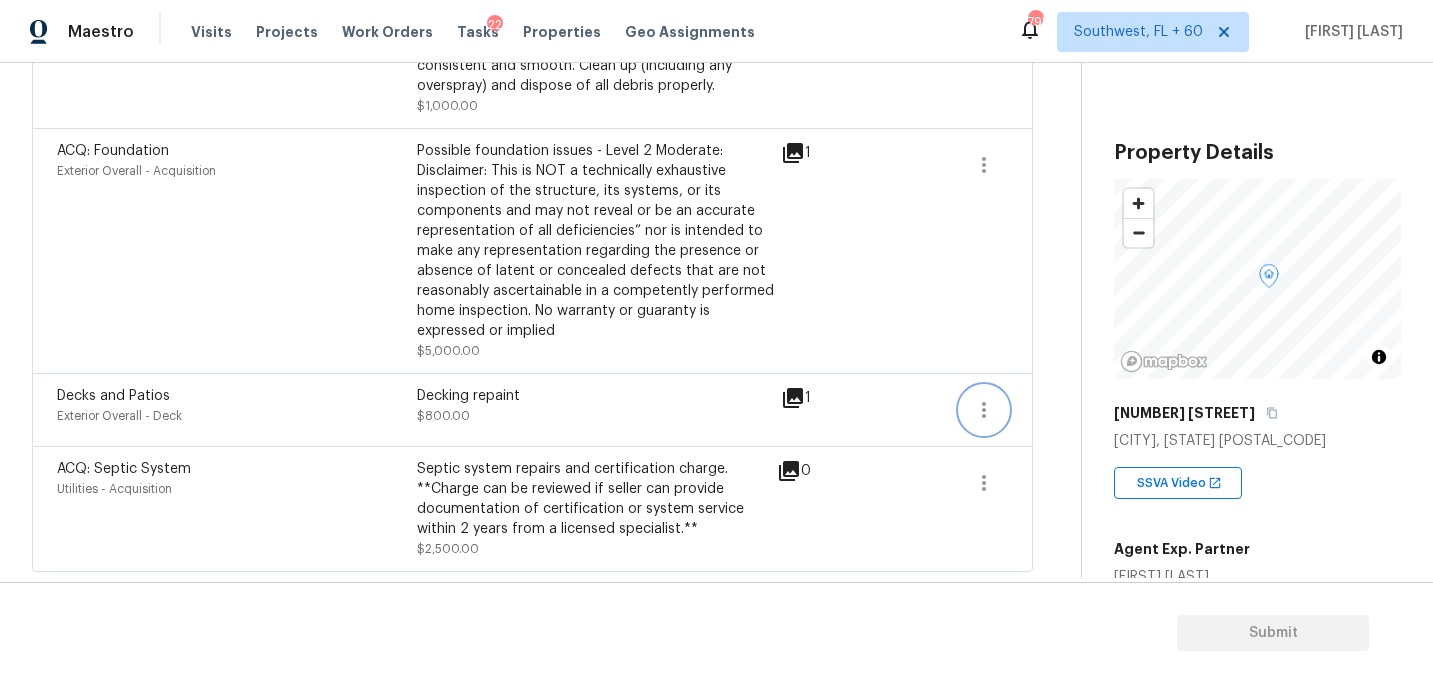 click at bounding box center [984, 410] 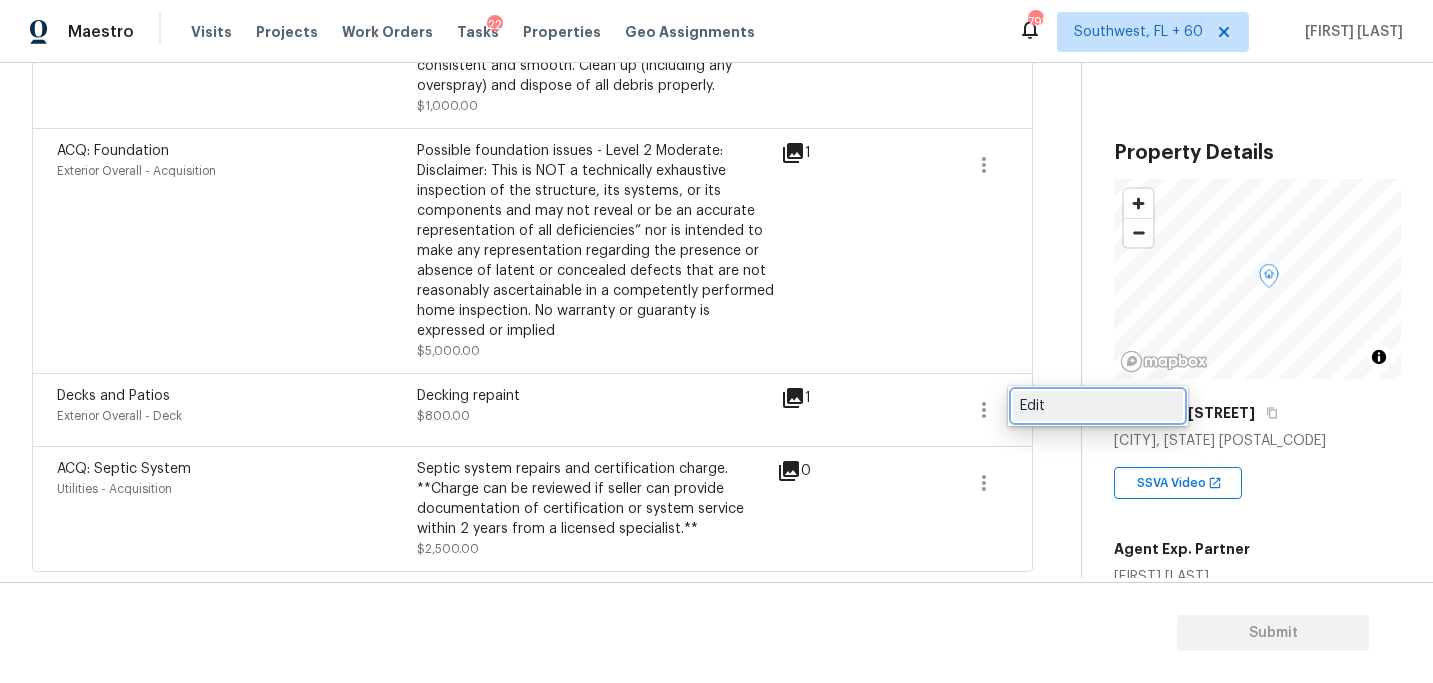 click on "Edit" at bounding box center (1098, 406) 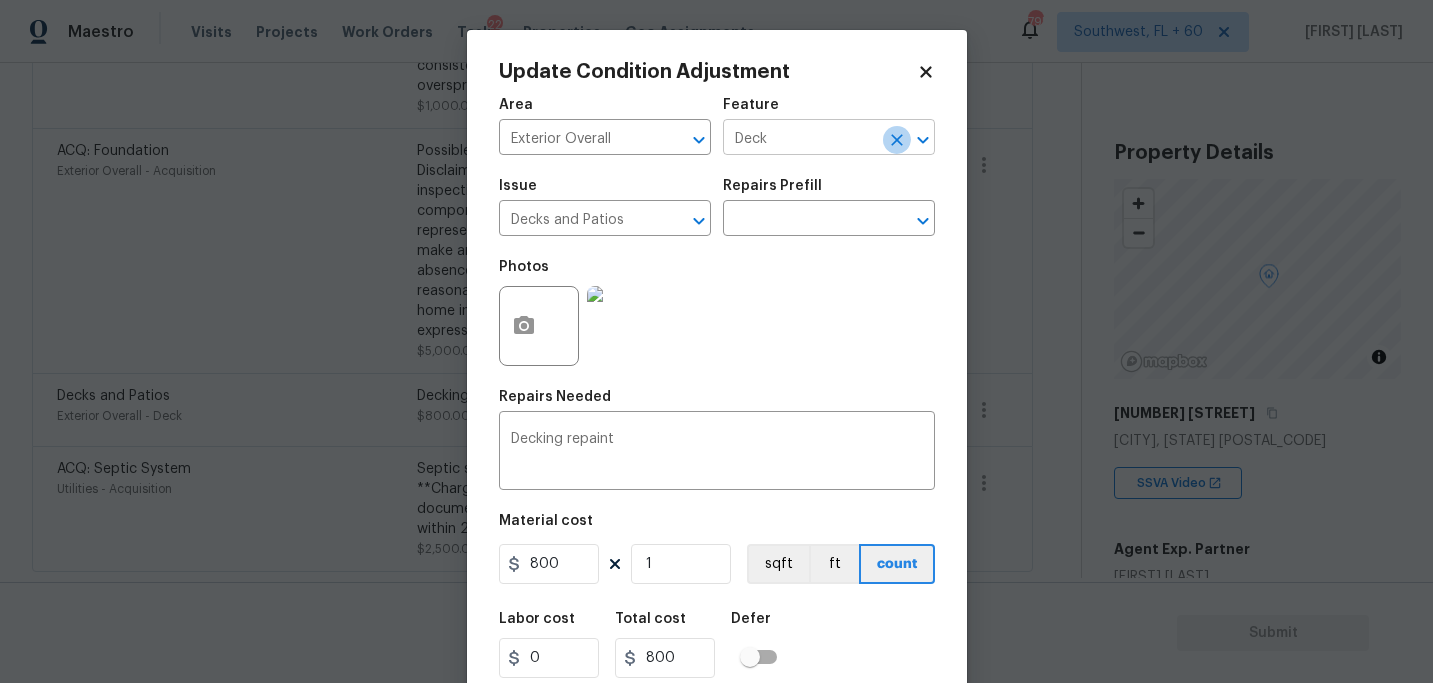 click 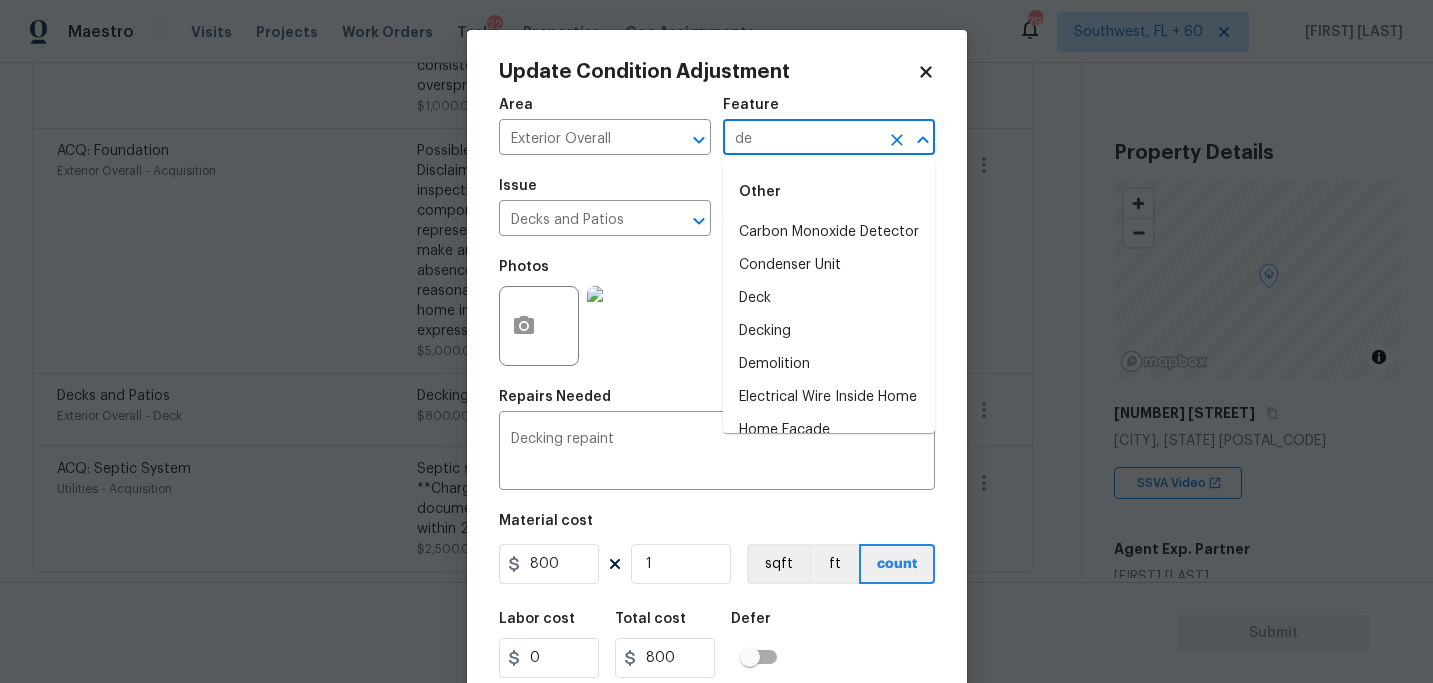 type on "d" 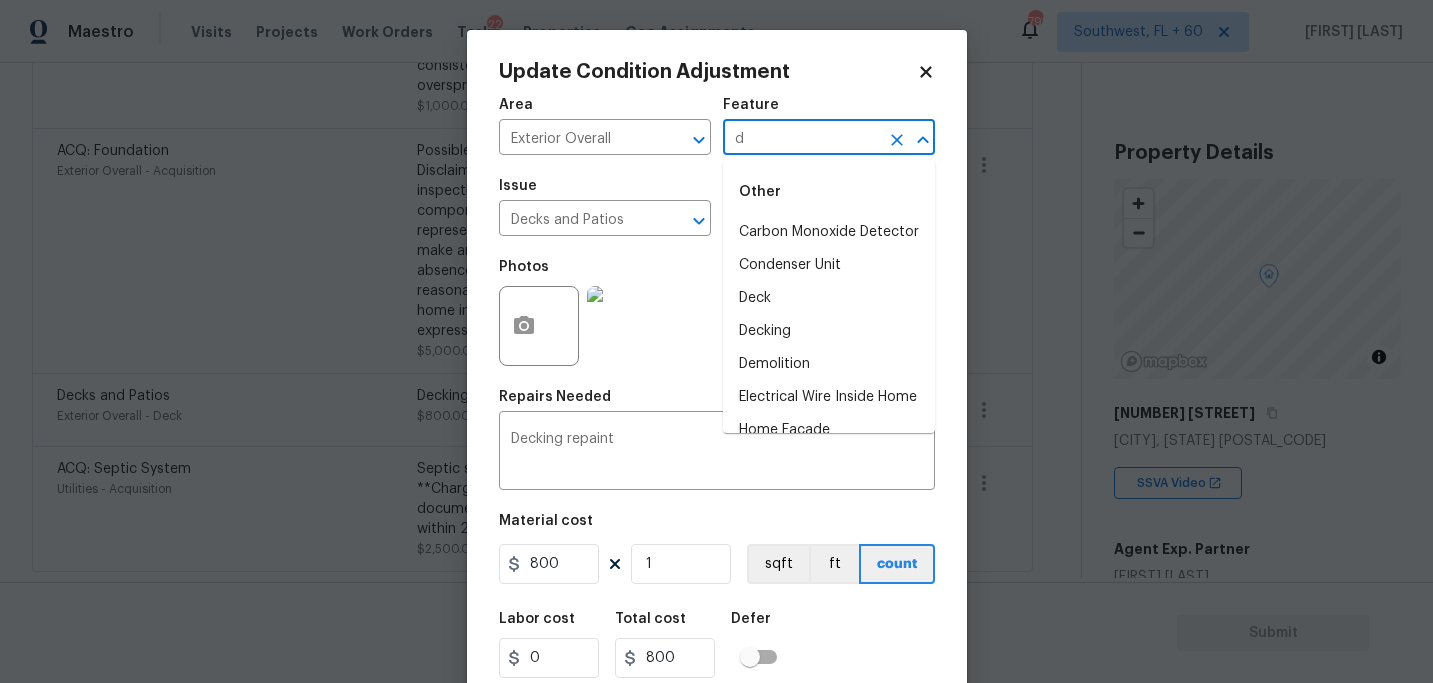 type 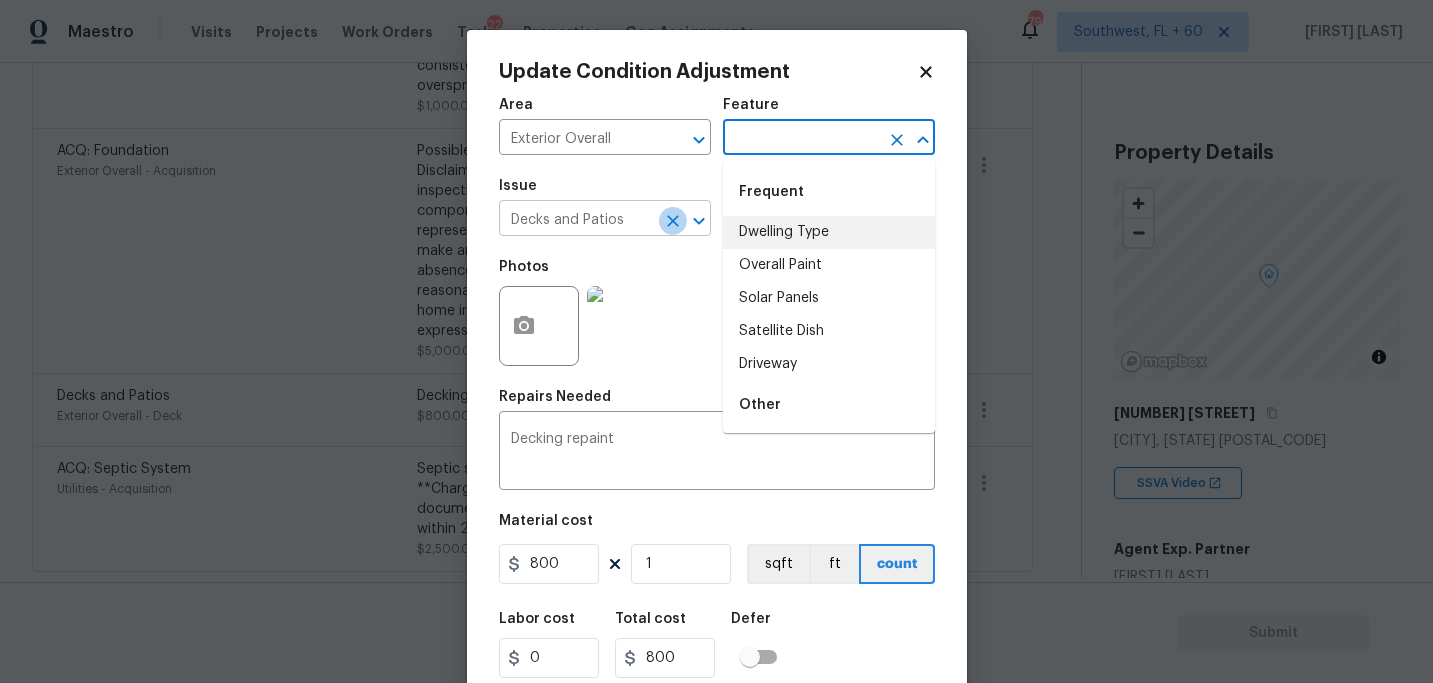 click 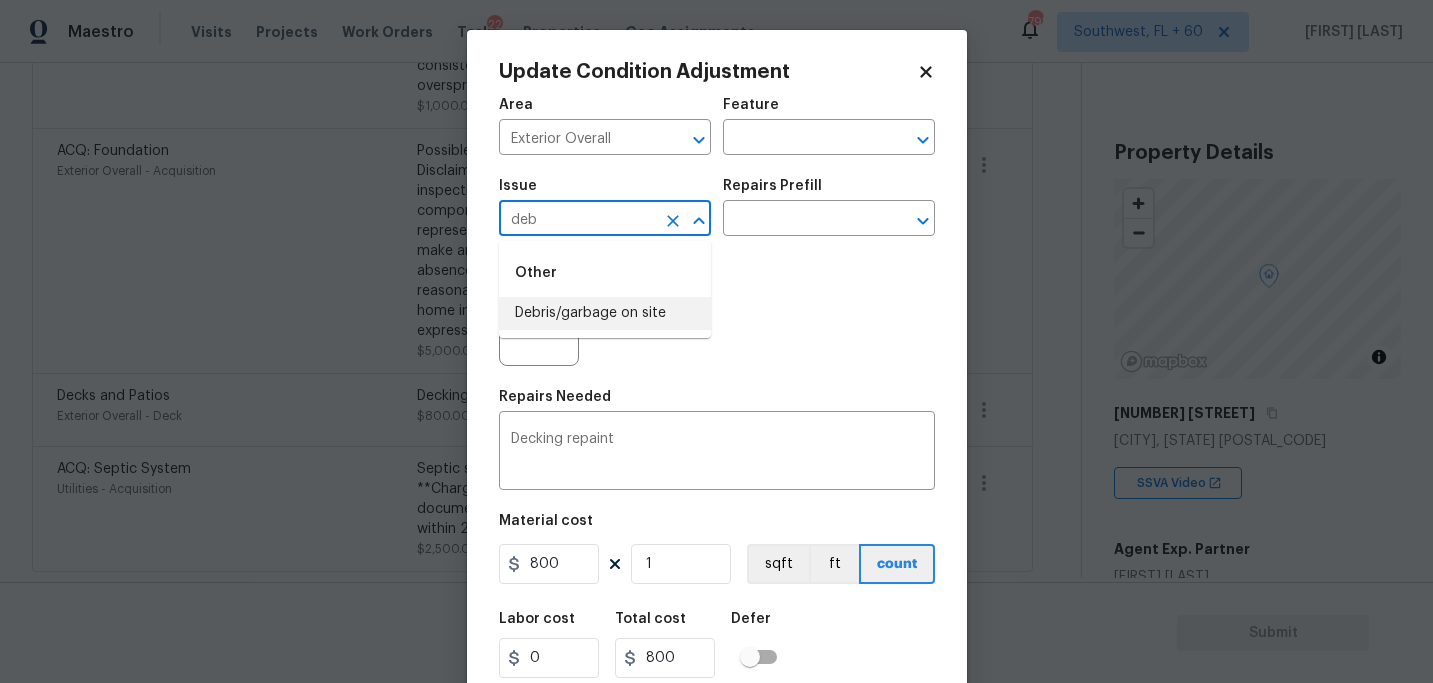 click on "Debris/garbage on site" at bounding box center [605, 313] 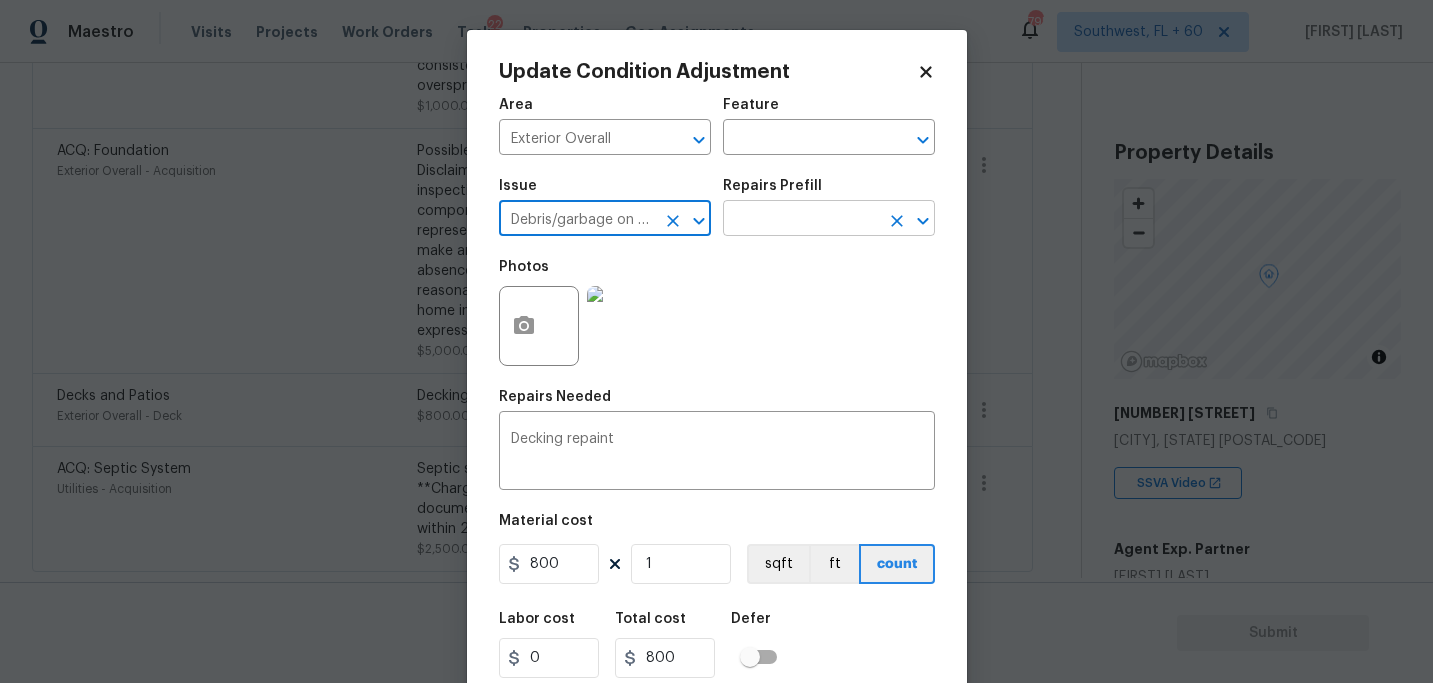 type on "Debris/garbage on site" 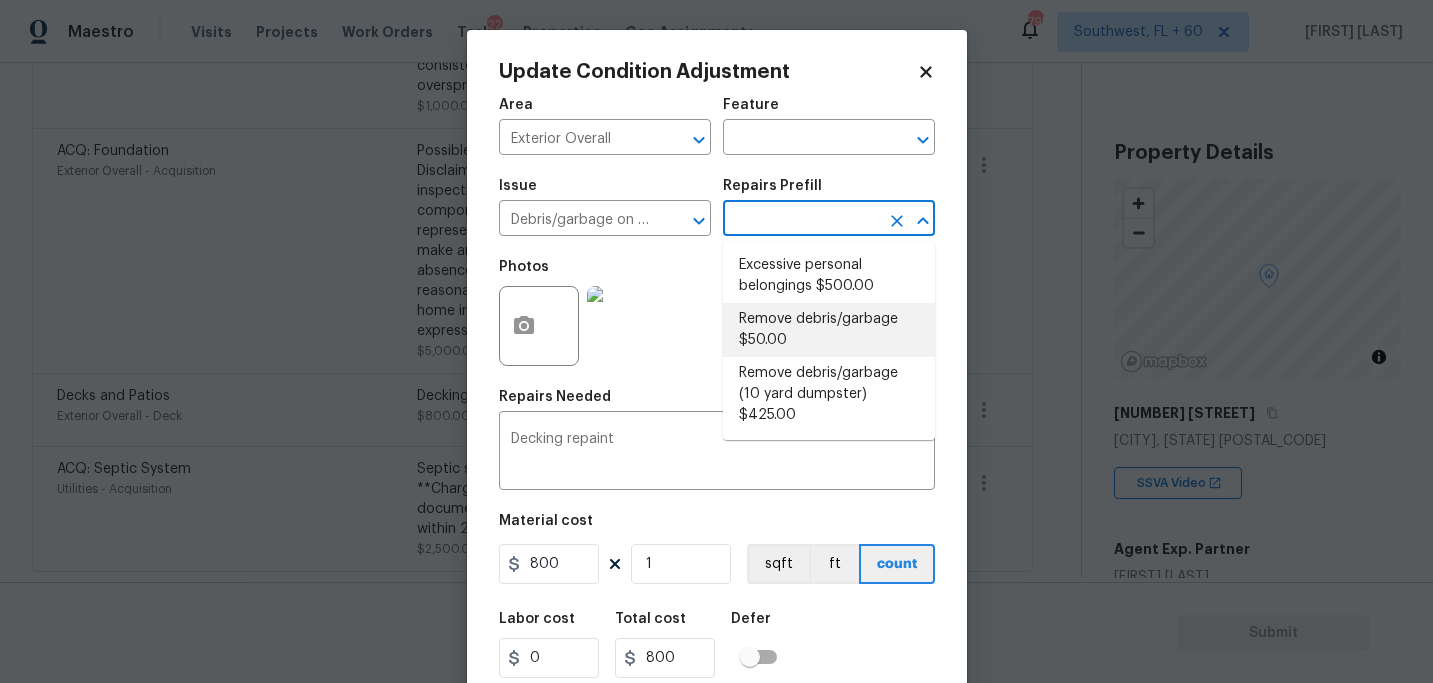 click on "Remove debris/garbage $50.00" at bounding box center [829, 330] 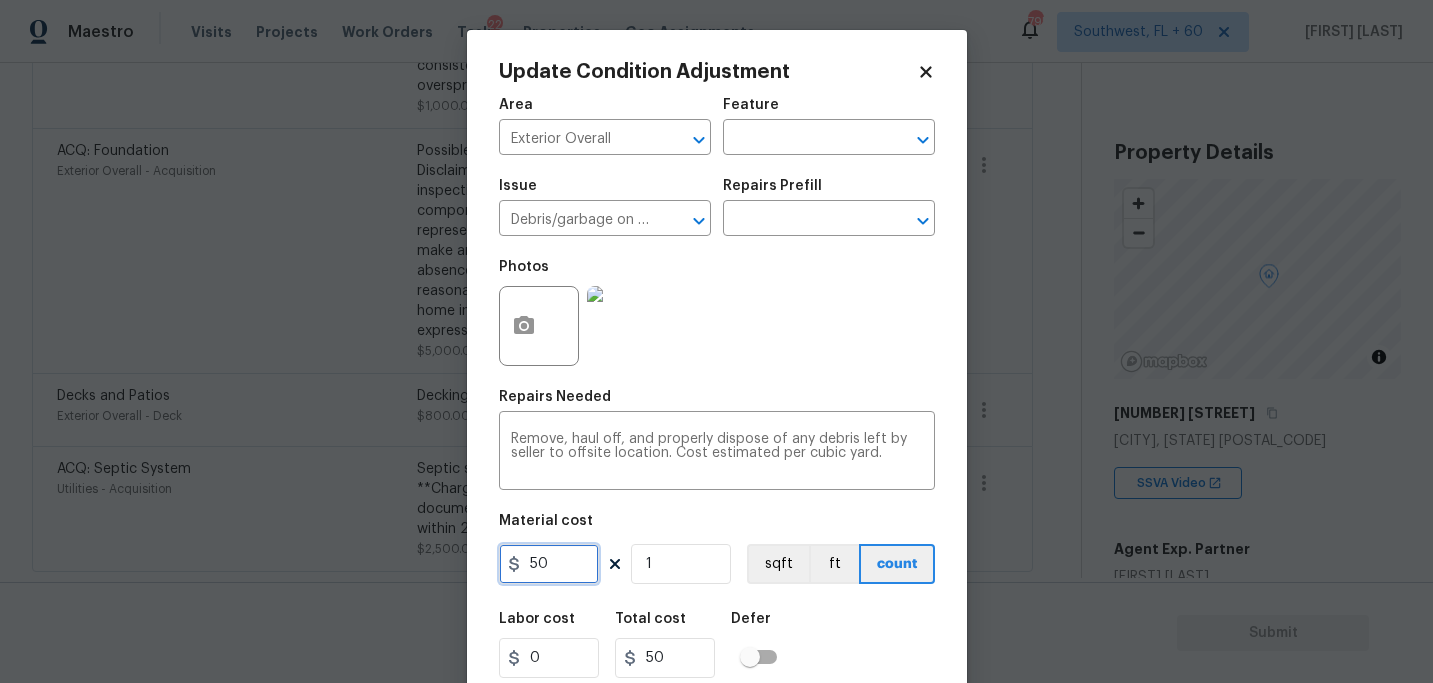 drag, startPoint x: 569, startPoint y: 559, endPoint x: 298, endPoint y: 557, distance: 271.0074 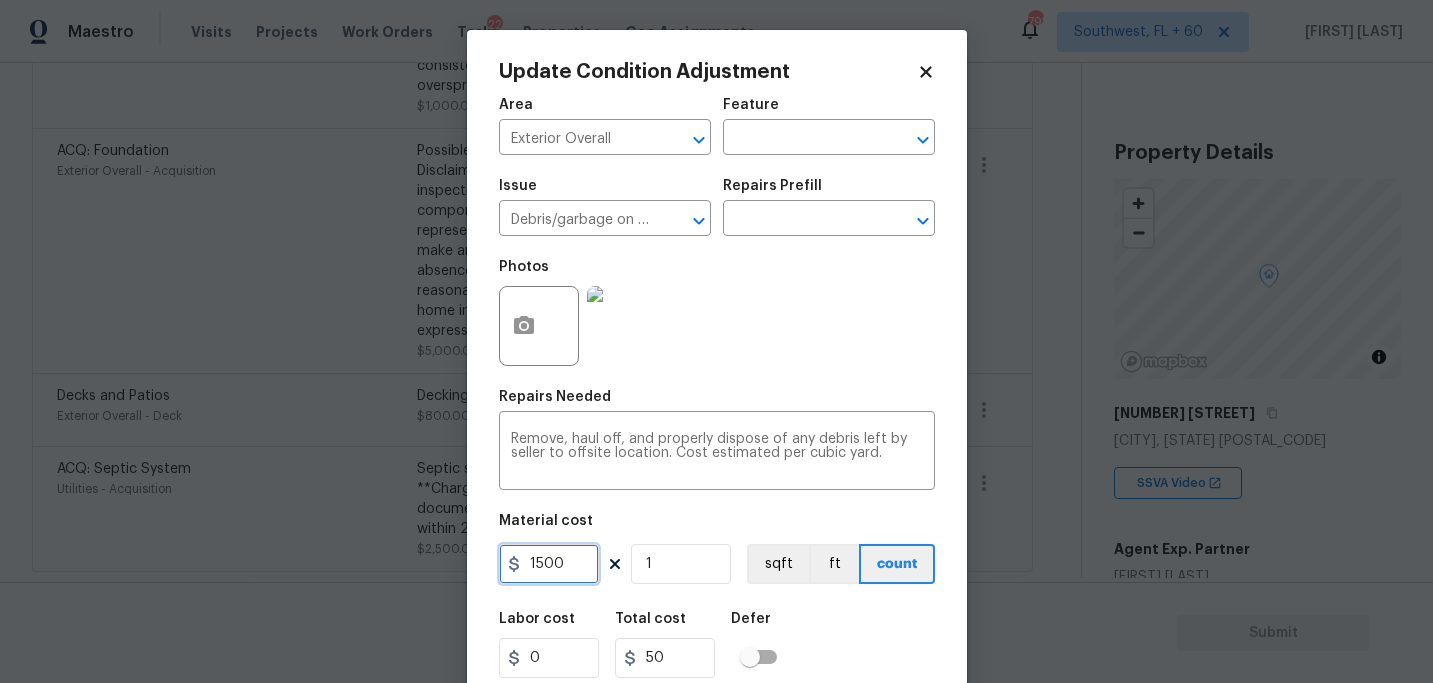 type on "1500" 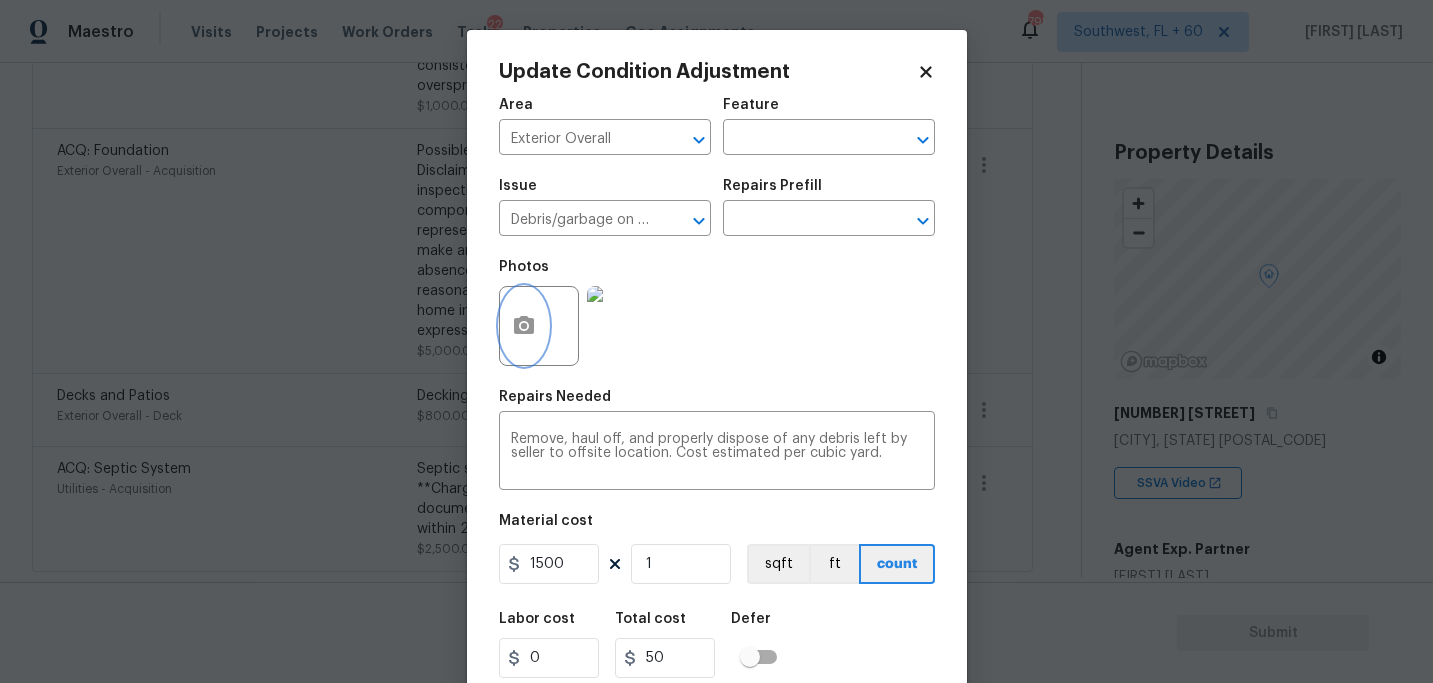type on "1500" 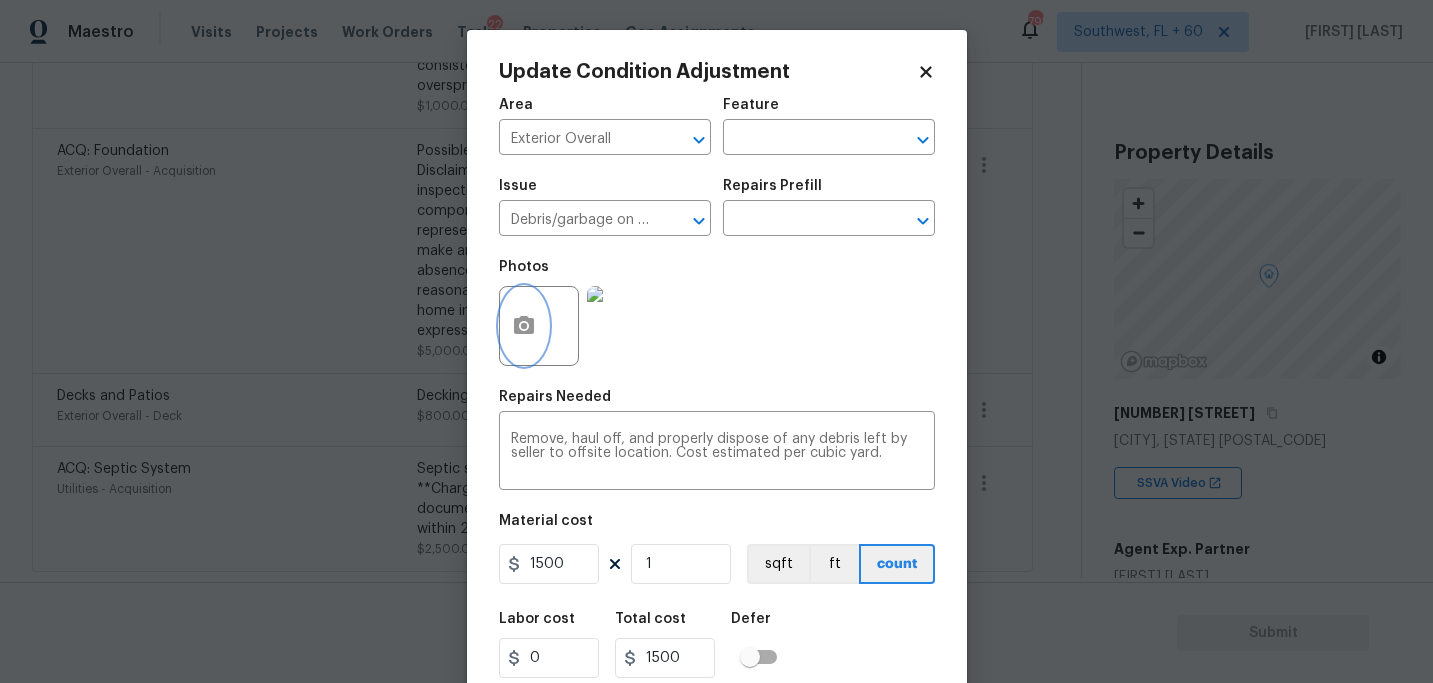 click 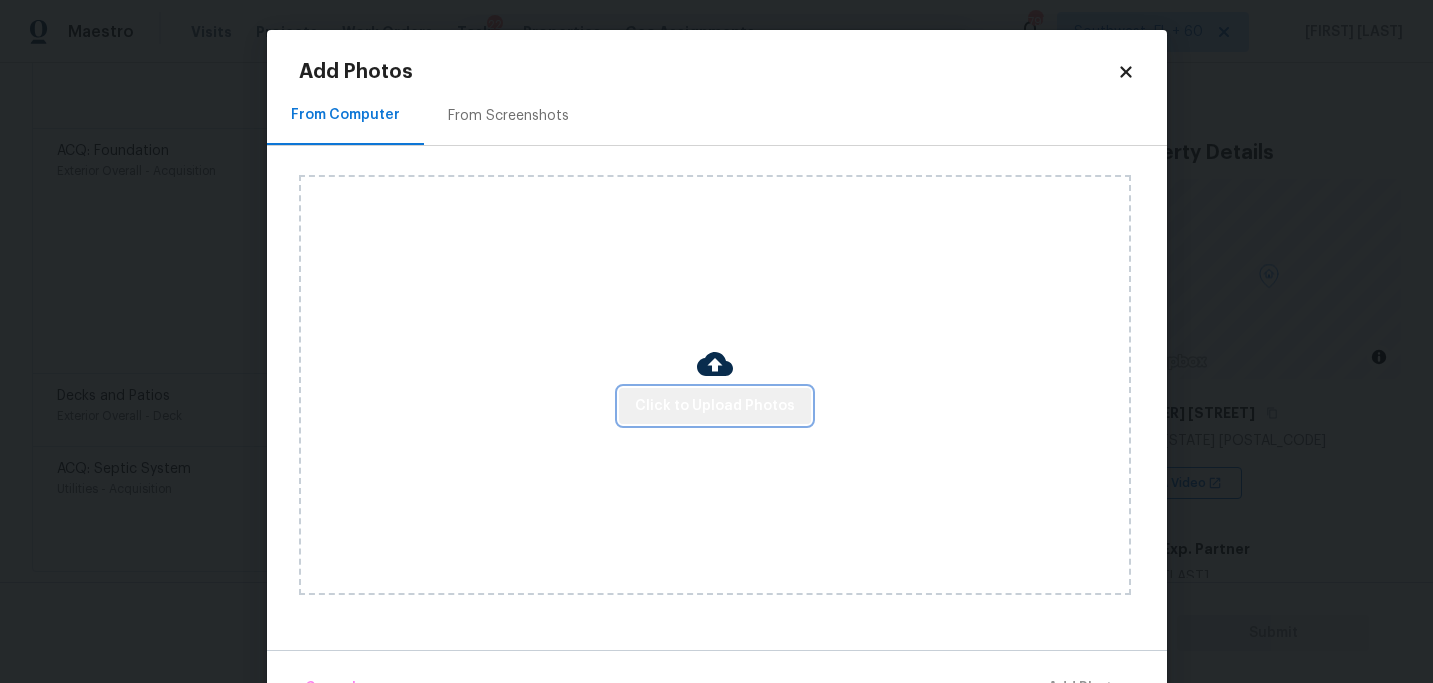 click on "Click to Upload Photos" at bounding box center (715, 406) 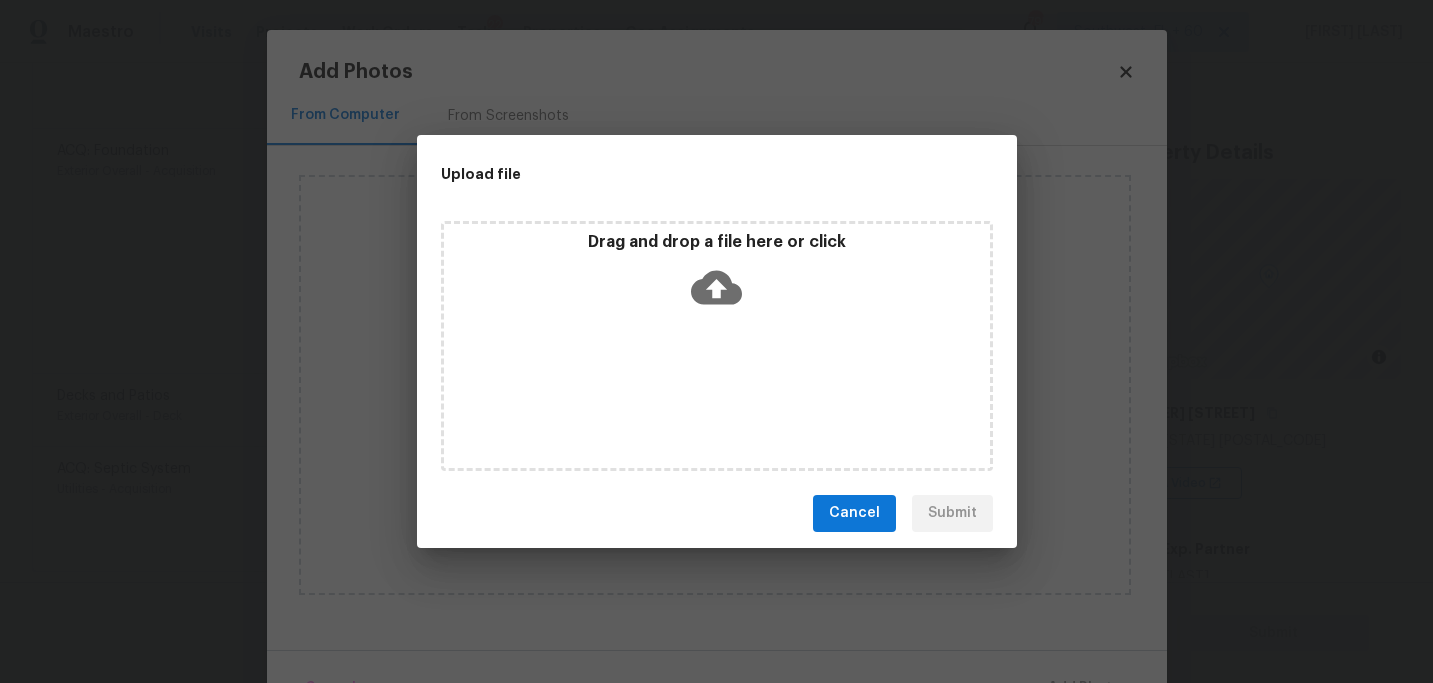 click 